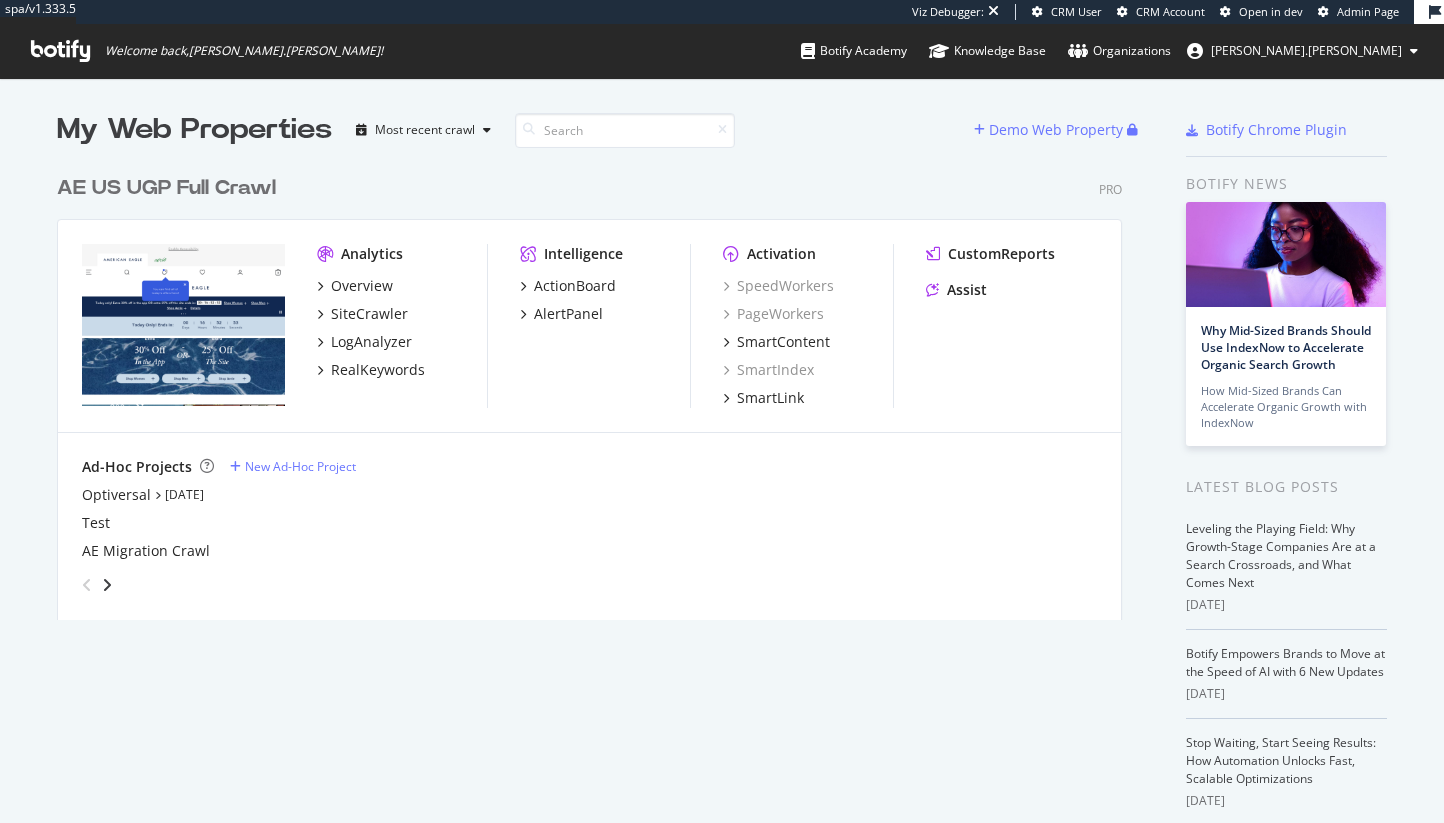 scroll, scrollTop: 0, scrollLeft: 0, axis: both 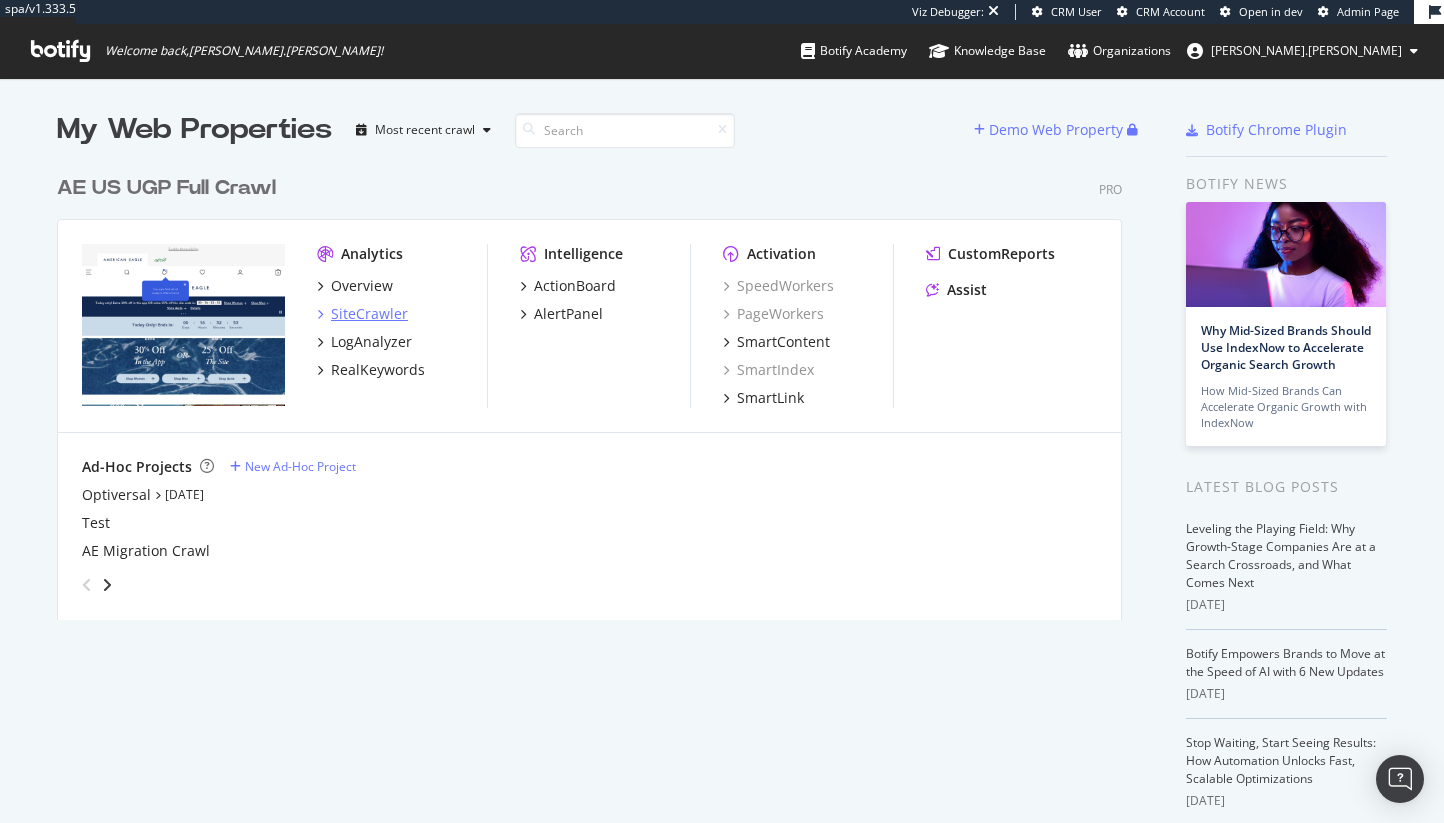 click on "SiteCrawler" at bounding box center (369, 314) 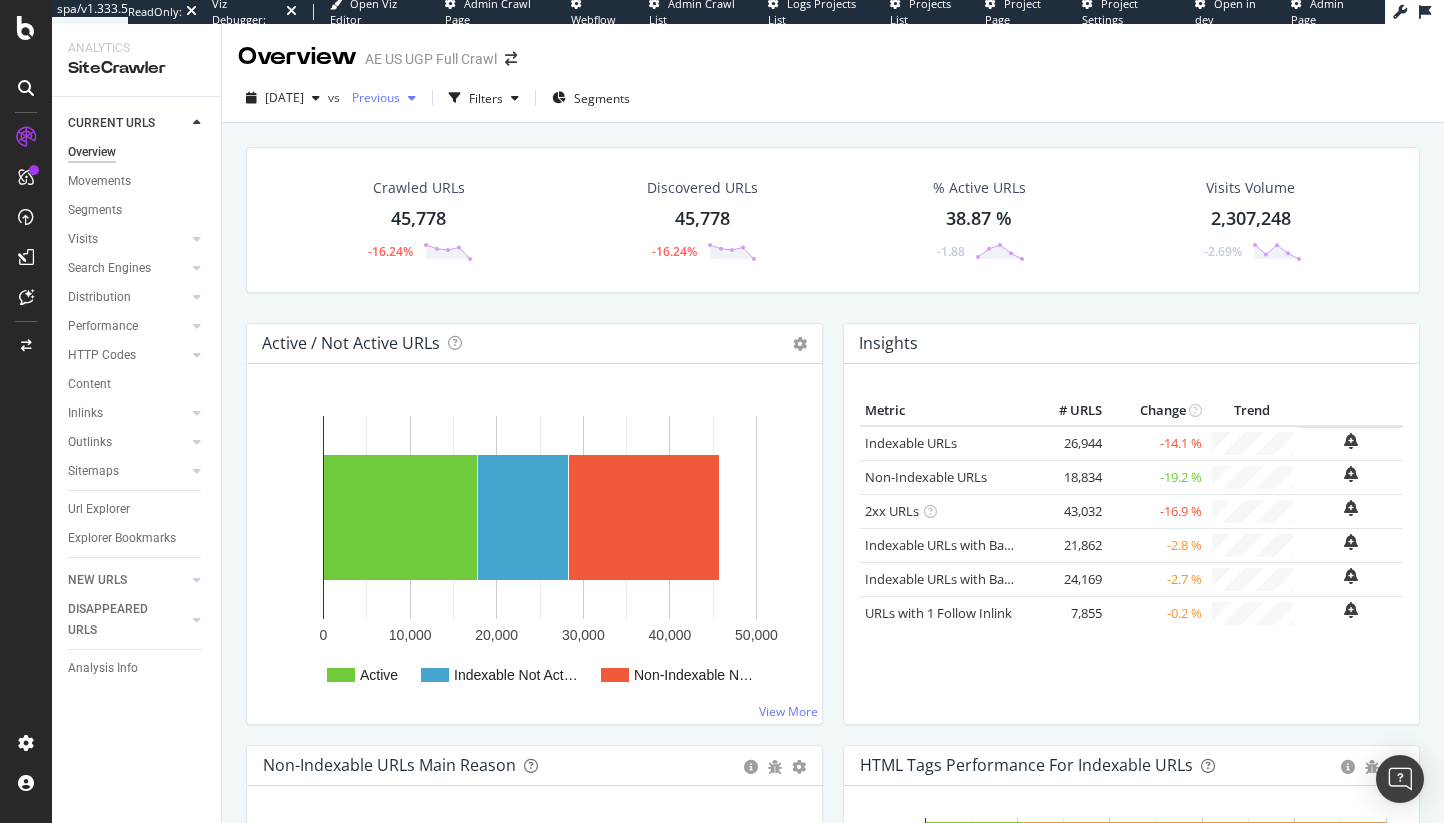 click on "Previous" at bounding box center (372, 97) 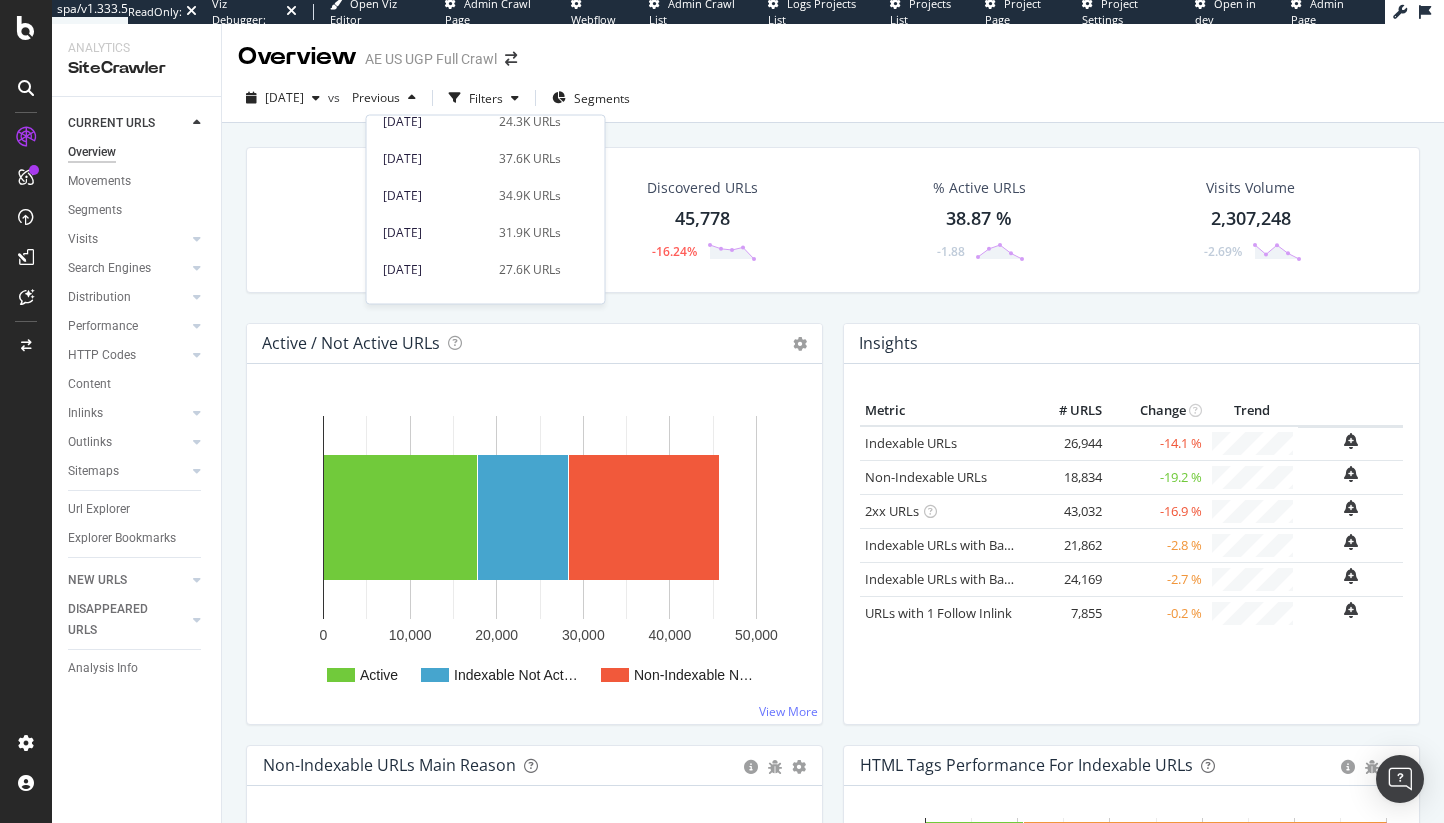 scroll, scrollTop: 1105, scrollLeft: 0, axis: vertical 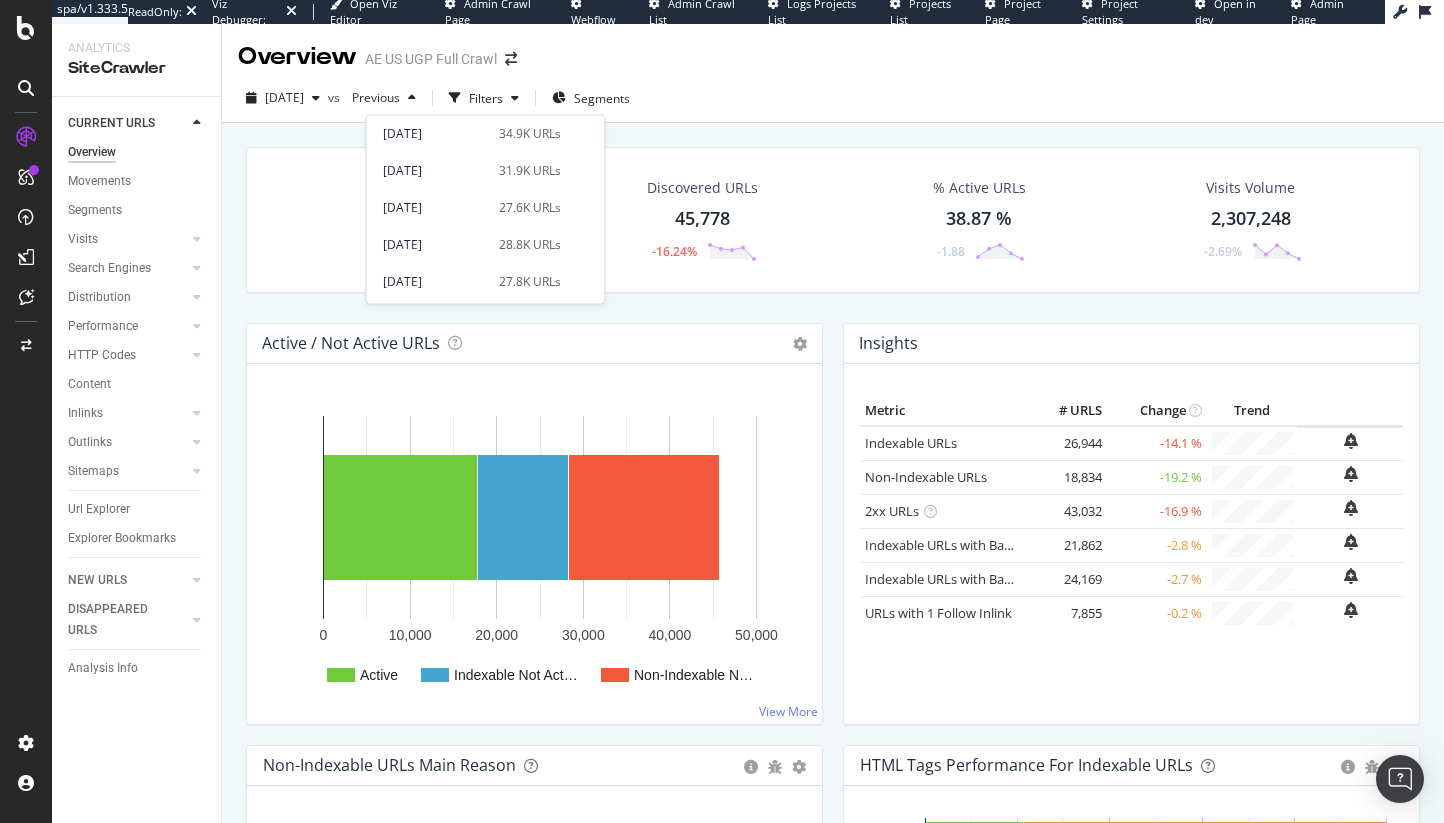 click on "Crawled URLs 45,778 -16.24% Discovered URLs 45,778 -16.24% % Active URLs 38.87 % -1.88 Visits Volume 2,307,248 -2.69%" at bounding box center (833, 220) 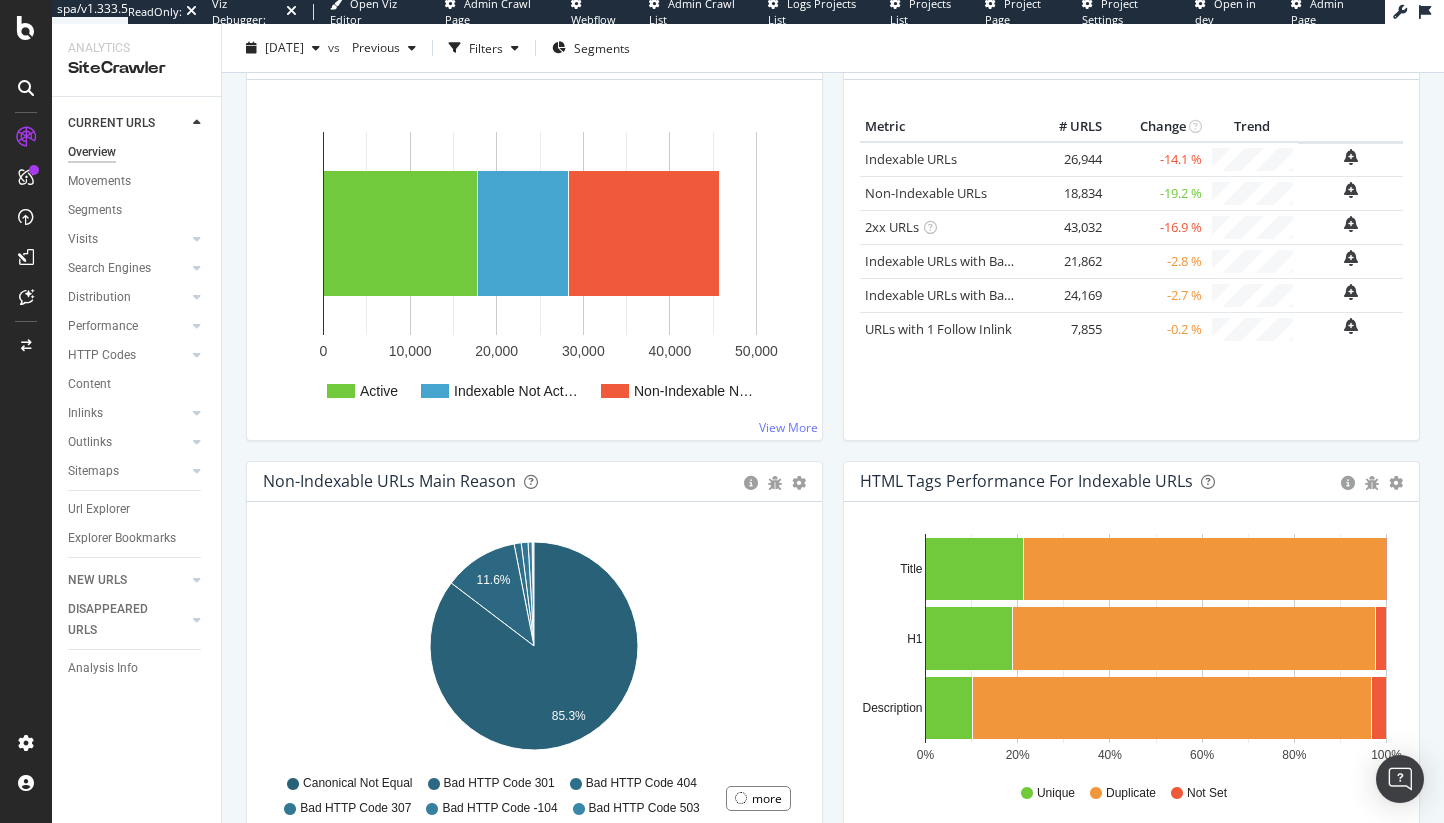 scroll, scrollTop: 0, scrollLeft: 0, axis: both 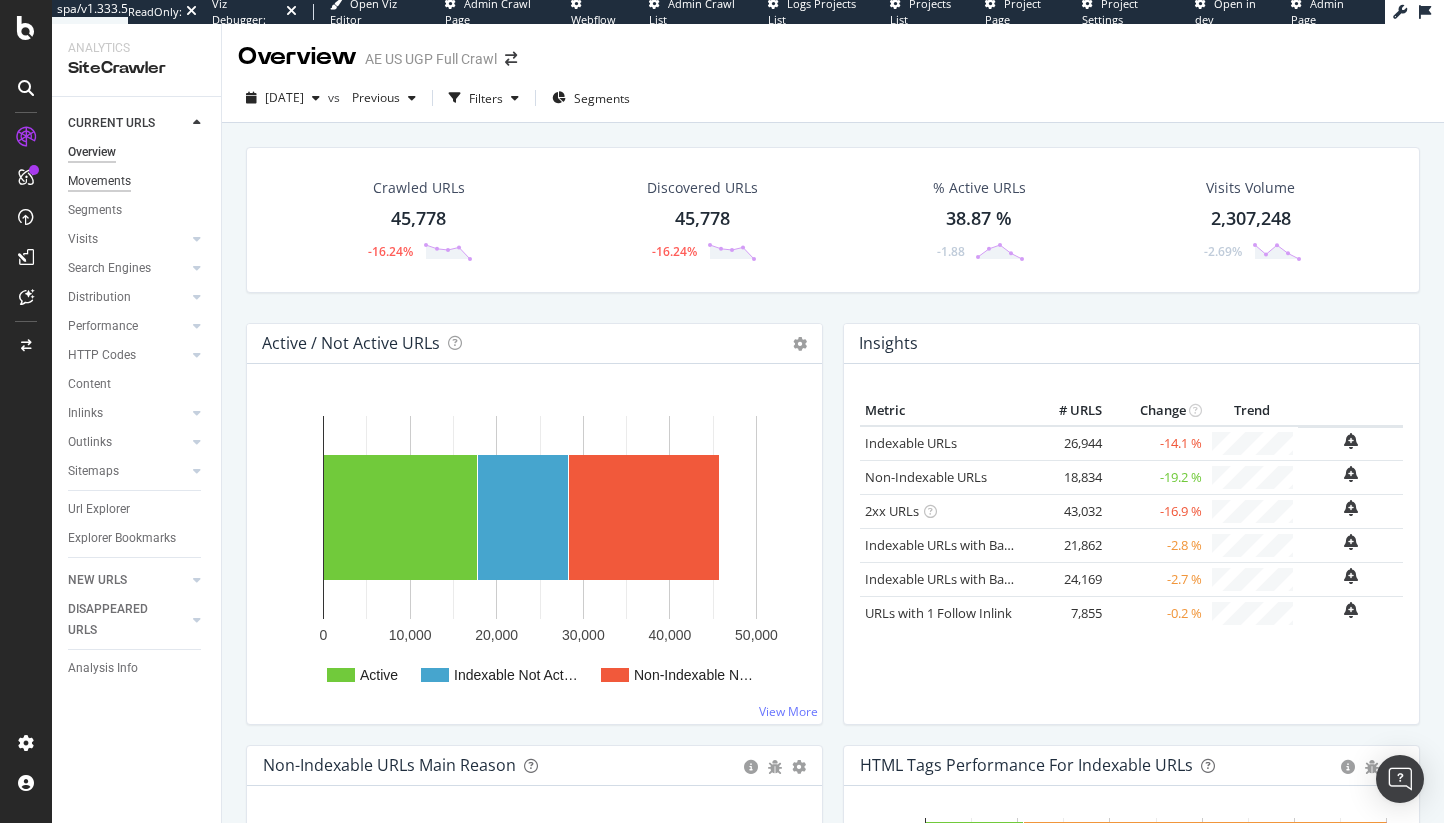 click on "Movements" at bounding box center [99, 181] 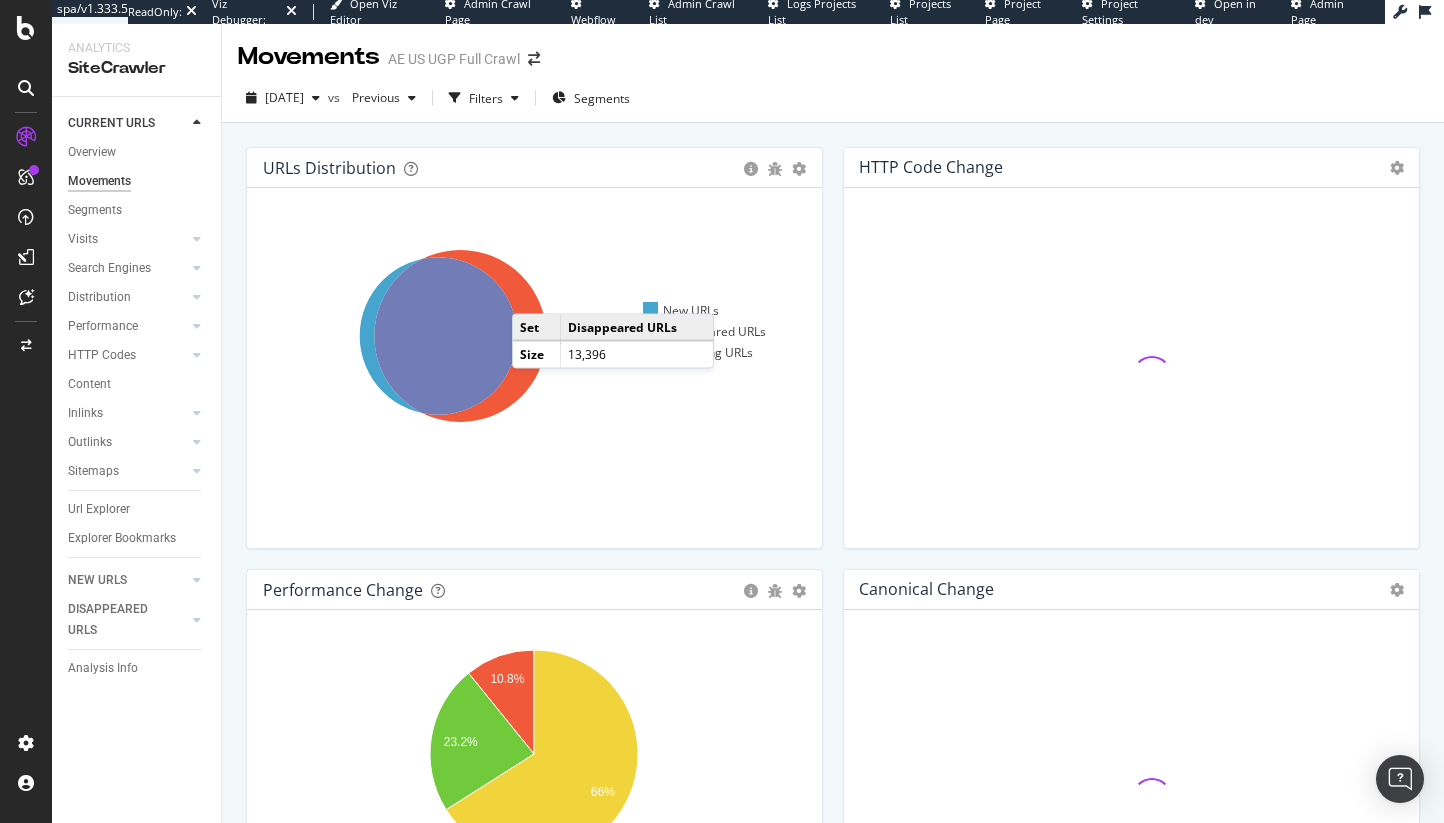 click 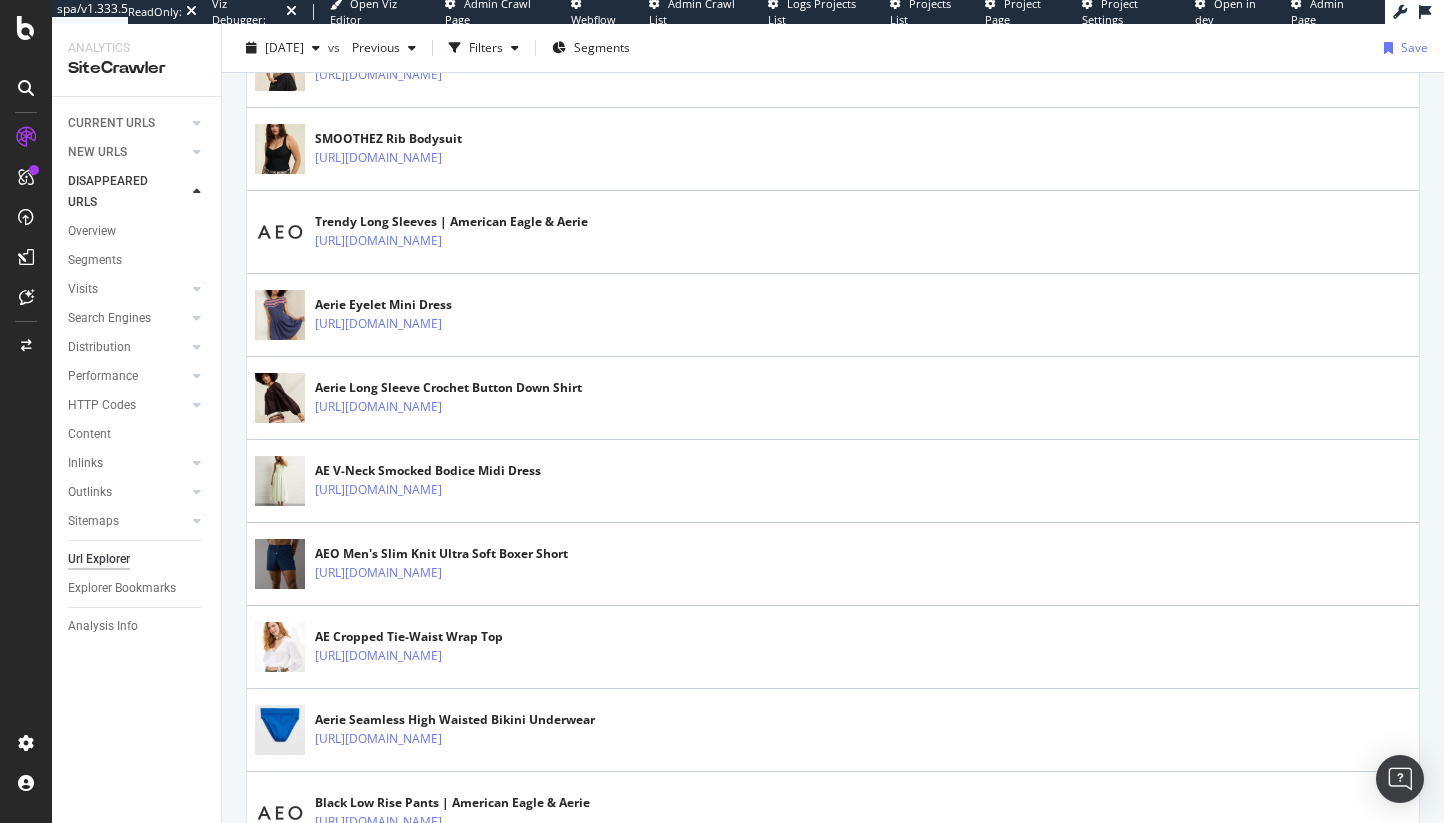 scroll, scrollTop: 0, scrollLeft: 0, axis: both 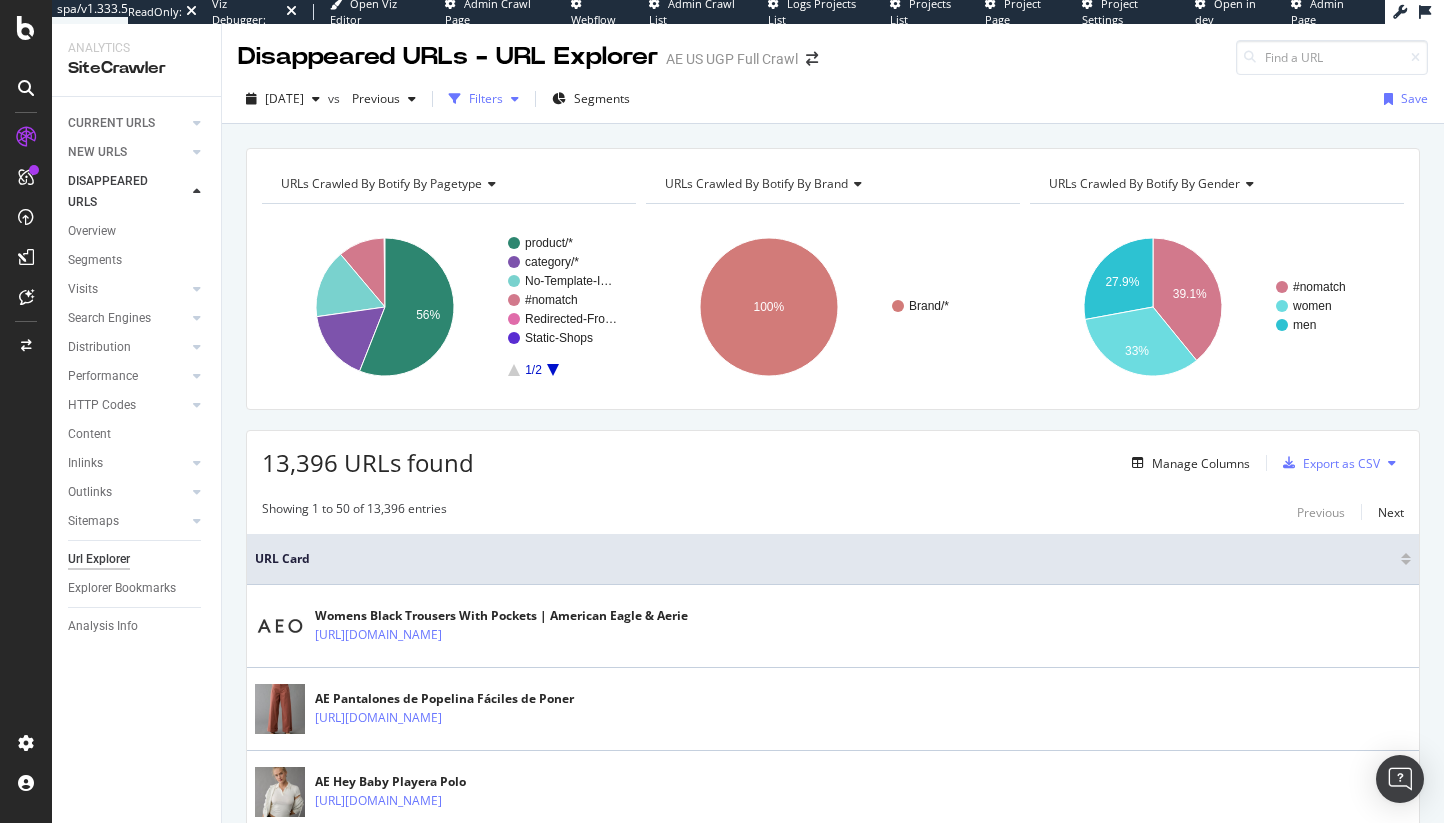 click on "Filters" at bounding box center [486, 98] 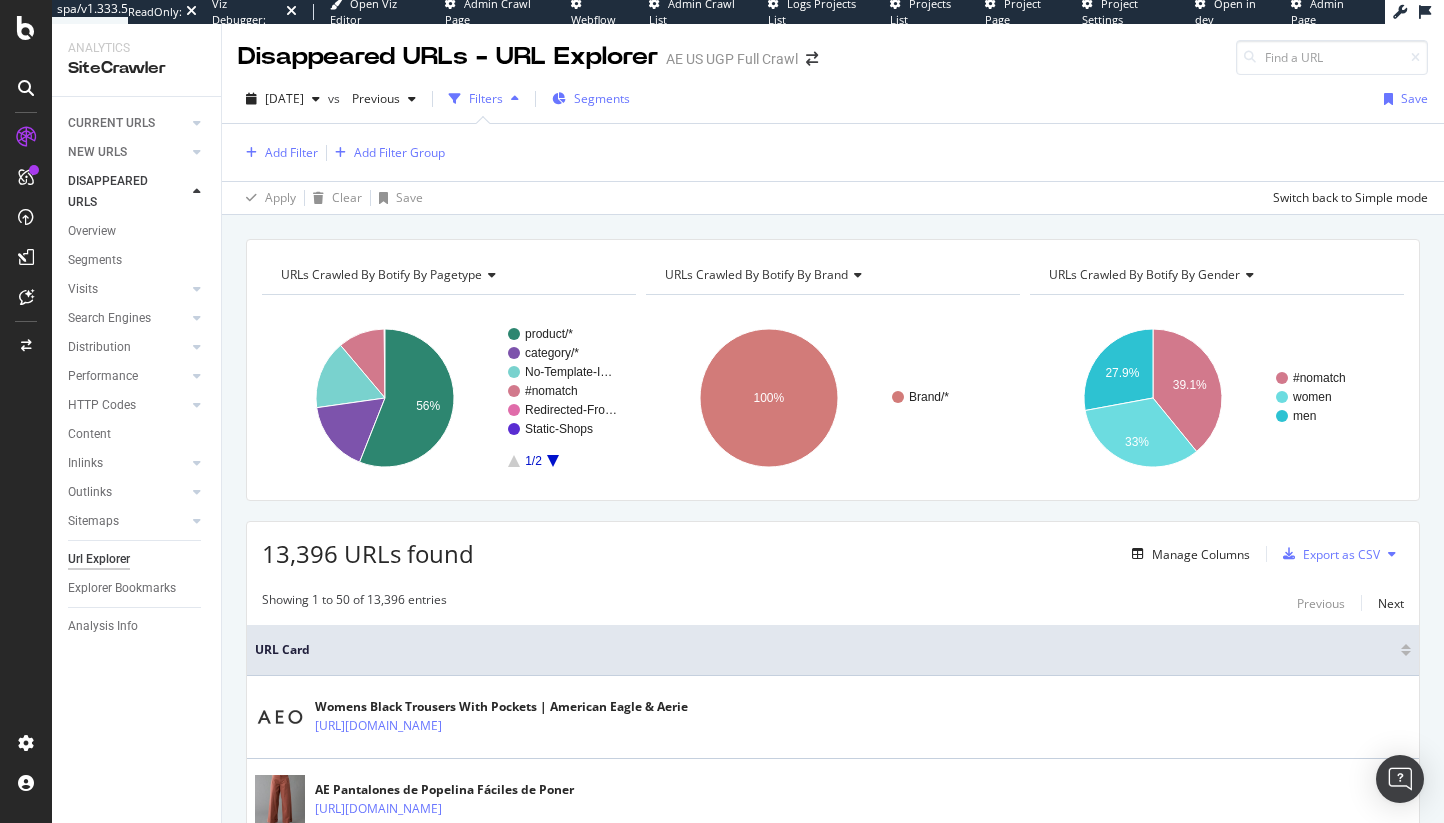click on "Segments" at bounding box center [591, 98] 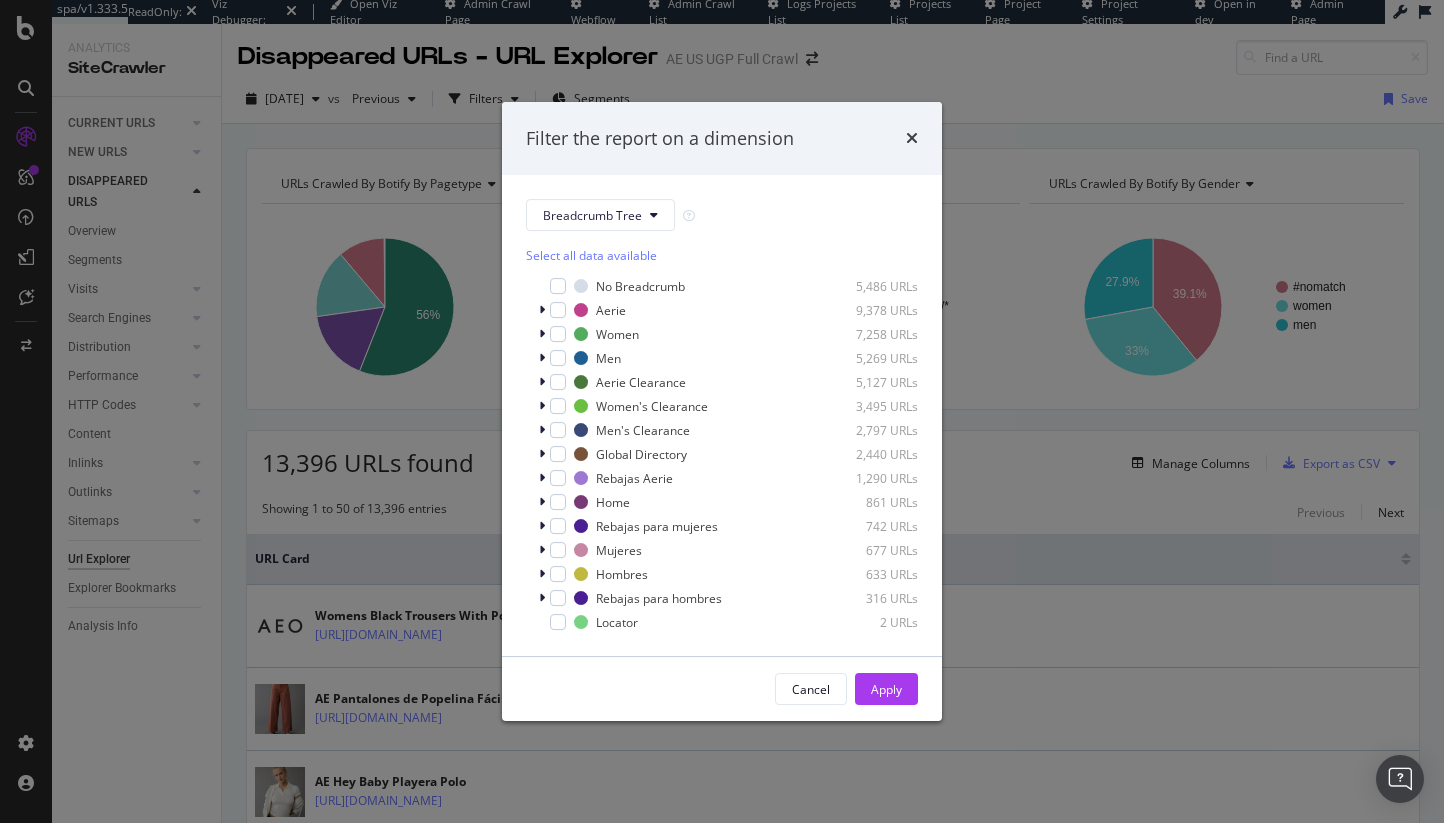 click on "Filter the report on a dimension Breadcrumb Tree Select all data available No Breadcrumb 5,486   URLs Aerie 9,378   URLs Women 7,258   URLs Men 5,269   URLs Aerie Clearance 5,127   URLs Women's Clearance 3,495   URLs Men's Clearance 2,797   URLs Global Directory 2,440   URLs Rebajas Aerie 1,290   URLs Home 861   URLs Rebajas para mujeres 742   URLs Mujeres 677   URLs Hombres 633   URLs Rebajas para hombres 316   URLs Locator 2   URLs Cancel Apply" at bounding box center (722, 411) 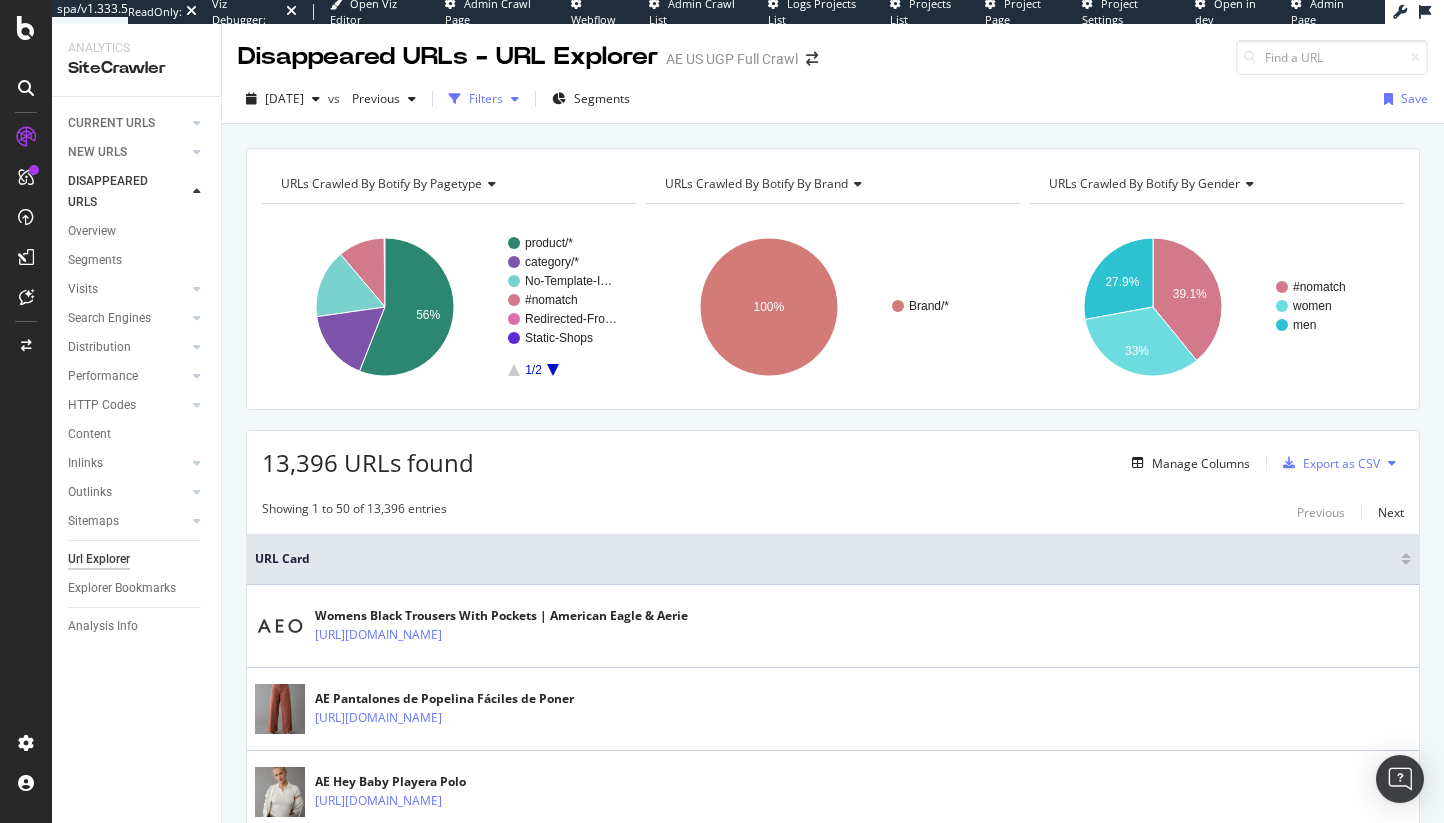 click on "Filters" at bounding box center [484, 99] 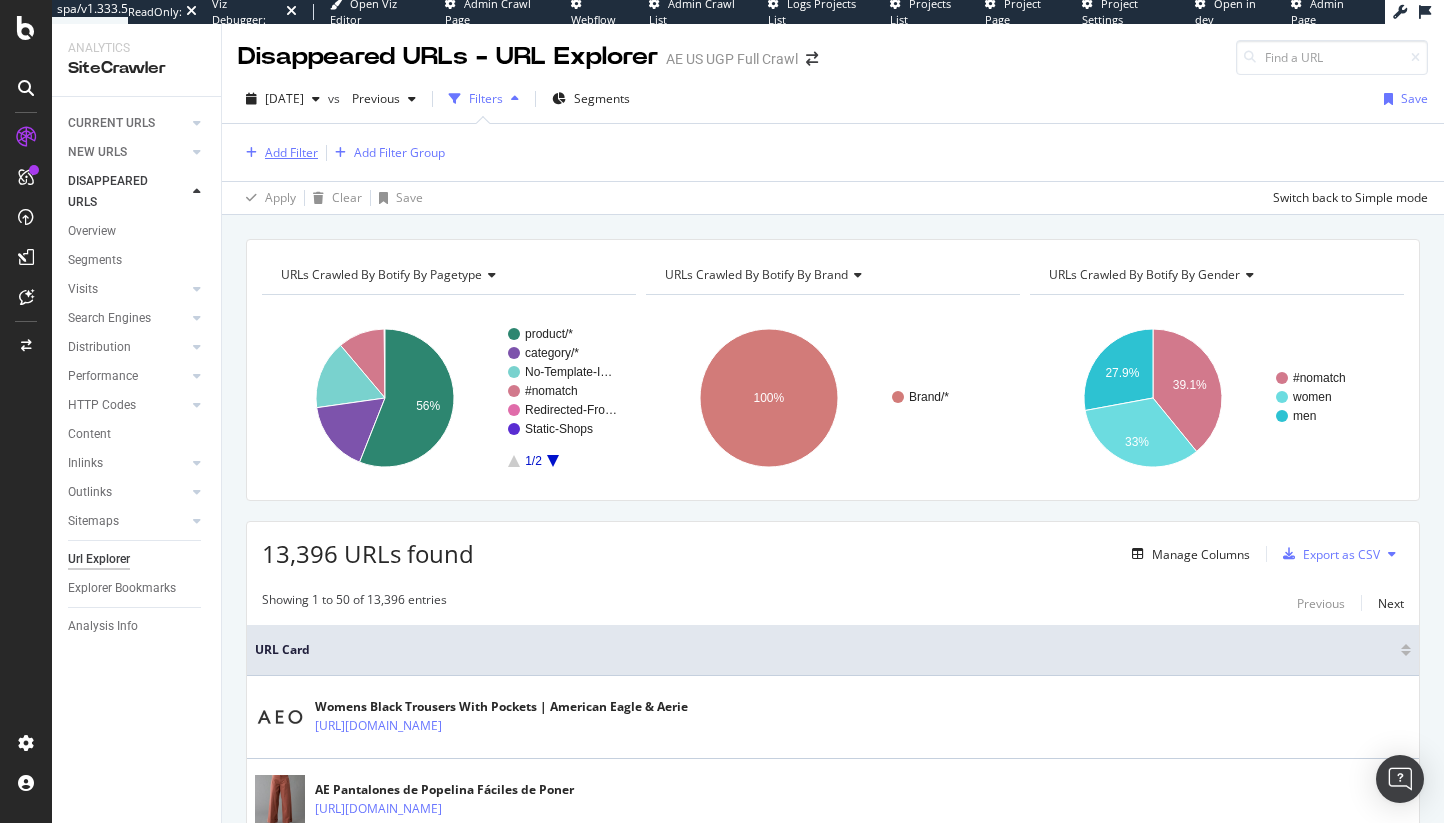 click on "Add Filter" at bounding box center (291, 152) 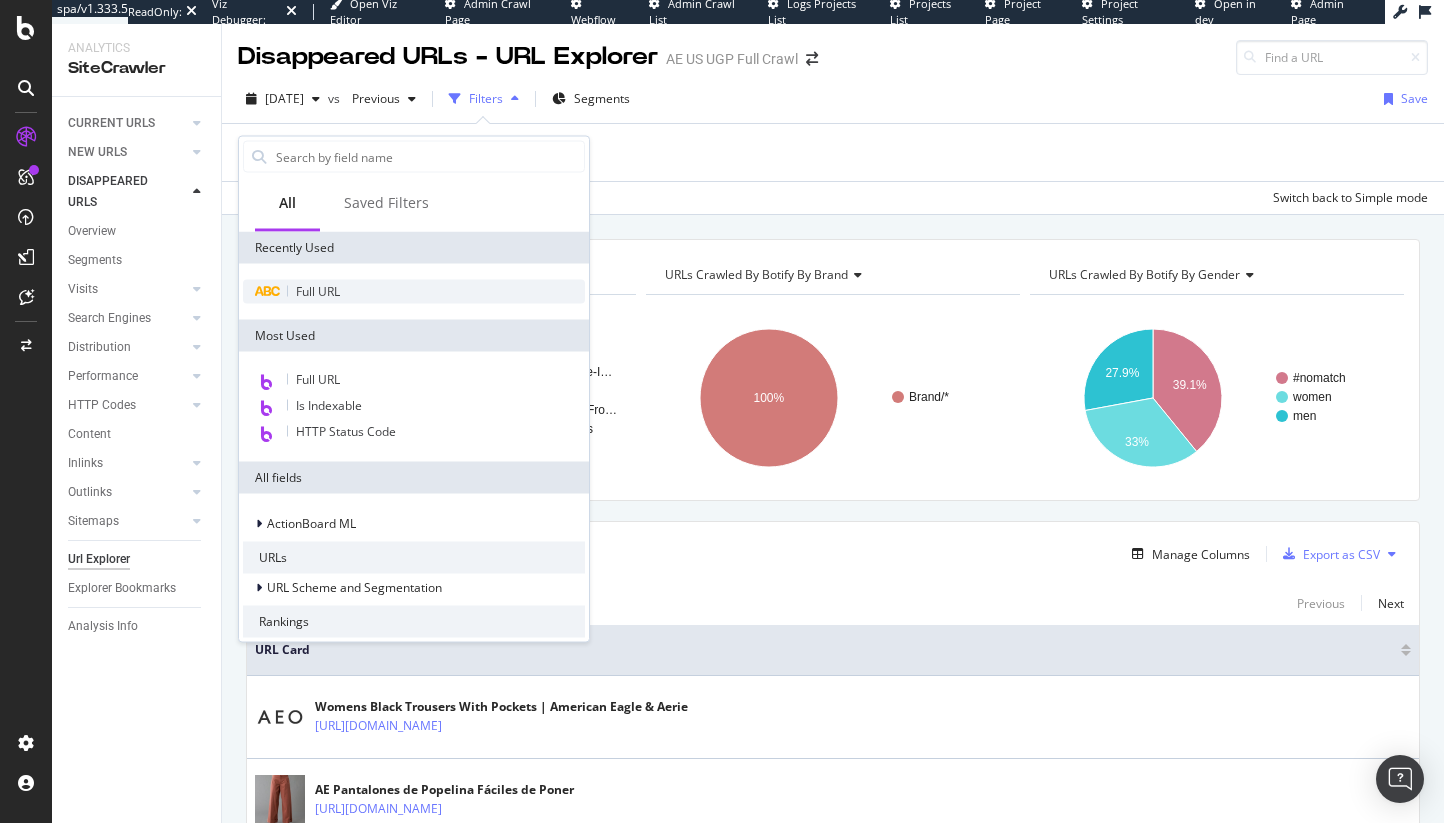 click on "Full URL" at bounding box center (318, 291) 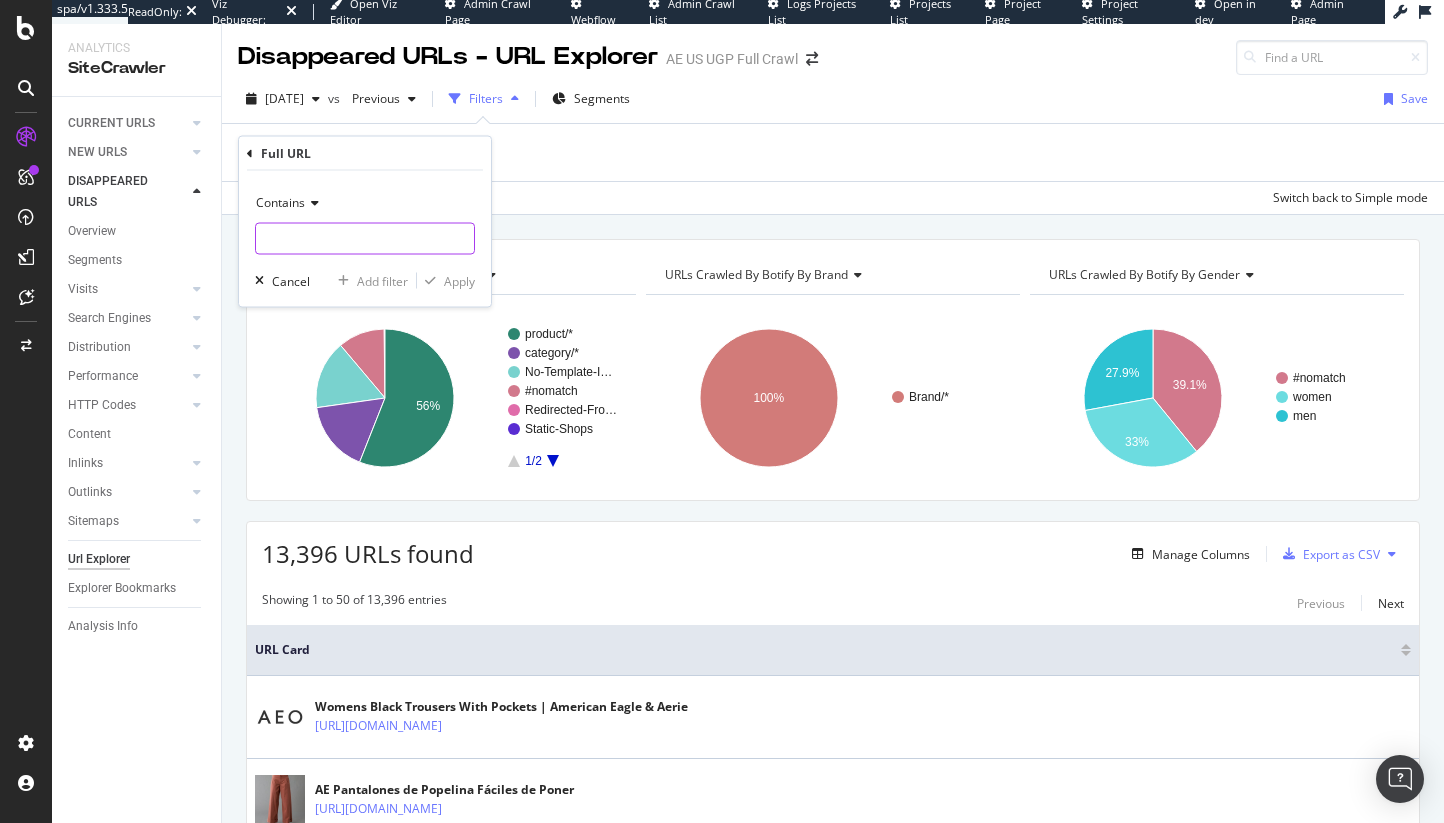 click at bounding box center [365, 239] 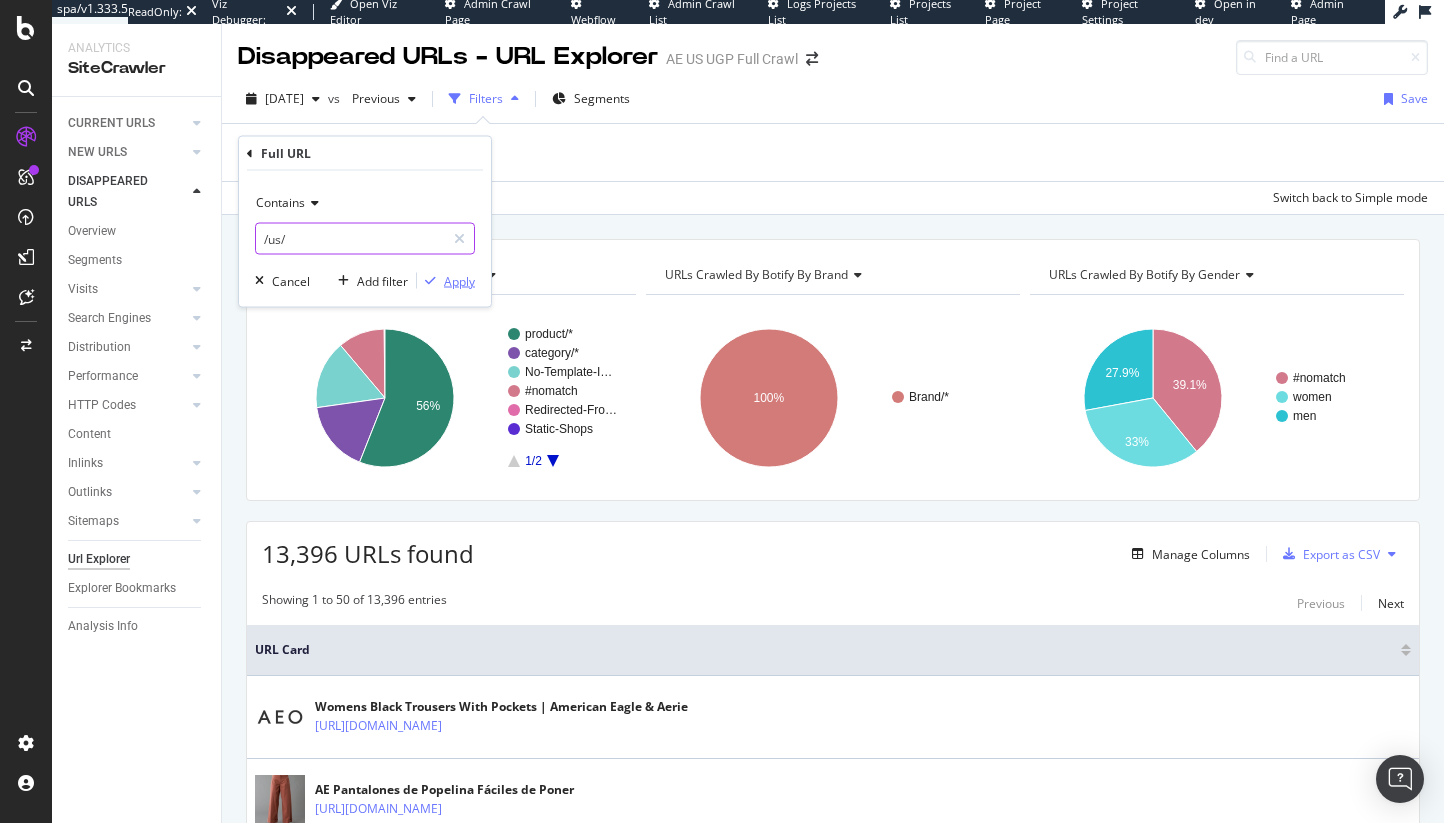type on "/us/" 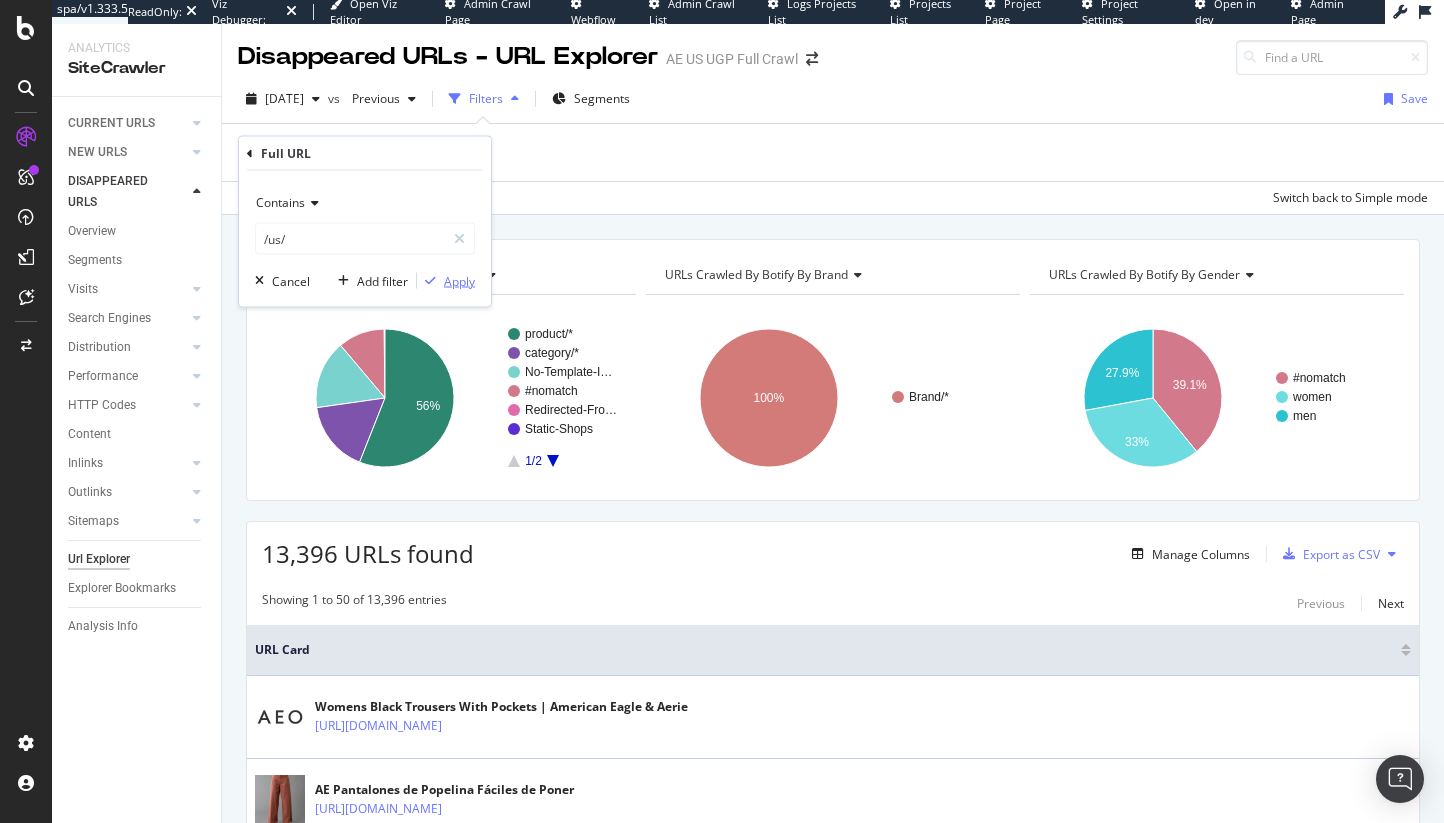 click at bounding box center [430, 281] 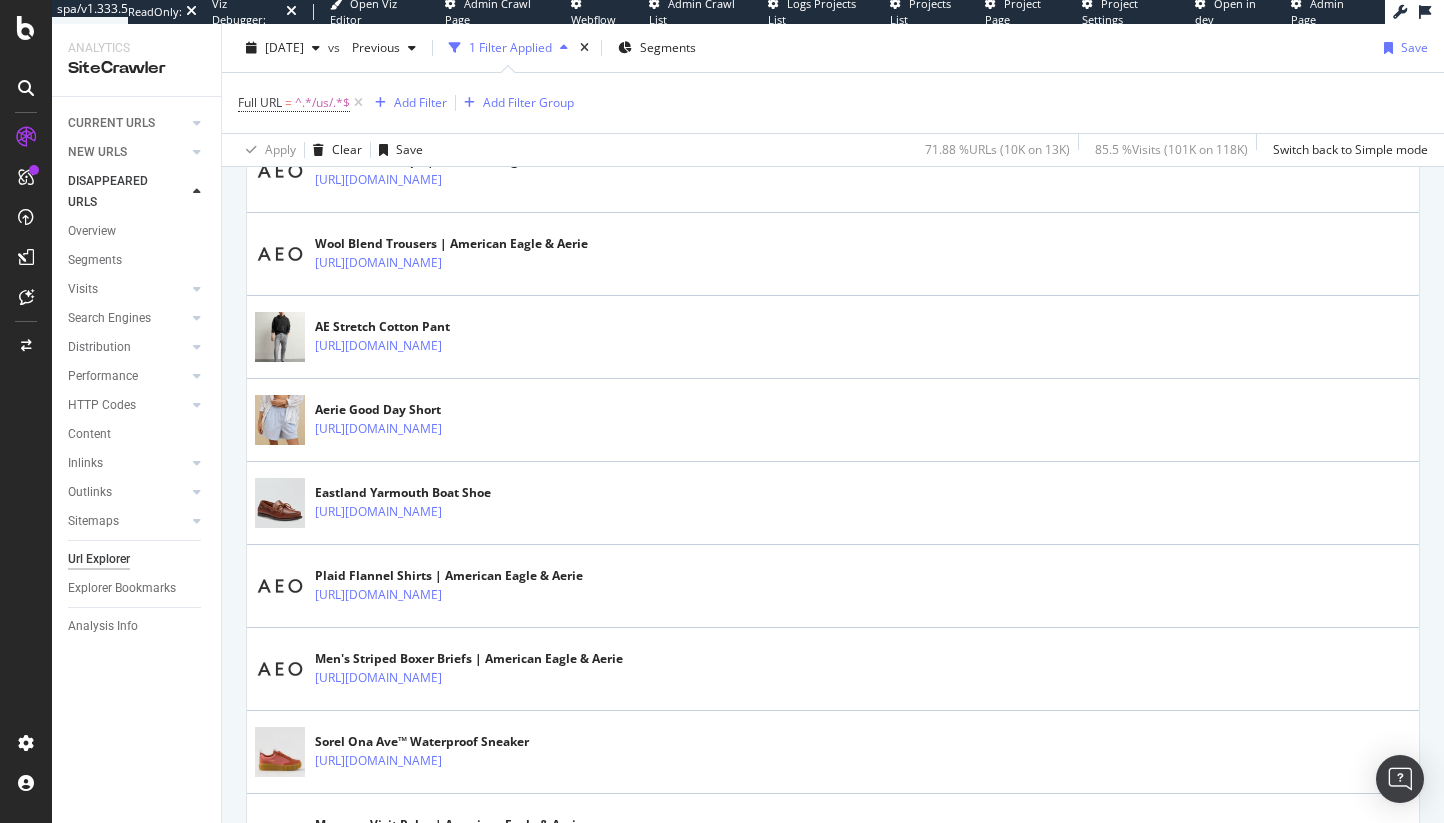 scroll, scrollTop: 162, scrollLeft: 0, axis: vertical 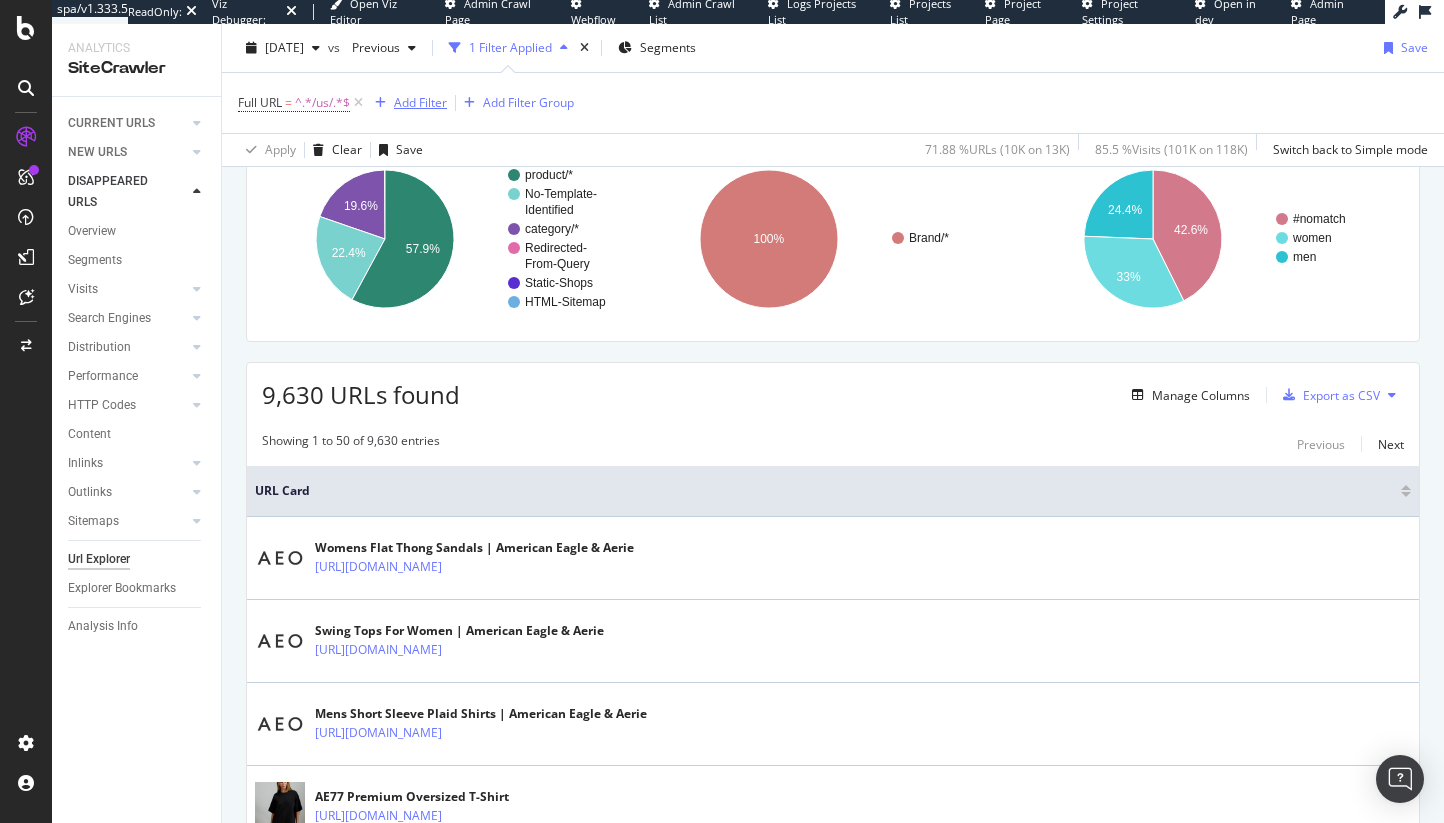 click on "Add Filter" at bounding box center (420, 102) 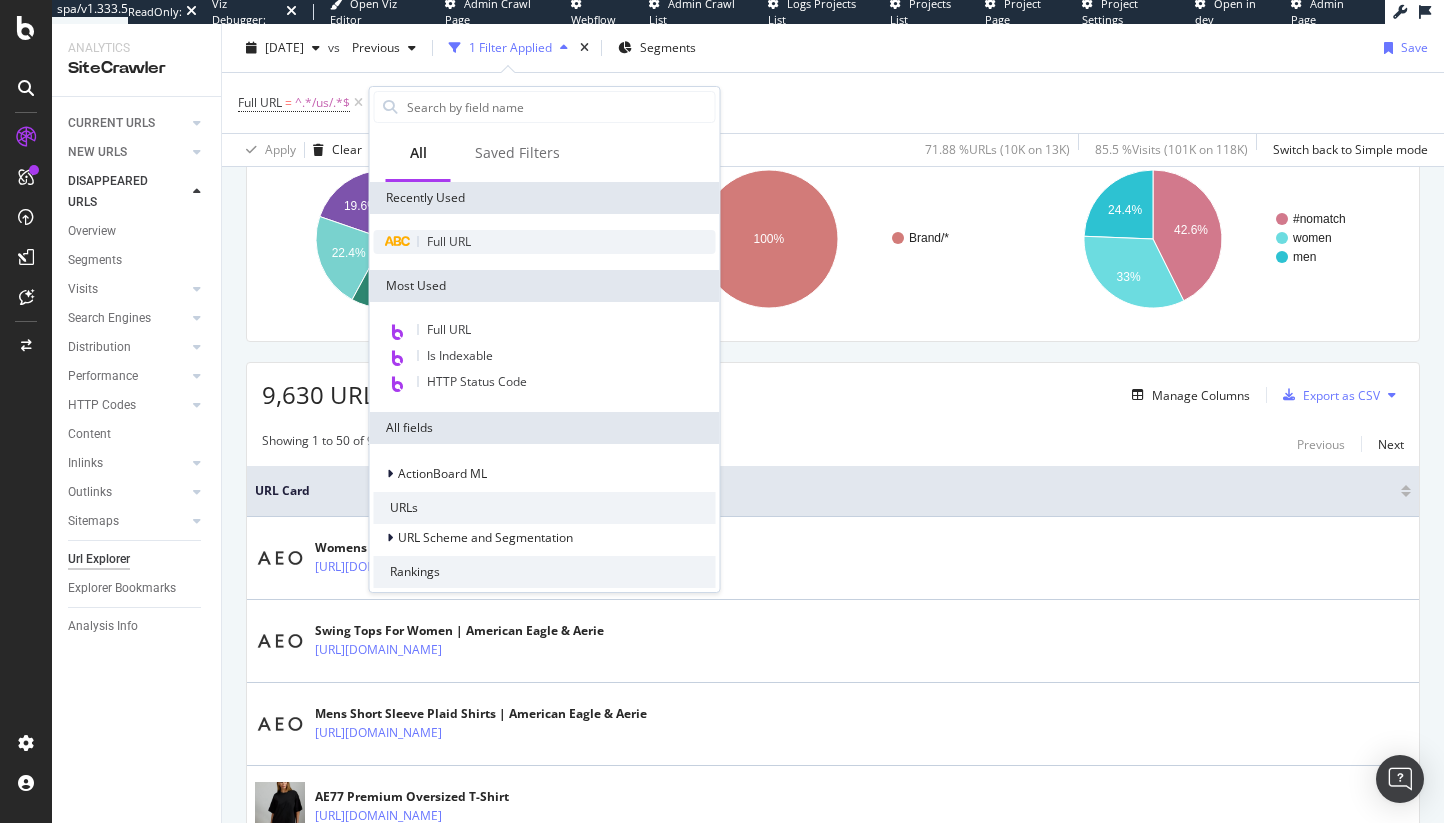 click on "Full URL" at bounding box center (449, 241) 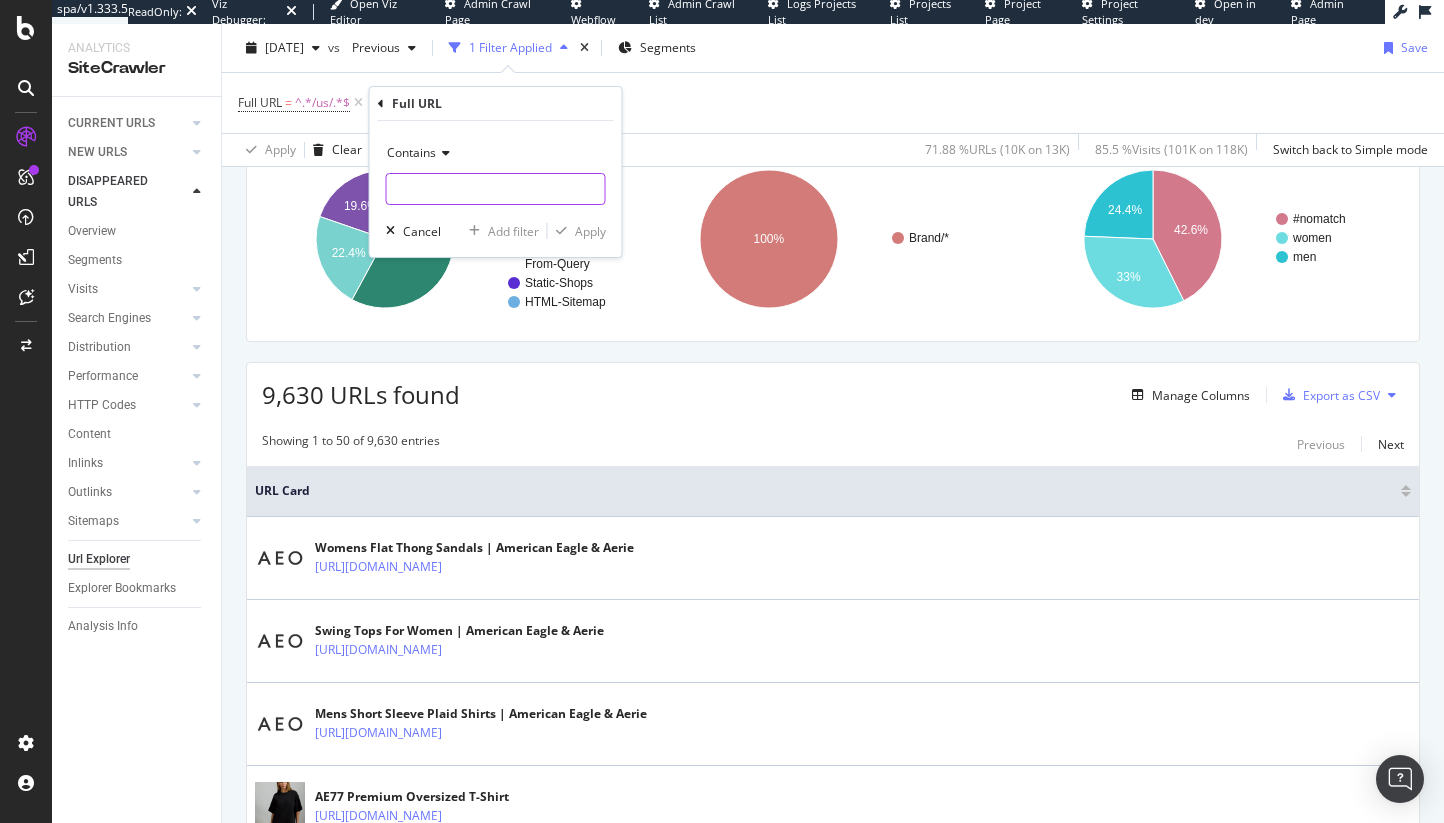 click at bounding box center [496, 189] 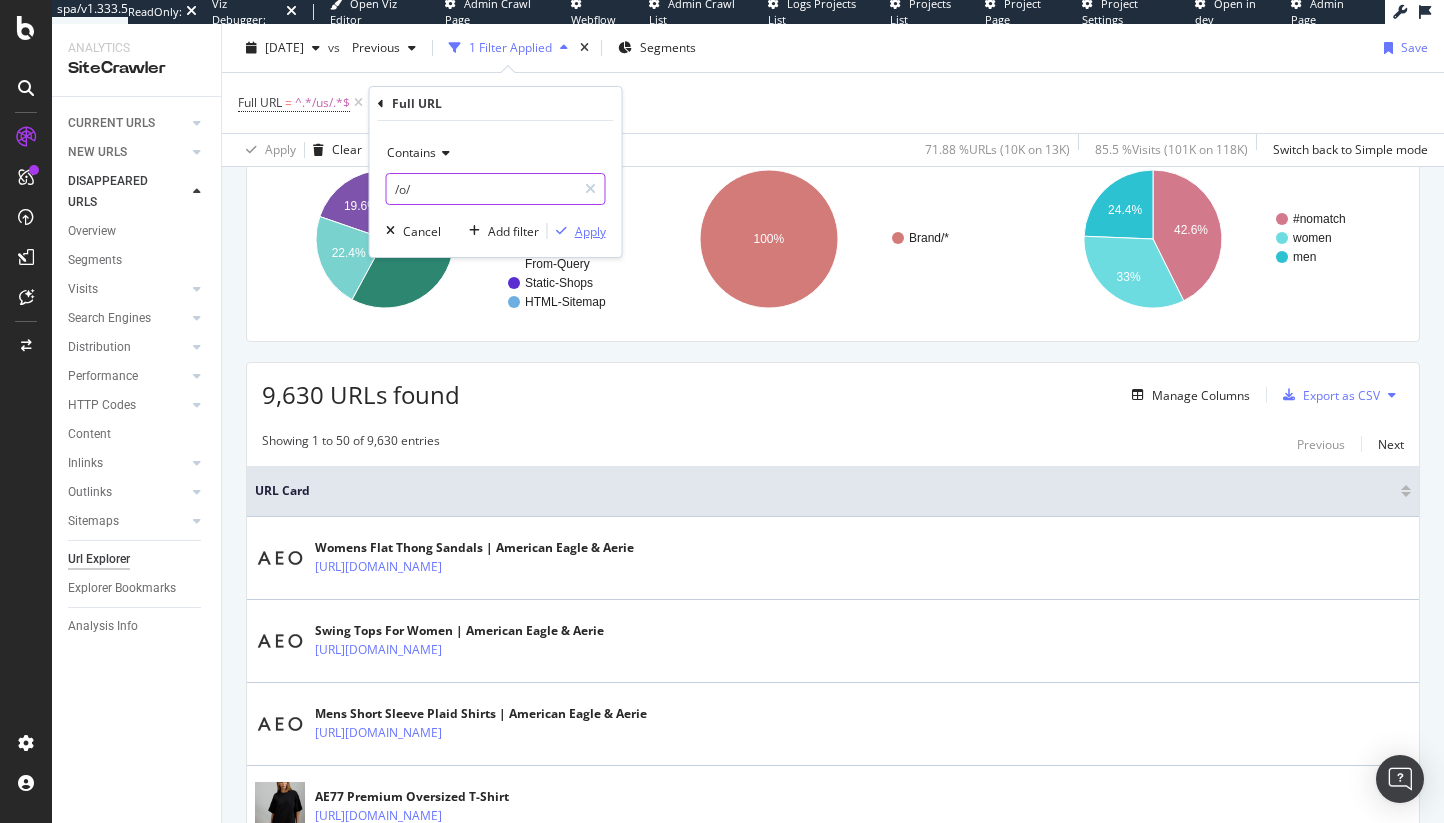 type on "/o/" 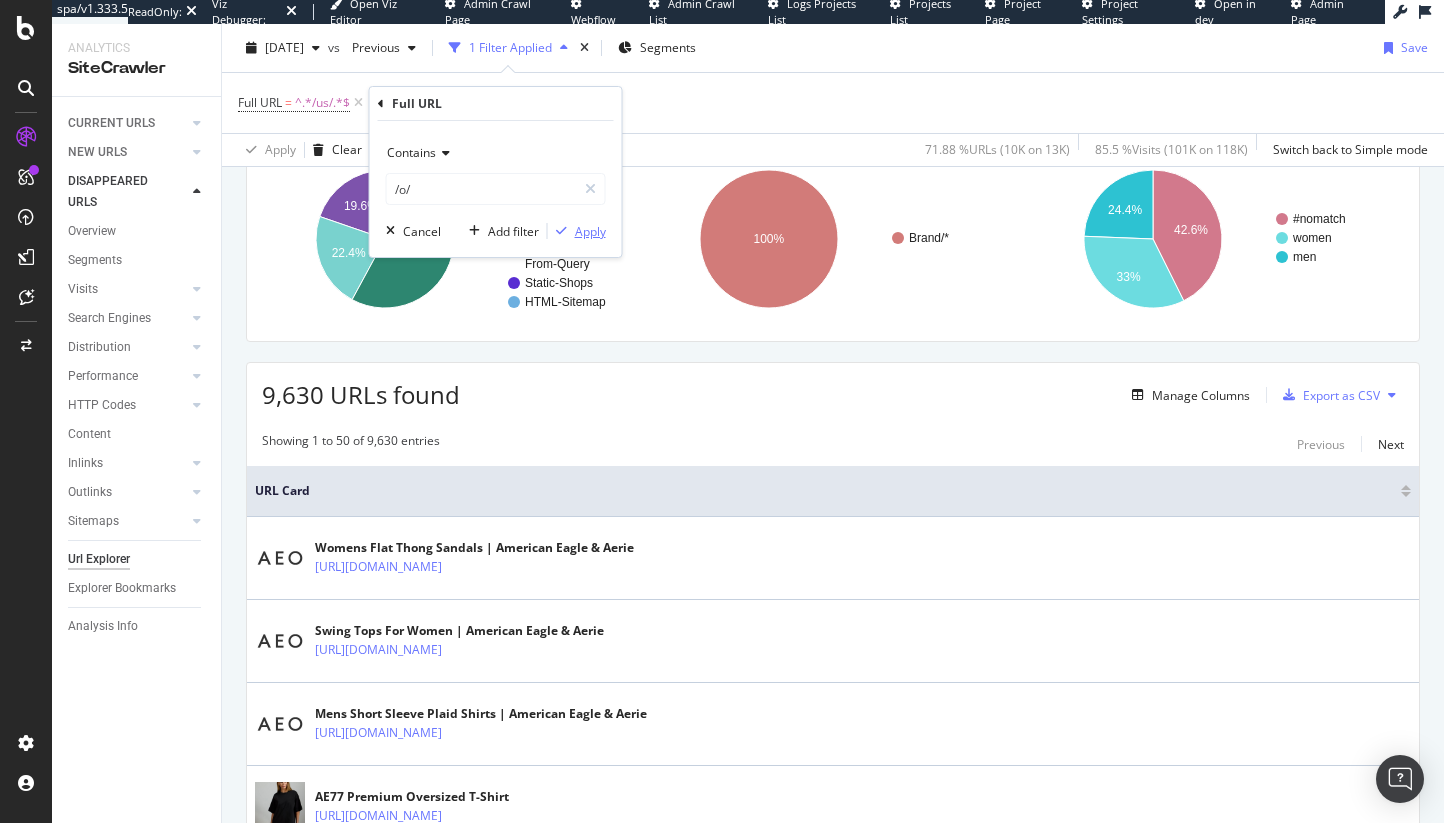 click on "Apply" at bounding box center [577, 231] 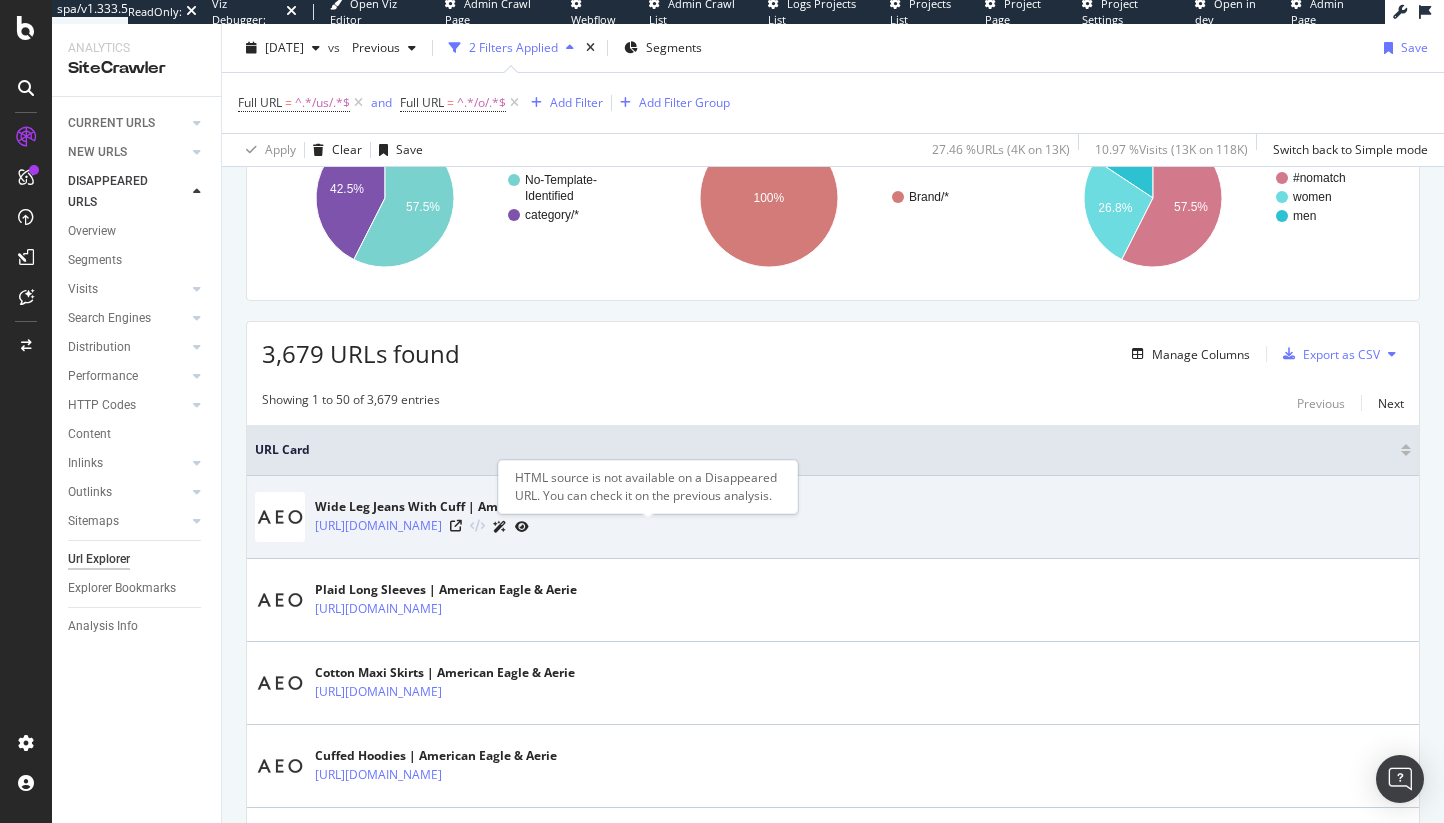 scroll, scrollTop: 0, scrollLeft: 0, axis: both 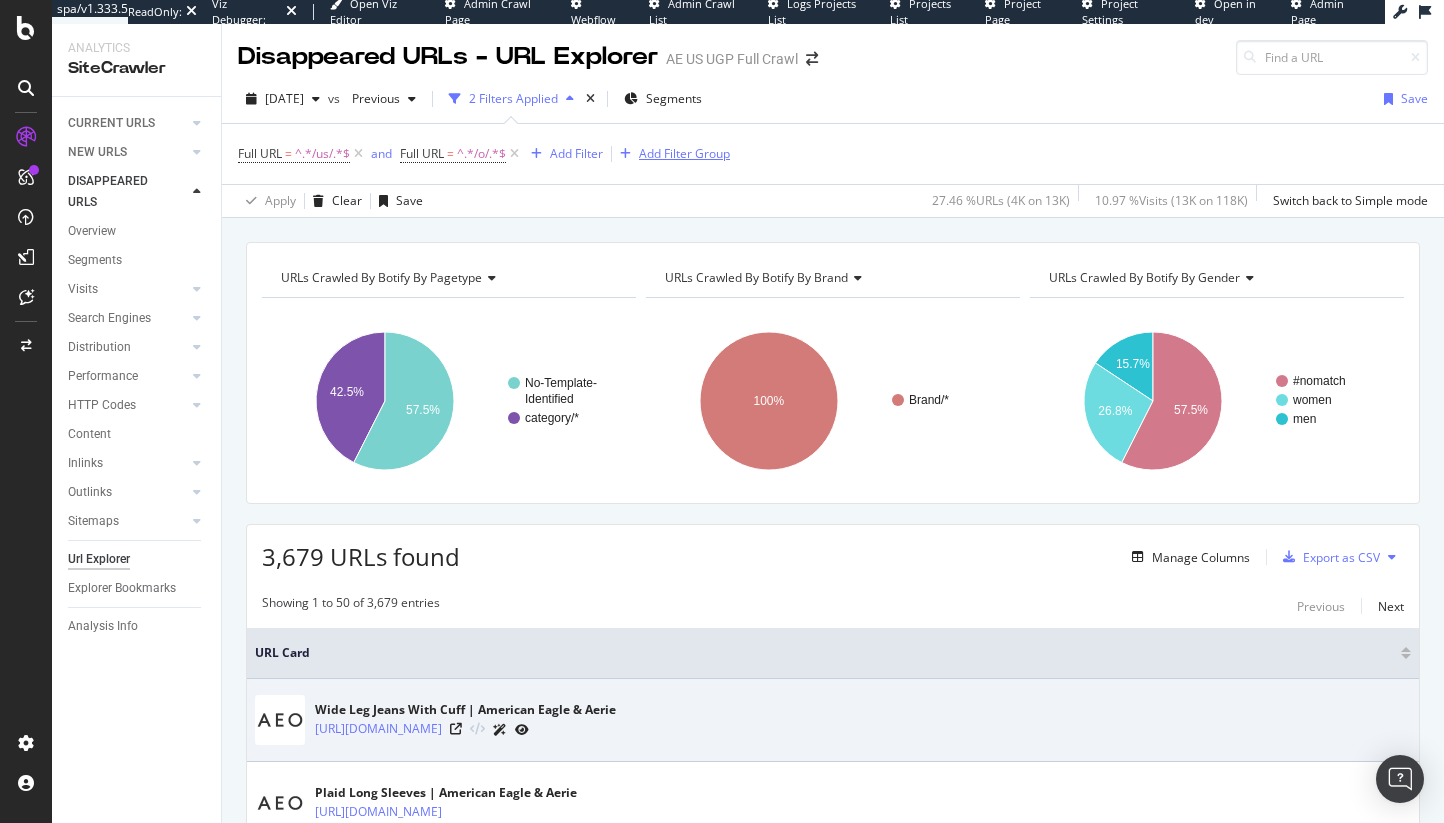 click at bounding box center [514, 154] 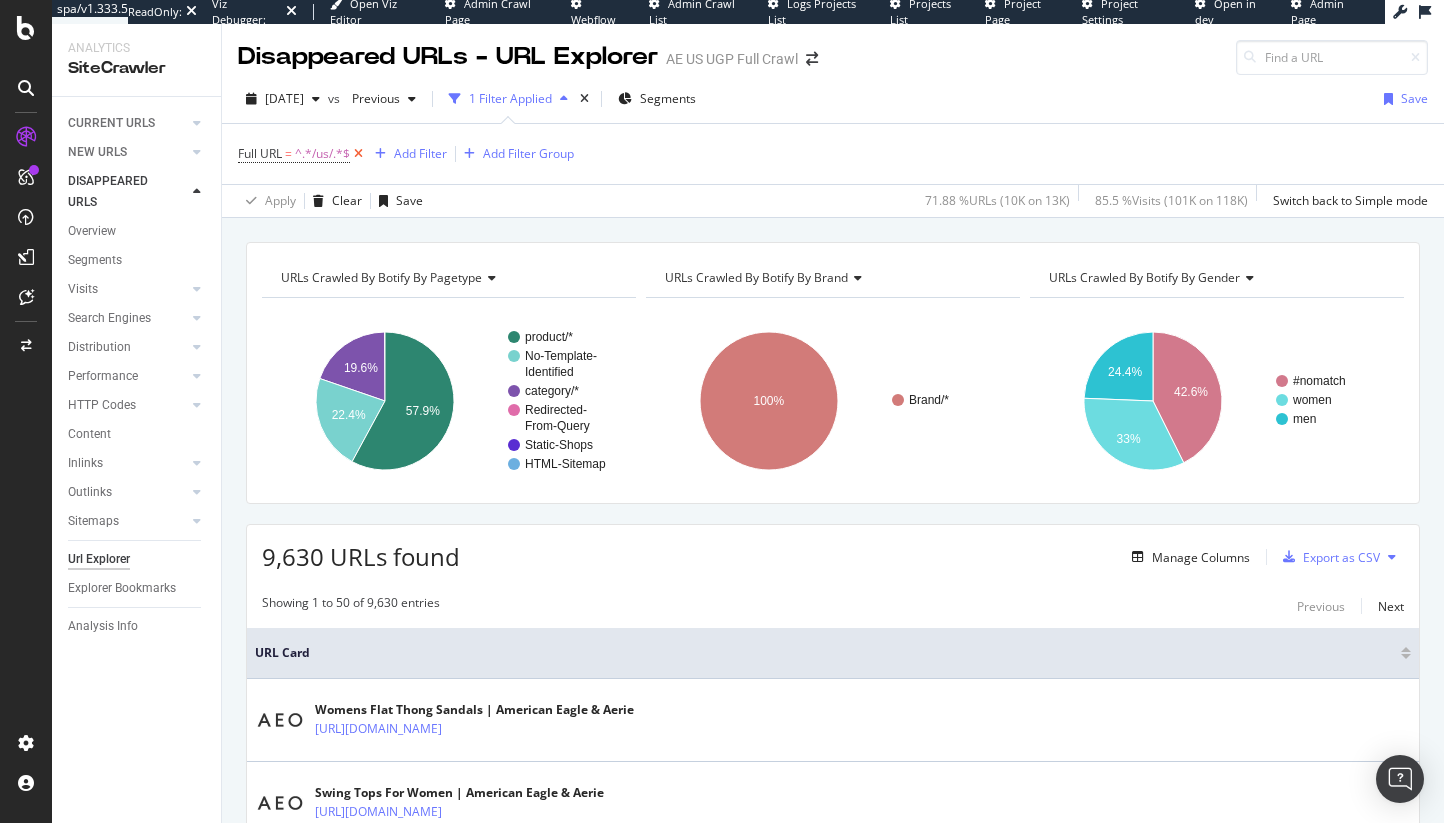 click at bounding box center [358, 154] 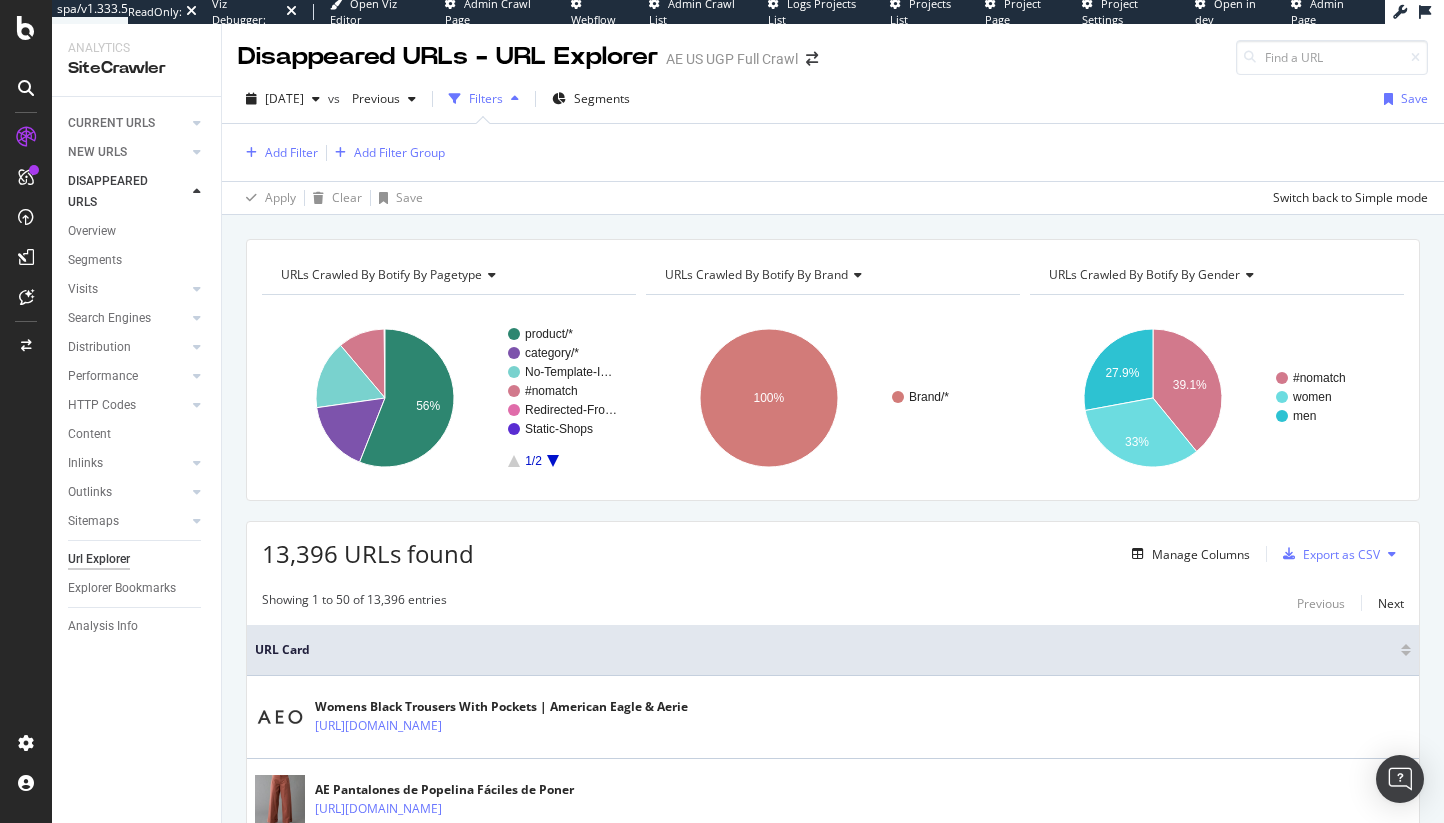 click on "CURRENT URLS" at bounding box center [144, 123] 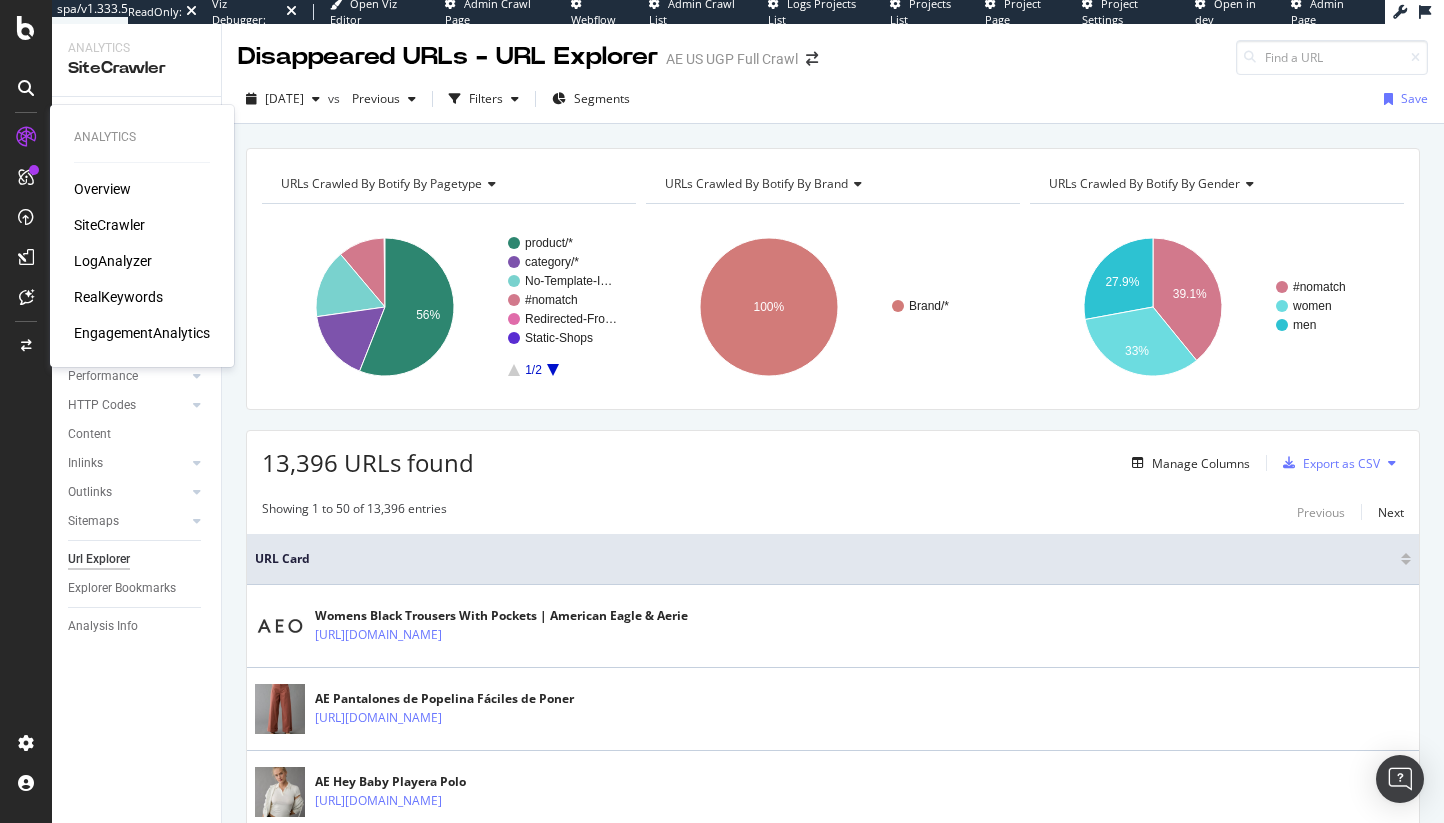 click on "SiteCrawler" at bounding box center (109, 225) 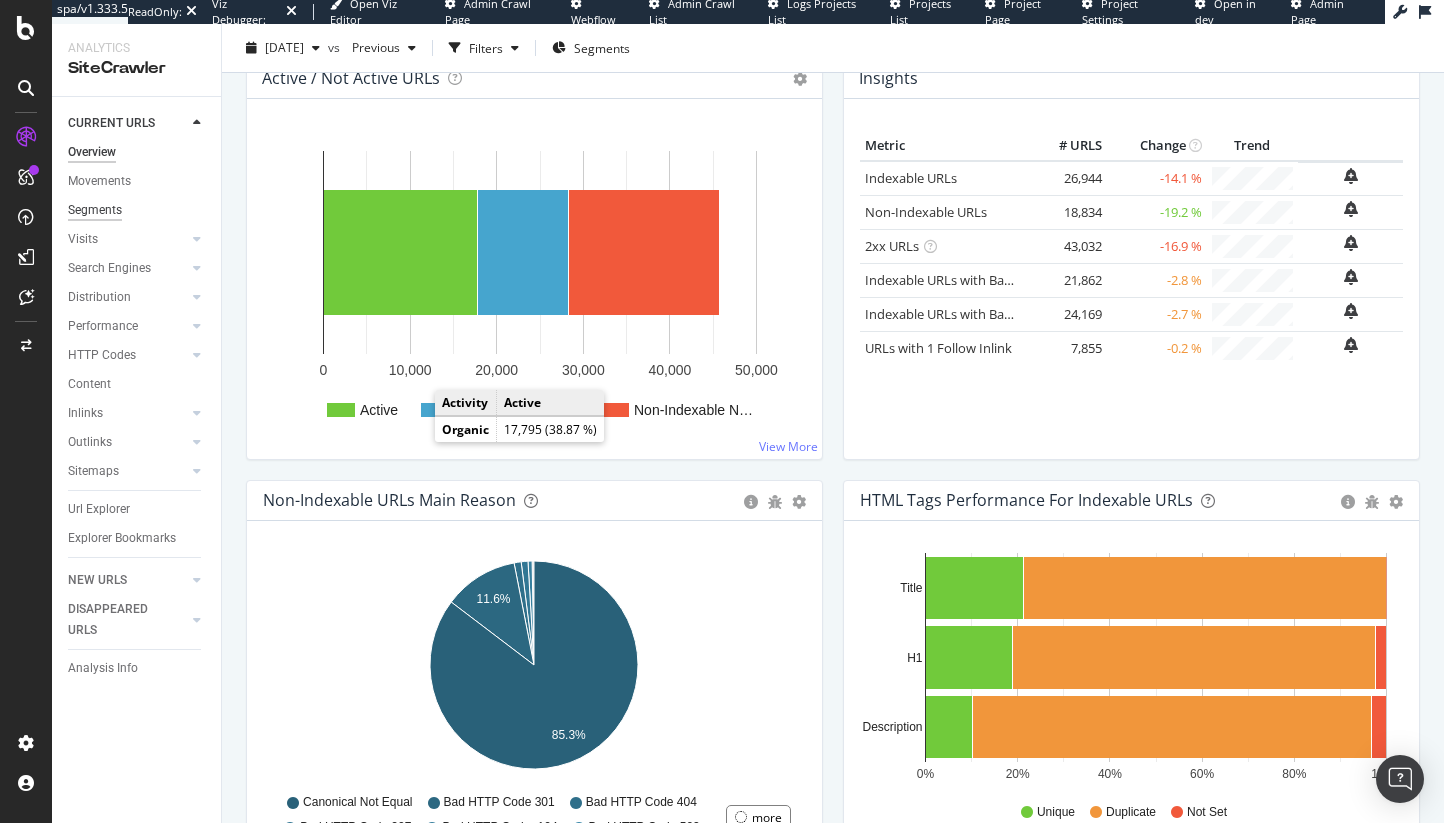 click on "Segments" at bounding box center [95, 210] 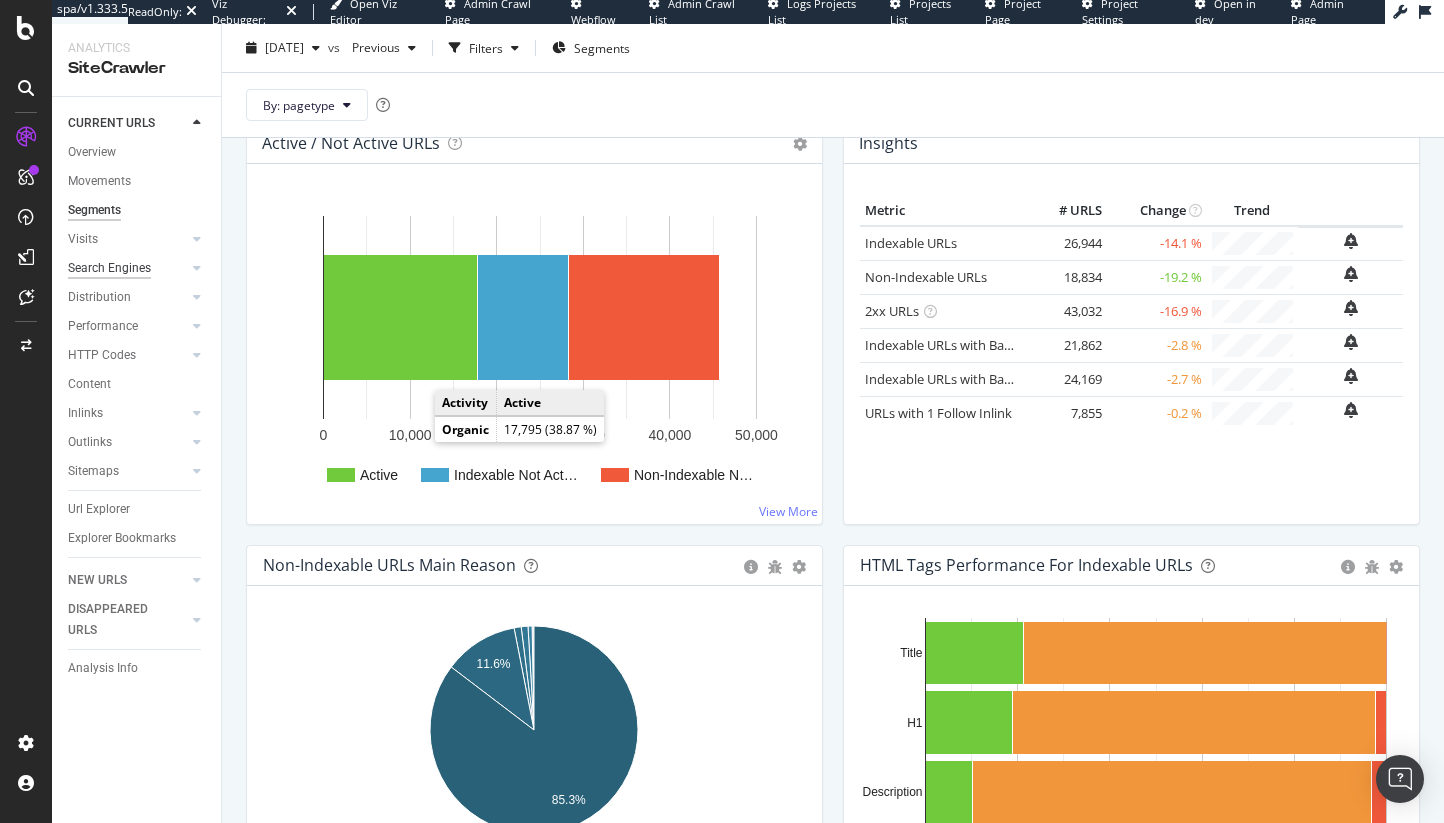scroll, scrollTop: 330, scrollLeft: 0, axis: vertical 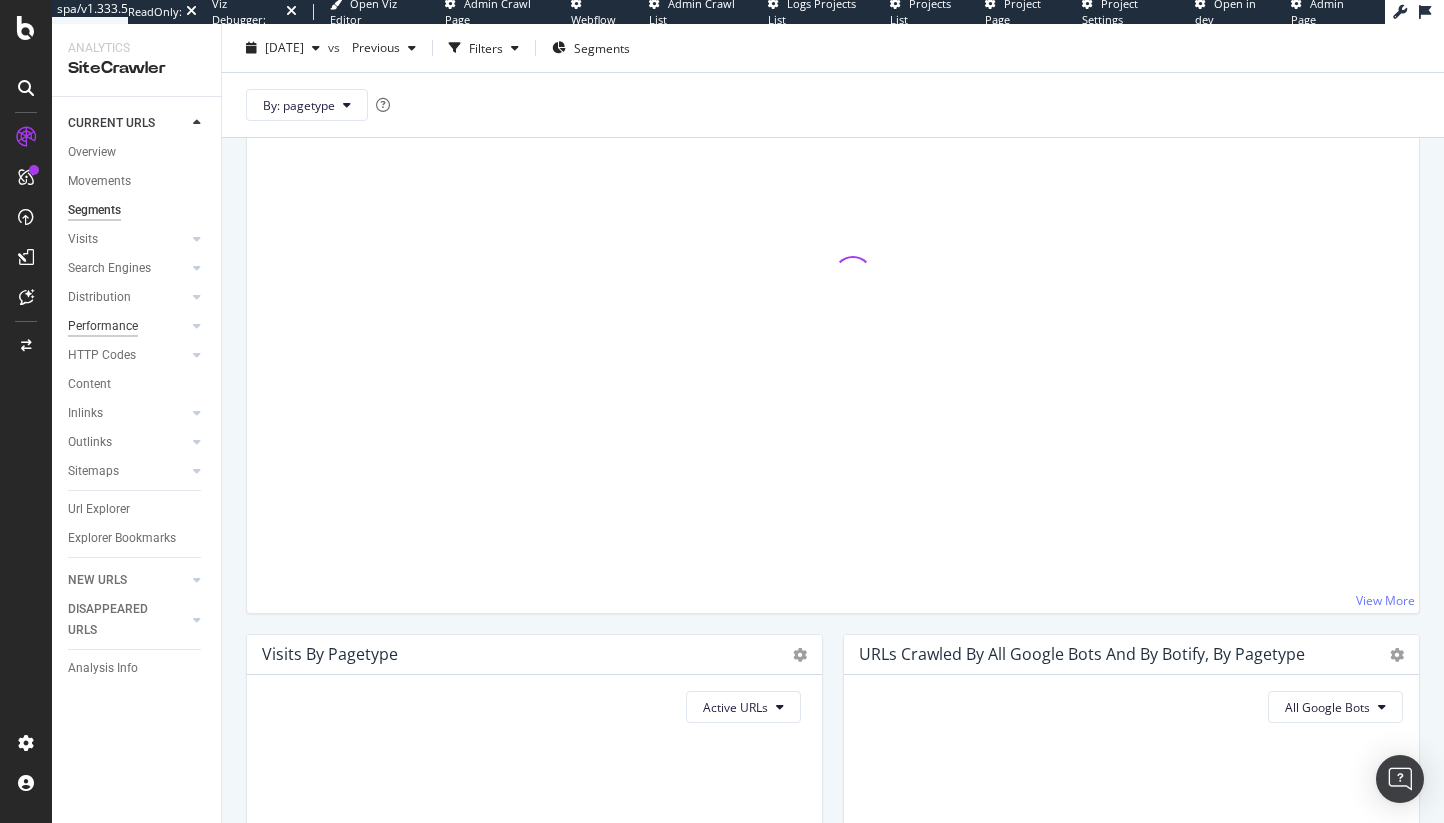 click on "Performance" at bounding box center (103, 326) 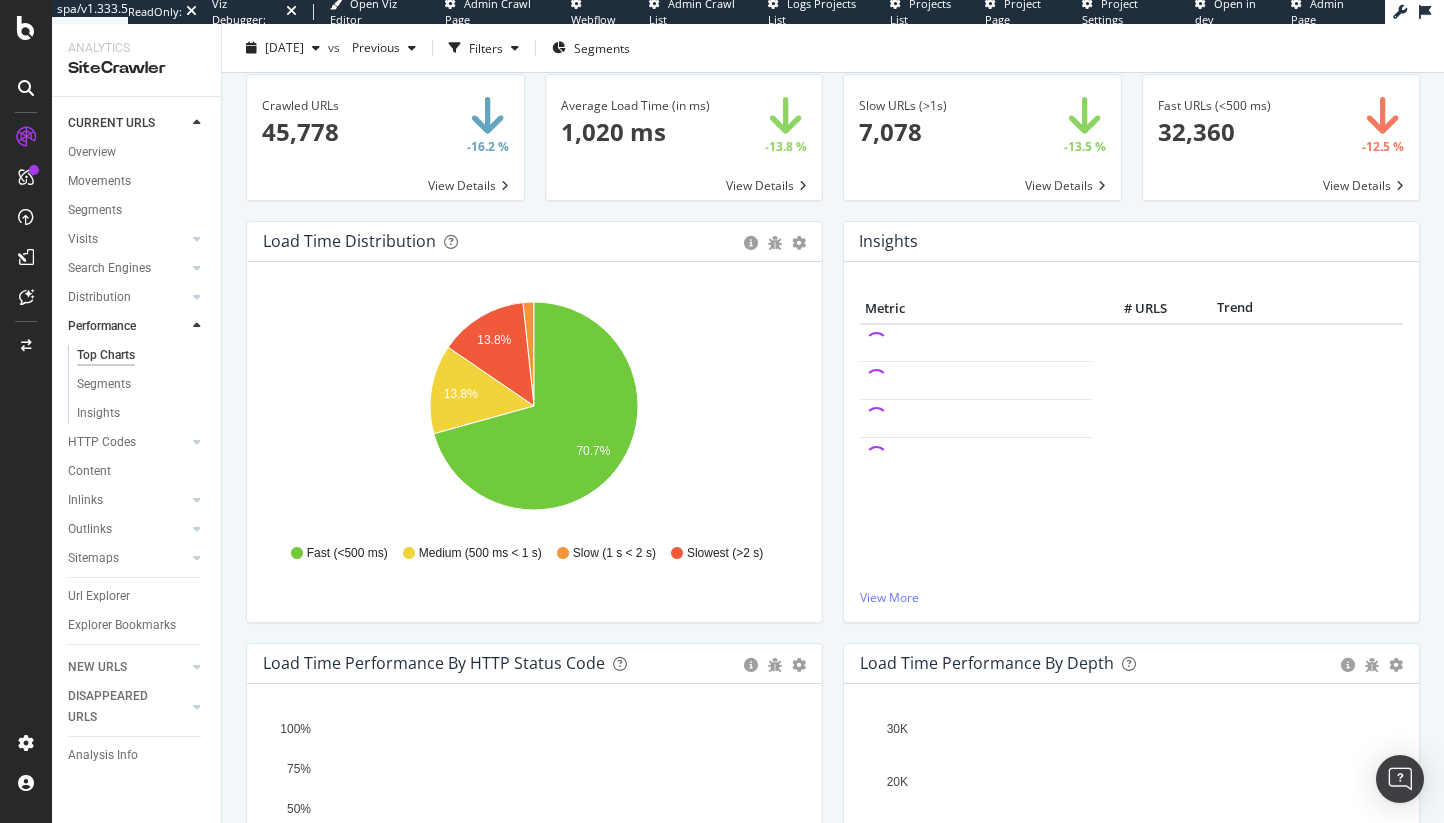 scroll, scrollTop: 151, scrollLeft: 0, axis: vertical 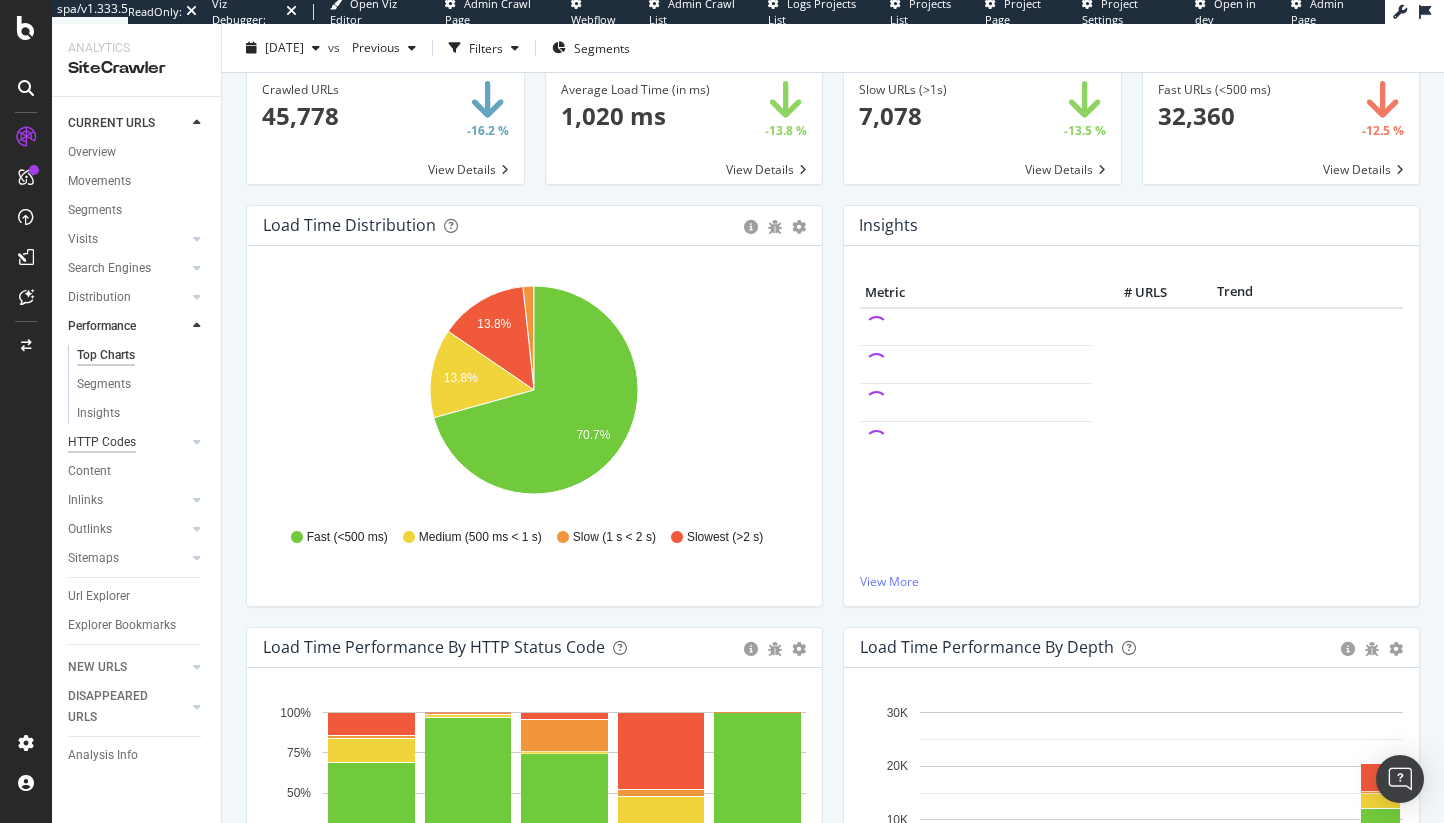 click on "HTTP Codes" at bounding box center (102, 442) 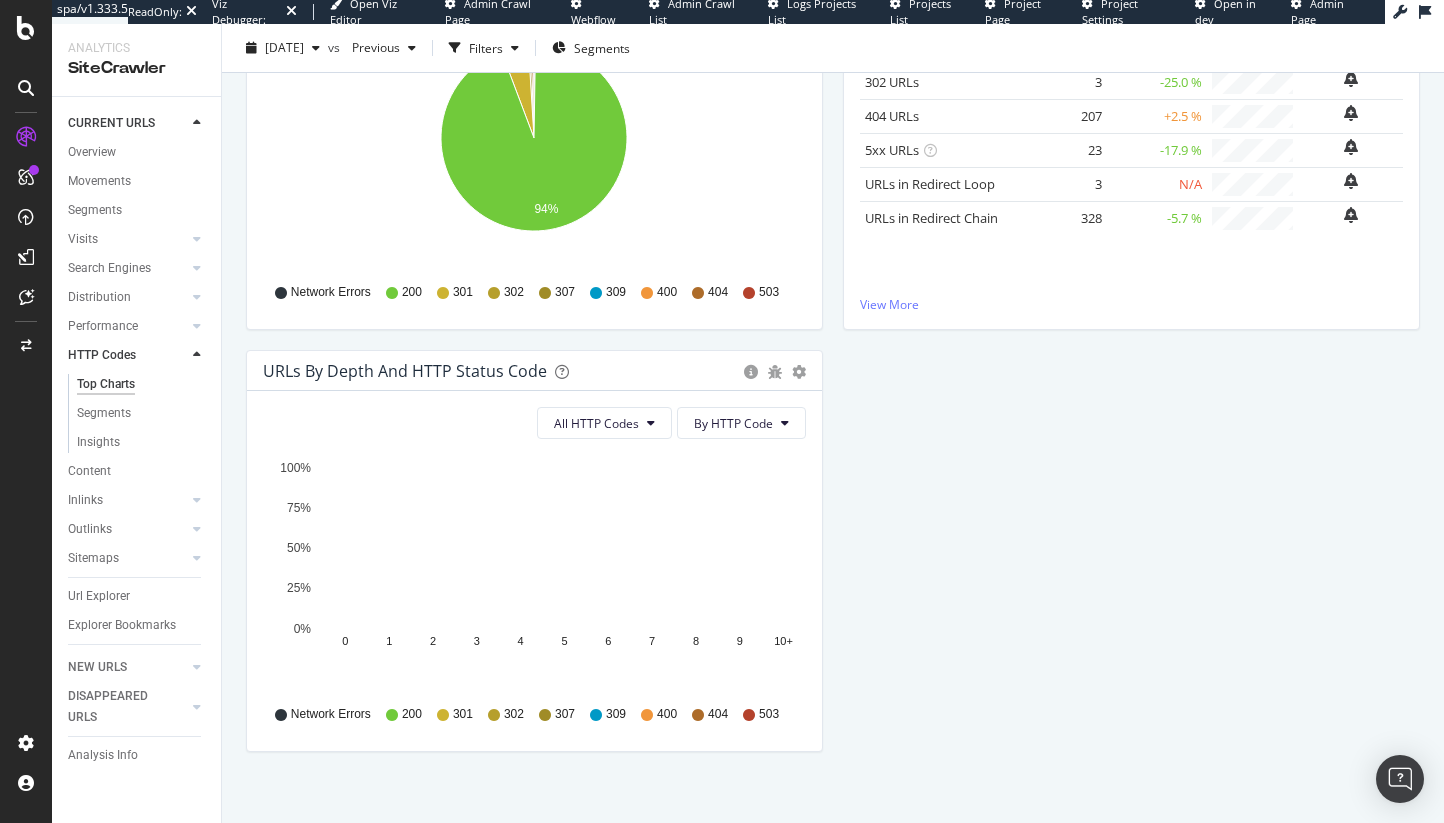 scroll, scrollTop: 374, scrollLeft: 0, axis: vertical 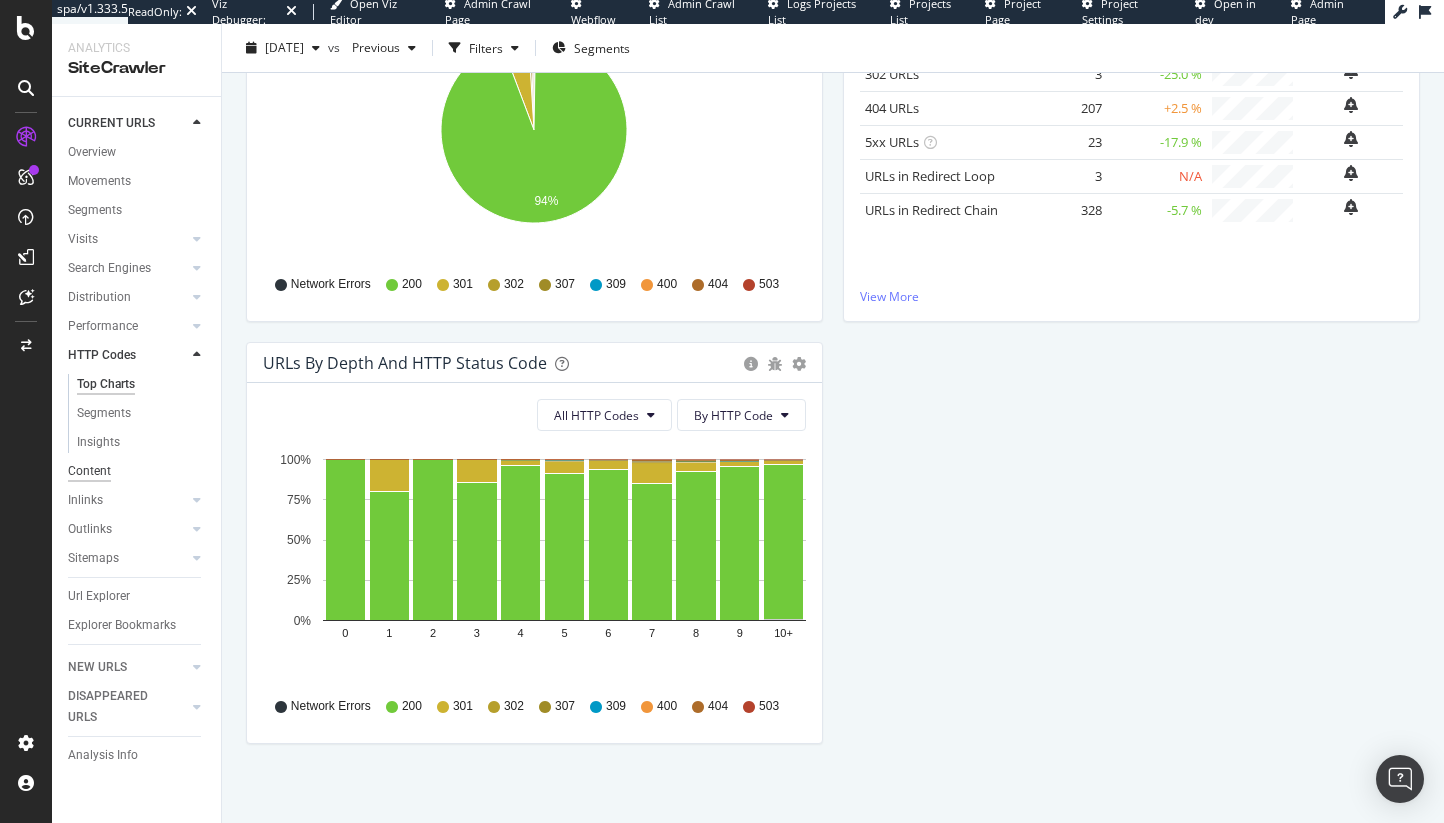 click on "Content" at bounding box center (89, 471) 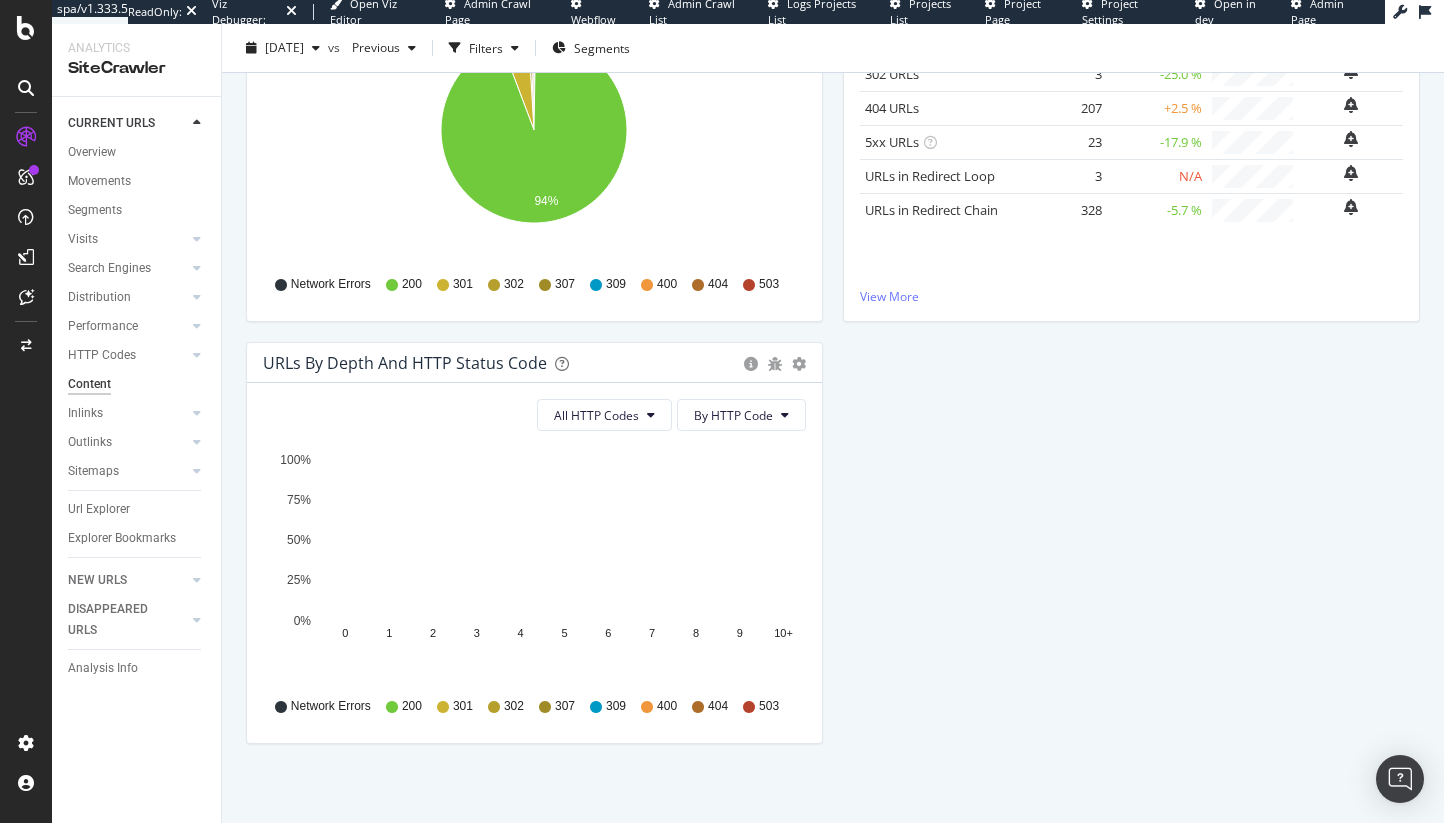 scroll, scrollTop: 0, scrollLeft: 0, axis: both 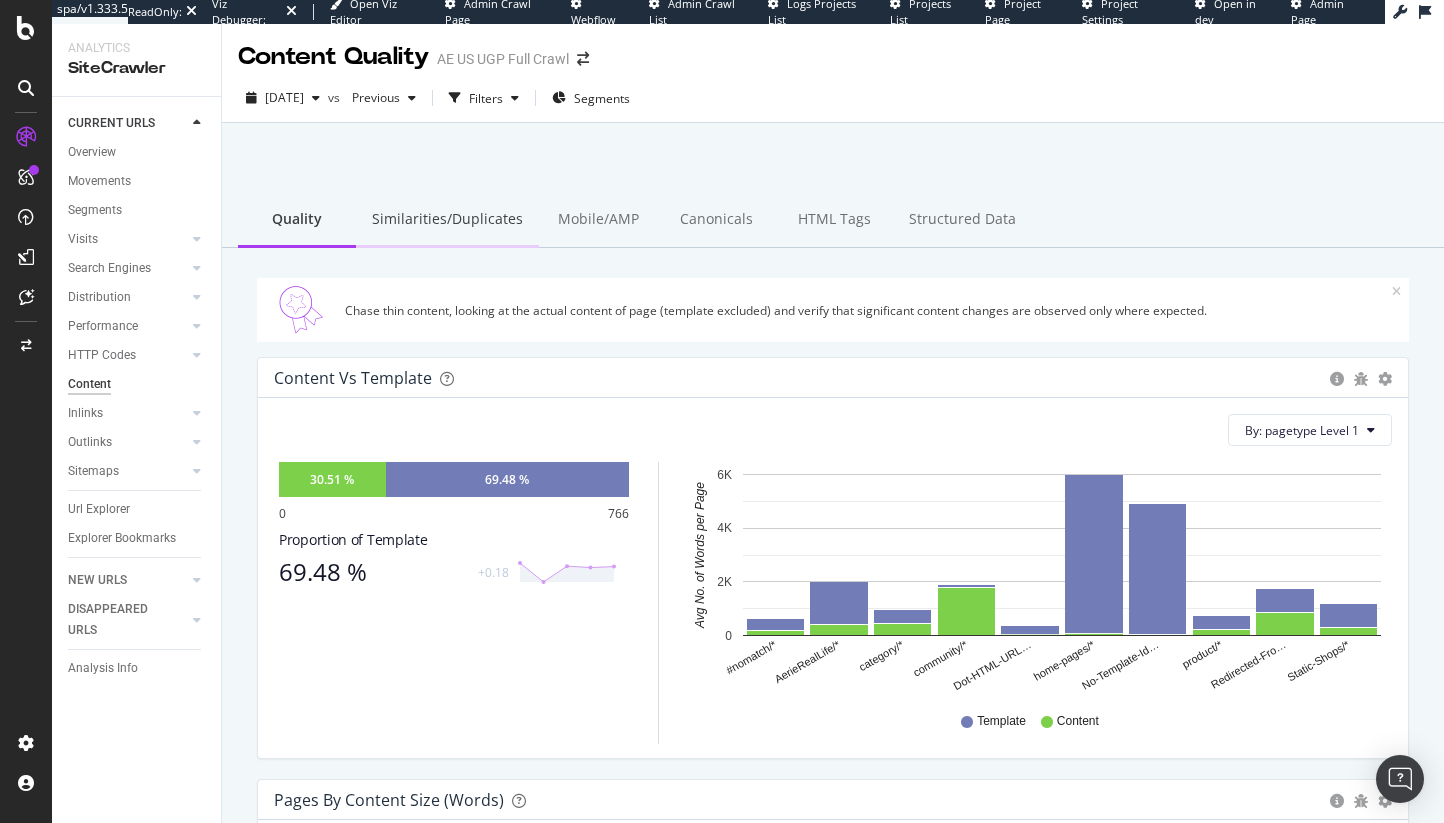click on "Similarities/Duplicates" at bounding box center (447, 220) 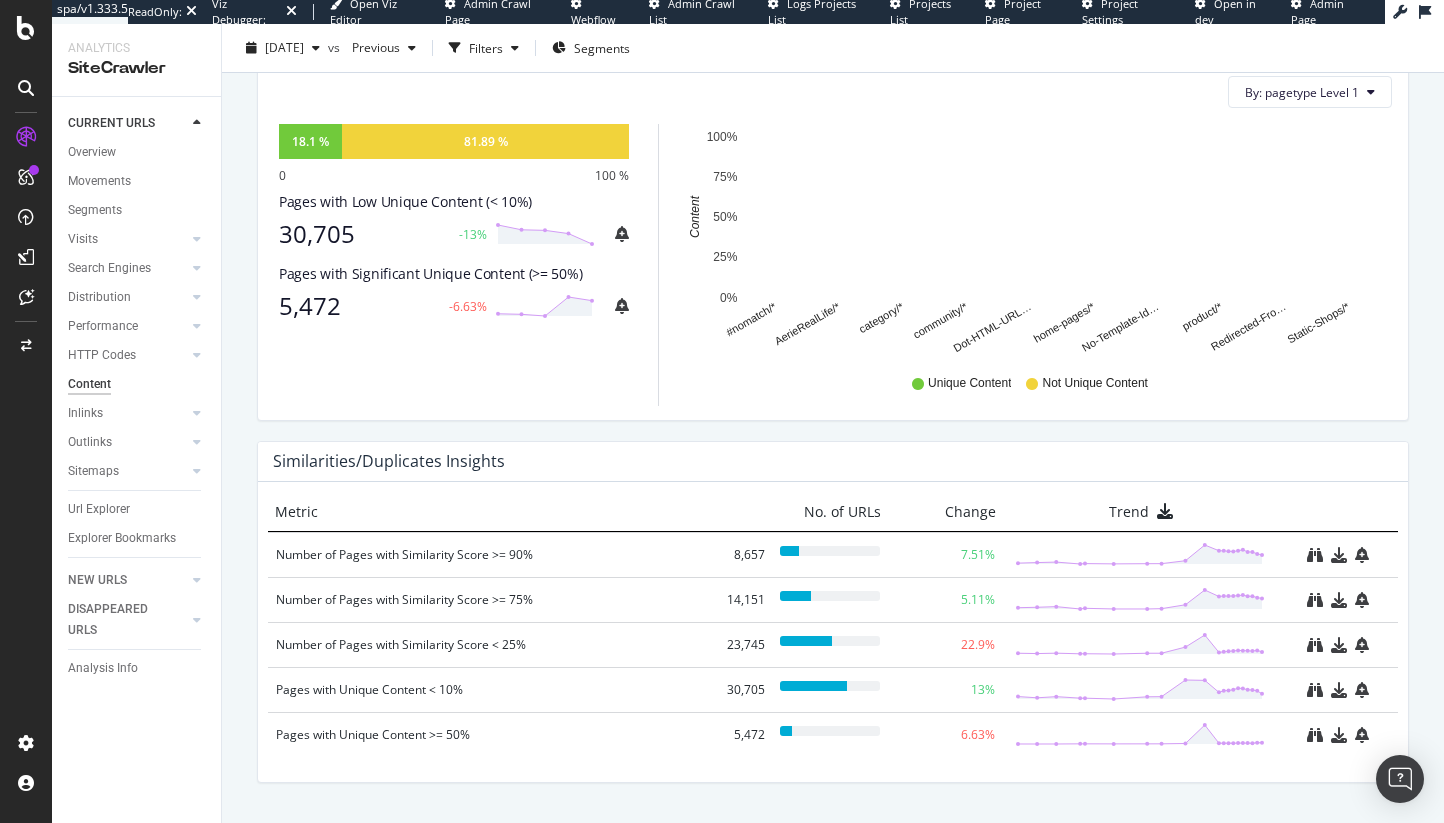 scroll, scrollTop: 810, scrollLeft: 0, axis: vertical 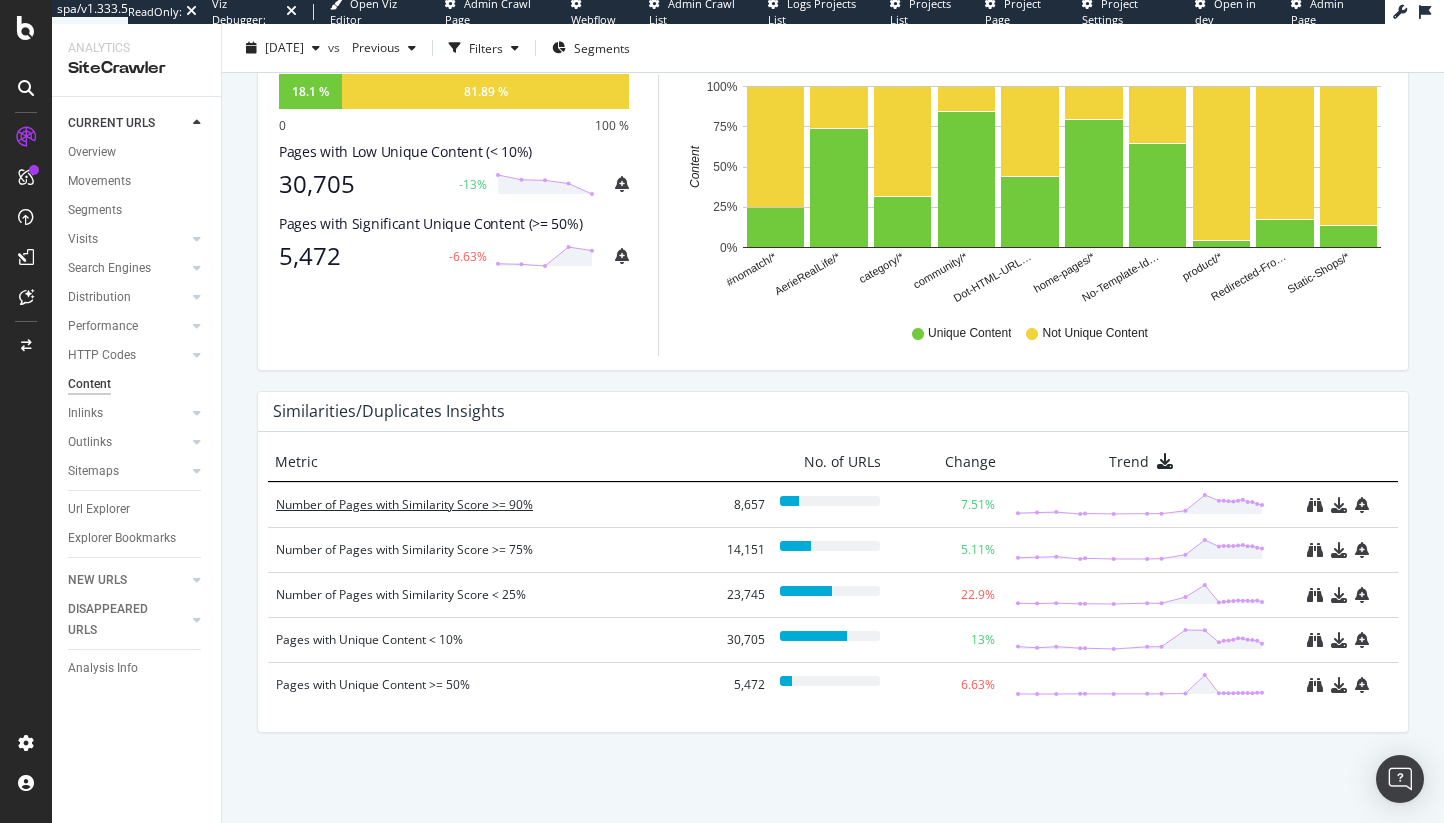click on "Number of Pages with Similarity Score >= 90%" at bounding box center (488, 505) 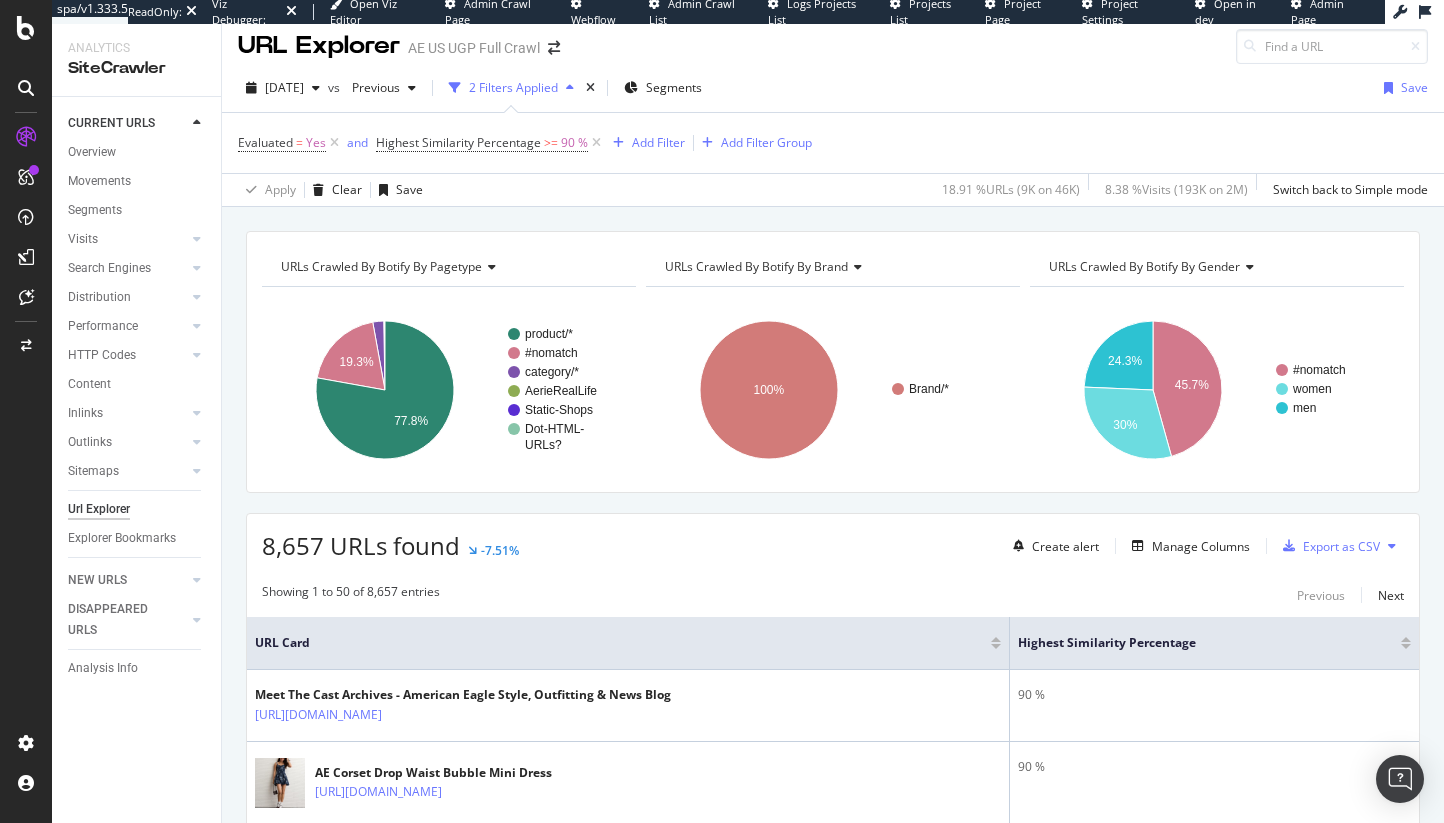 scroll, scrollTop: 0, scrollLeft: 0, axis: both 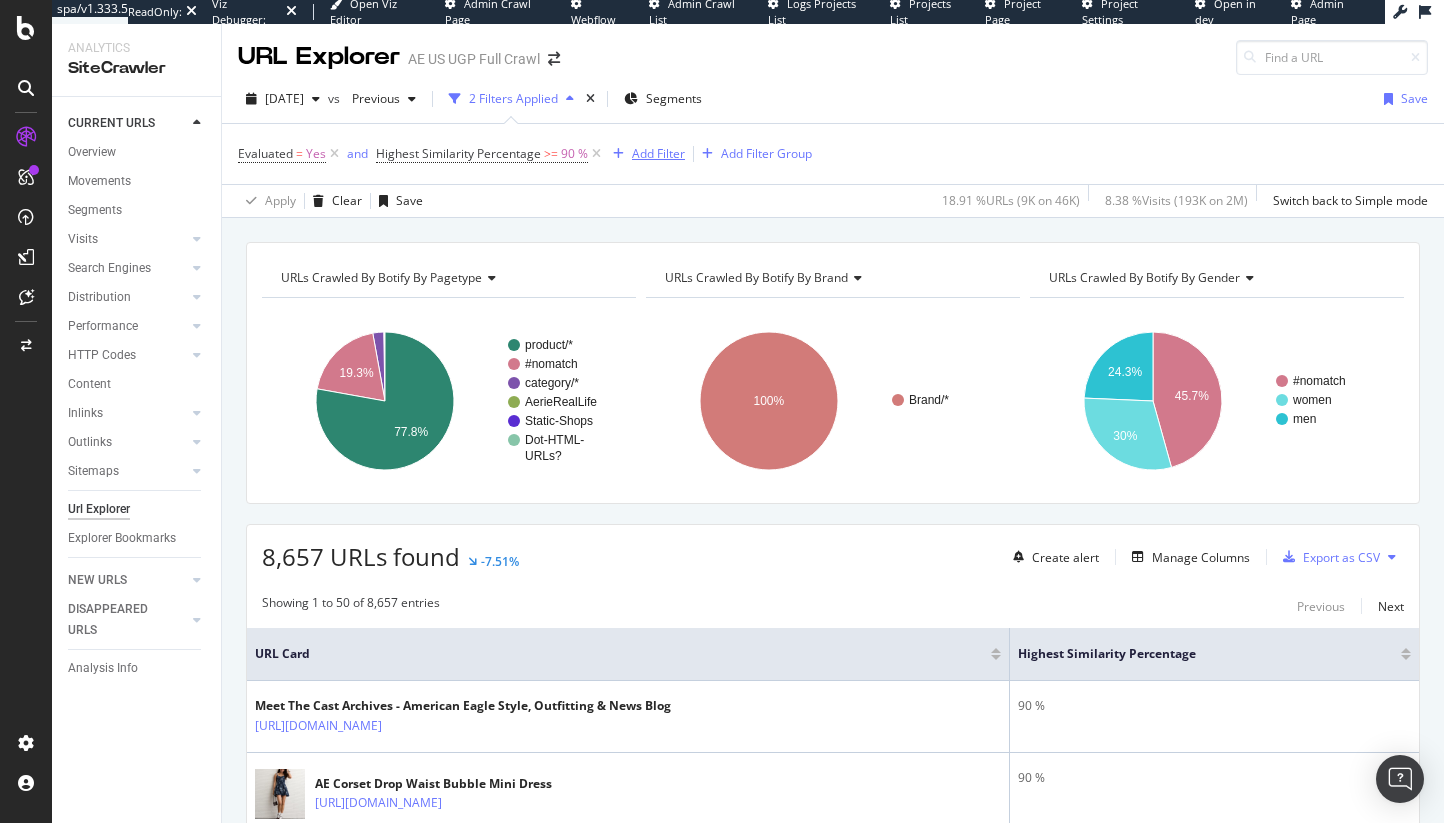 click at bounding box center [618, 154] 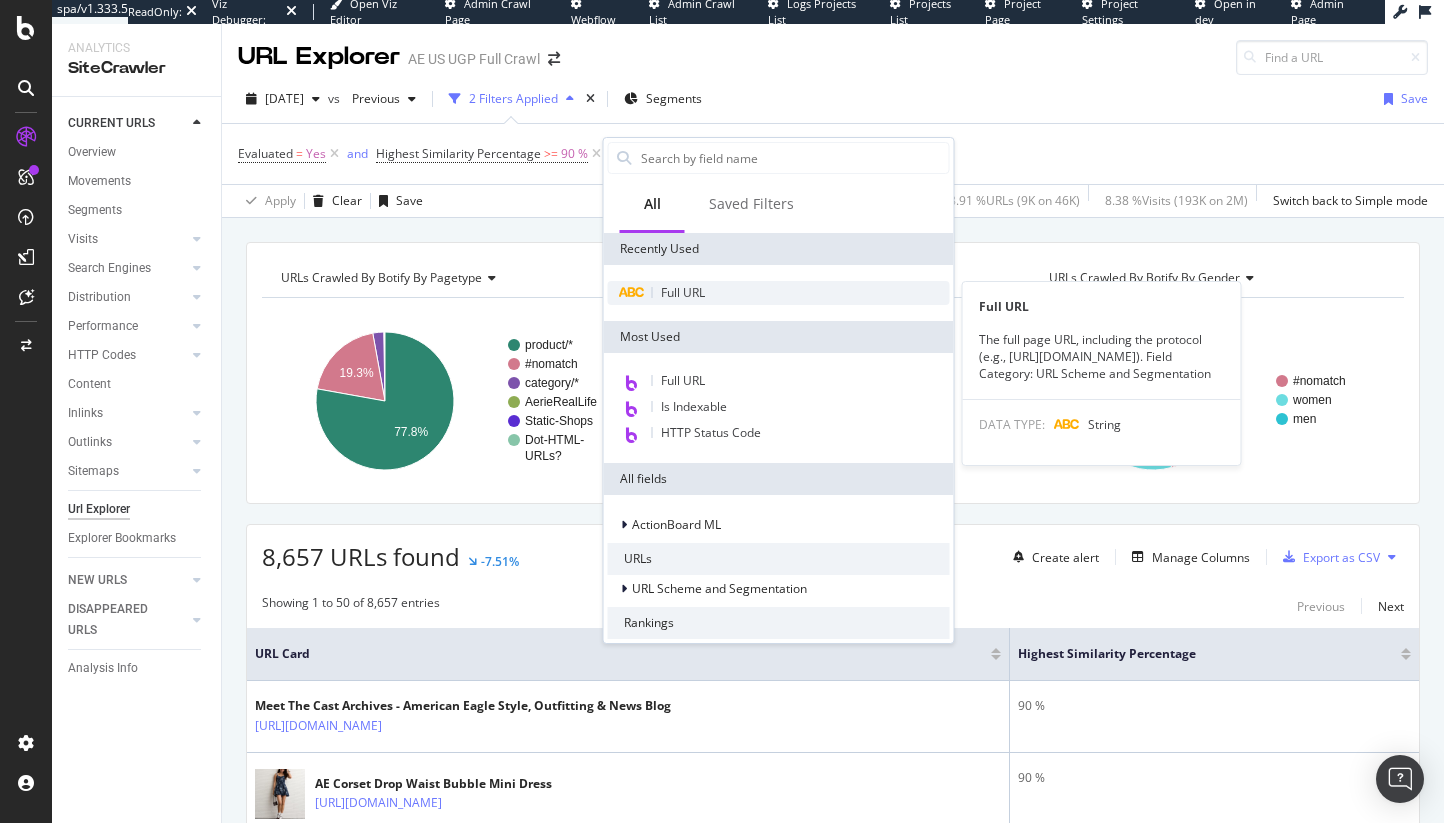 click on "Full URL" at bounding box center (779, 293) 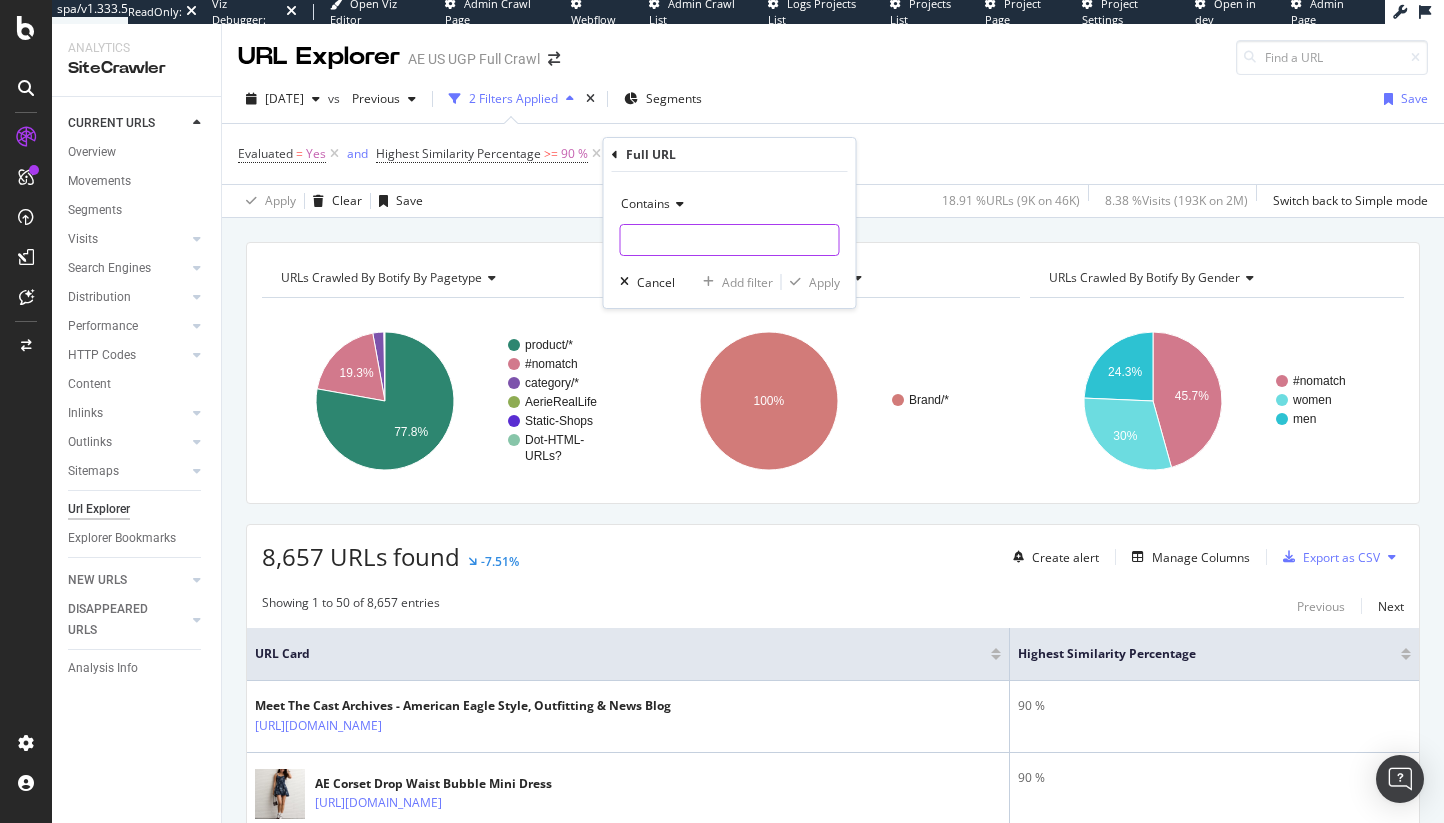 click at bounding box center [730, 240] 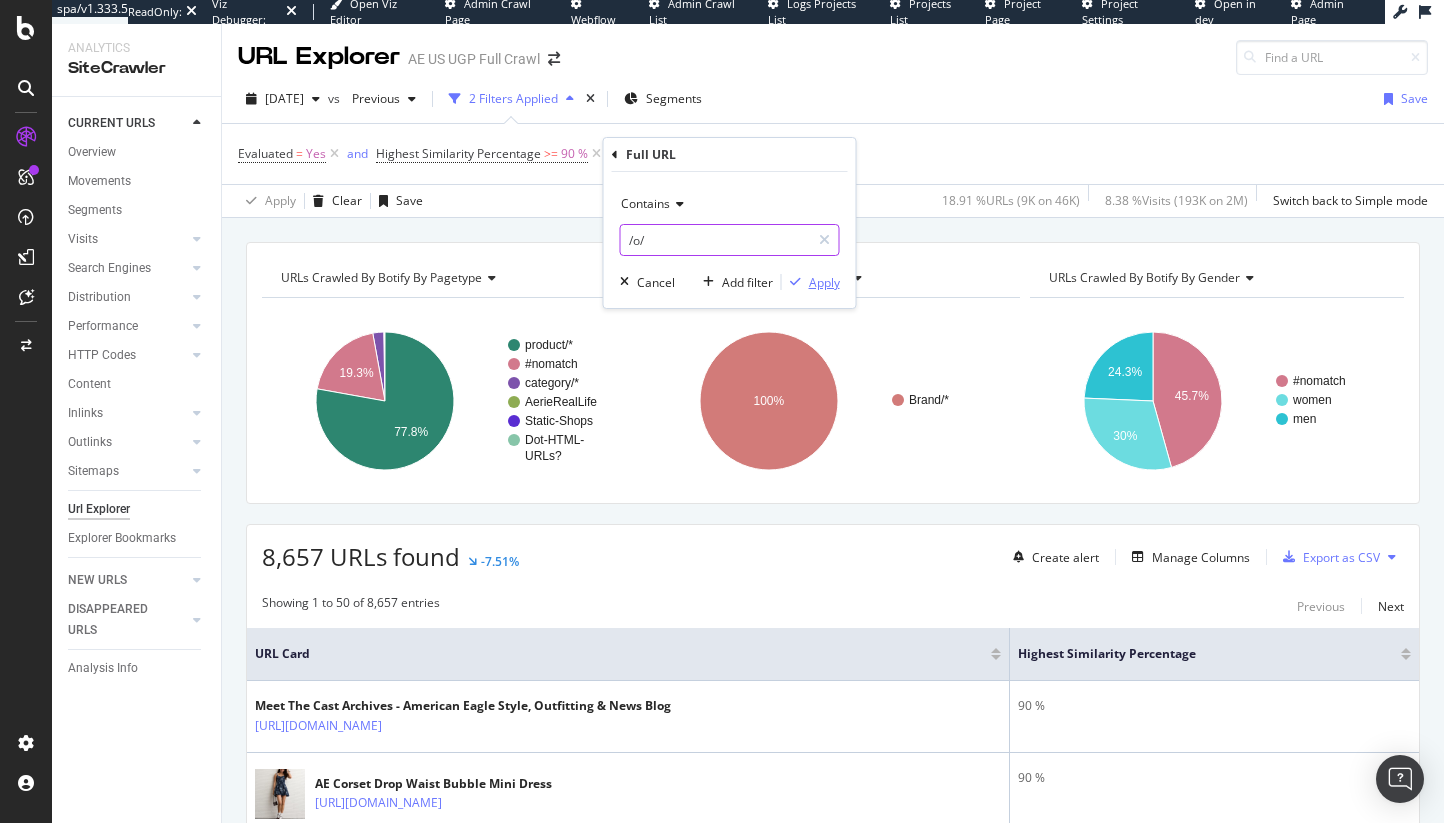 type on "/o/" 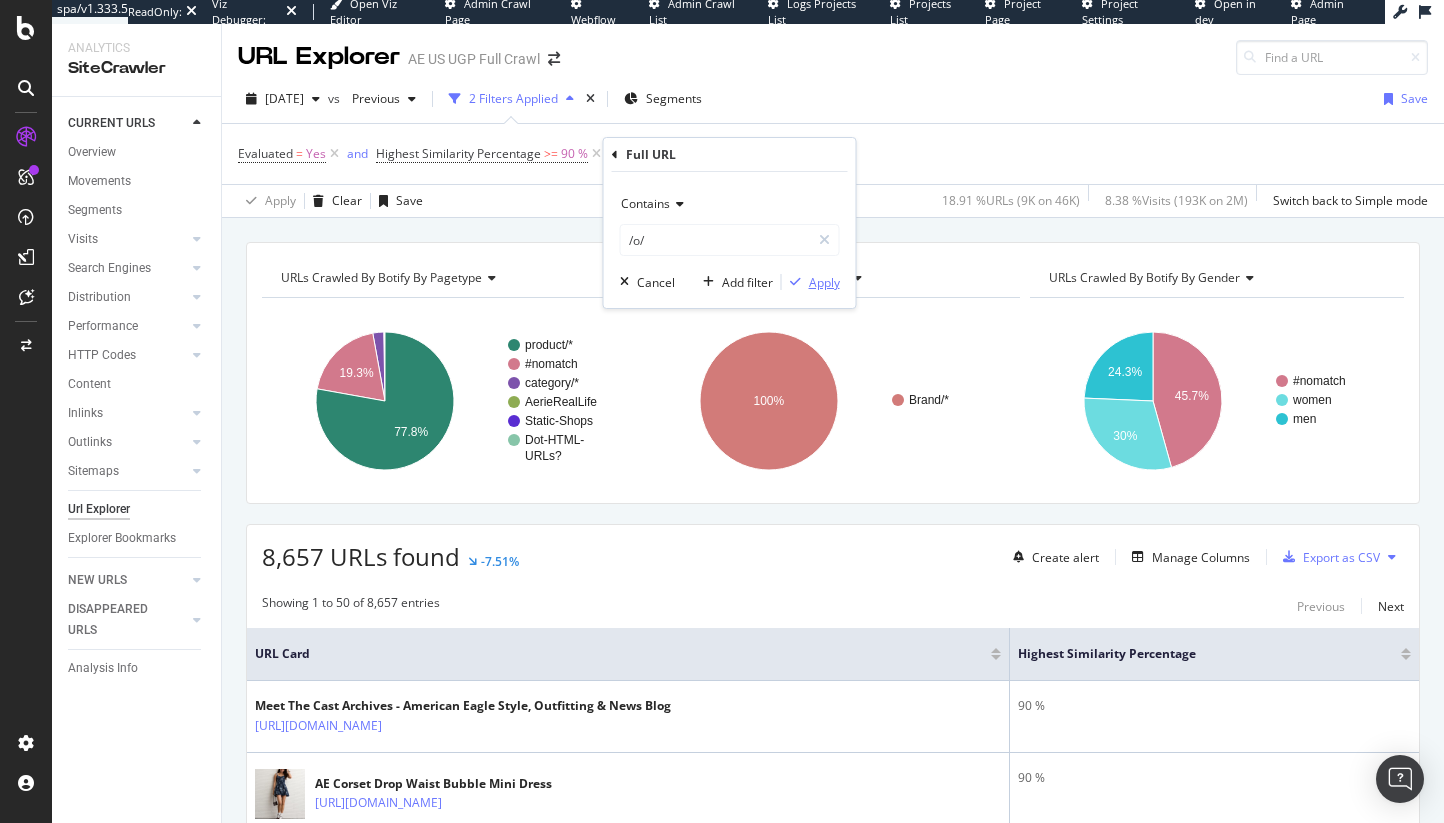 click at bounding box center (795, 282) 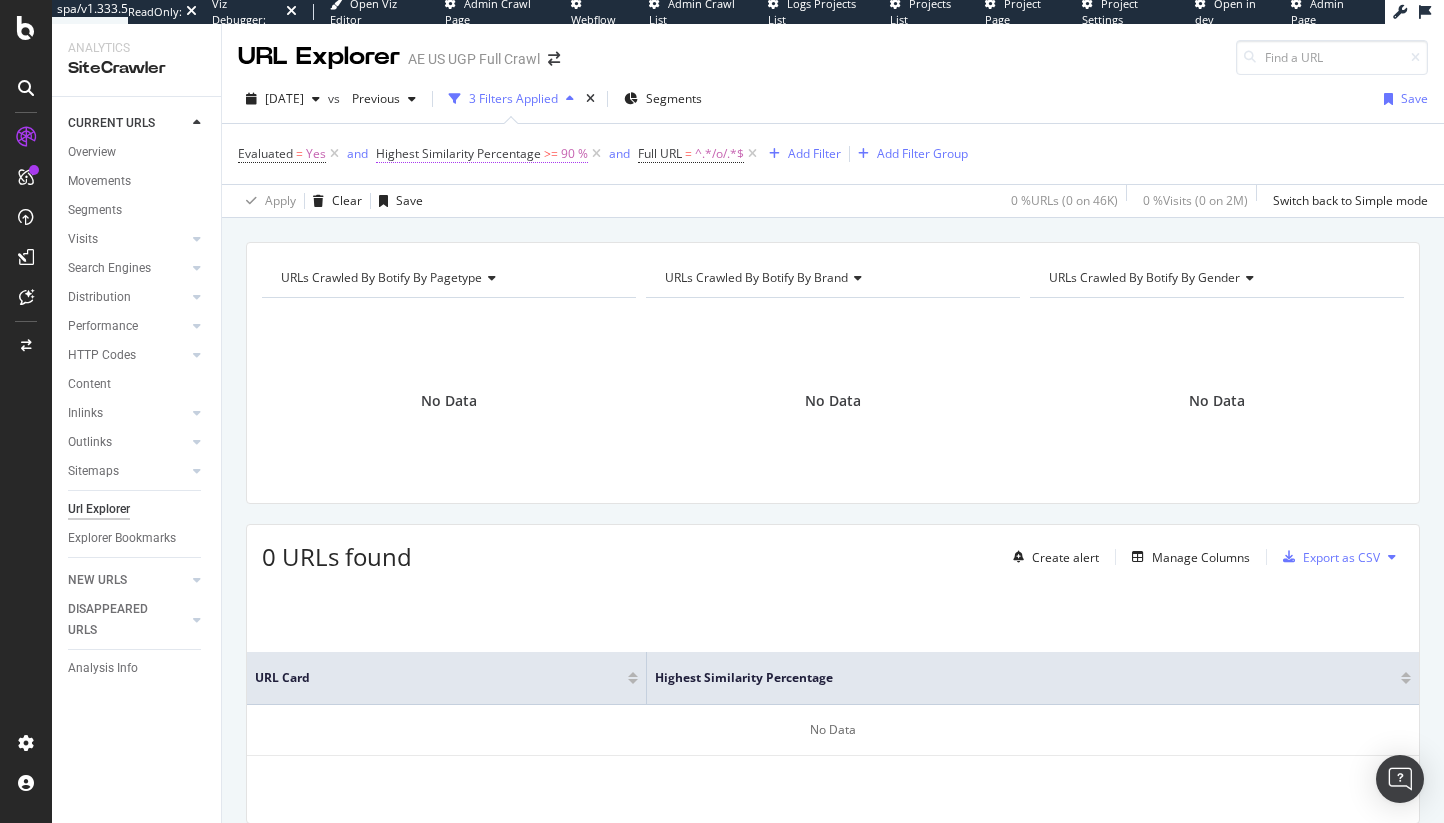 click on "90 %" at bounding box center (574, 154) 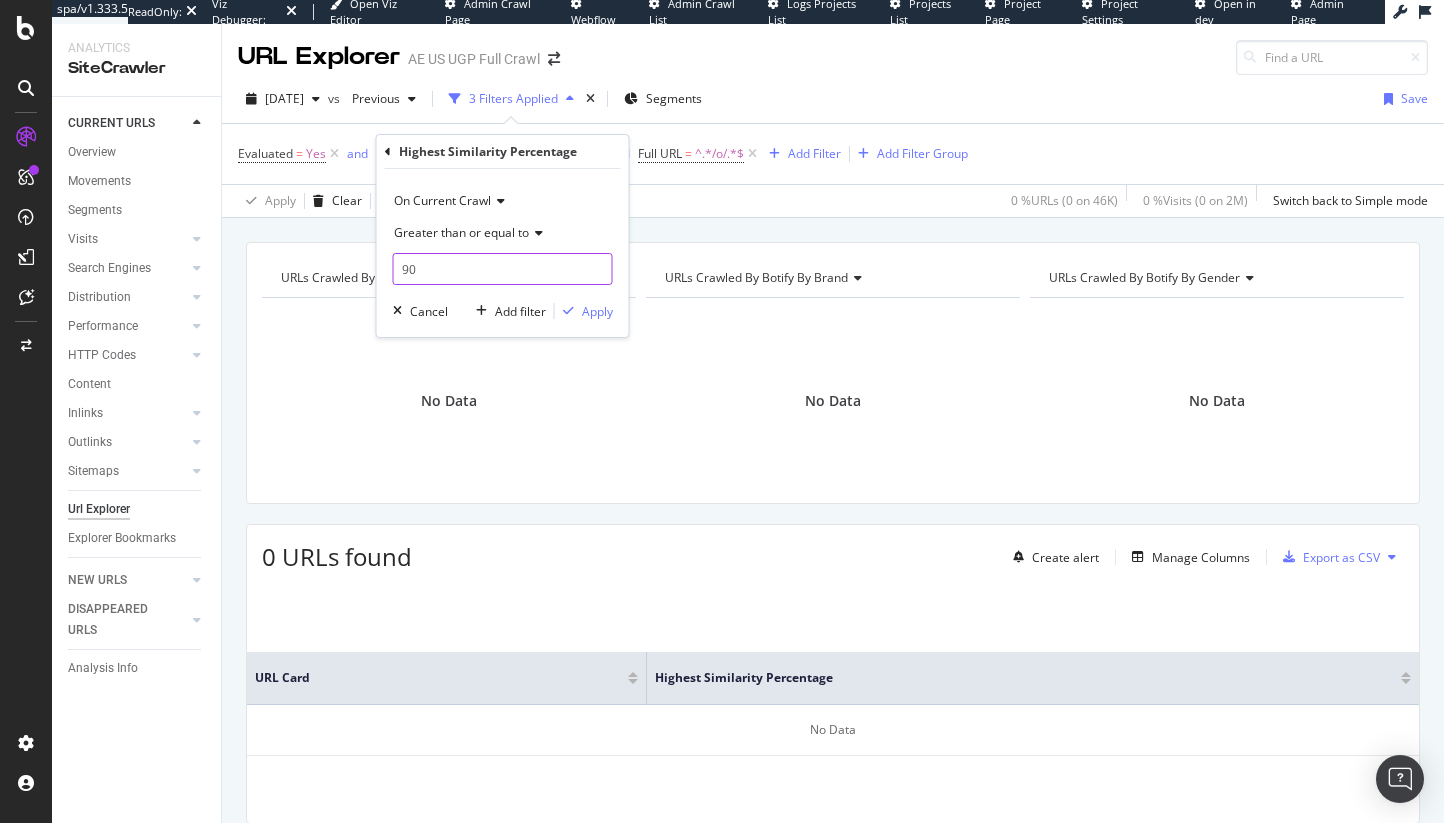 click on "90" at bounding box center [503, 269] 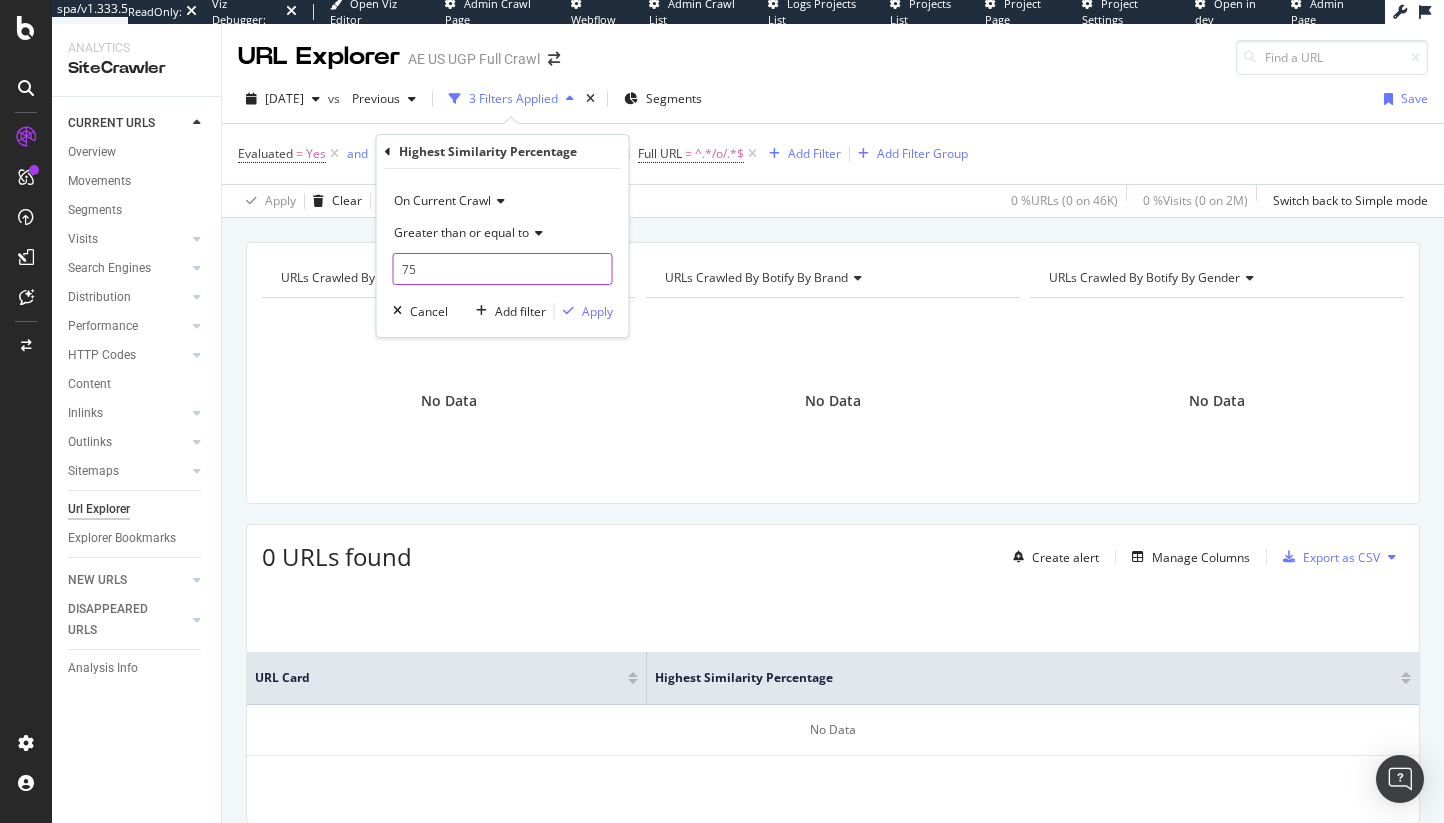 type on "75" 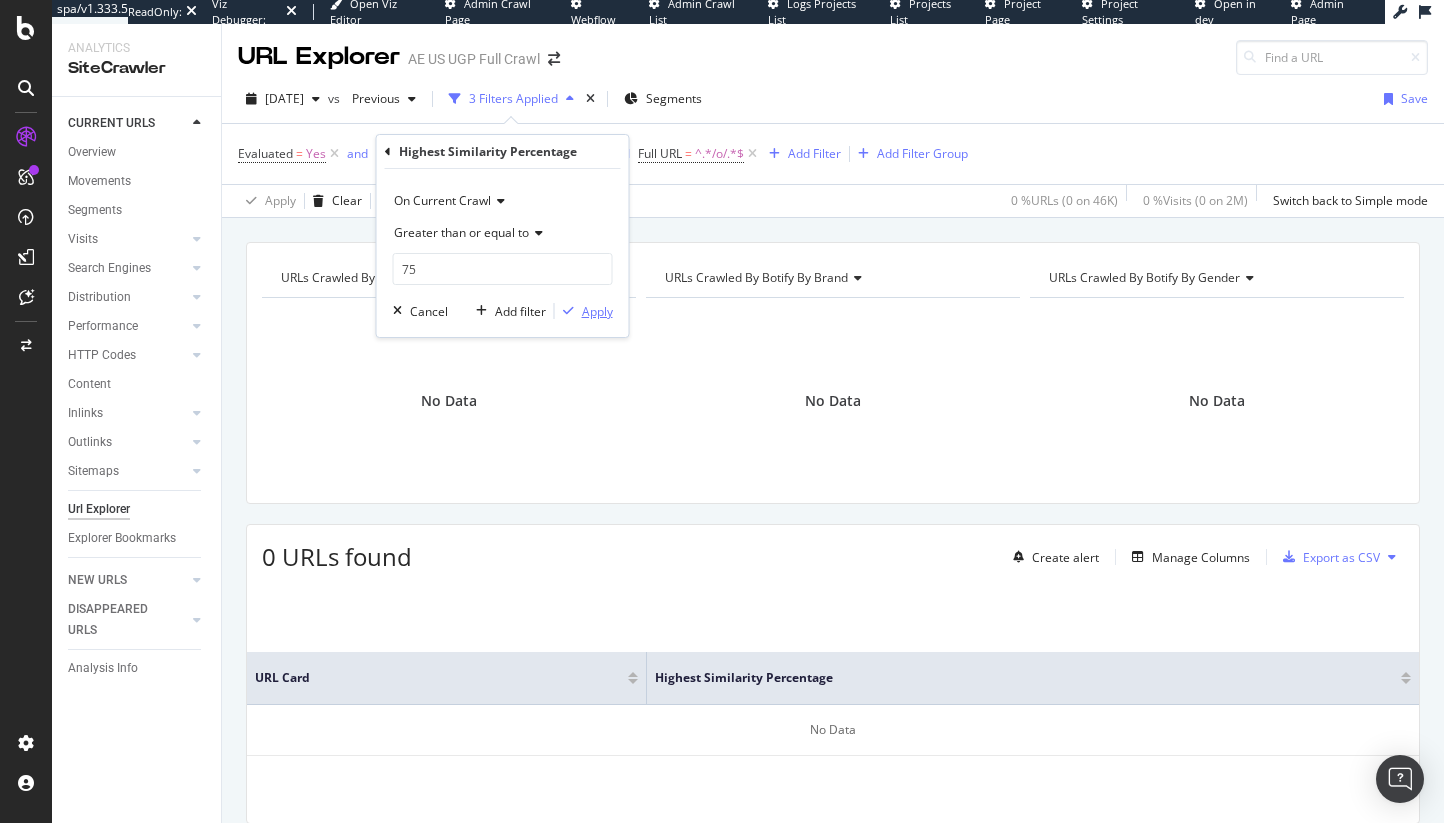 click on "Apply" at bounding box center [597, 311] 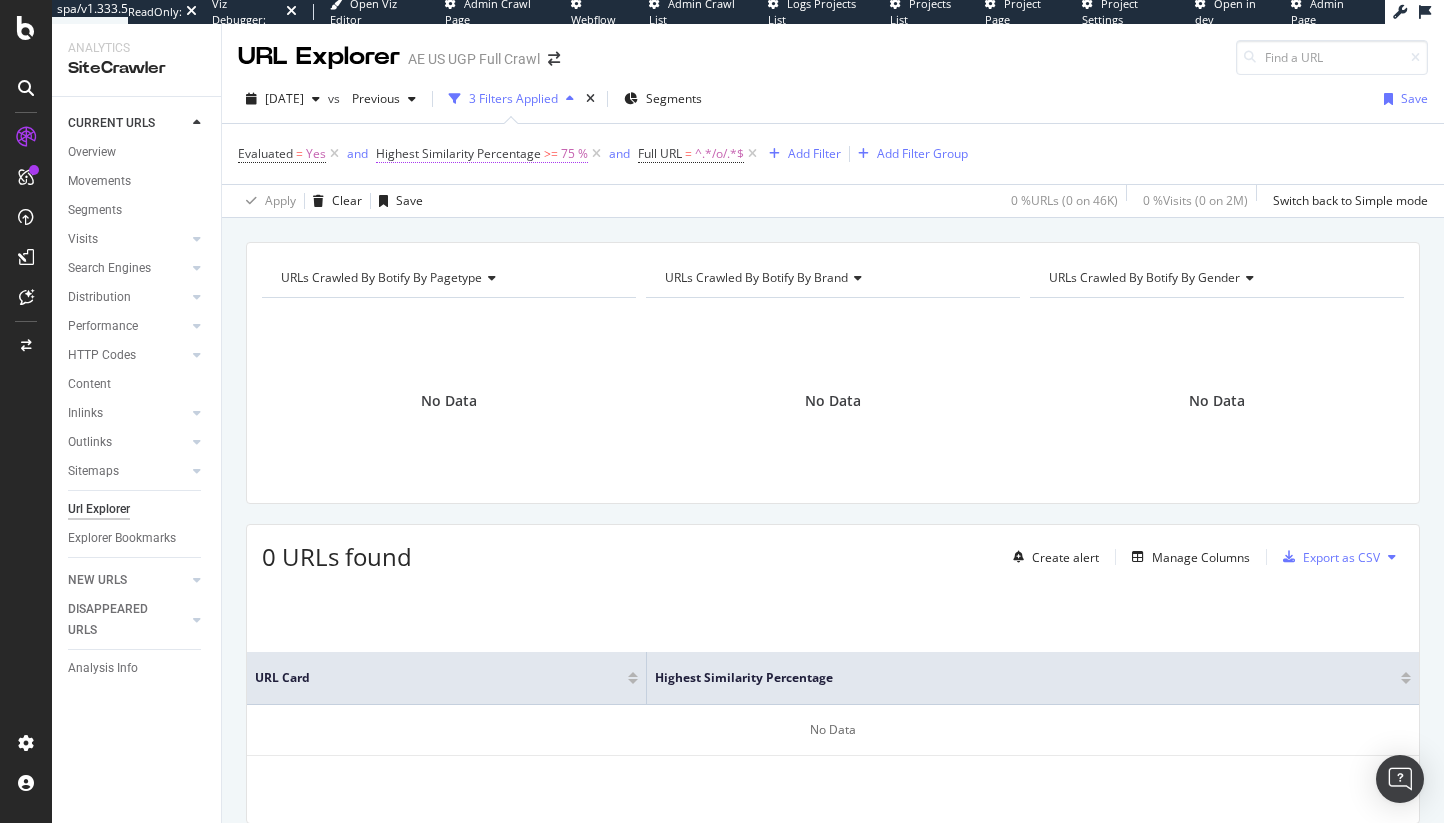 click on ">=" at bounding box center (551, 153) 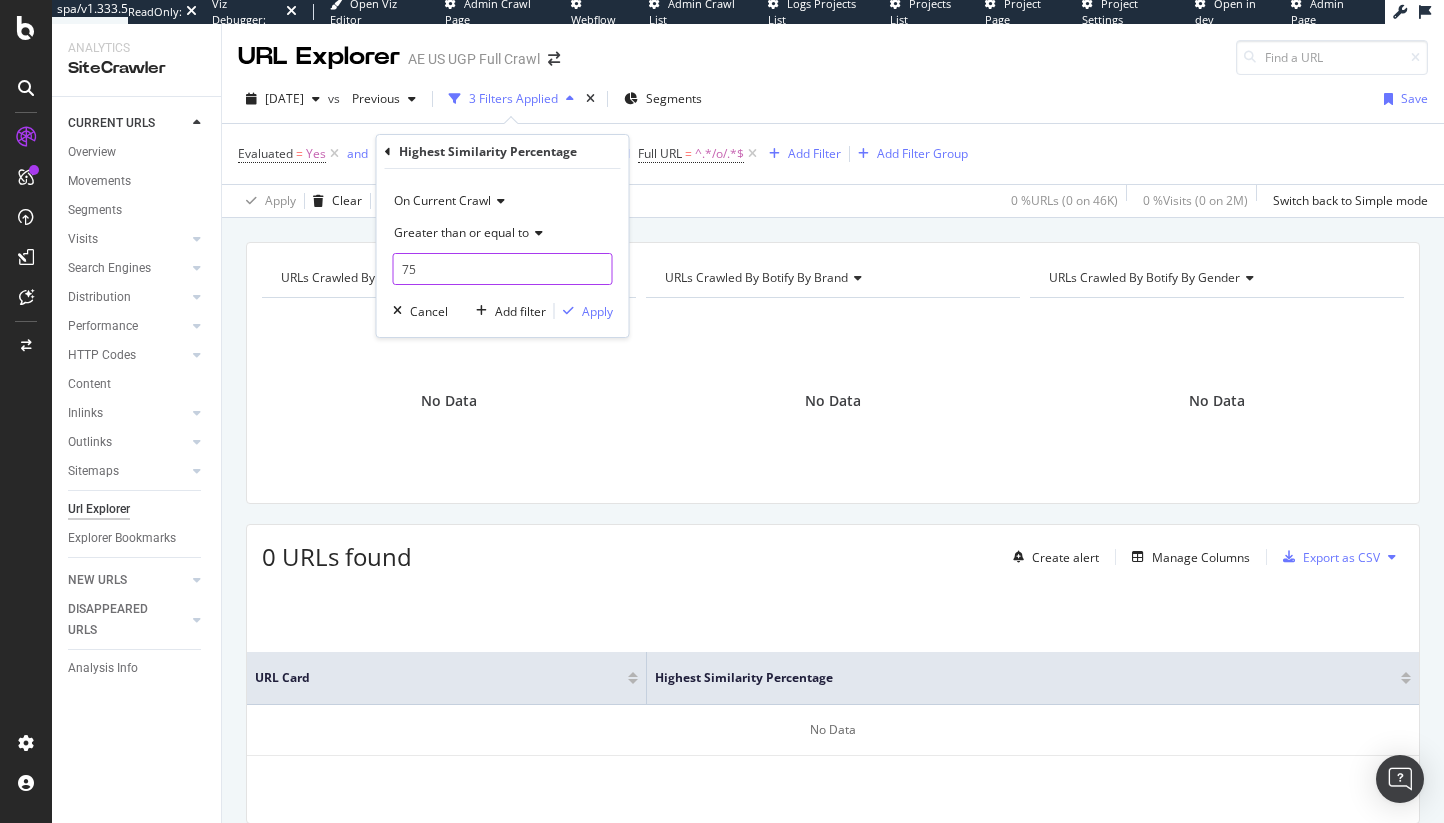 click on "75" at bounding box center (503, 269) 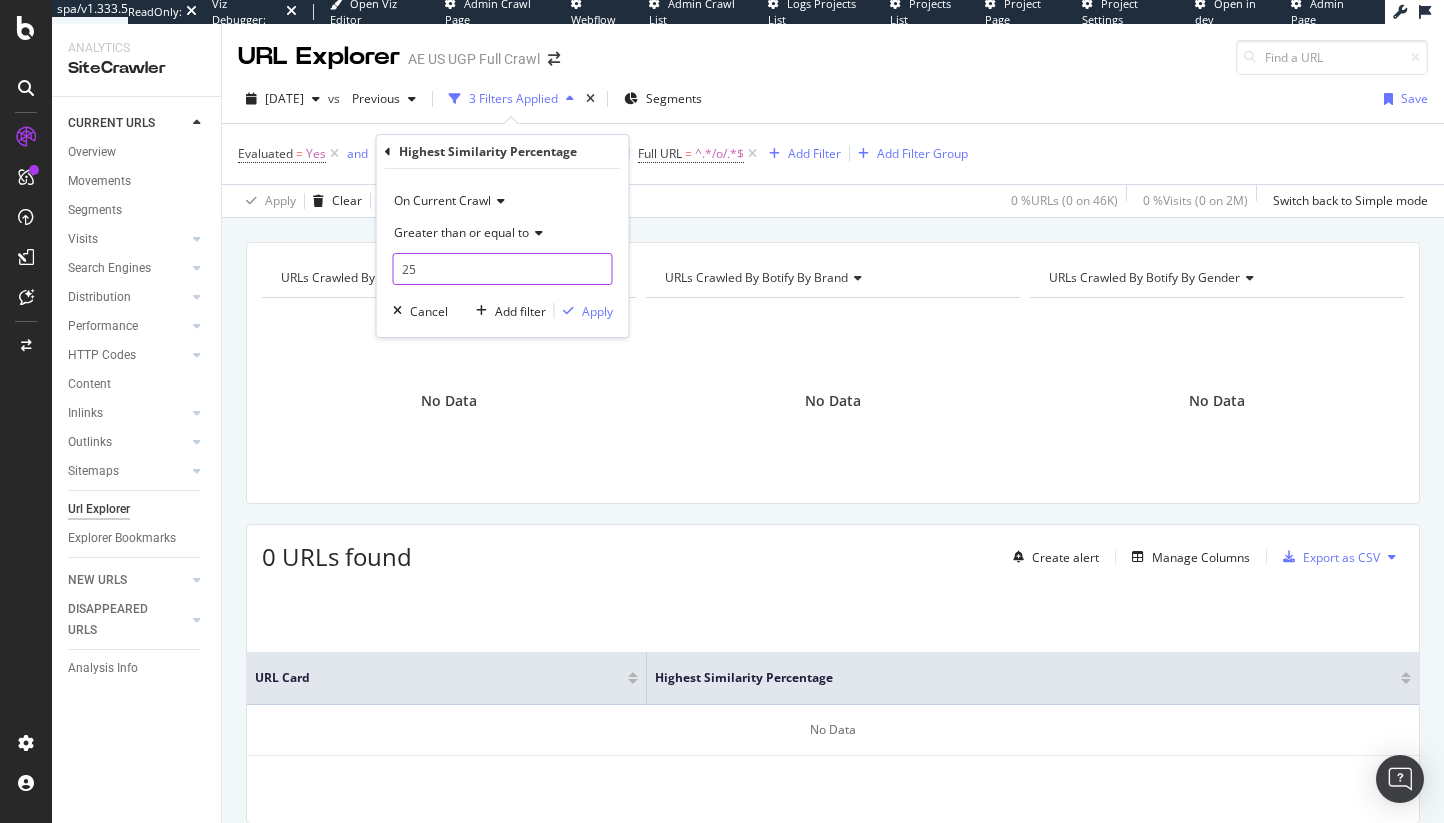 type on "25" 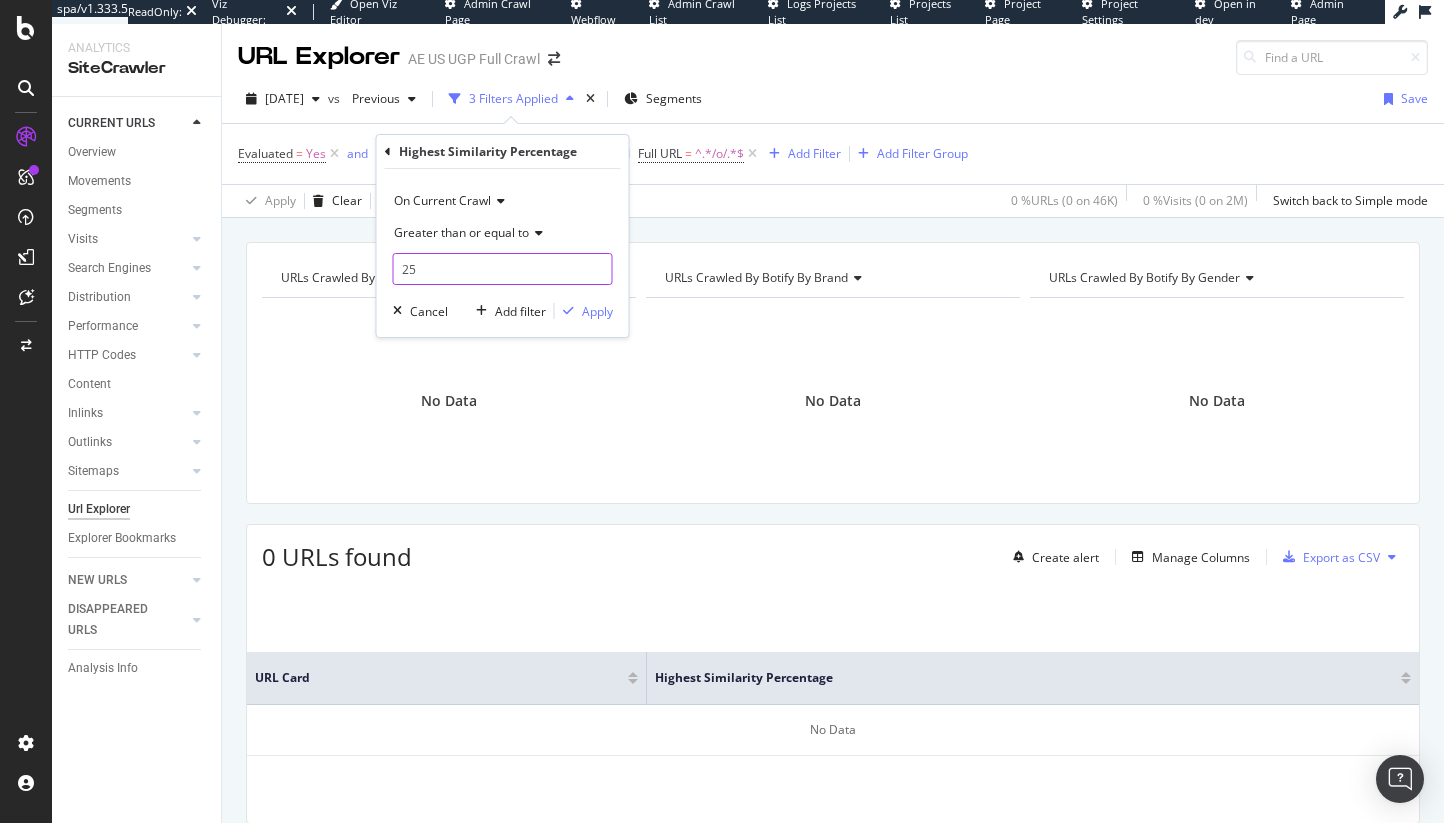 click on "On Current Crawl Greater than or equal to 25 Cancel Add filter Apply" at bounding box center (503, 253) 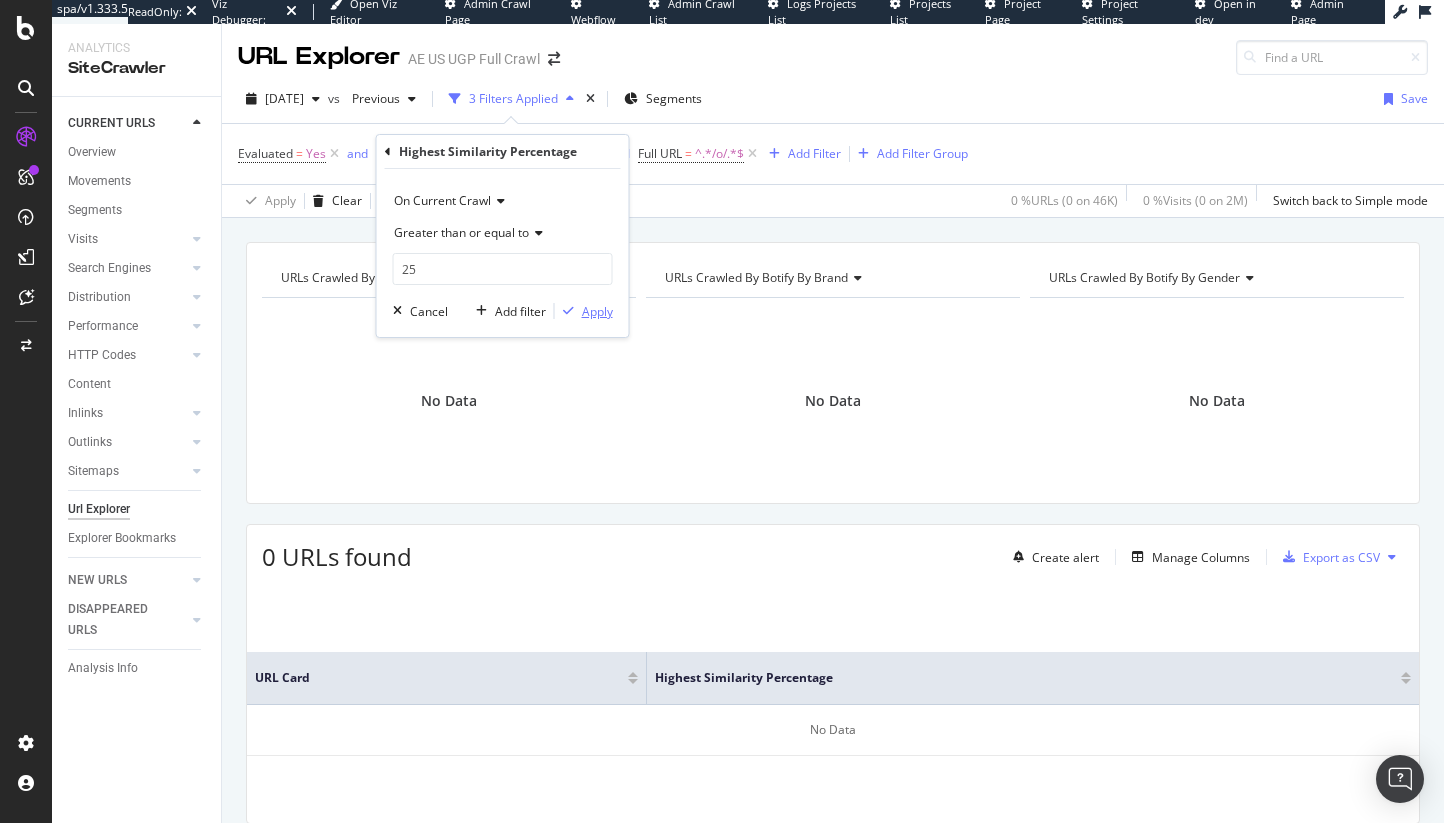 click at bounding box center (568, 311) 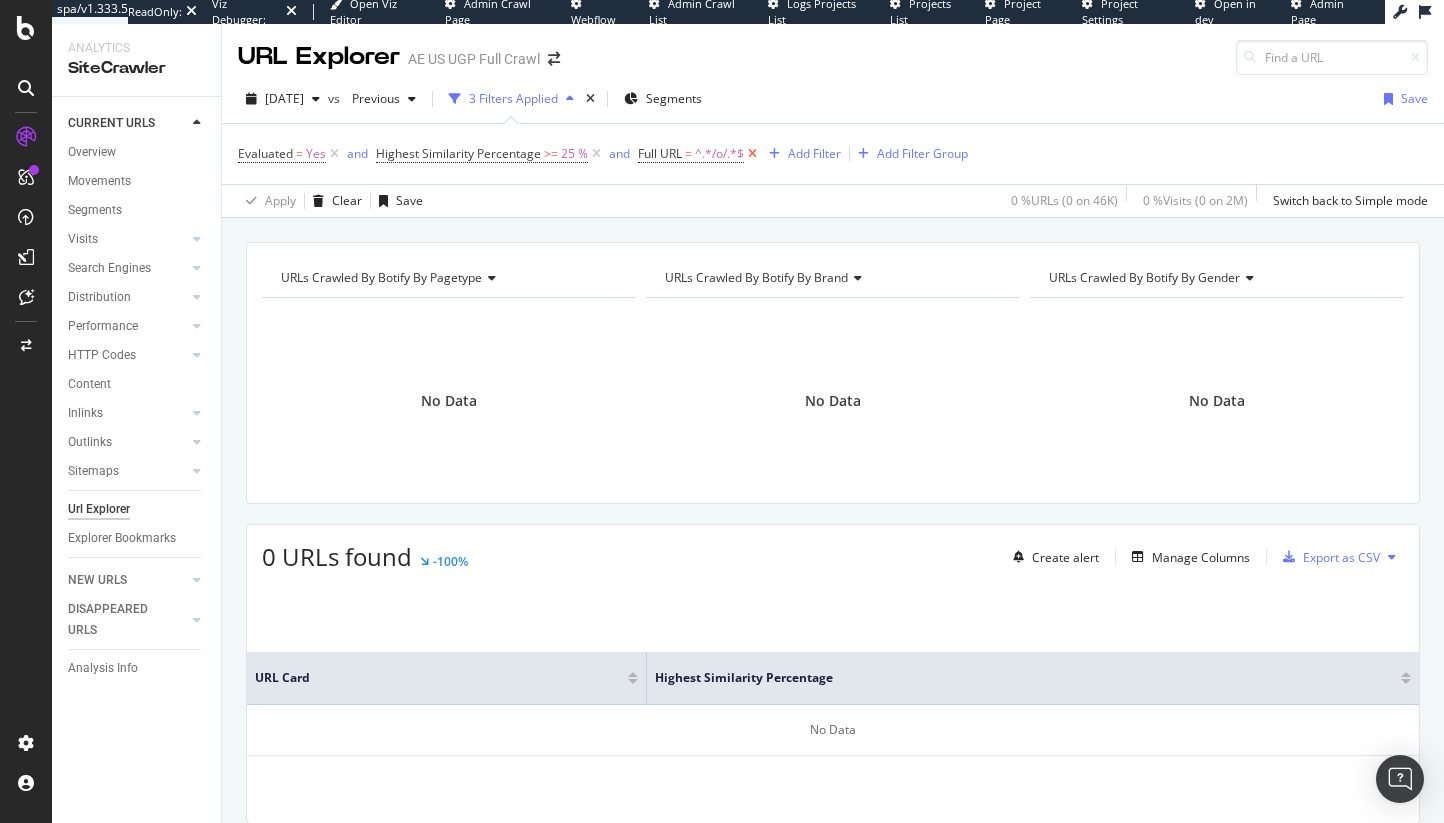 click at bounding box center (752, 154) 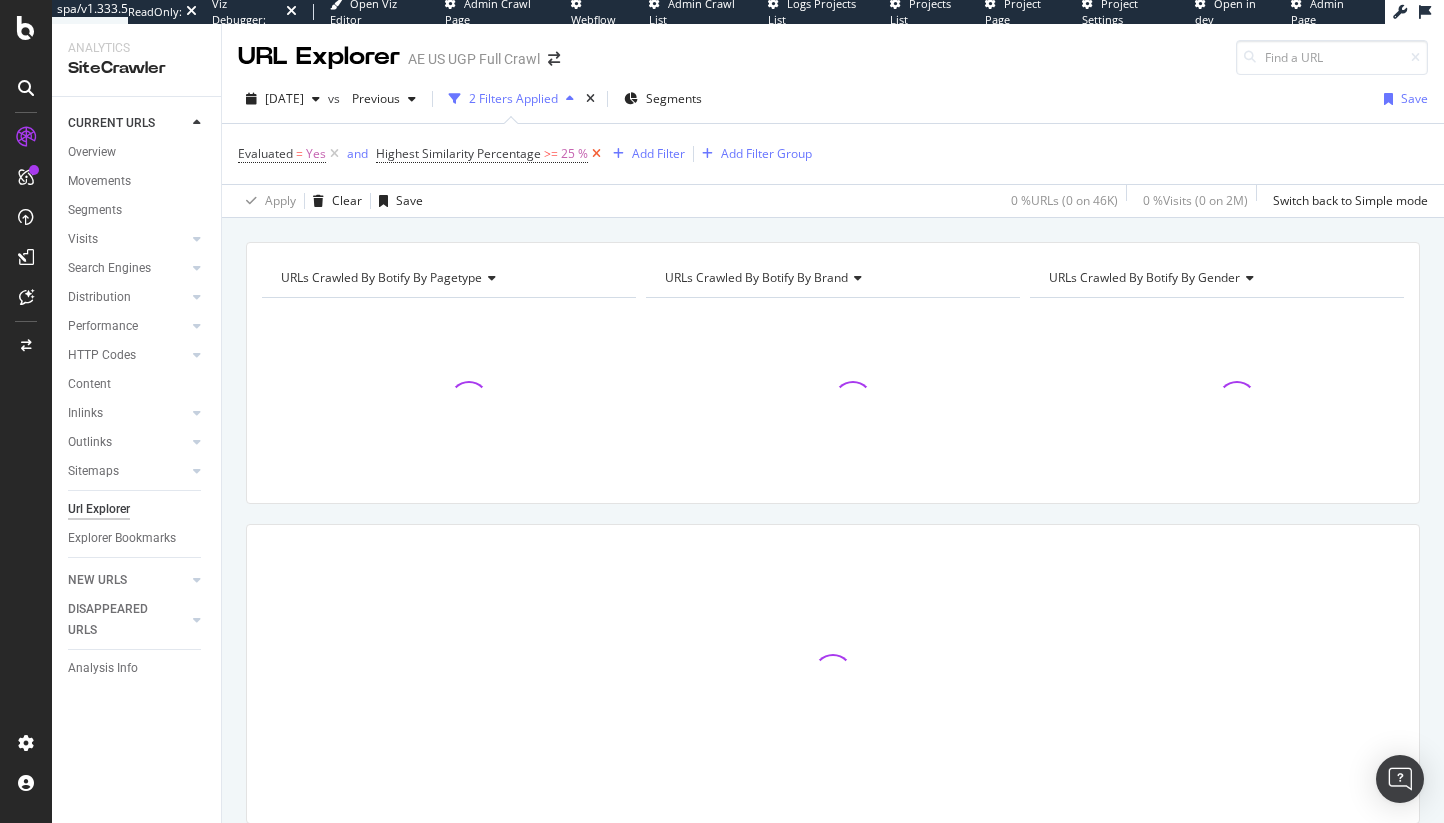 click at bounding box center [596, 154] 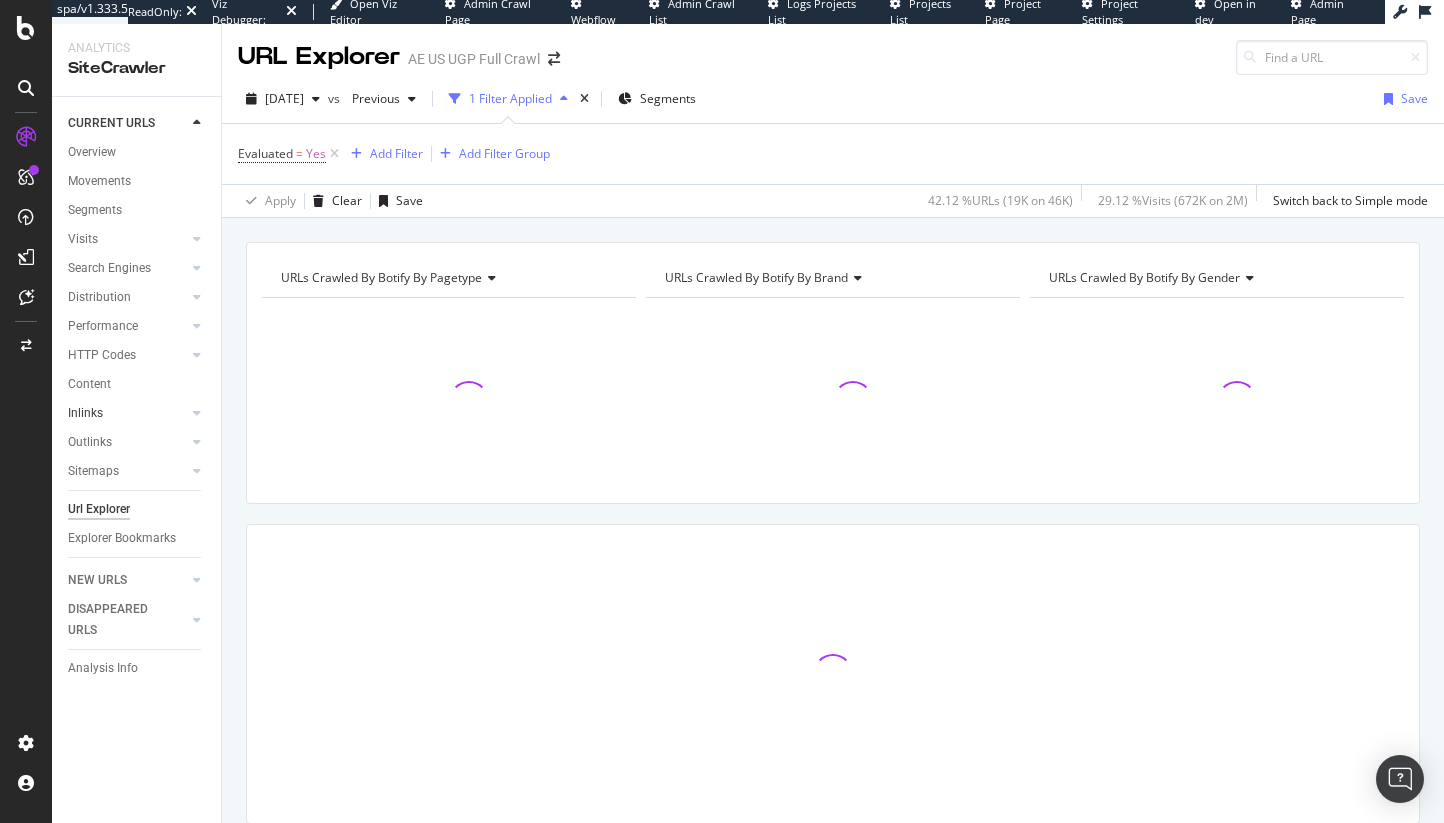 click on "Inlinks" at bounding box center [127, 413] 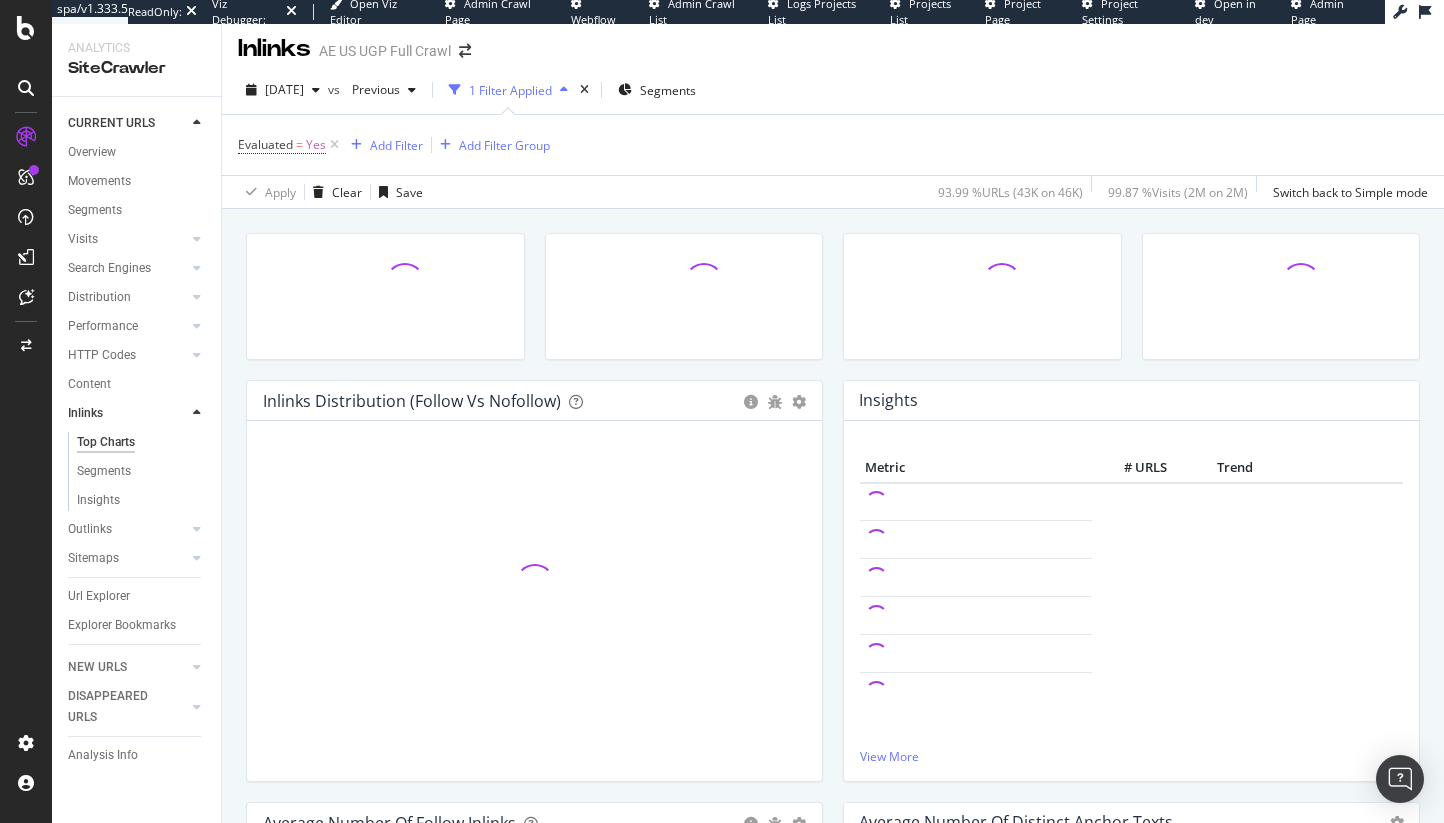 scroll, scrollTop: 10, scrollLeft: 0, axis: vertical 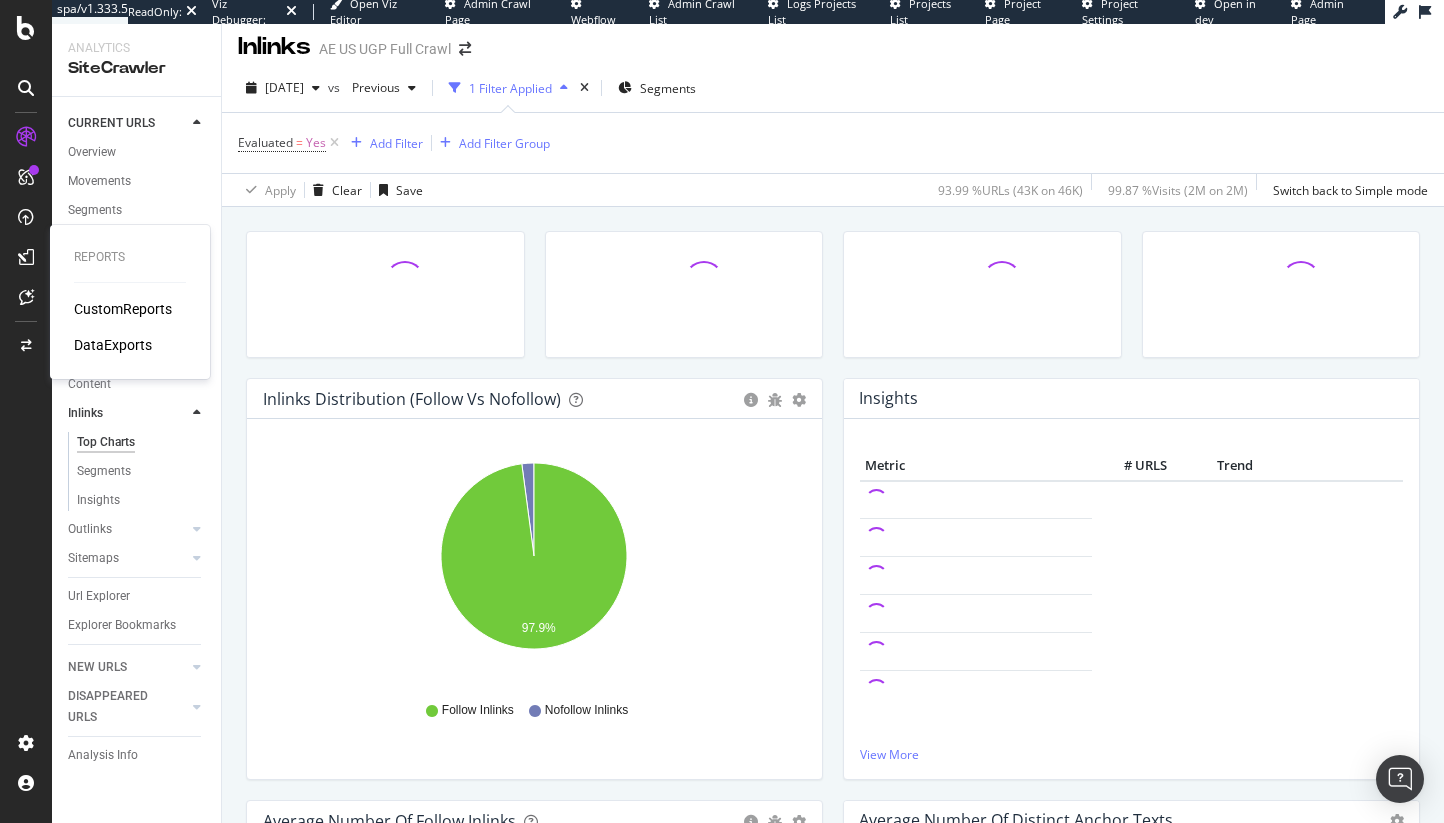 click on "CustomReports DataExports" at bounding box center (130, 327) 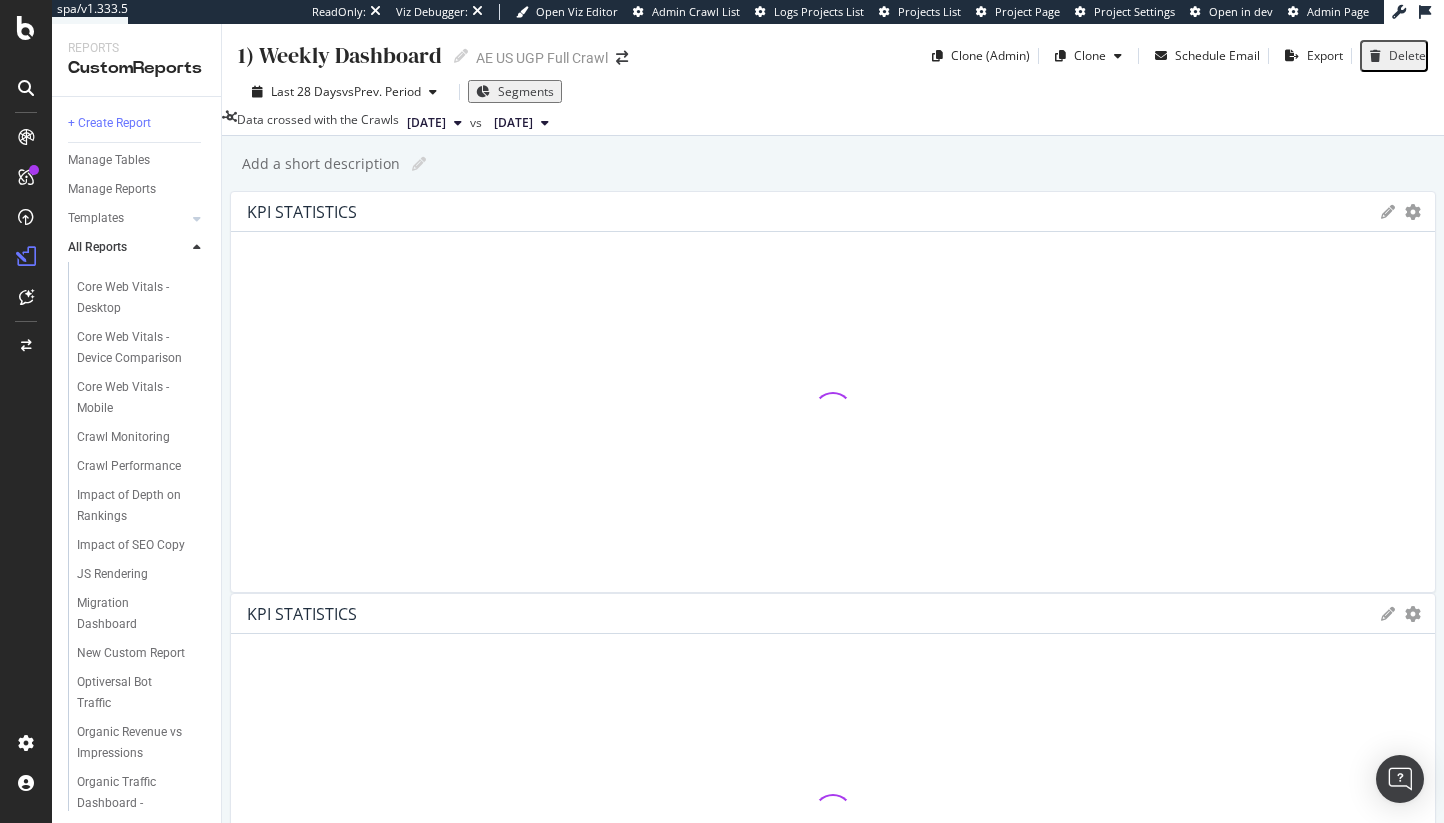 scroll, scrollTop: 0, scrollLeft: 0, axis: both 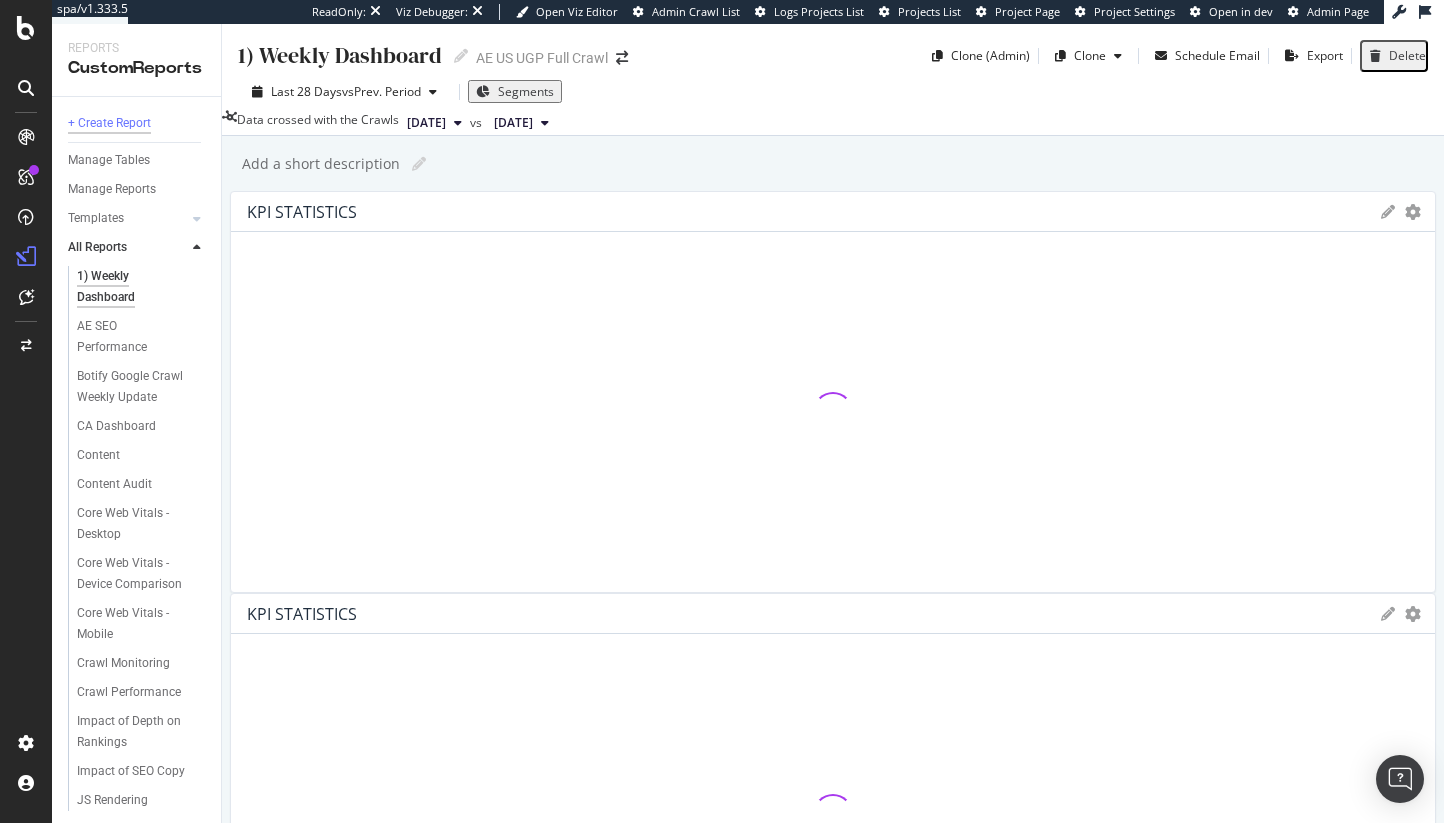 click on "+ Create Report" at bounding box center (109, 123) 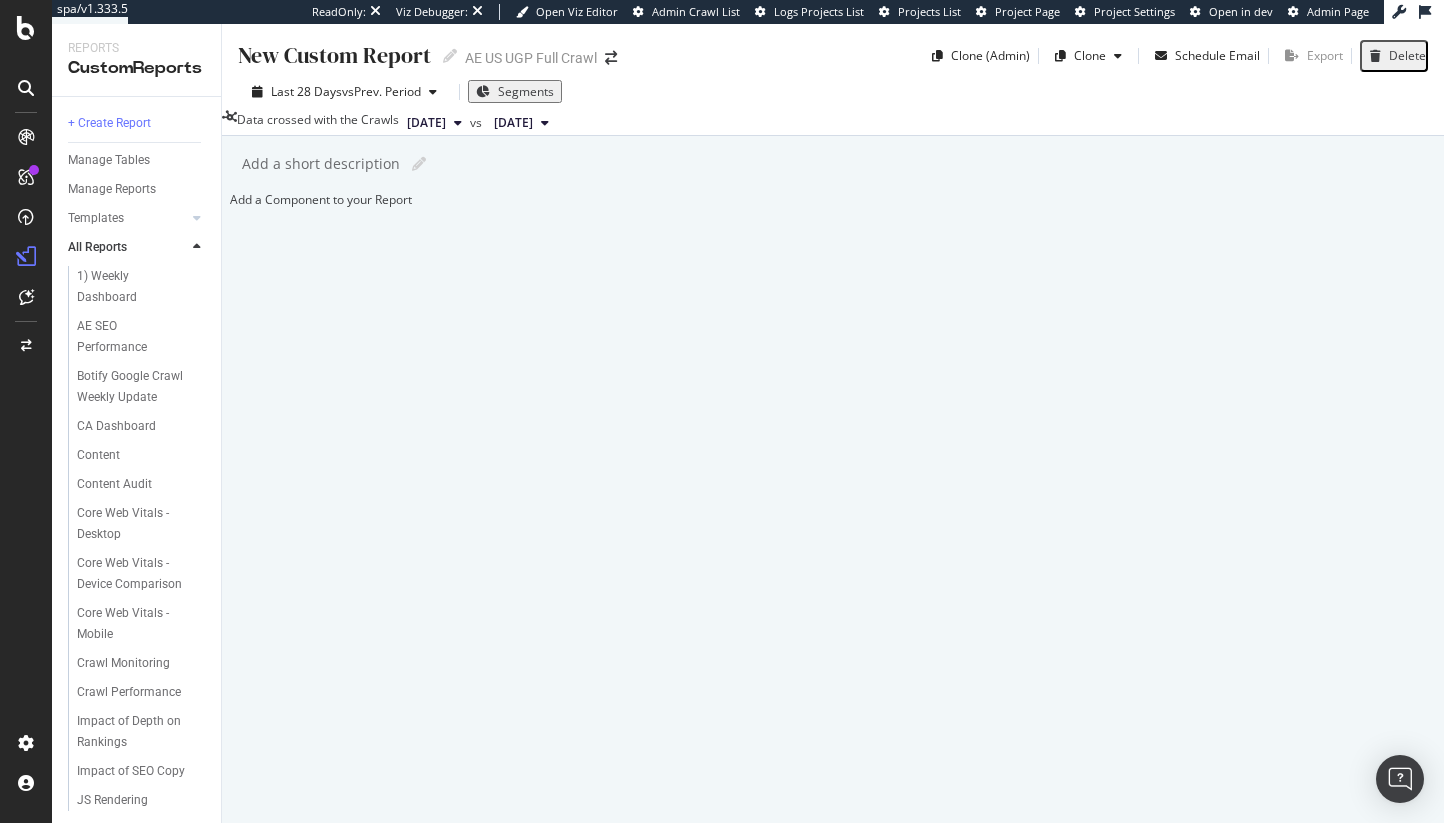 click on "New Custom Report" at bounding box center (334, 55) 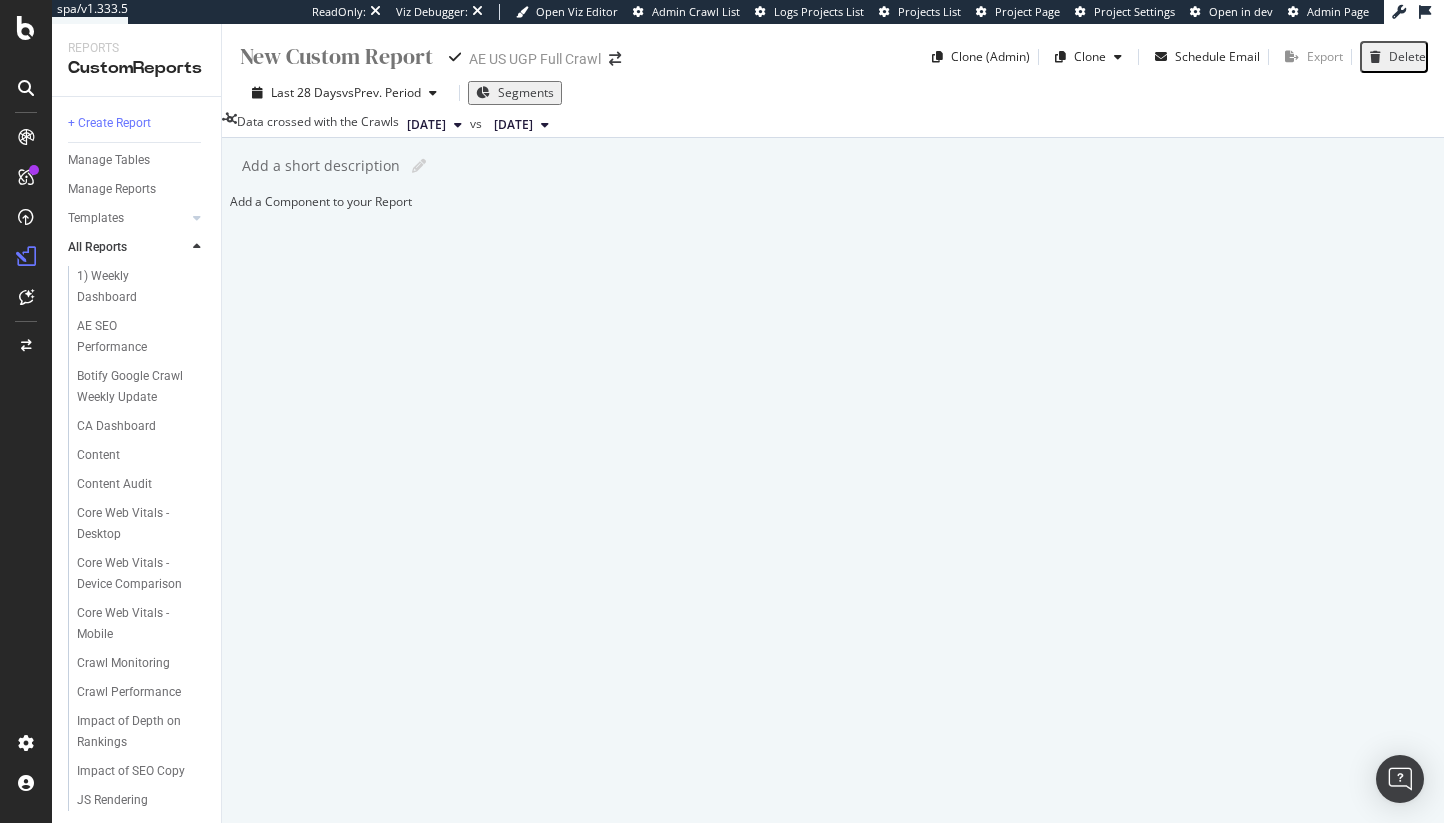 click at bounding box center (337, 56) 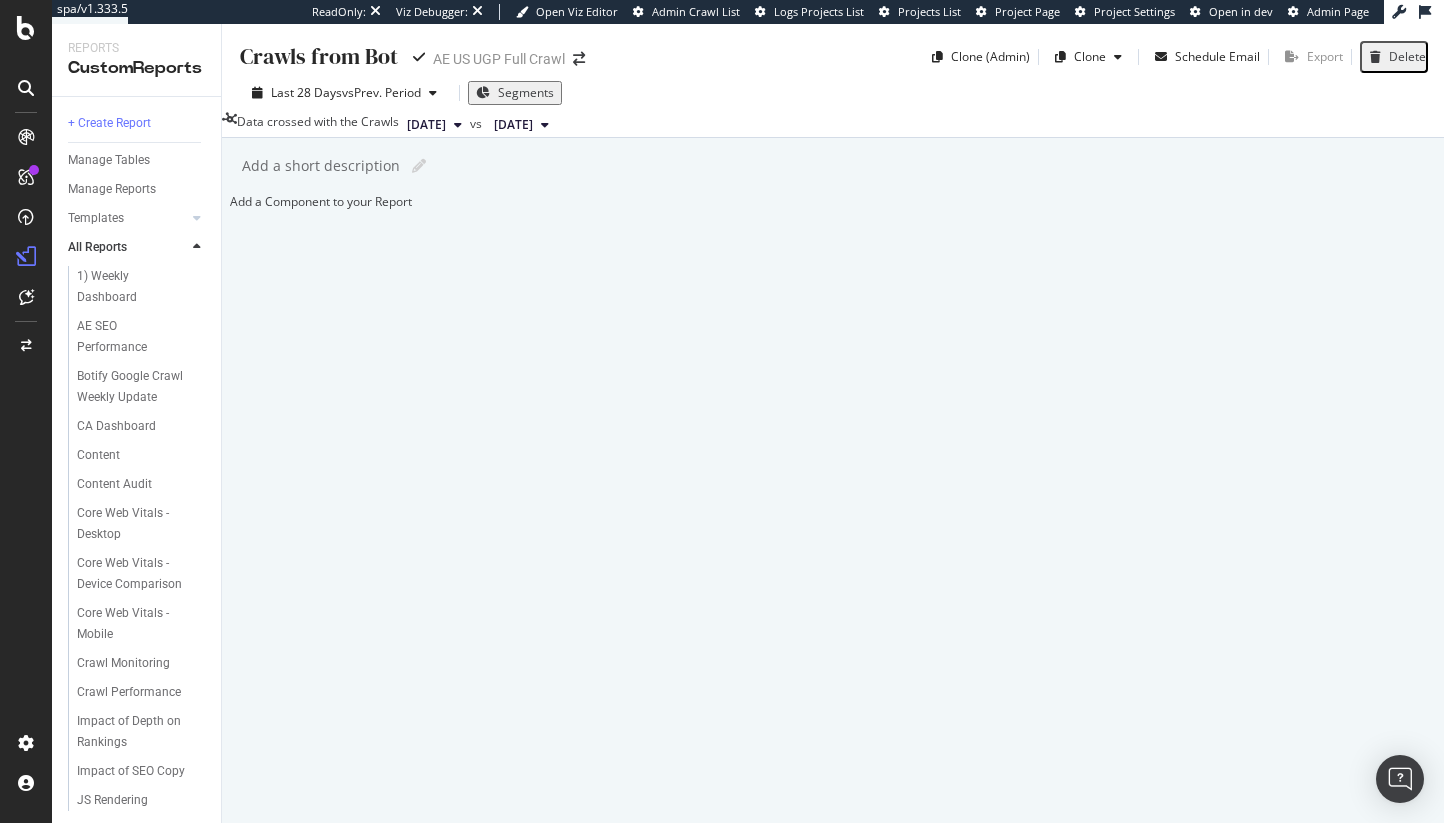 type on "Crawls from Bots" 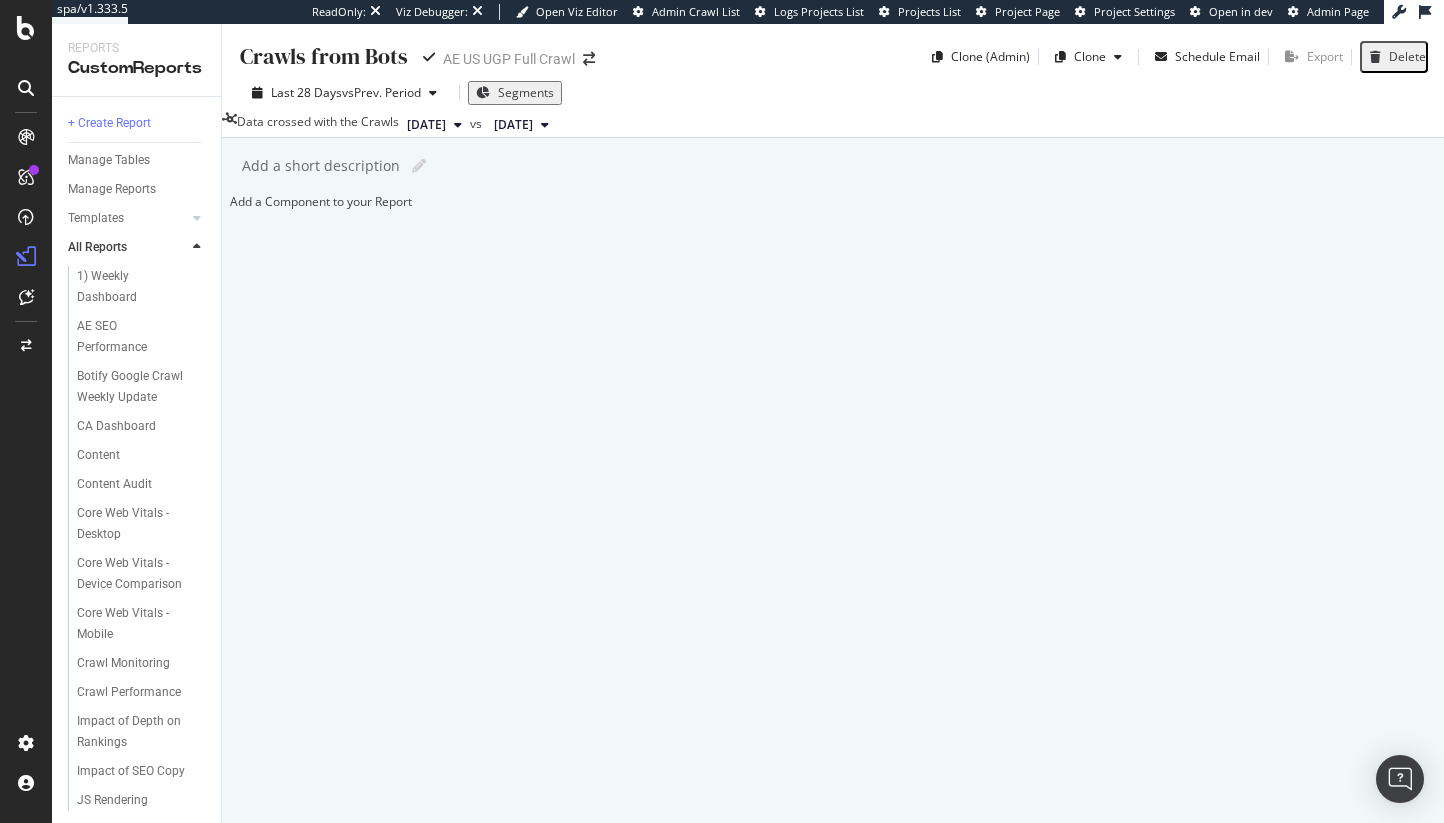 click on "Add a Component to your Report" at bounding box center [833, 201] 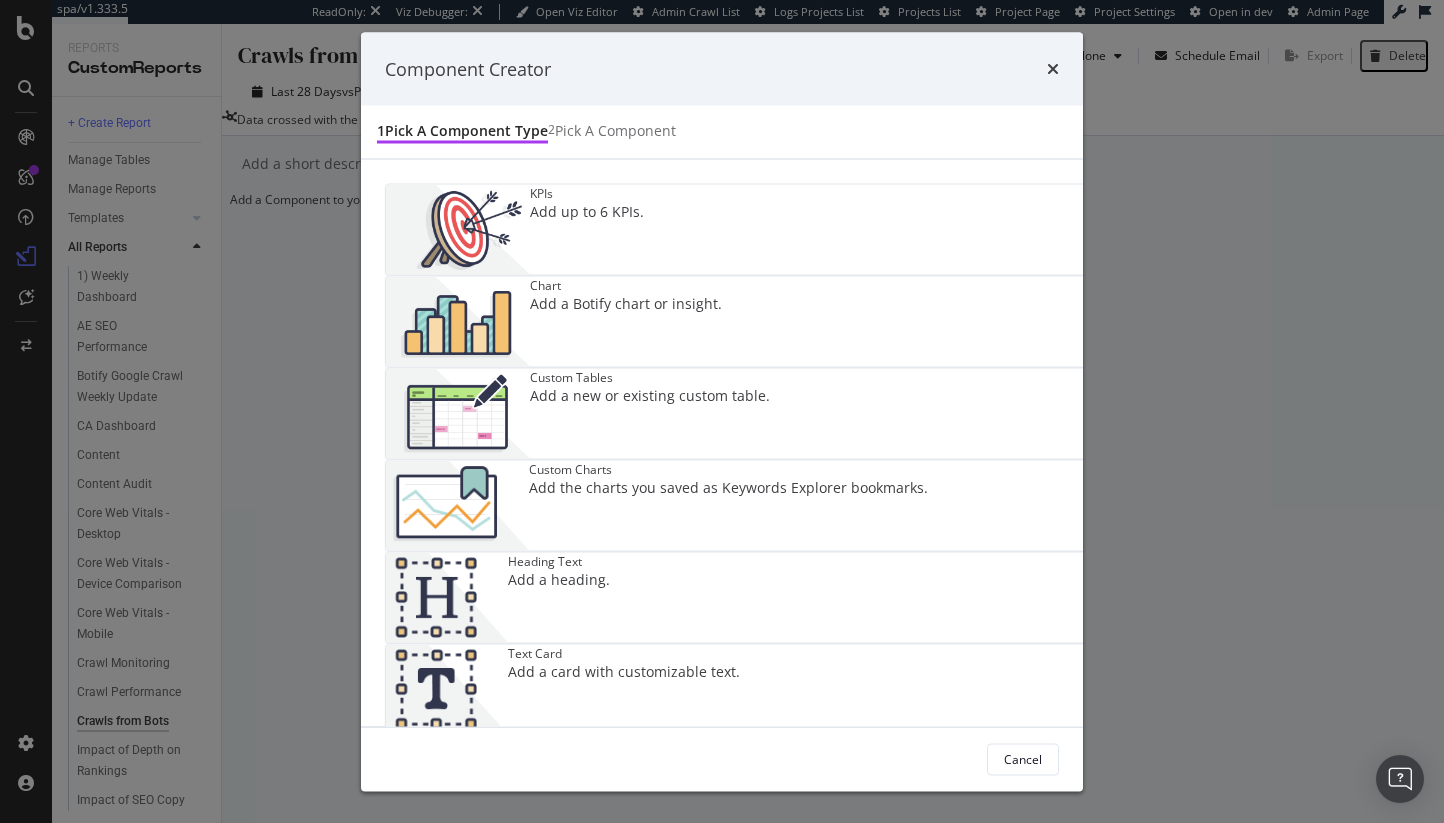 click at bounding box center [458, 322] 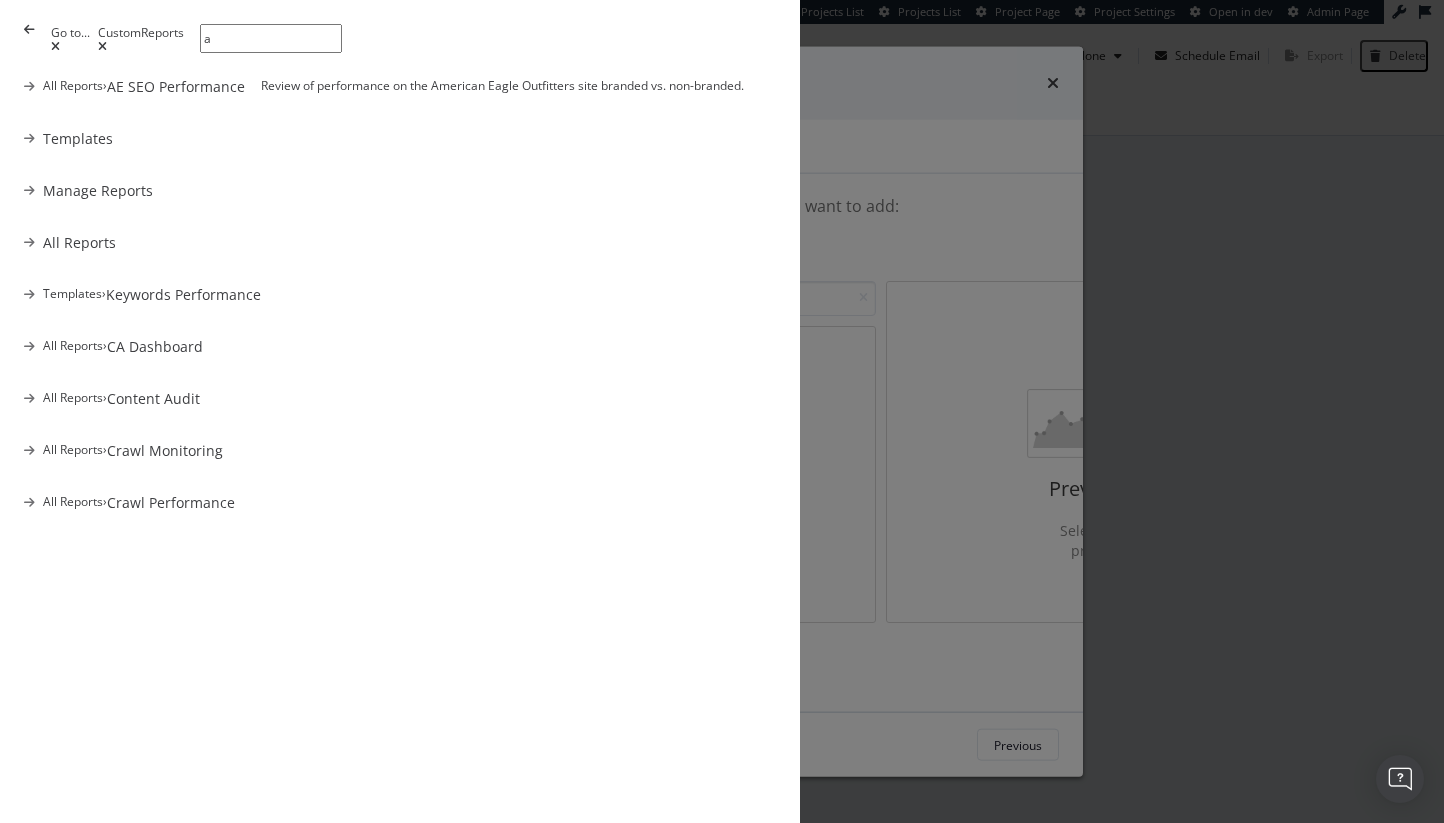 type on "a" 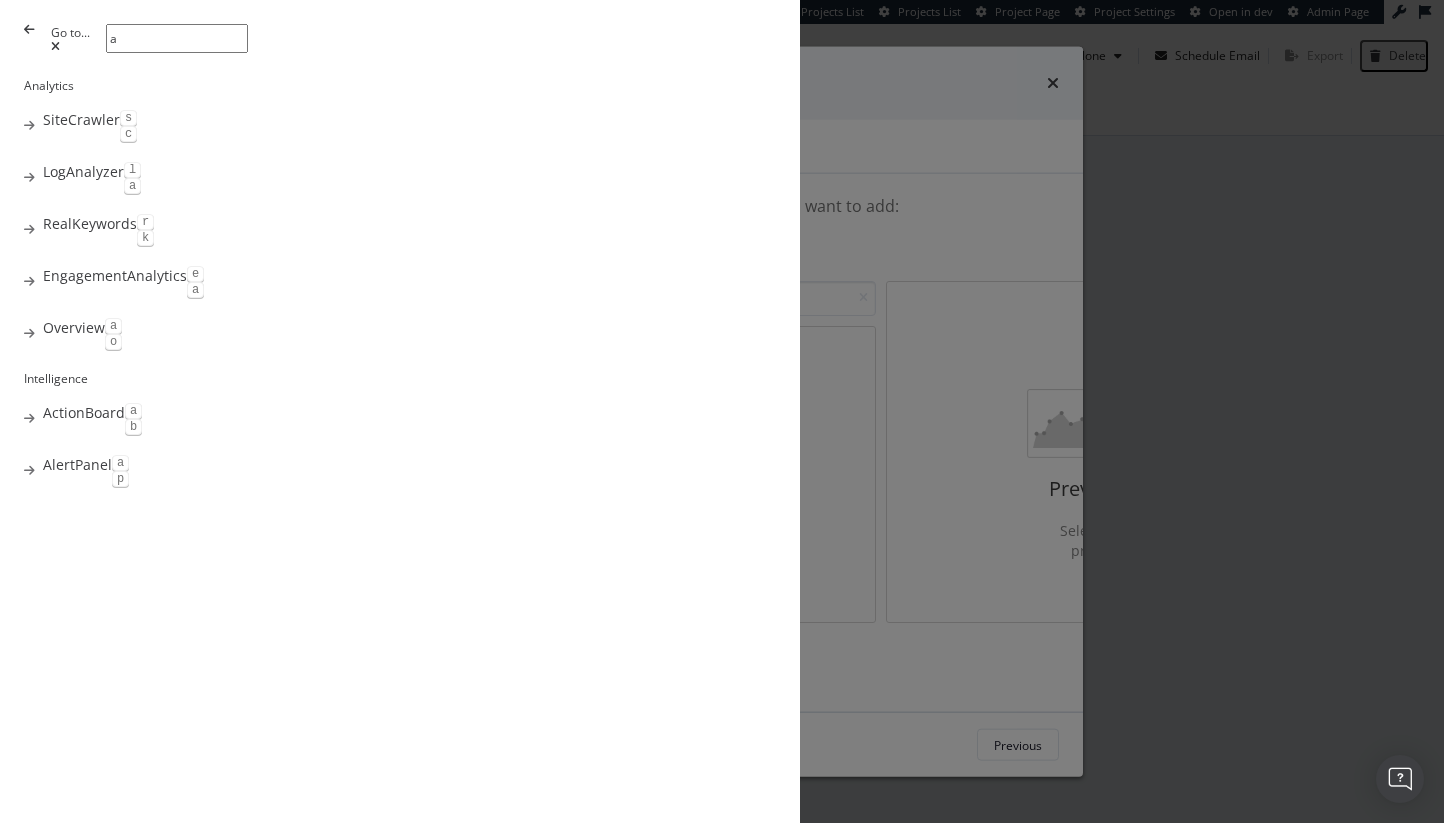type 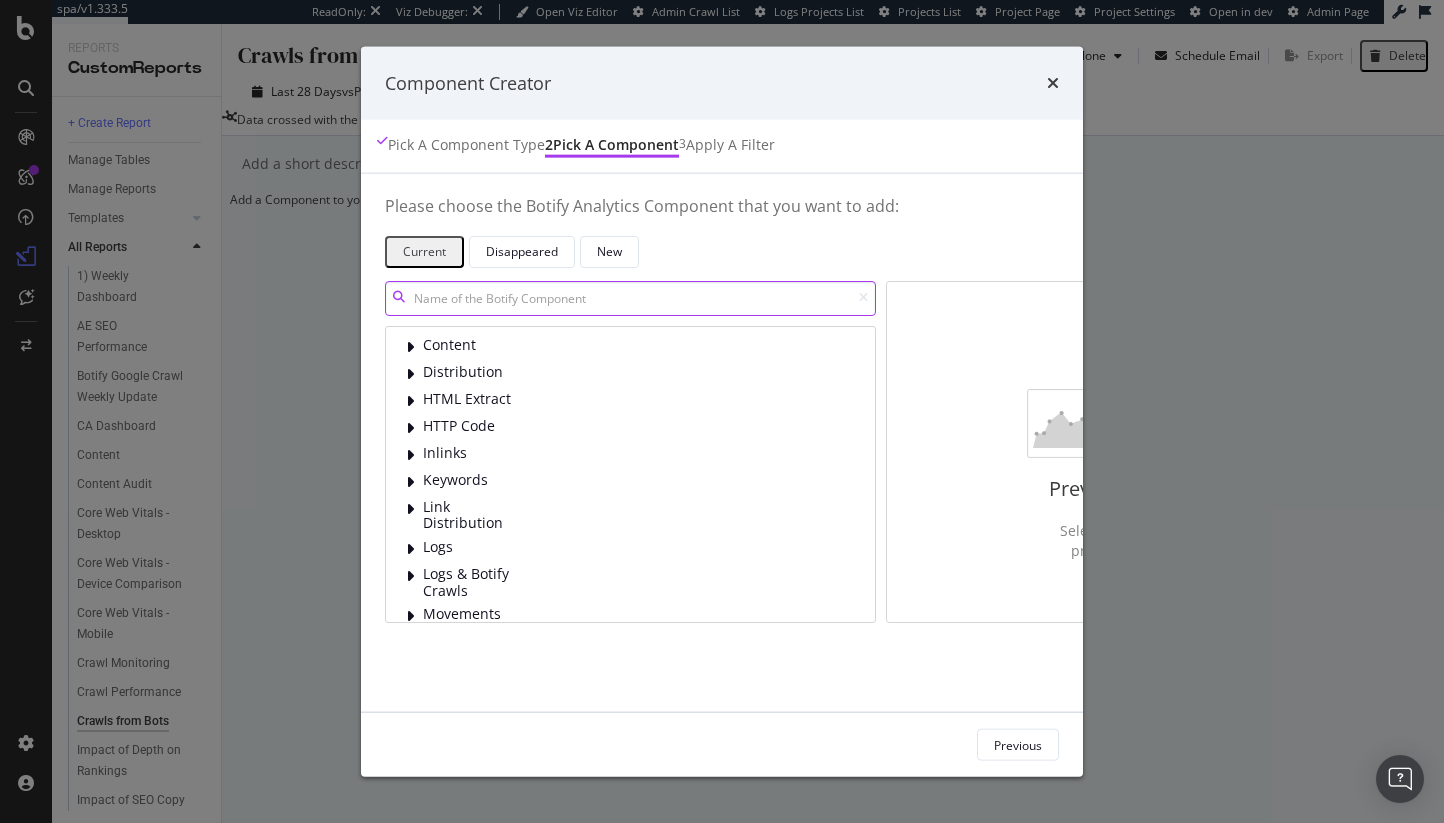 click at bounding box center [630, 297] 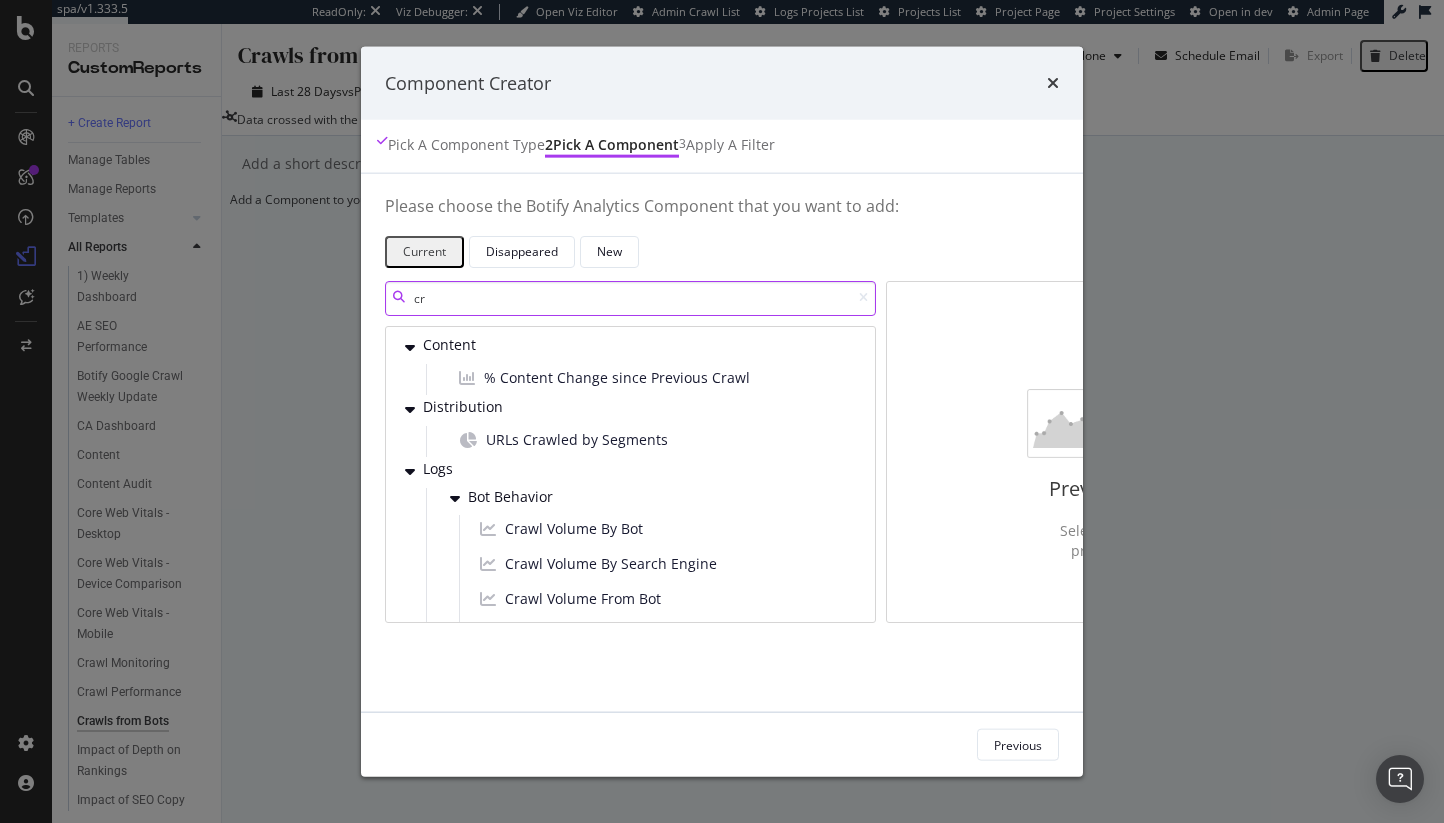type on "c" 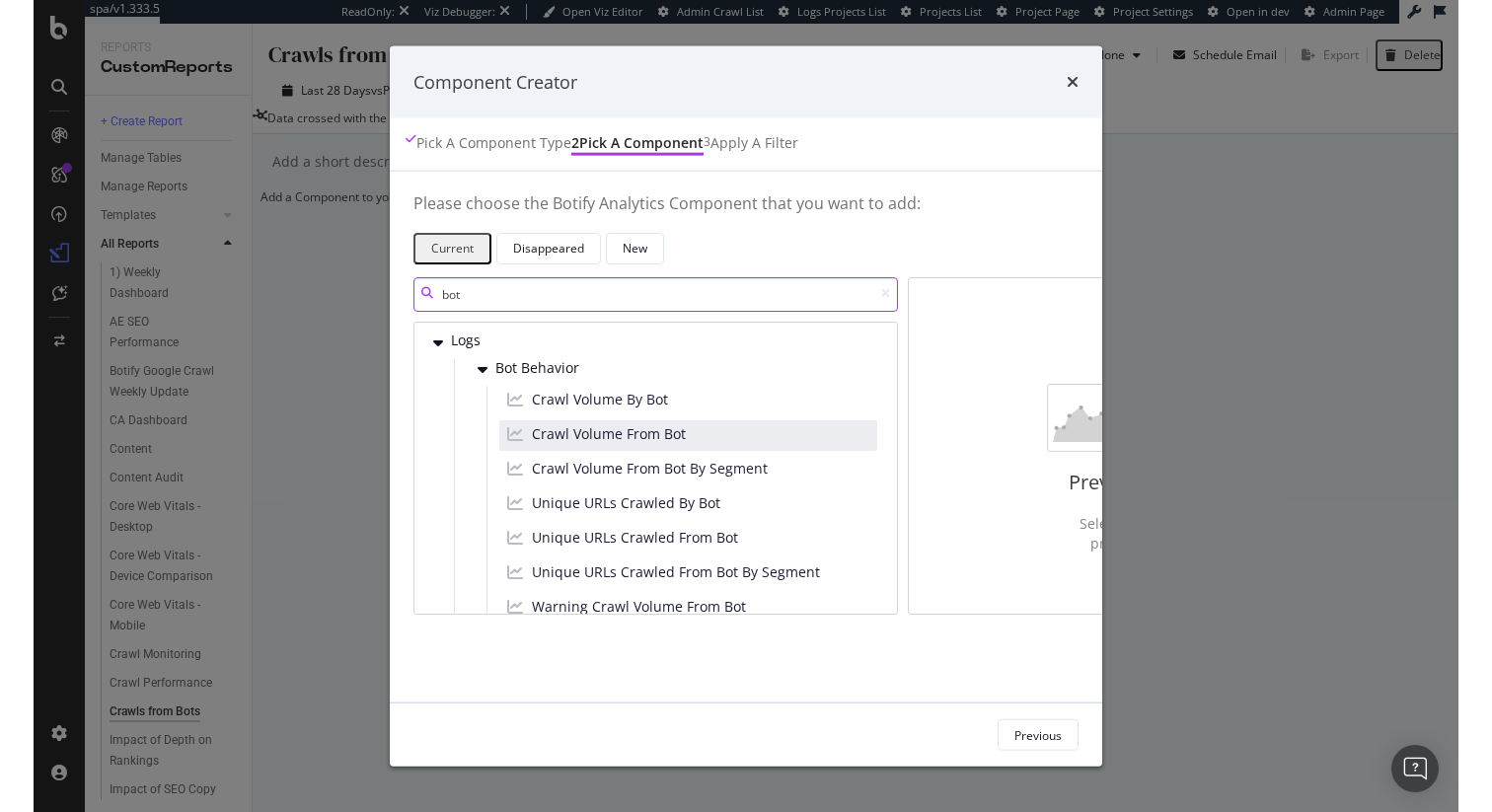 scroll, scrollTop: 48, scrollLeft: 0, axis: vertical 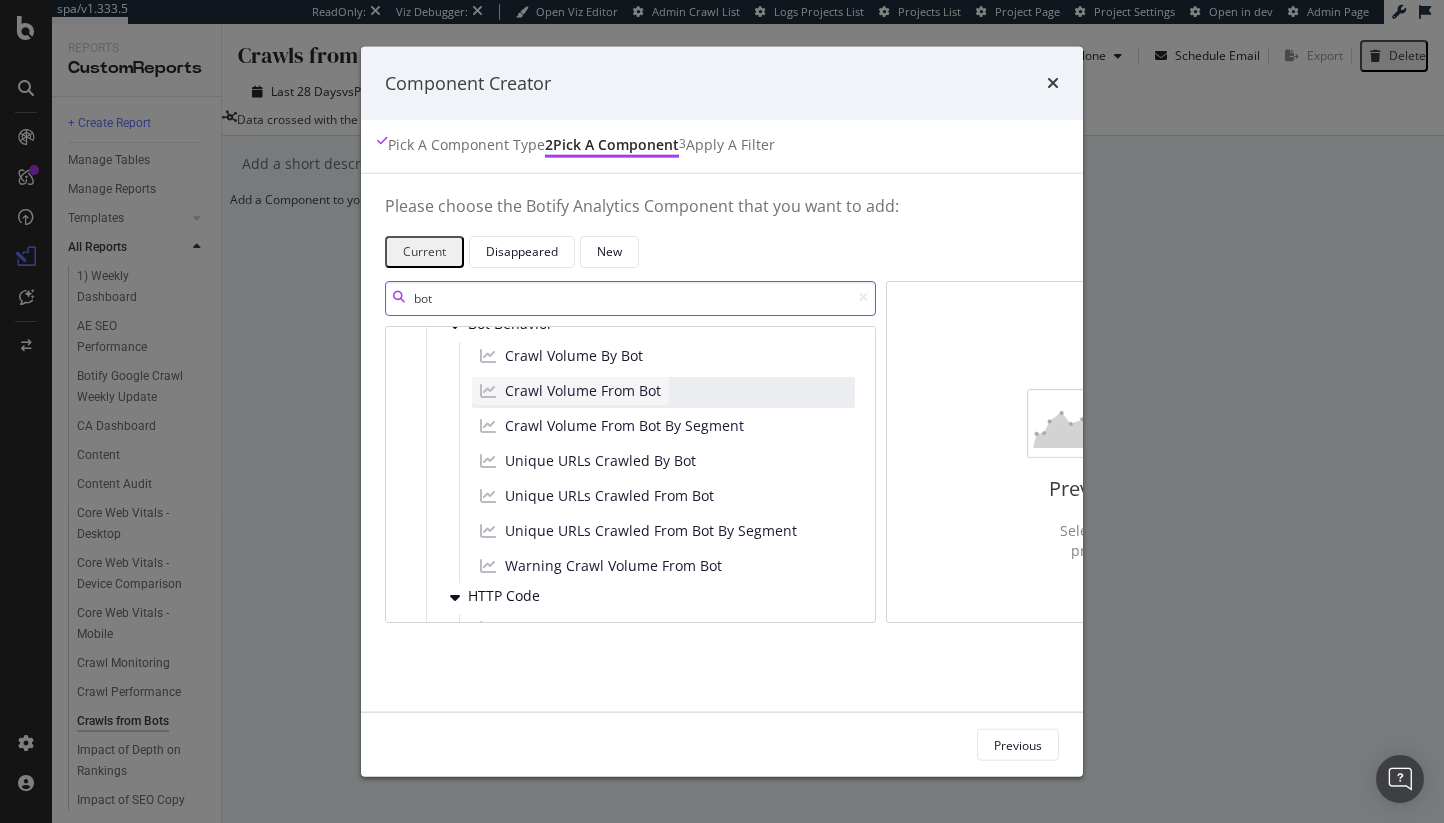 type on "bot" 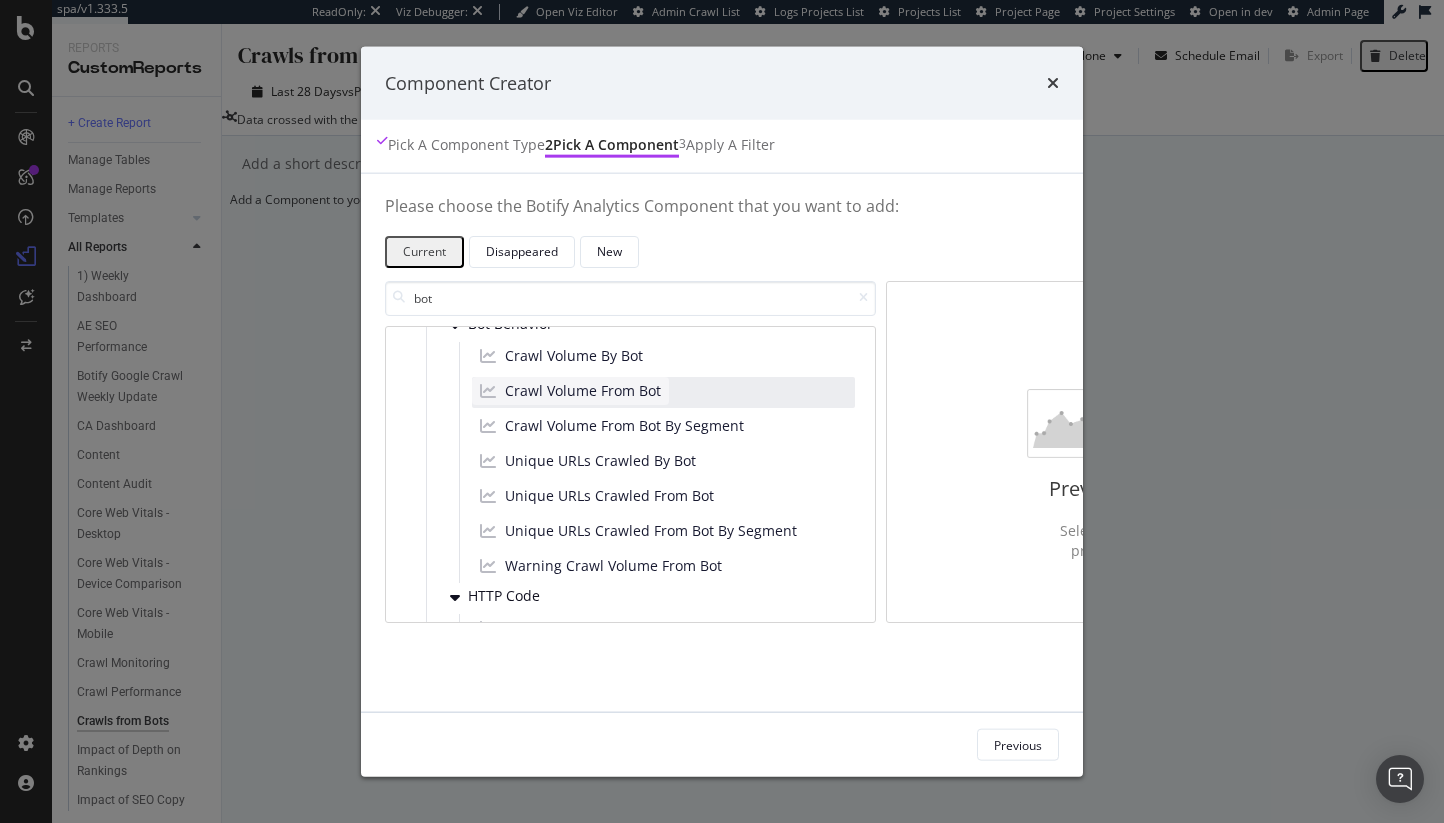 click on "Crawl Volume From Bot" at bounding box center (583, 390) 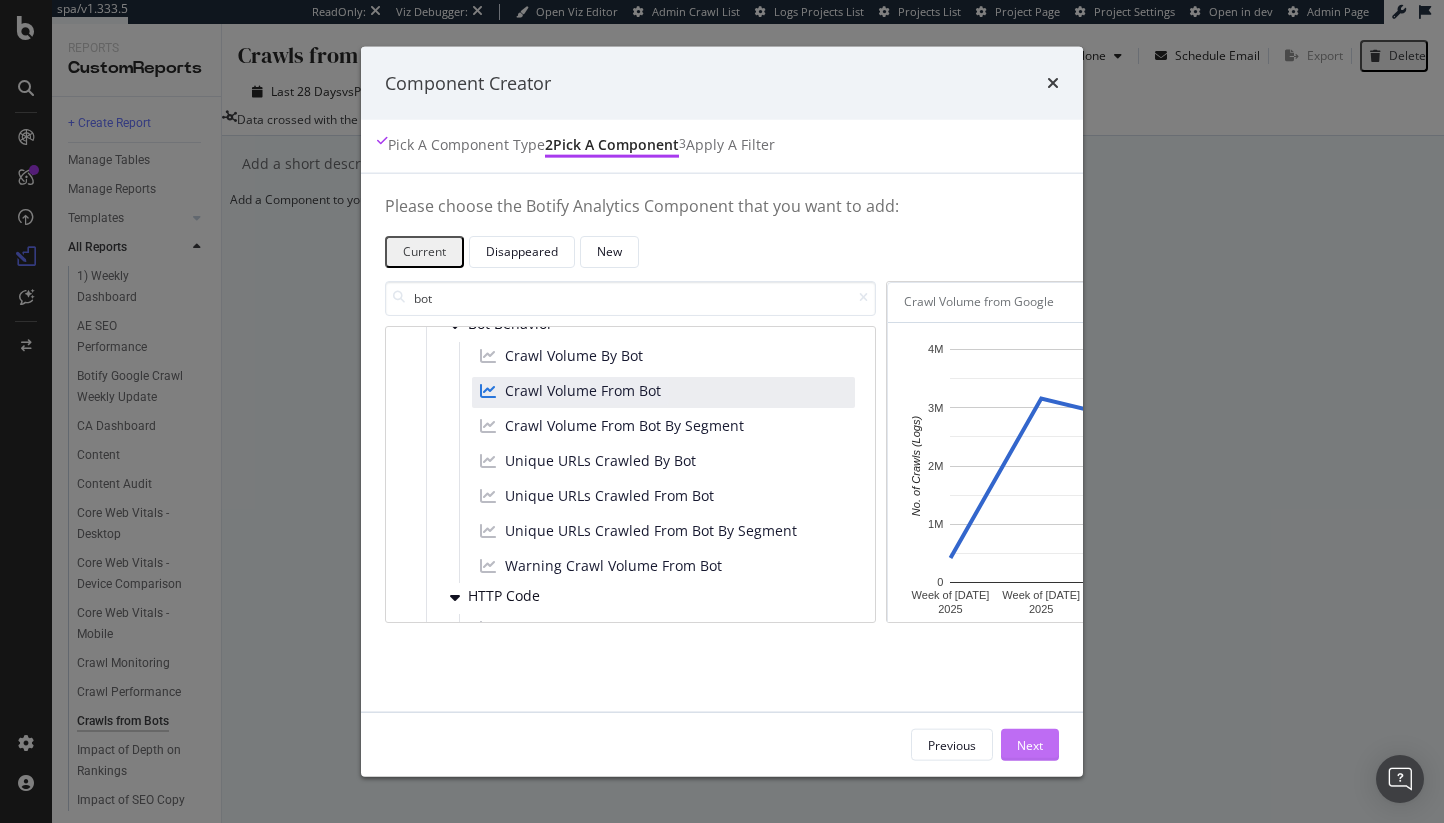 click on "Next" at bounding box center (1030, 745) 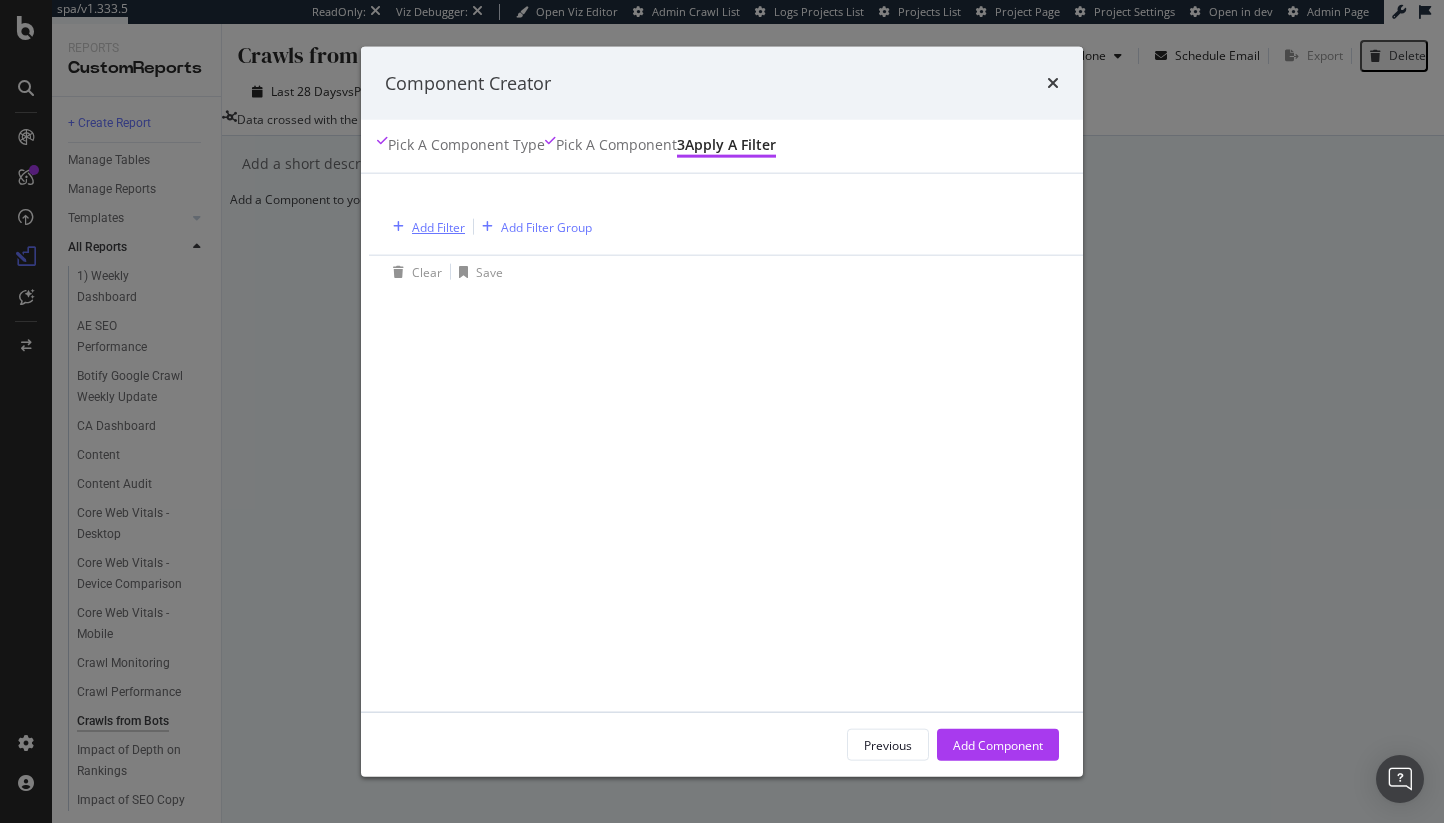 click on "Add Filter" at bounding box center [438, 226] 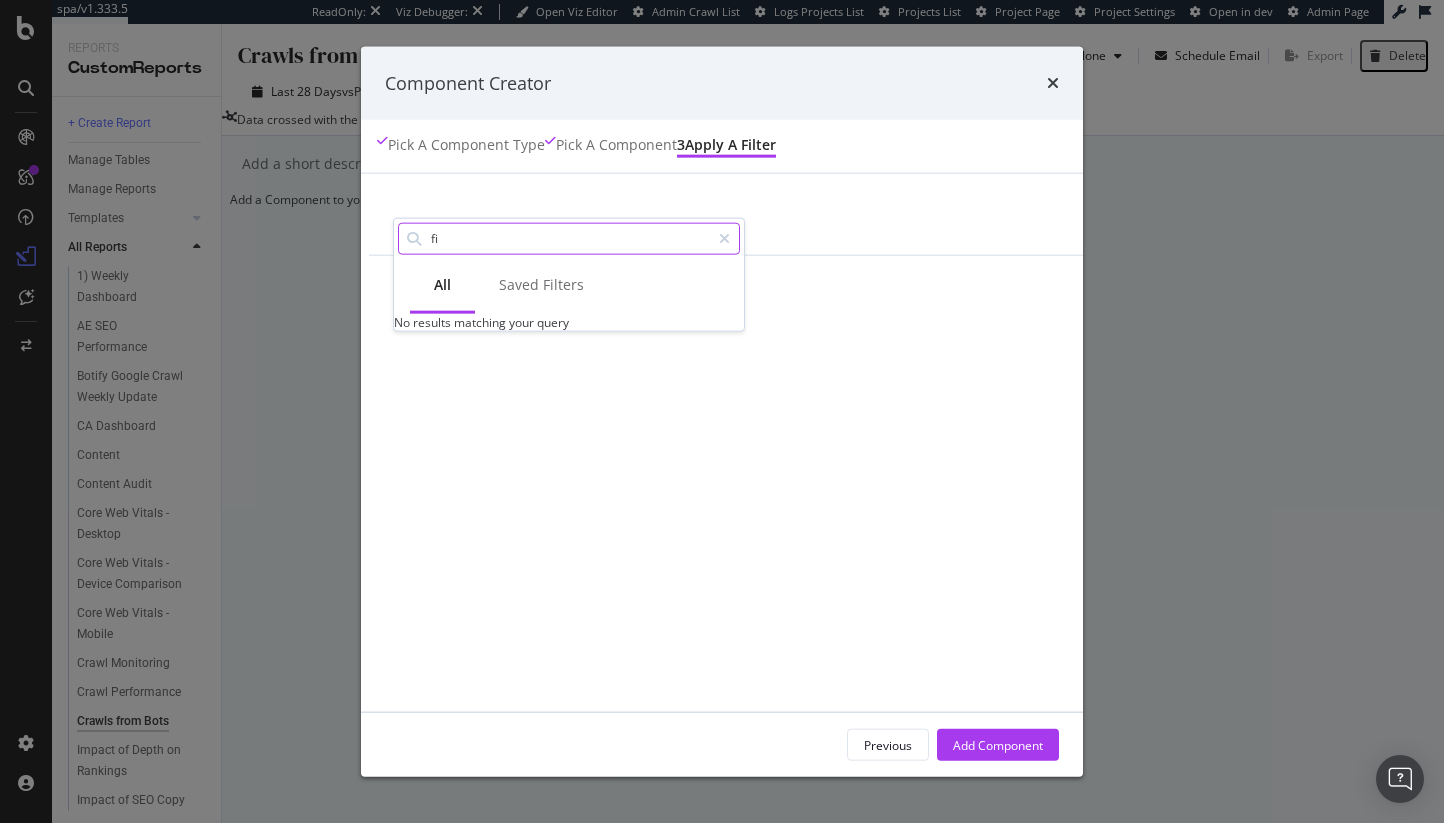 type on "f" 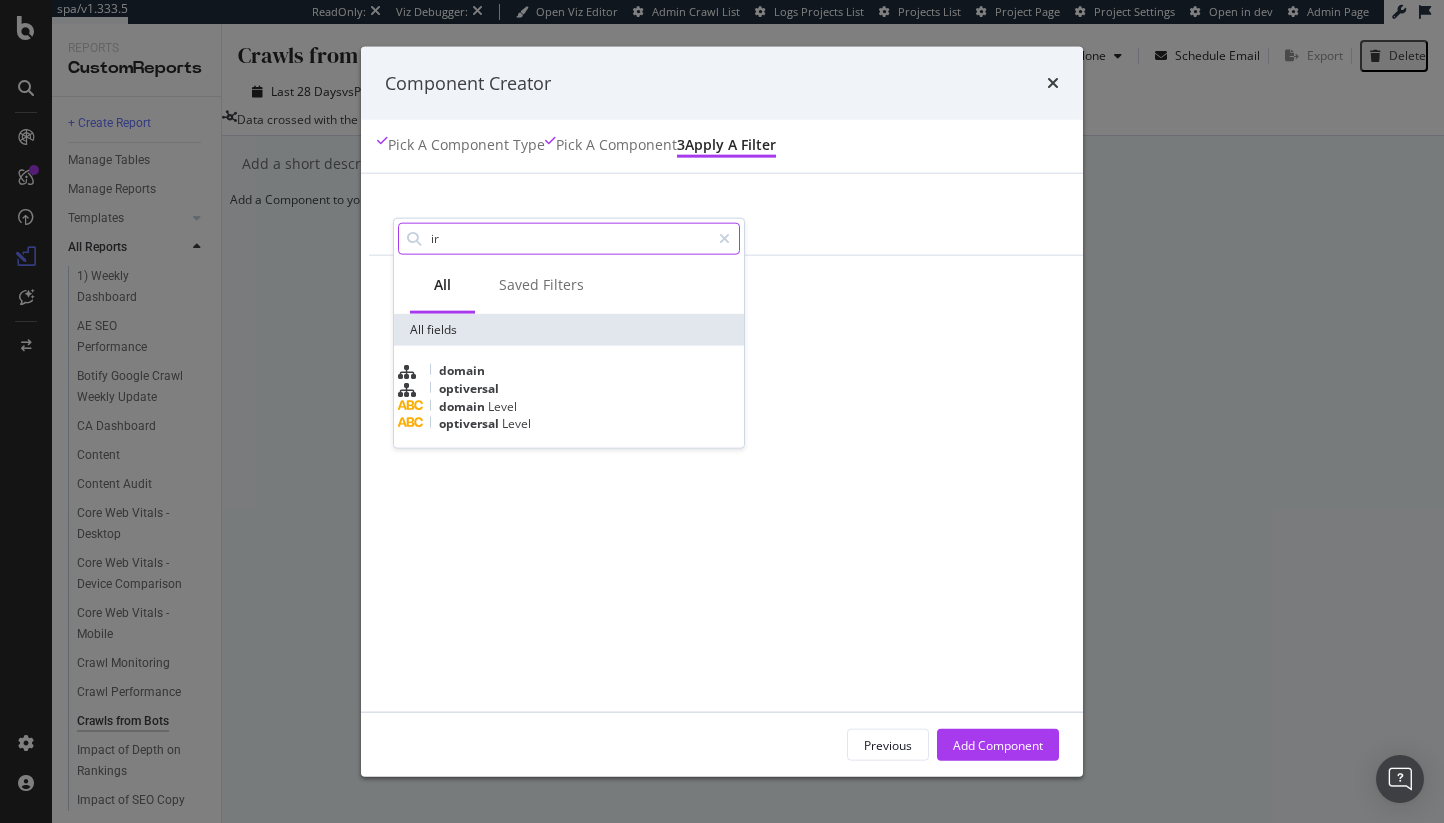 type on "i" 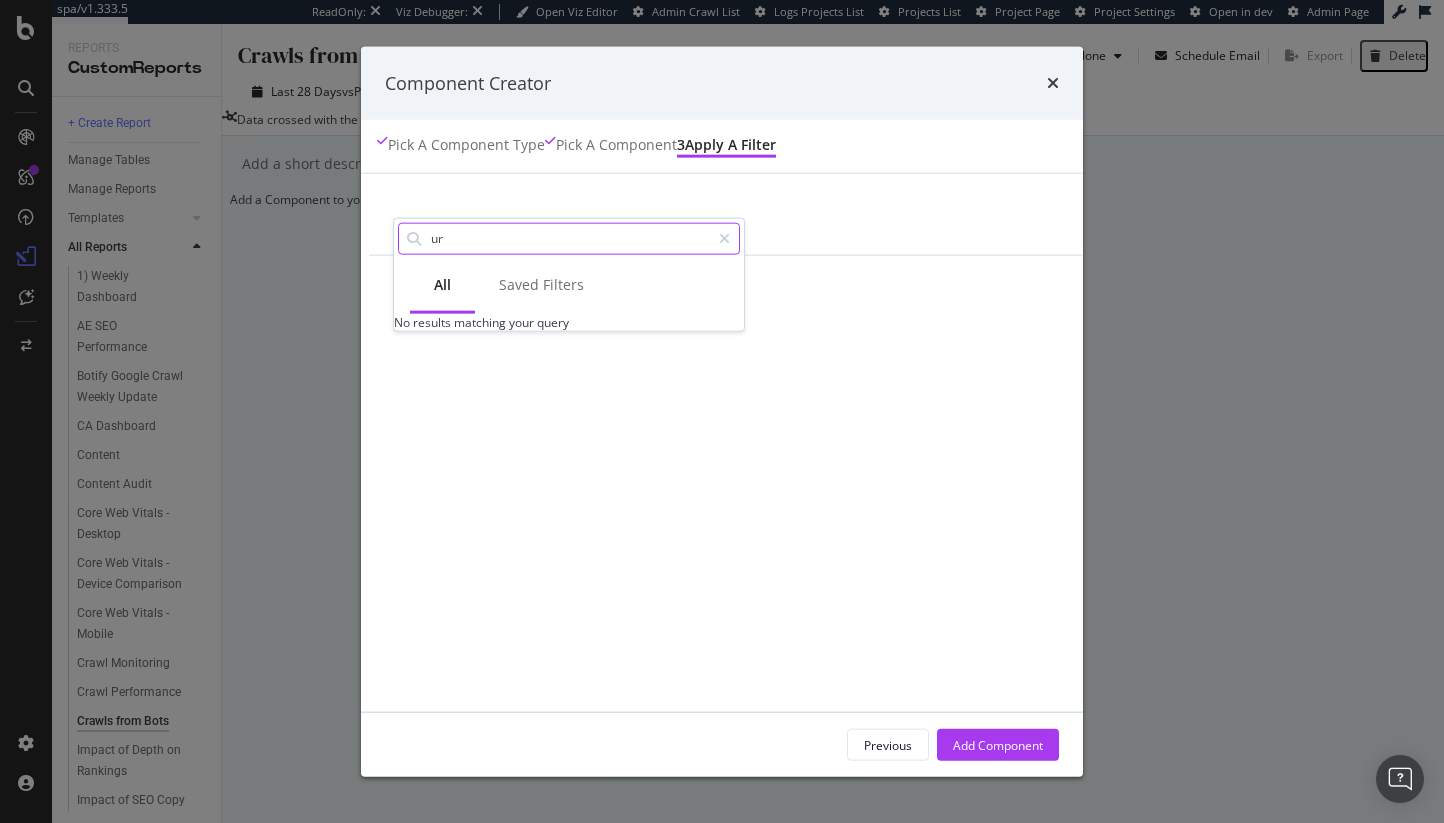 type on "u" 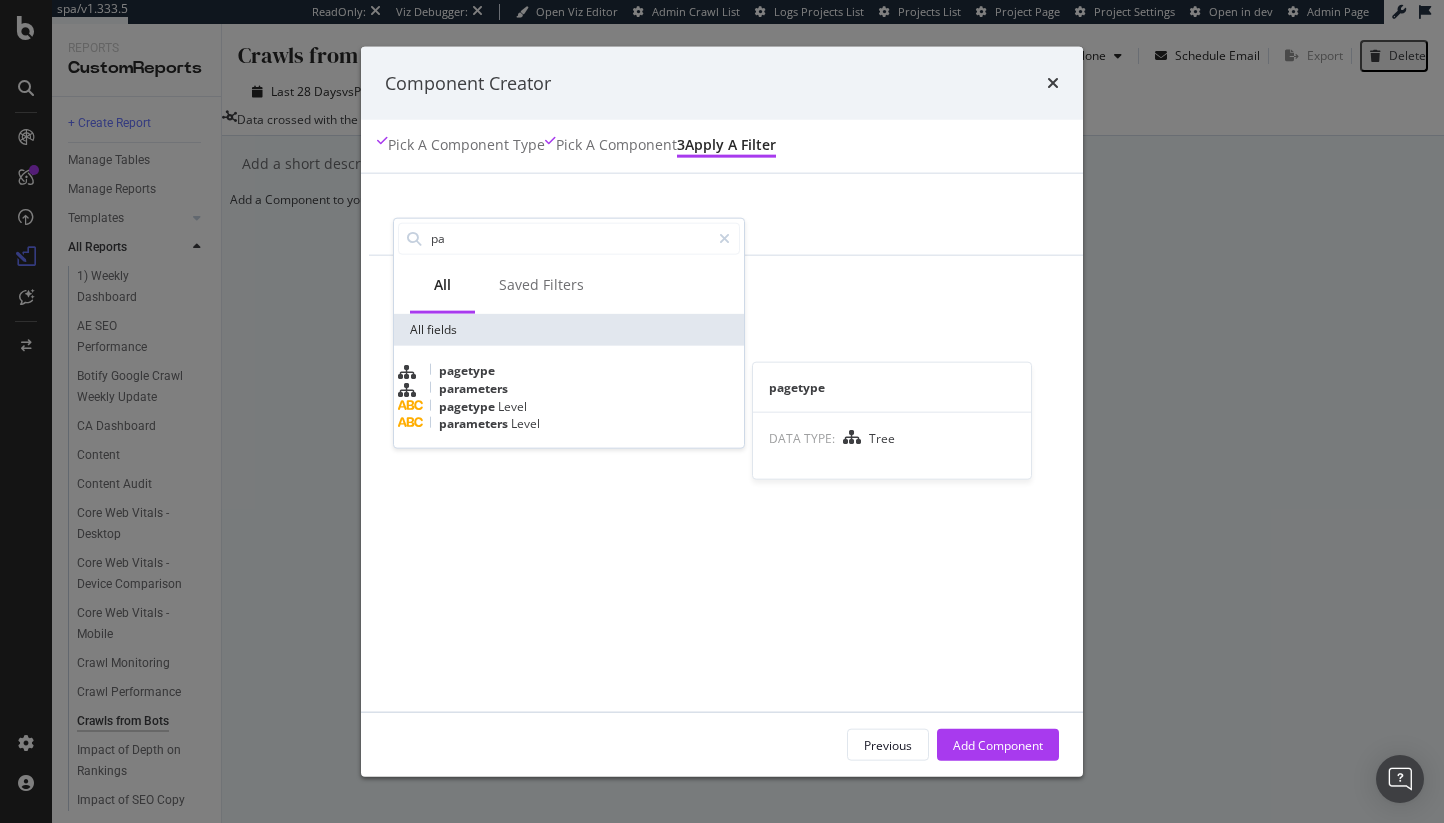 type on "pa" 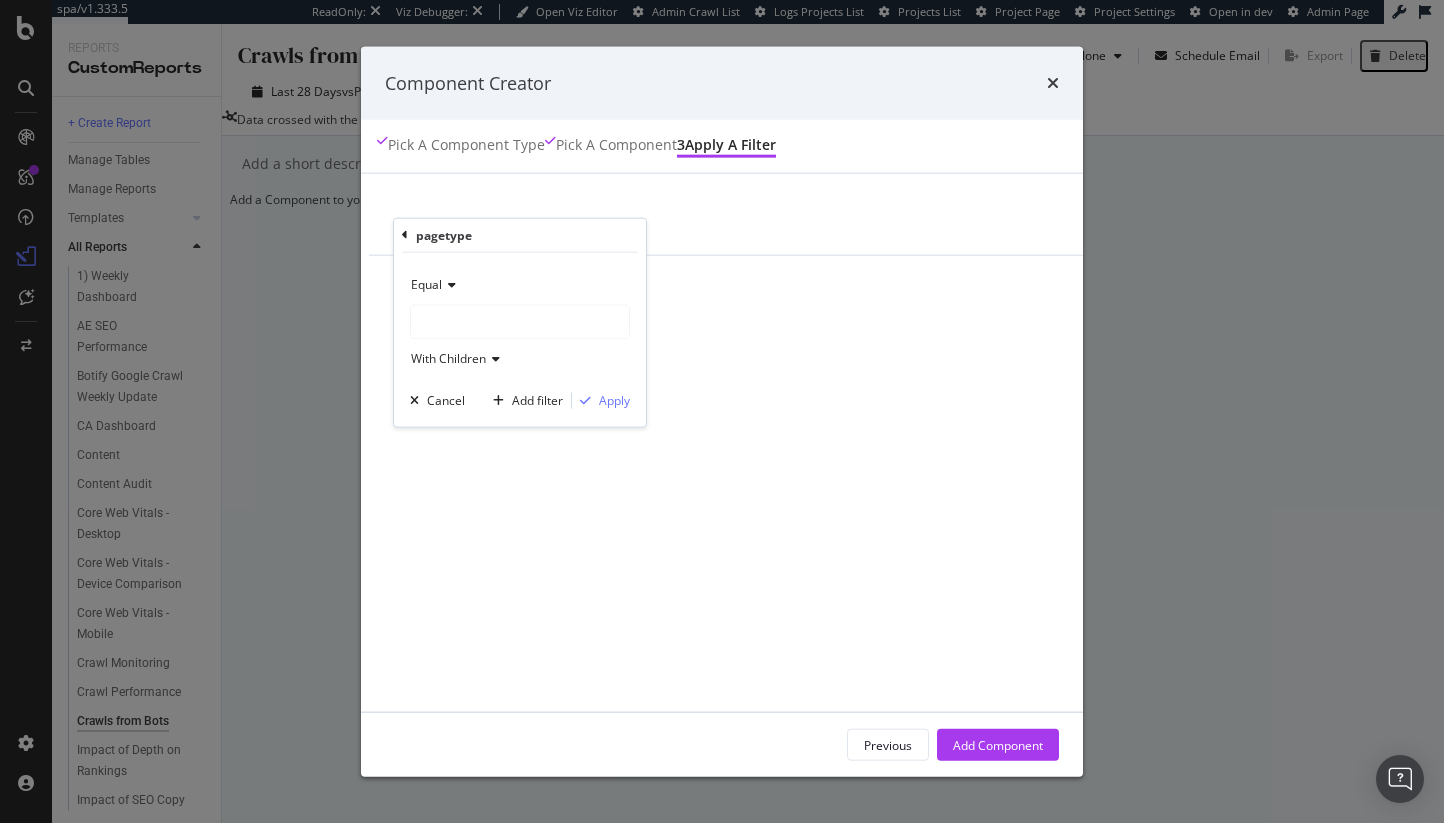 click at bounding box center [520, 321] 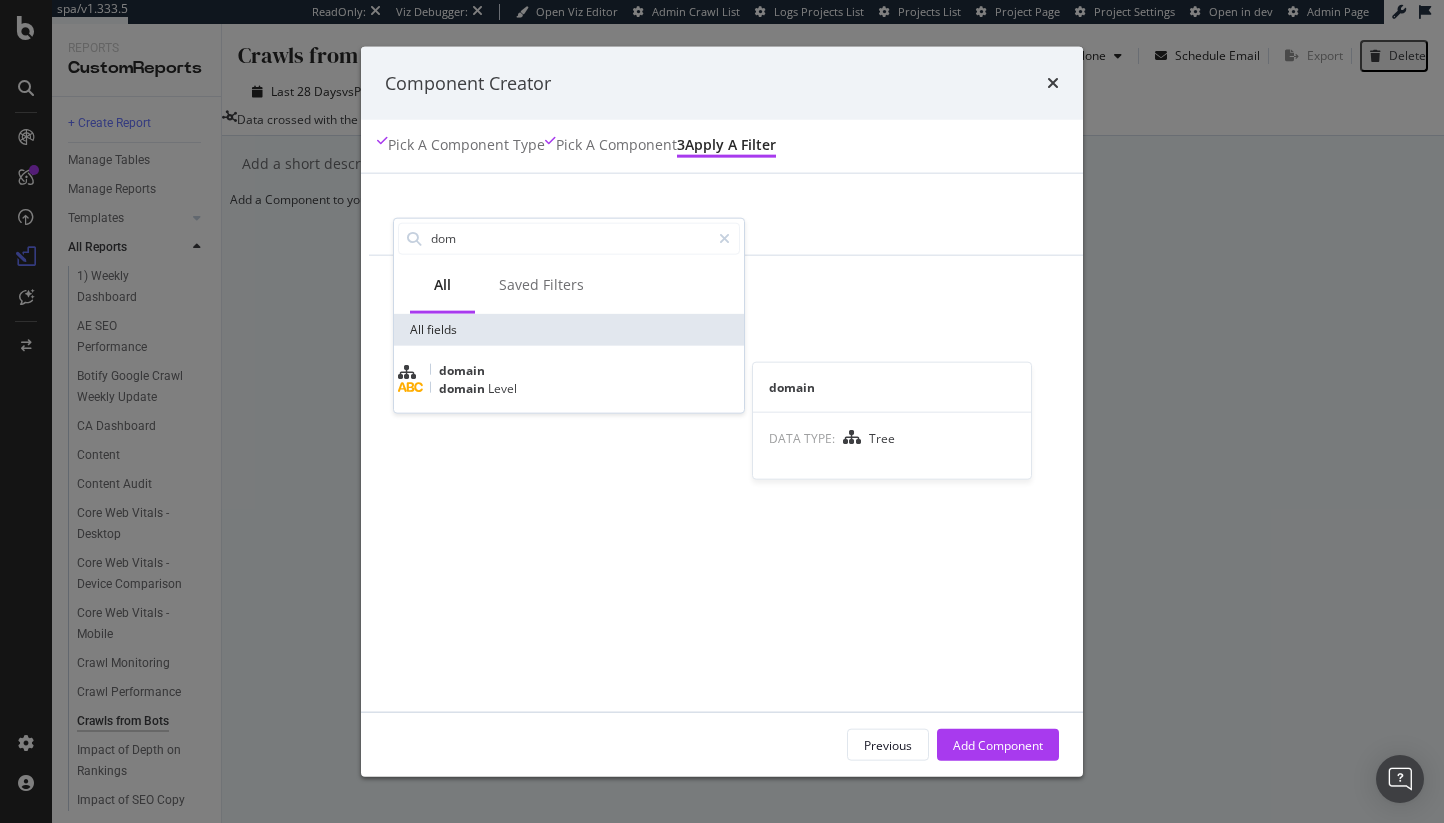 type on "dom" 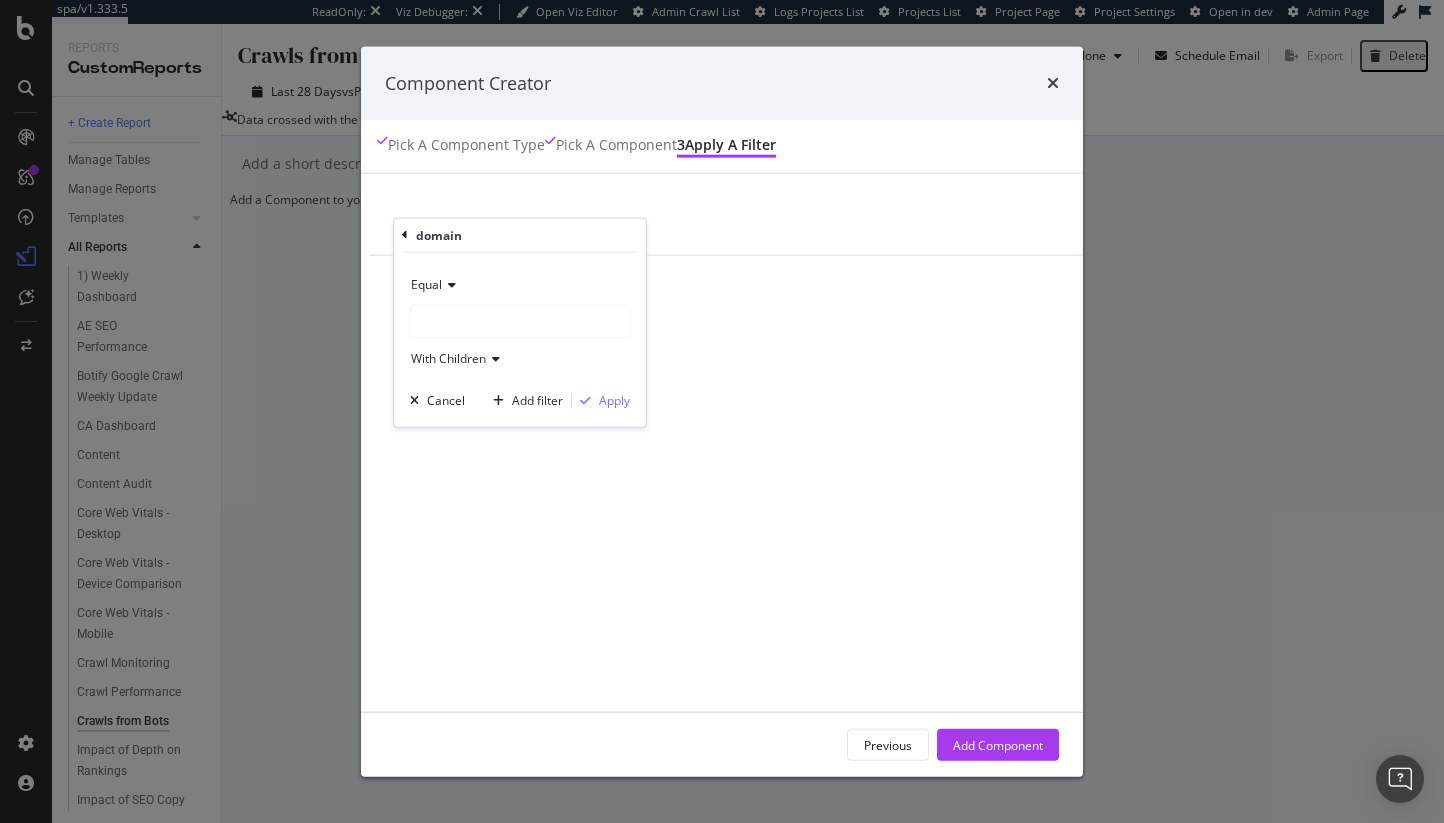 click at bounding box center [520, 321] 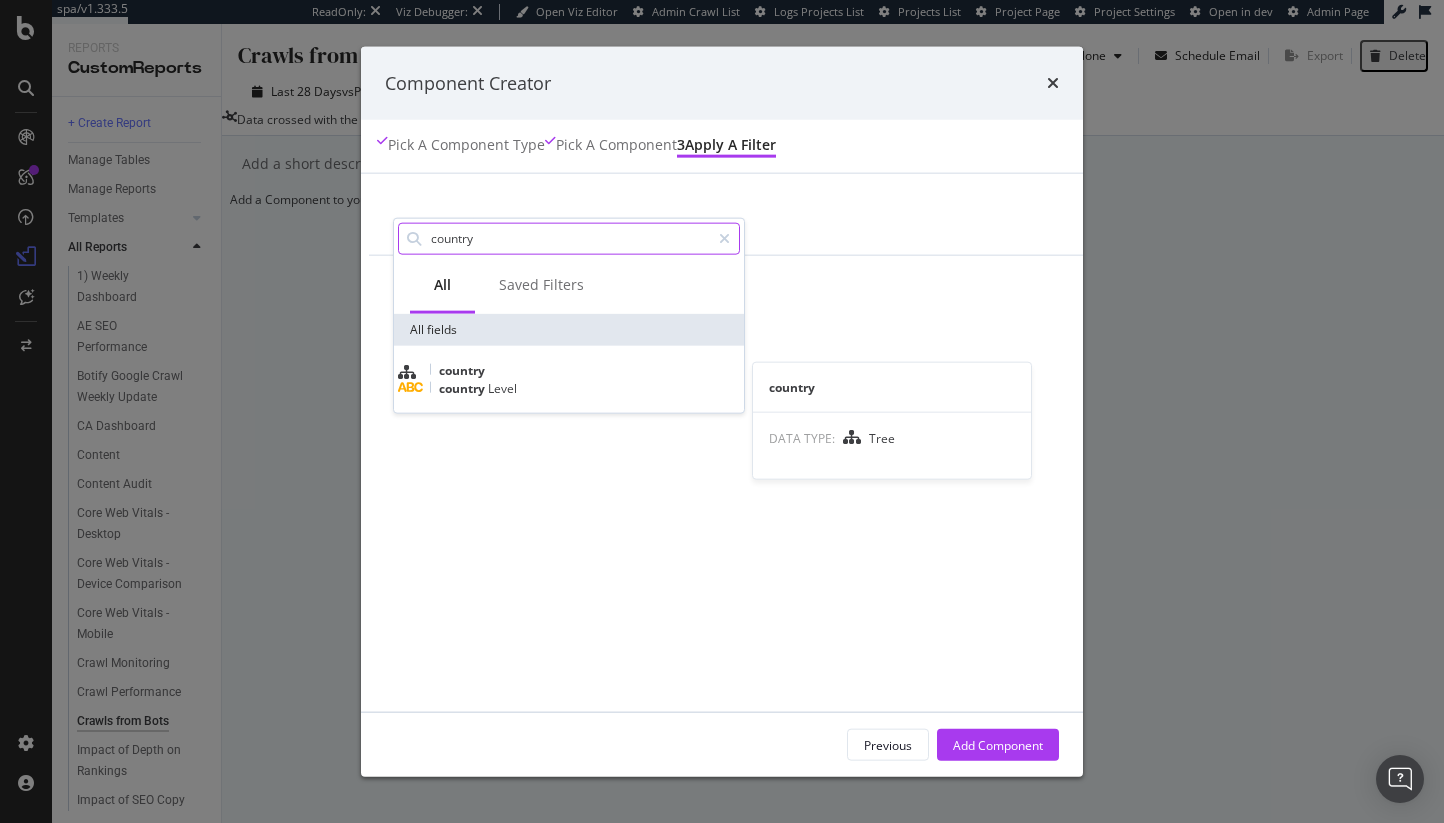 type on "country" 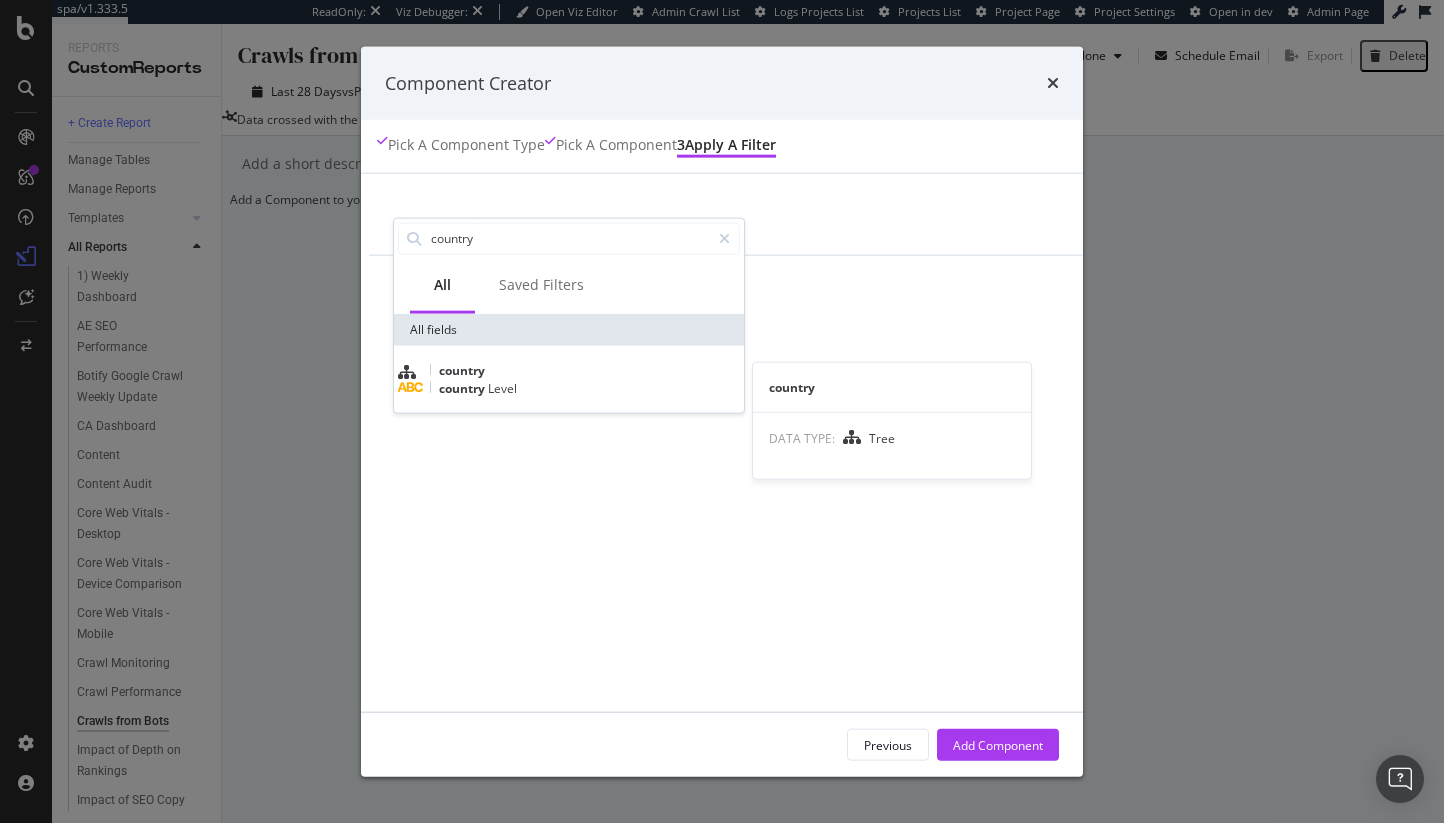 click on "country" at bounding box center [569, 370] 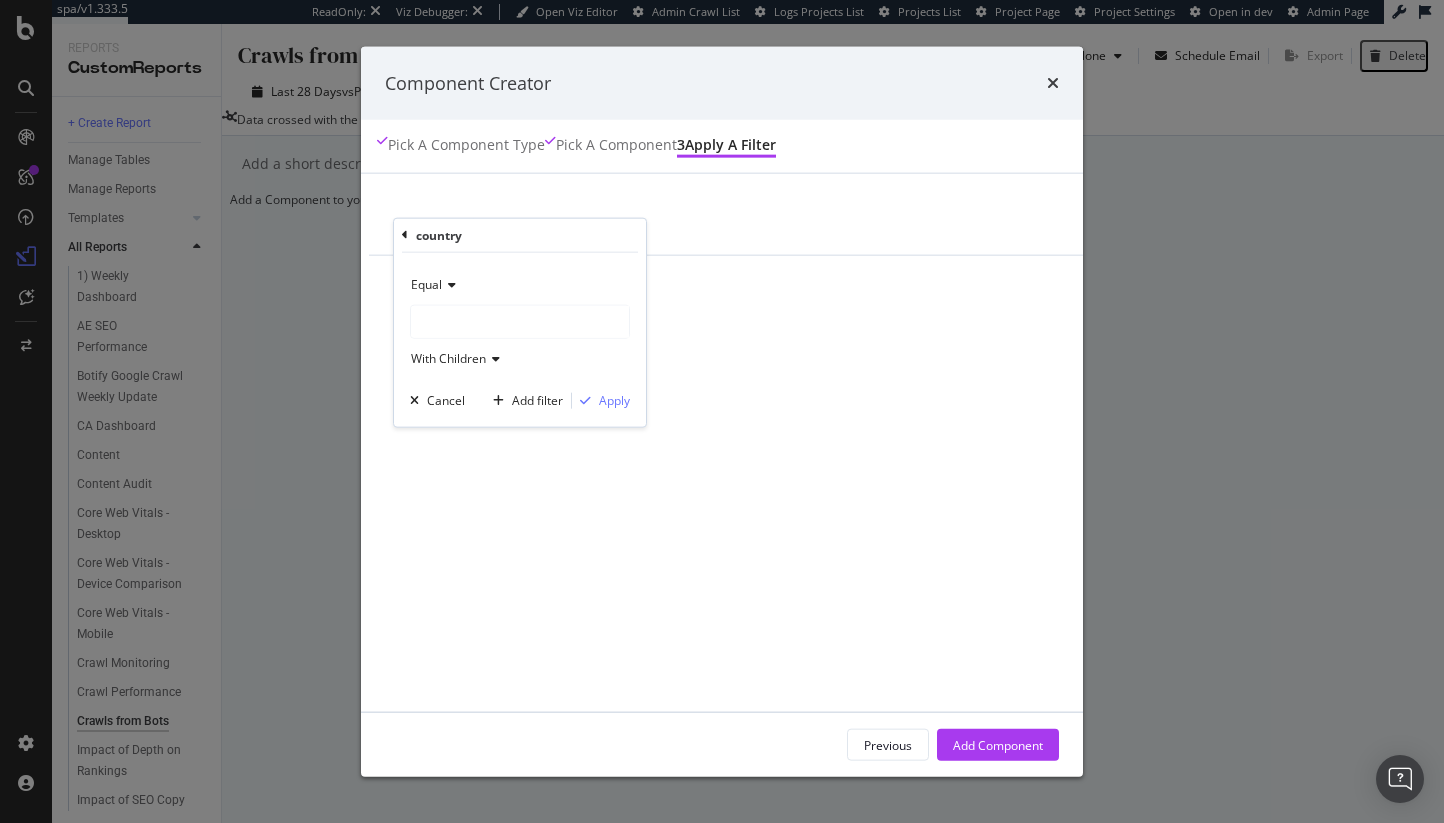 click at bounding box center [520, 321] 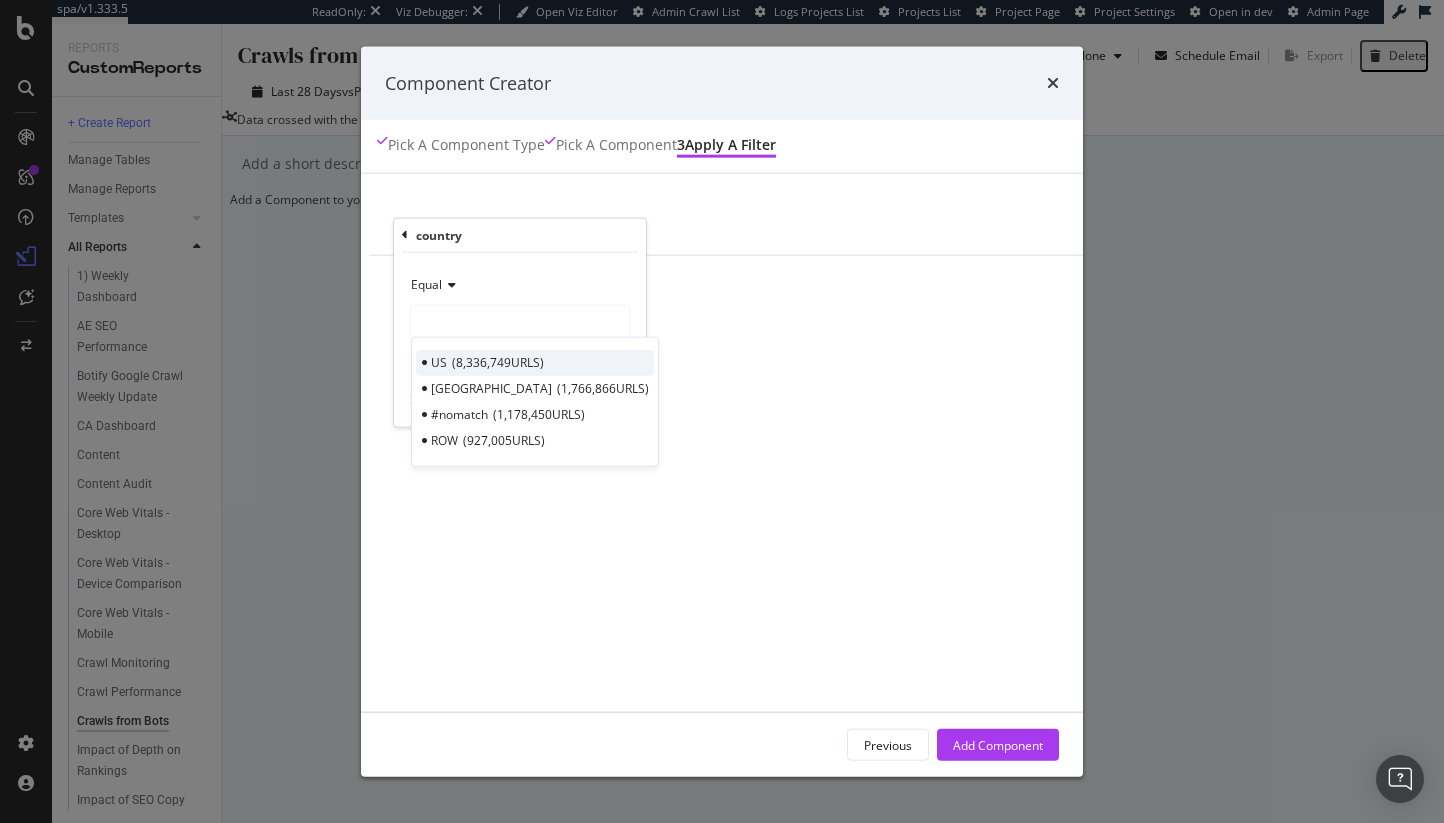 click on "8,336,749  URLS" at bounding box center (498, 362) 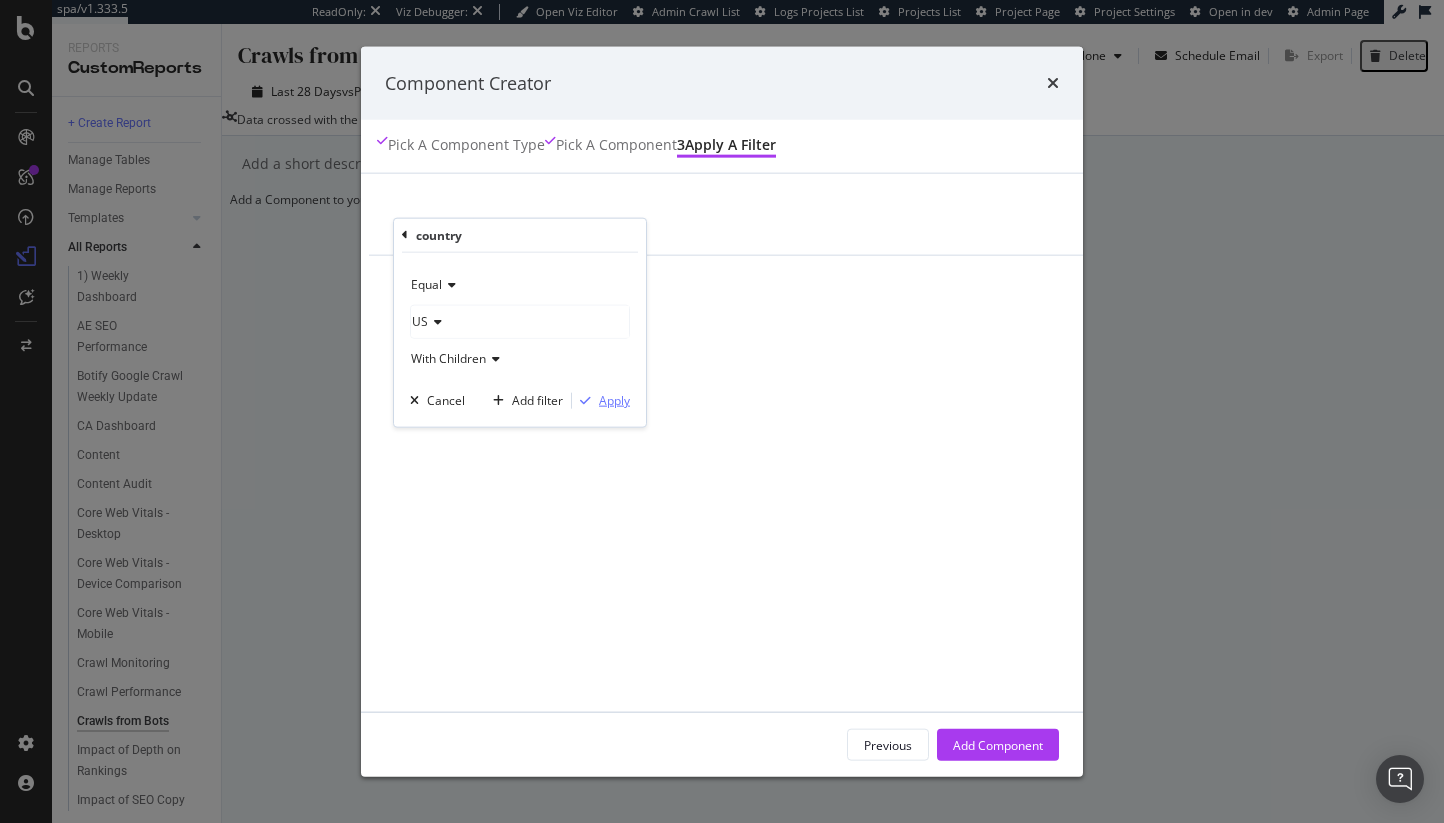 click on "Apply" at bounding box center (614, 400) 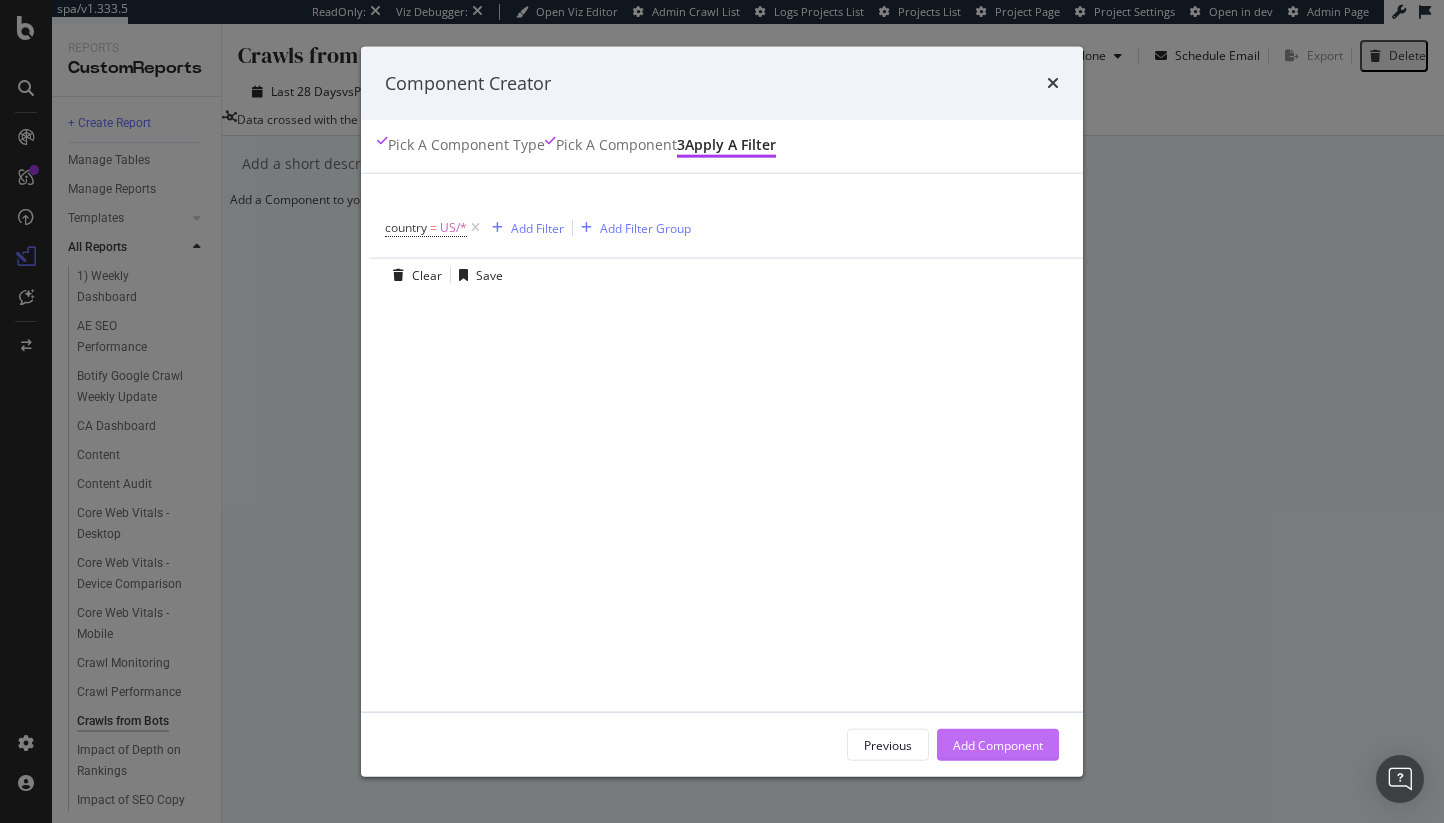 click on "Add Component" at bounding box center (998, 745) 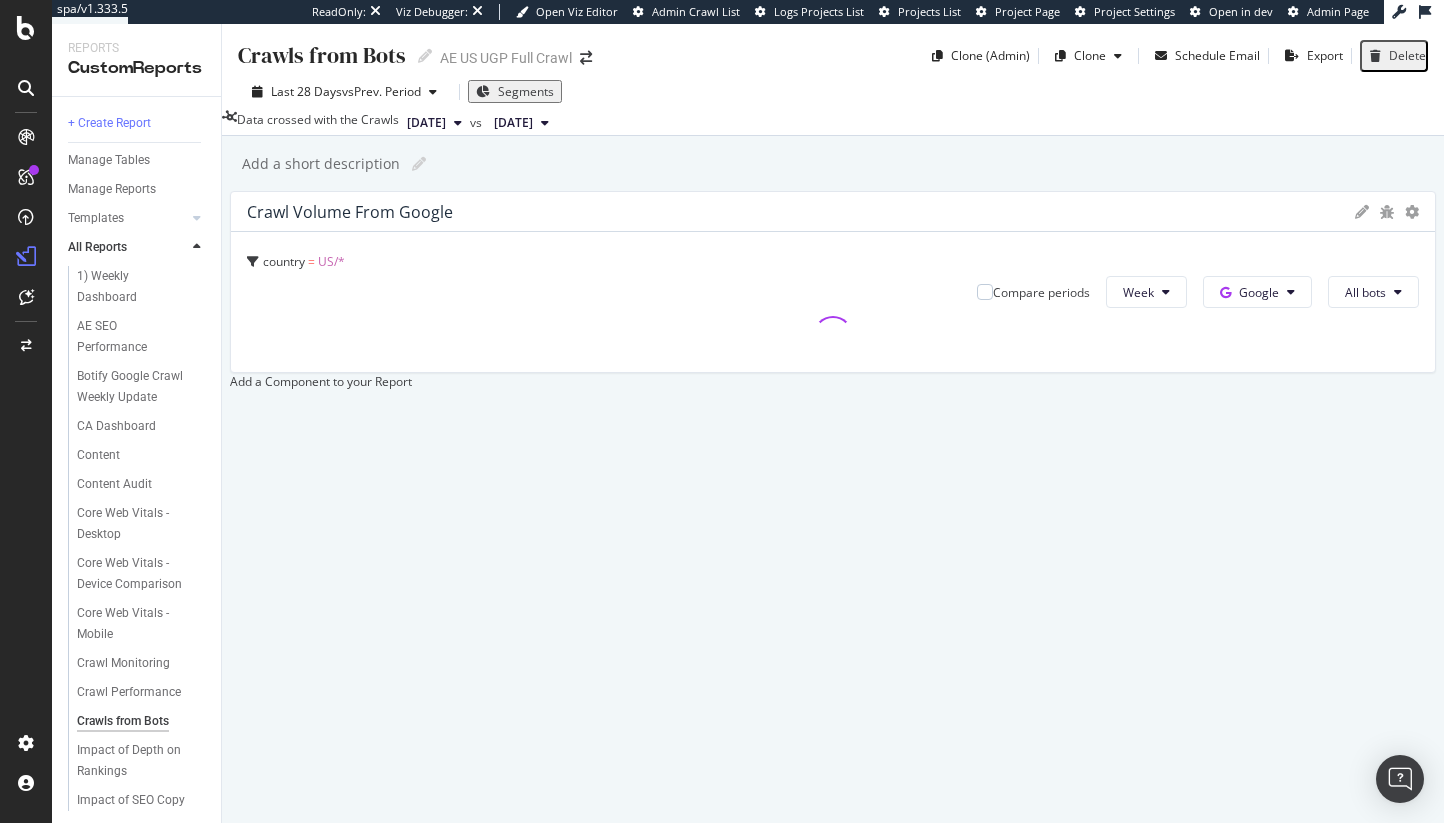 drag, startPoint x: 824, startPoint y: 320, endPoint x: 1441, endPoint y: 393, distance: 621.30347 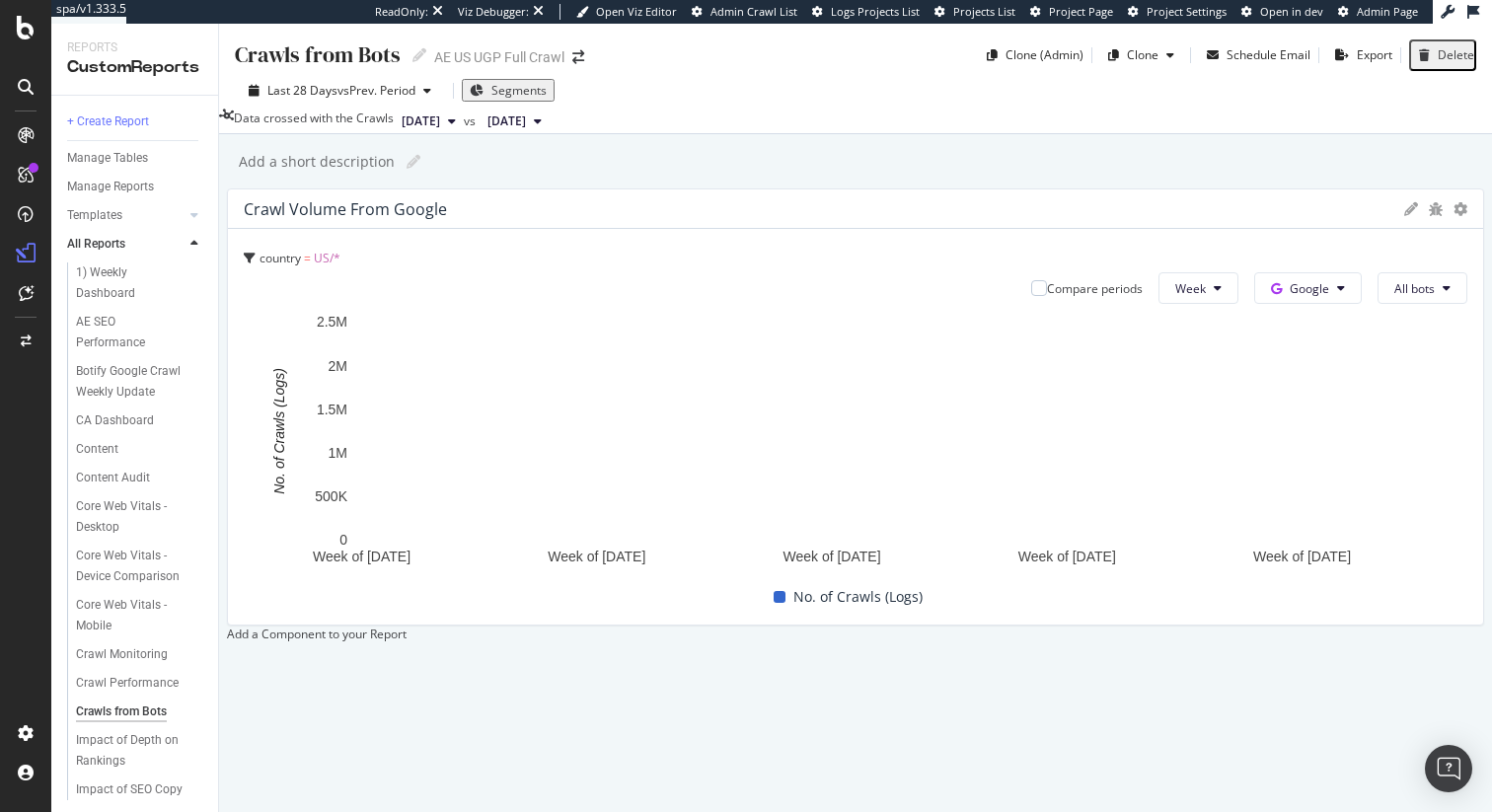 scroll, scrollTop: 86, scrollLeft: 0, axis: vertical 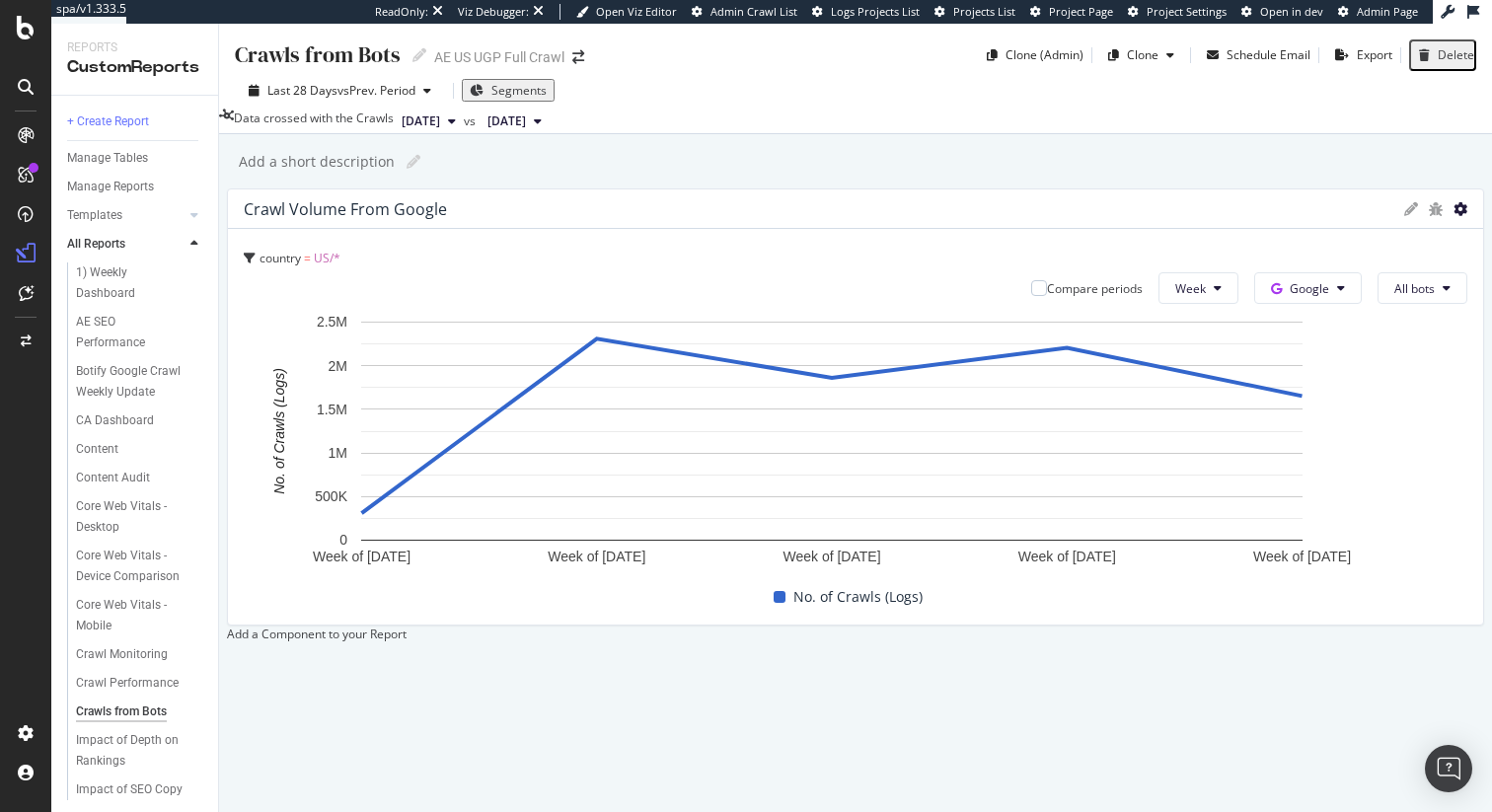 click at bounding box center [1460, 209] 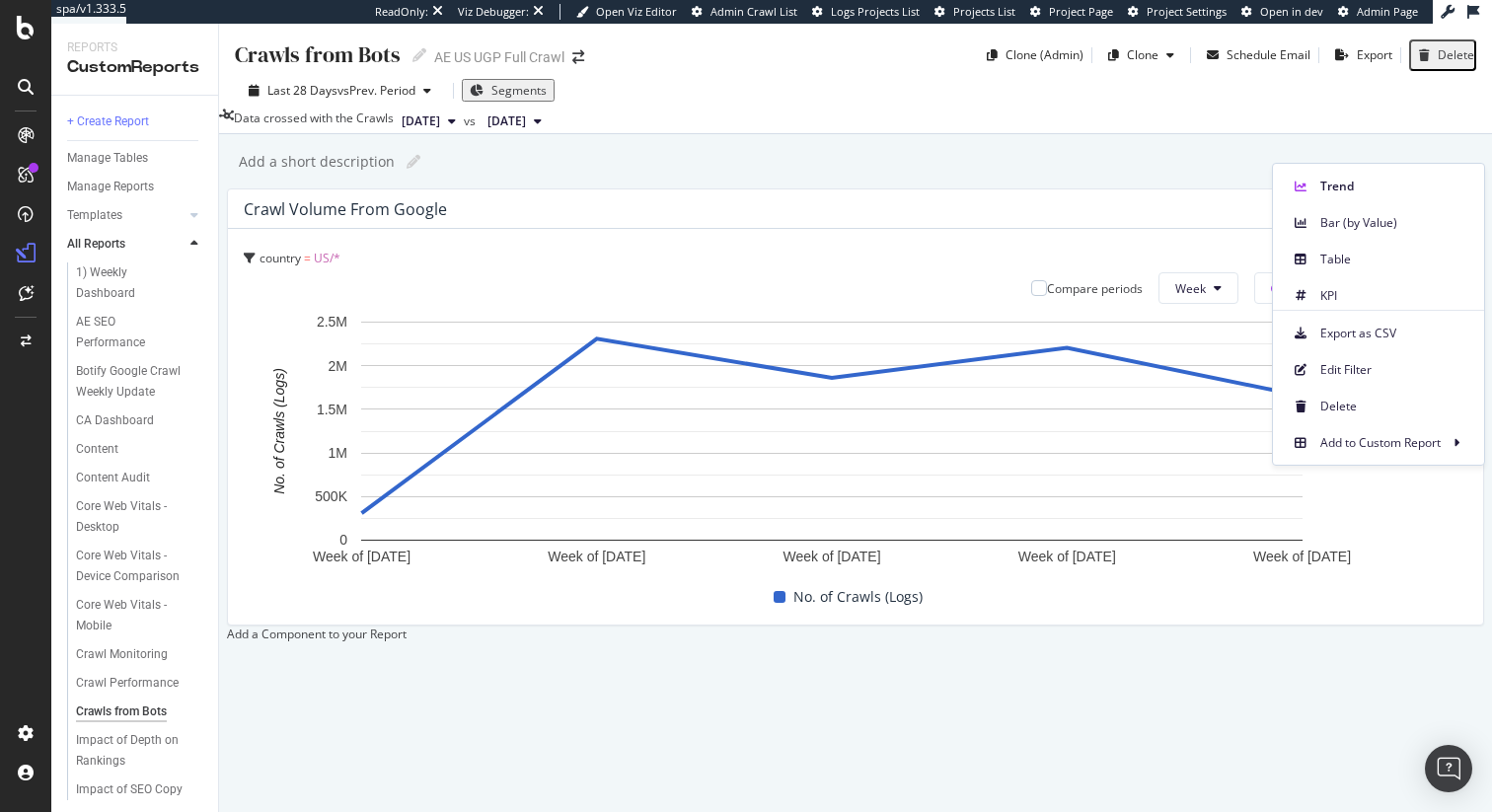 click on "Add a Component to your Report" at bounding box center (856, 633) 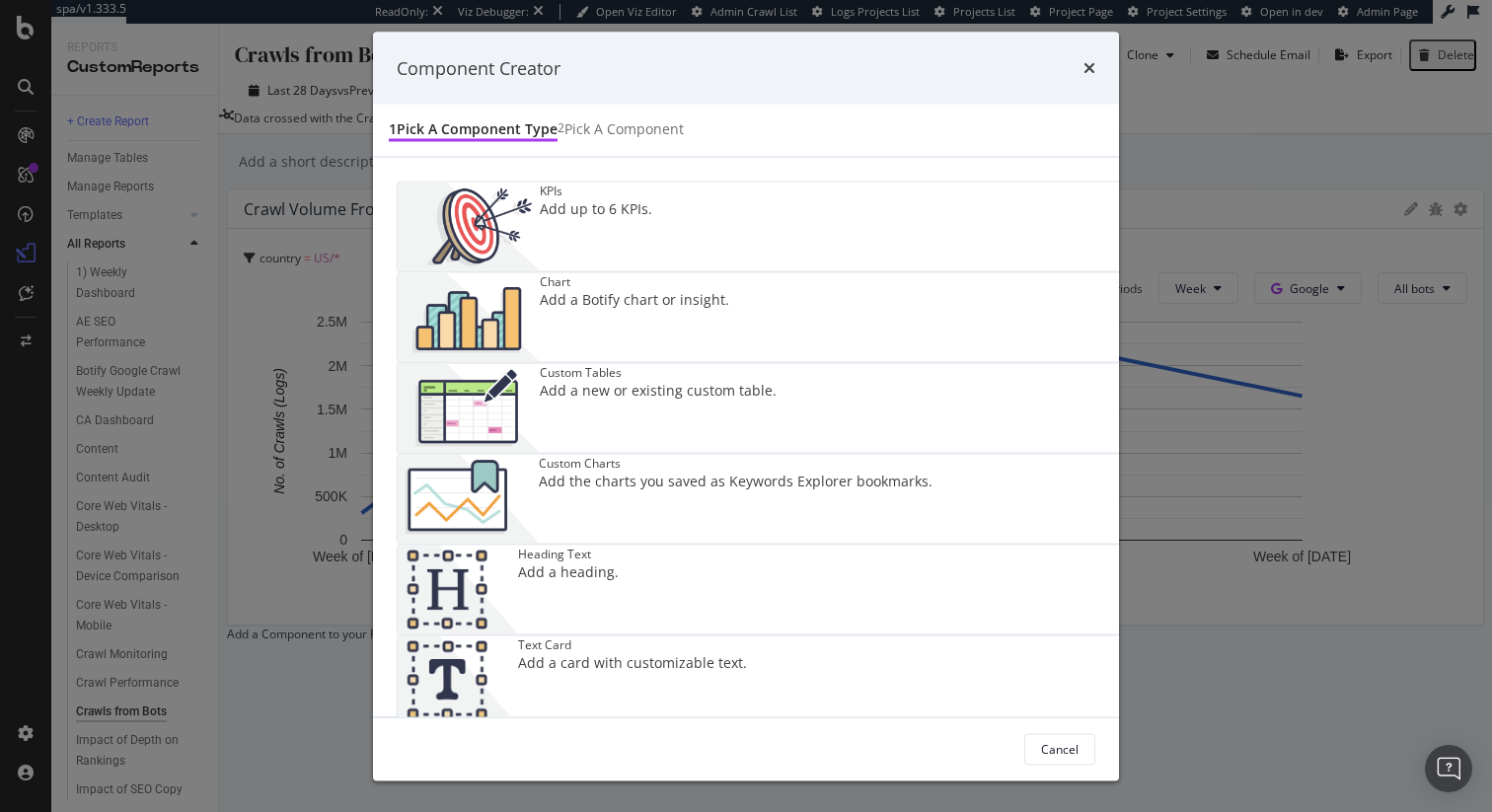 click on "Heading Text Add a heading." at bounding box center [886, 590] 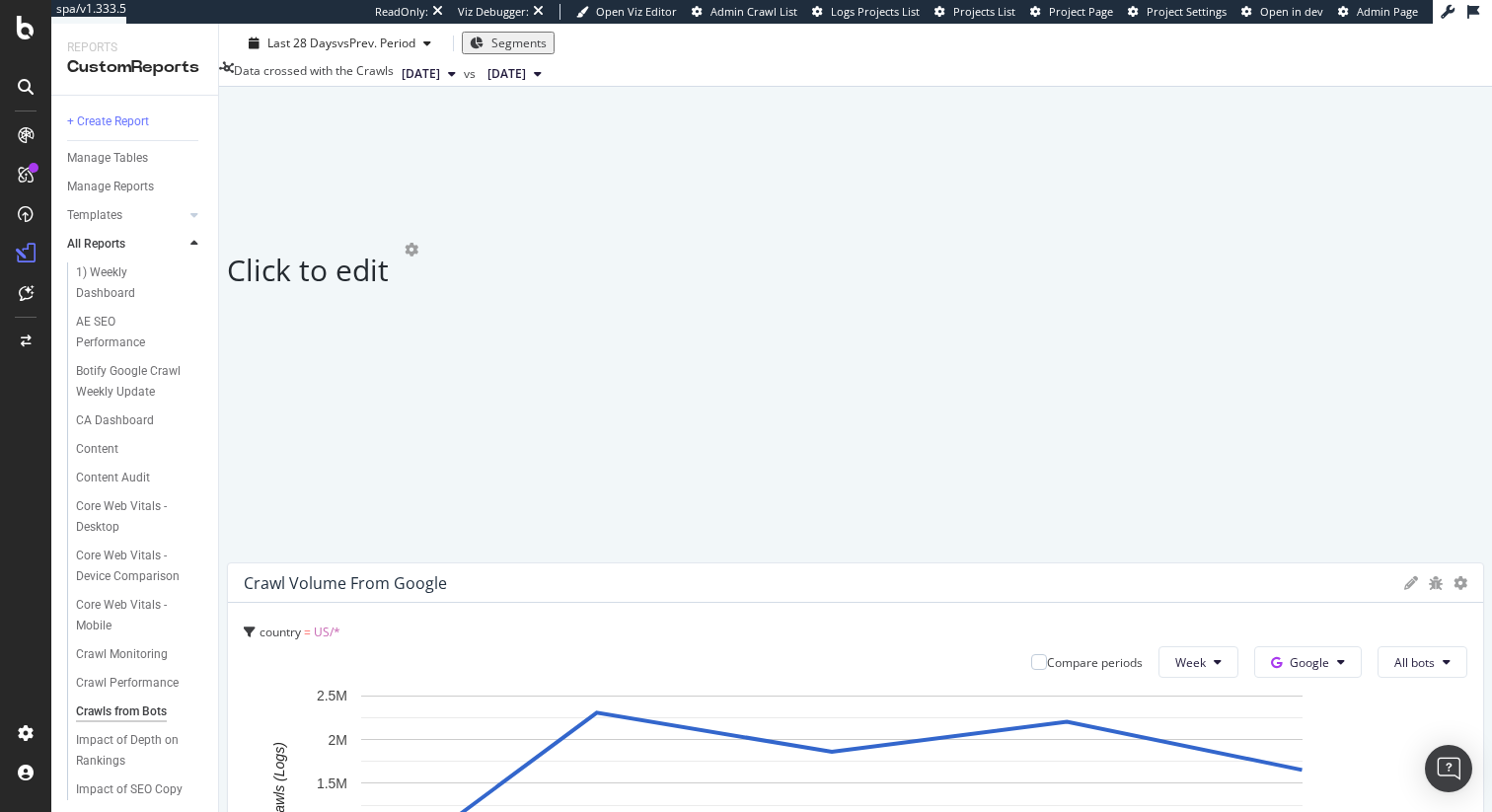 drag, startPoint x: 328, startPoint y: 612, endPoint x: 347, endPoint y: 304, distance: 308.58548 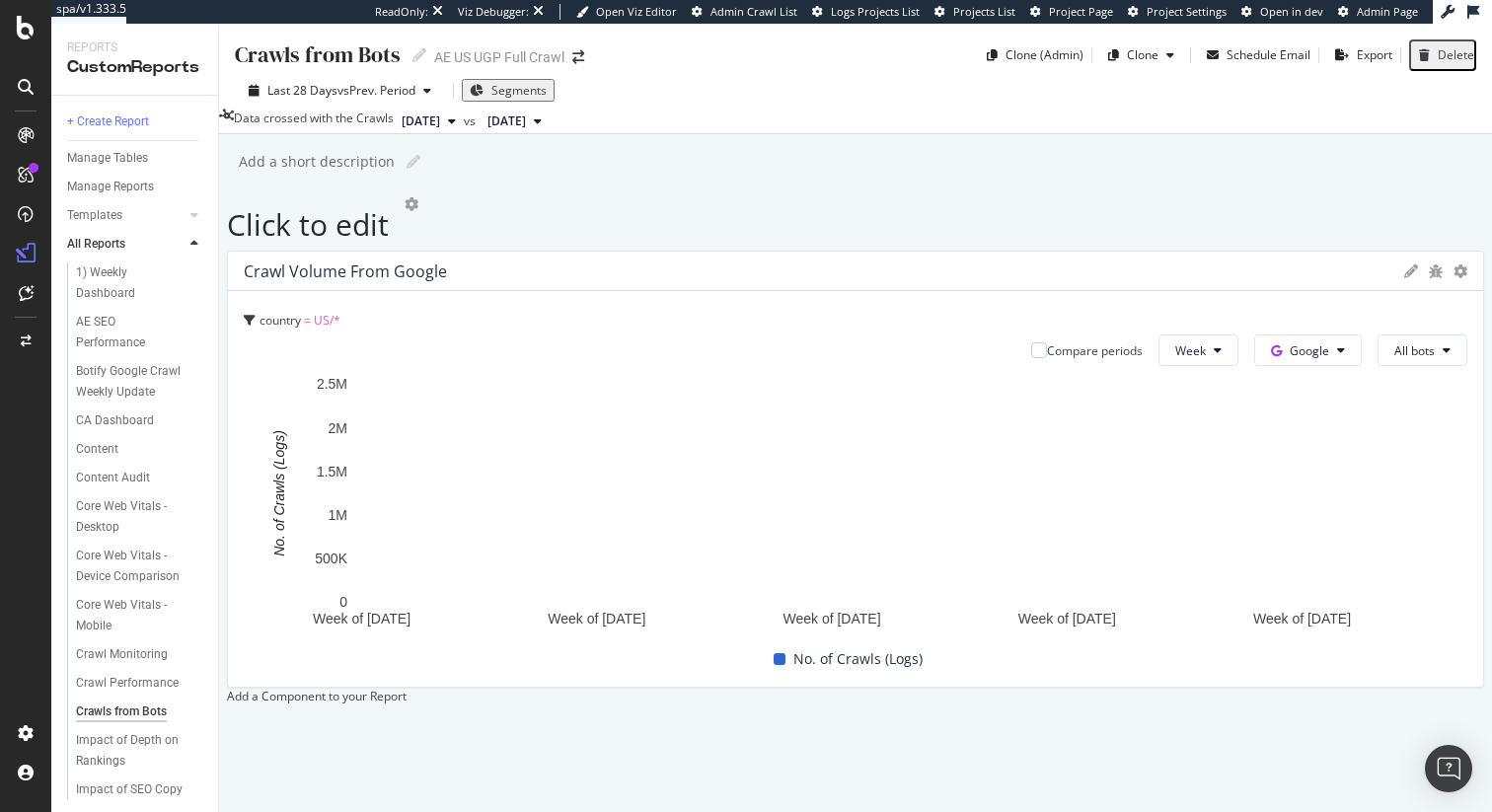 click on "Click to edit Crawl Volume from Google country   =     US/* Compare periods Week Google All bots Week of 16 Jun. 2025 Week of 23 Jun. 2025 Week of 30 Jun. 2025 Week of 7 Jul. 2025 Week of 14 Jul. 2025 0 500K 1M 1.5M 2M 2.5M No. of Crawls (Logs) Date No. of Crawls (Logs) Week of 16 Jun. 2025 308,544 Week of 23 Jun. 2025 2,309,612 Week of 30 Jun. 2025 1,860,433 Week of 7 Jul. 2025 2,204,818 Week of 14 Jul. 2025 1,653,342 2.5M No. of Crawls (Logs) Add a Component to your Report" at bounding box center (856, 446) 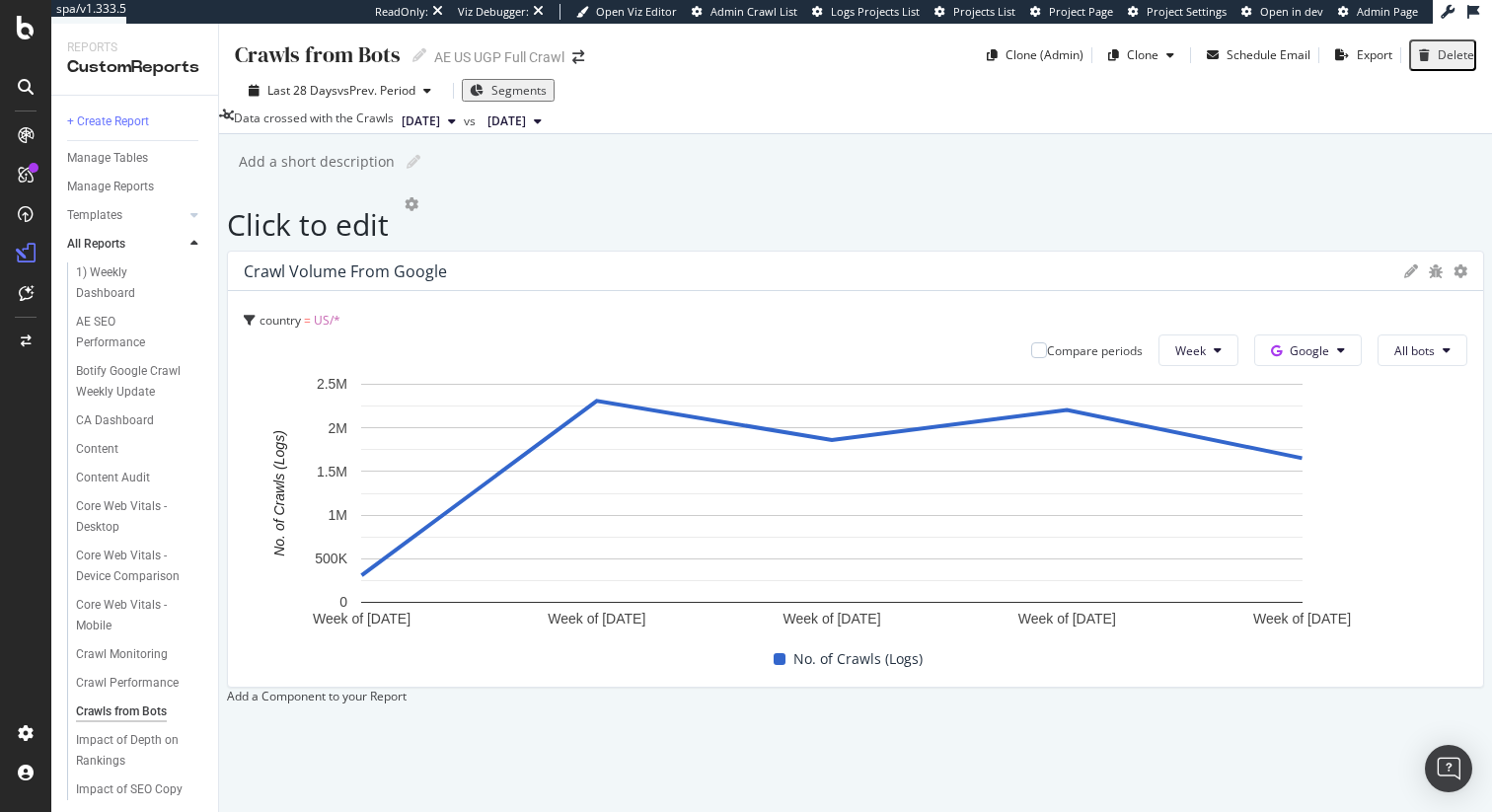 click on "Click to edit Crawl Volume from Google country   =     US/* Compare periods Week Google All bots Week of 16 Jun. 2025 Week of 23 Jun. 2025 Week of 30 Jun. 2025 Week of 7 Jul. 2025 Week of 14 Jul. 2025 0 500K 1M 1.5M 2M 2.5M No. of Crawls (Logs) Date No. of Crawls (Logs) Week of 16 Jun. 2025 308,544 Week of 23 Jun. 2025 2,309,612 Week of 30 Jun. 2025 1,860,433 Week of 7 Jul. 2025 2,204,818 Week of 14 Jul. 2025 1,653,342 2.5M No. of Crawls (Logs) Add a Component to your Report" at bounding box center (856, 446) 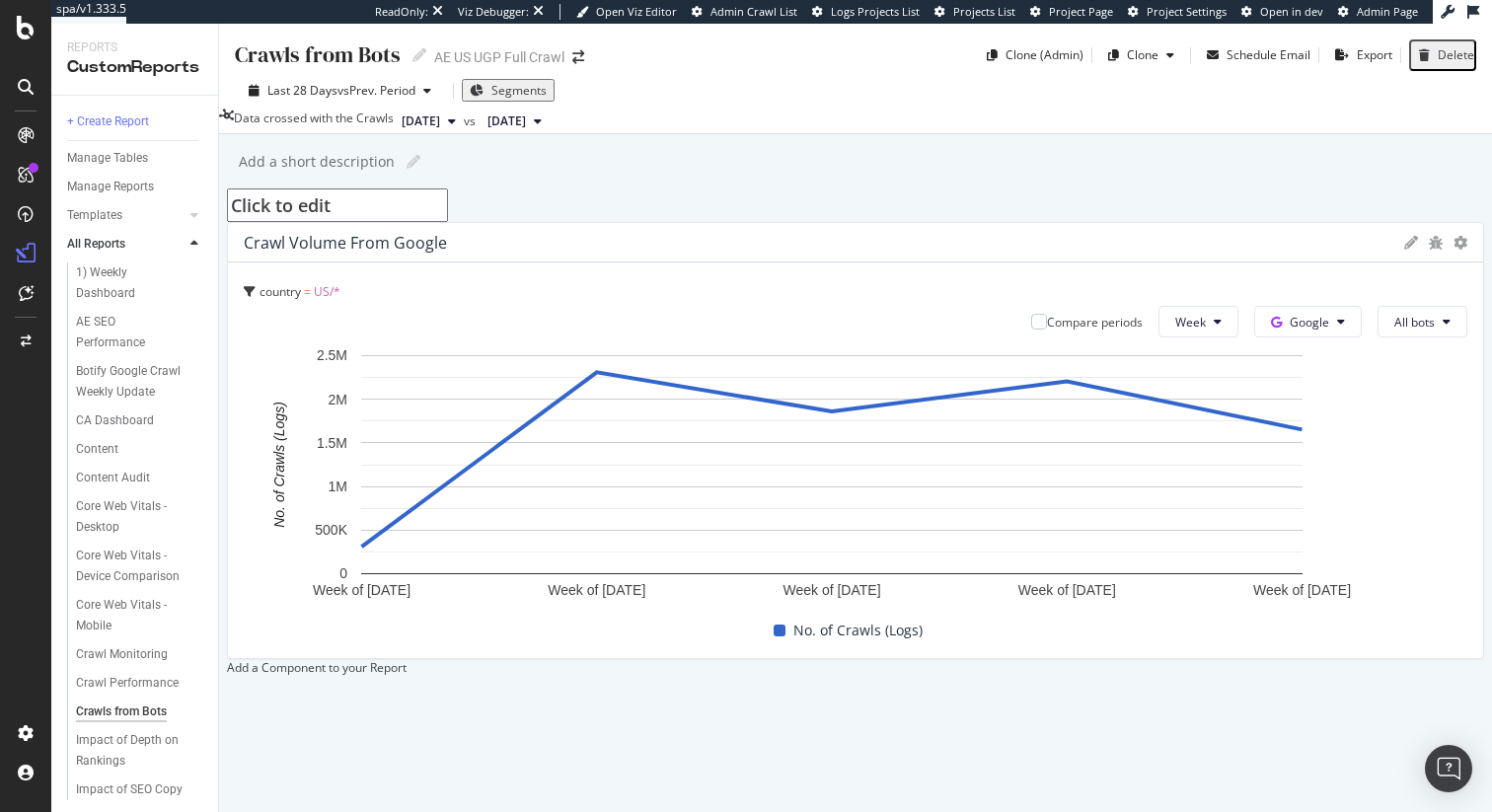 click on "Click to edit" at bounding box center (337, 205) 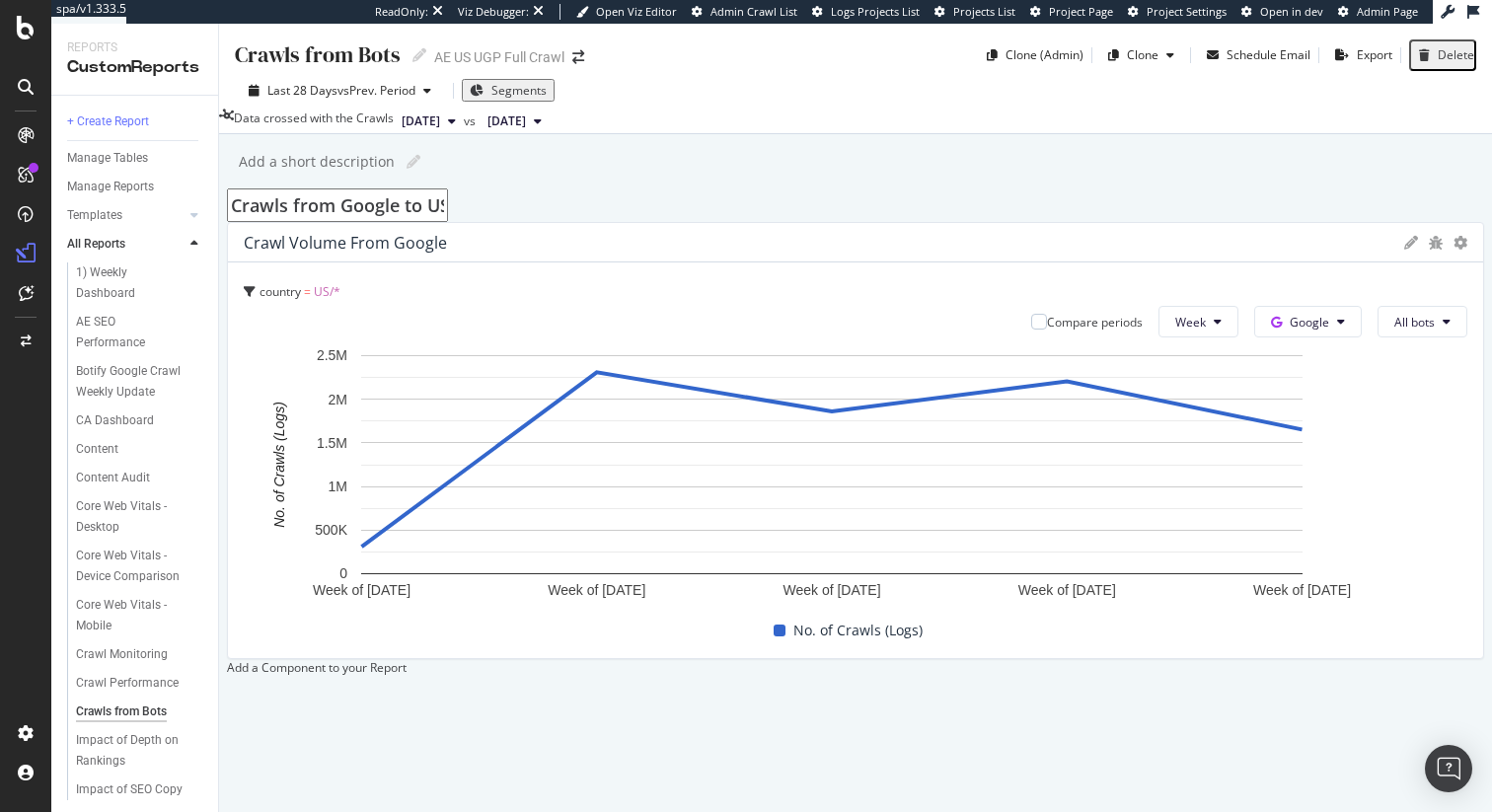type on "Crawls from Google to US Pages" 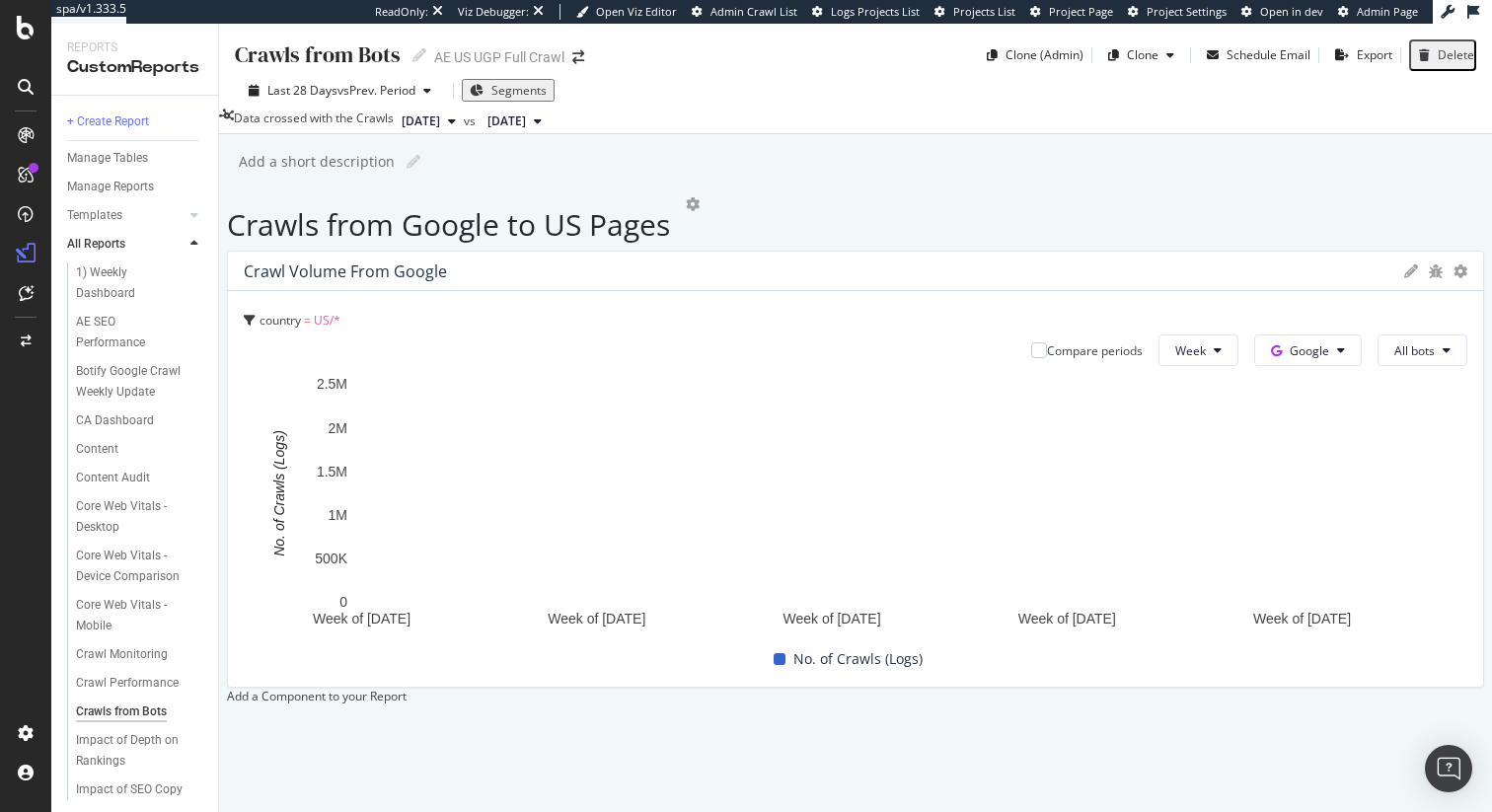 click on "Add a Component to your Report" at bounding box center (856, 696) 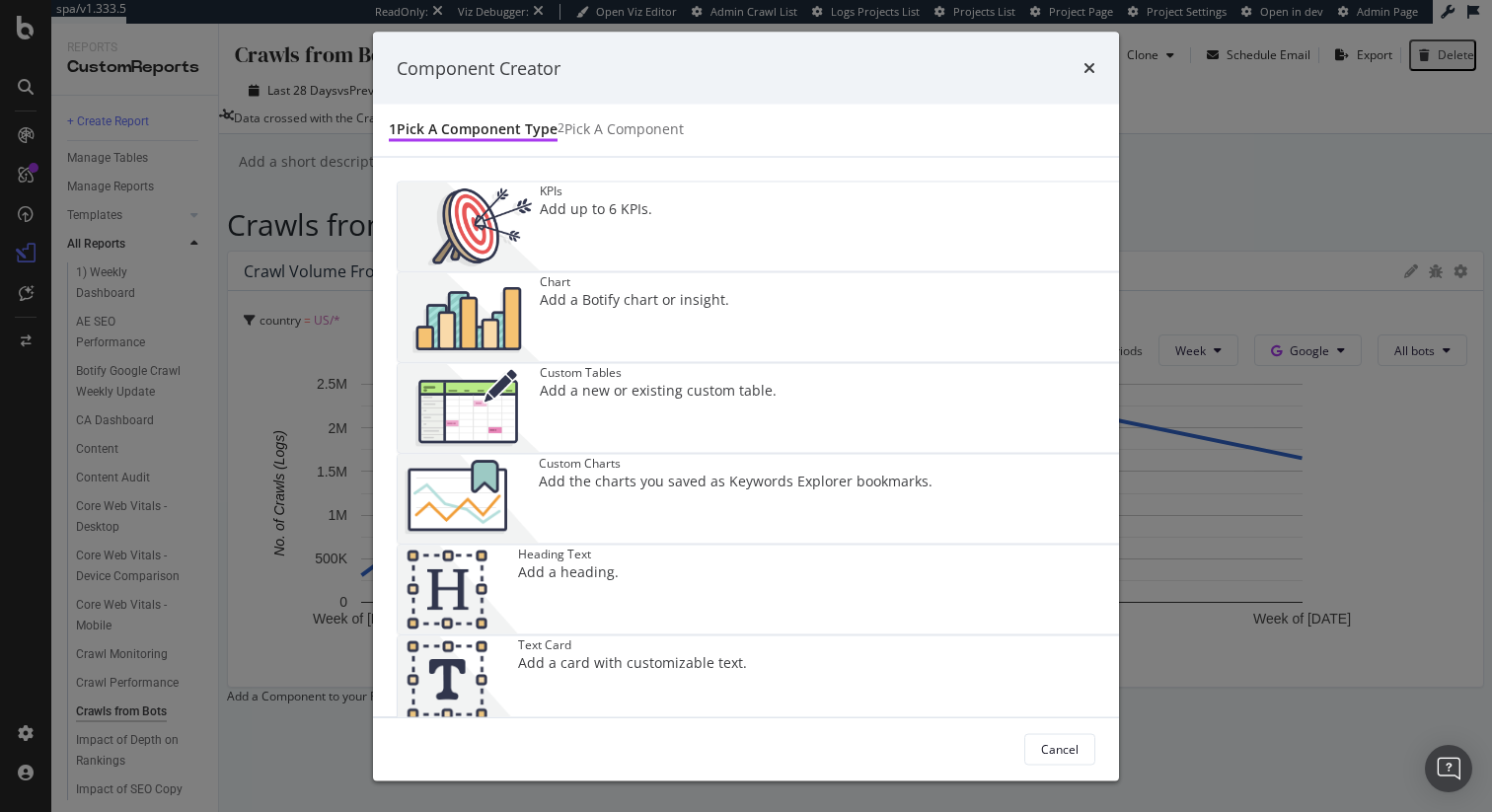 click on "Heading Text Add a heading." at bounding box center [886, 590] 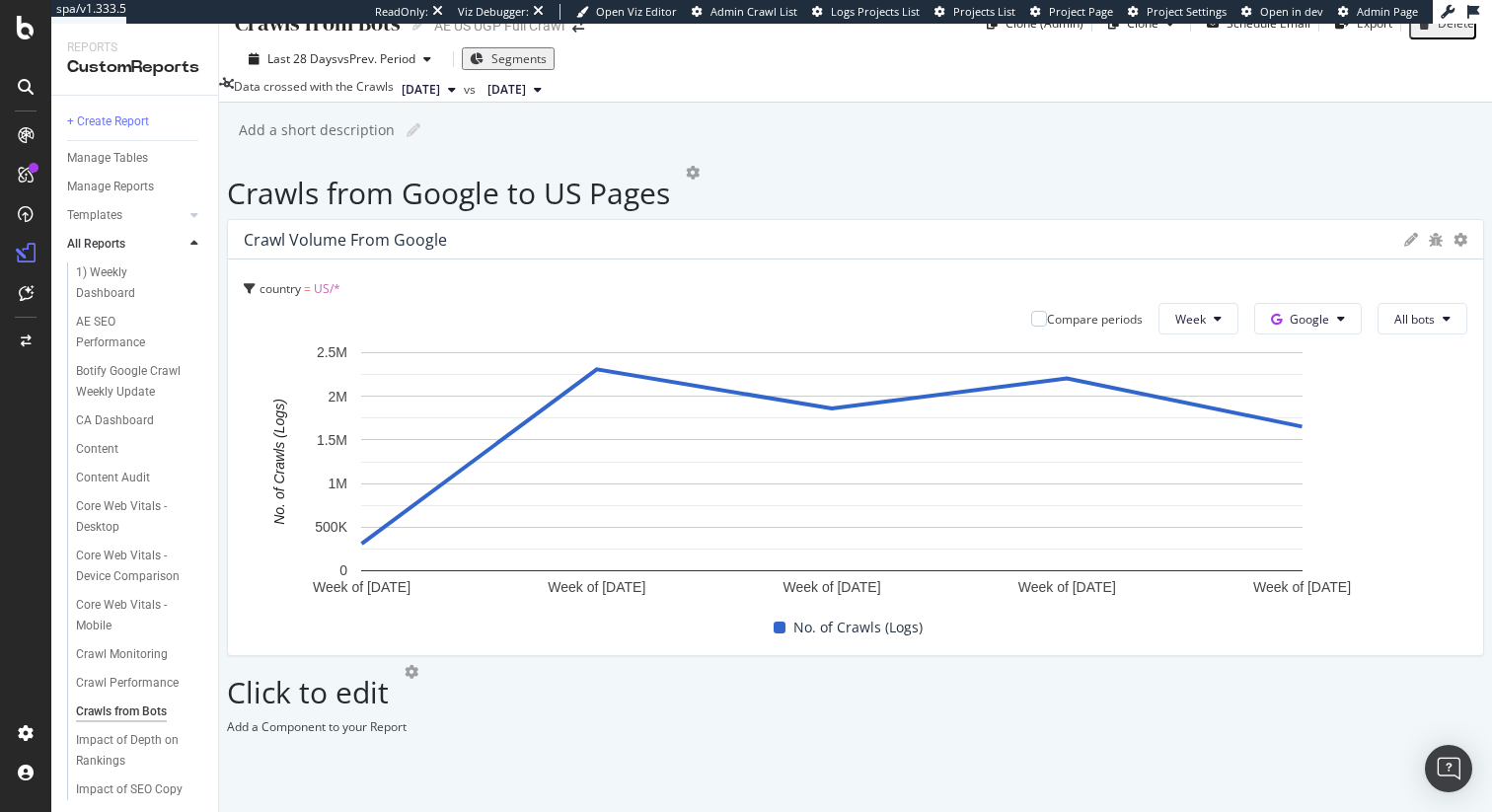 click on "Click to edit" at bounding box center [308, 692] 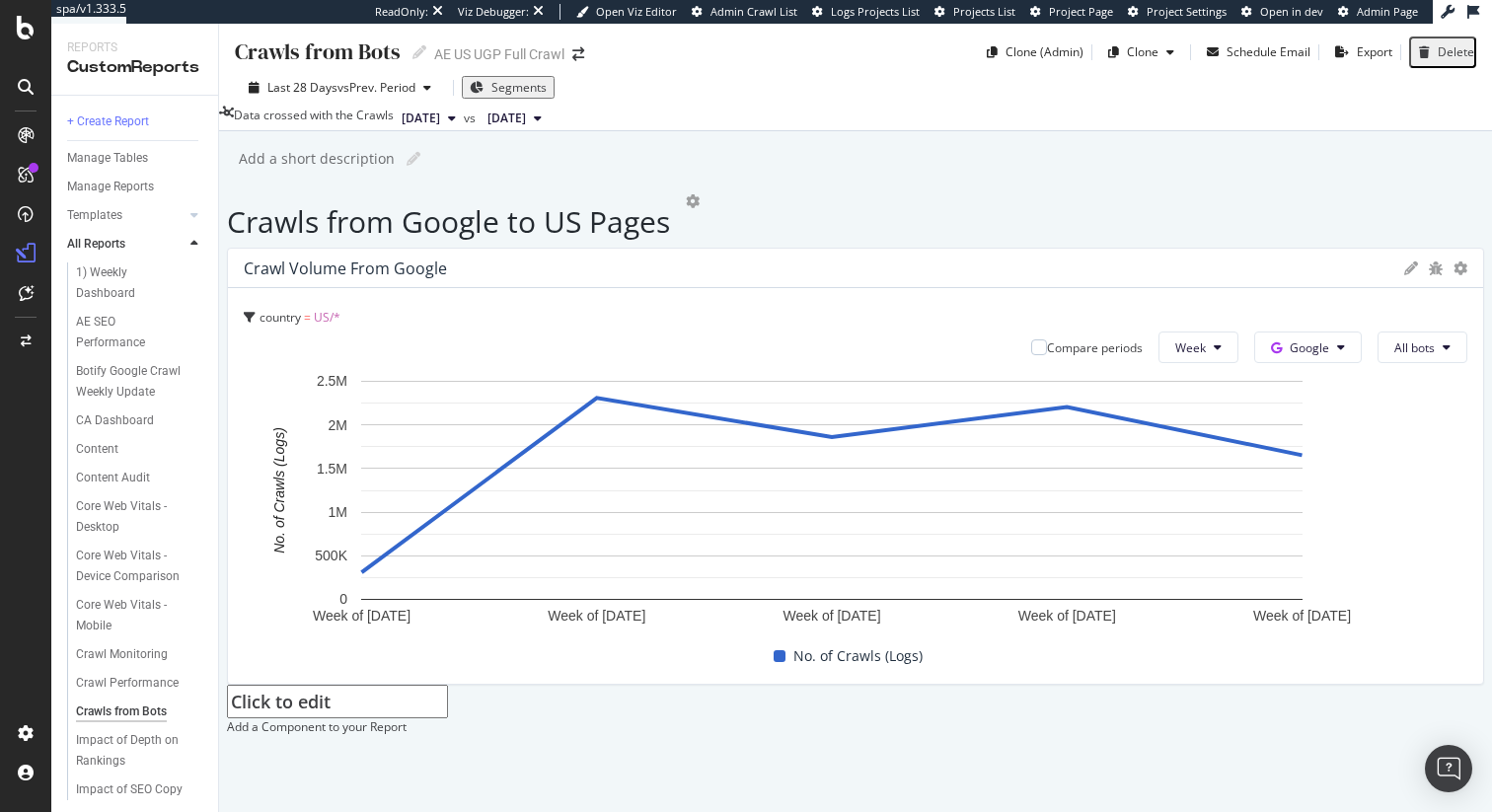 click on "Click to edit" at bounding box center [337, 701] 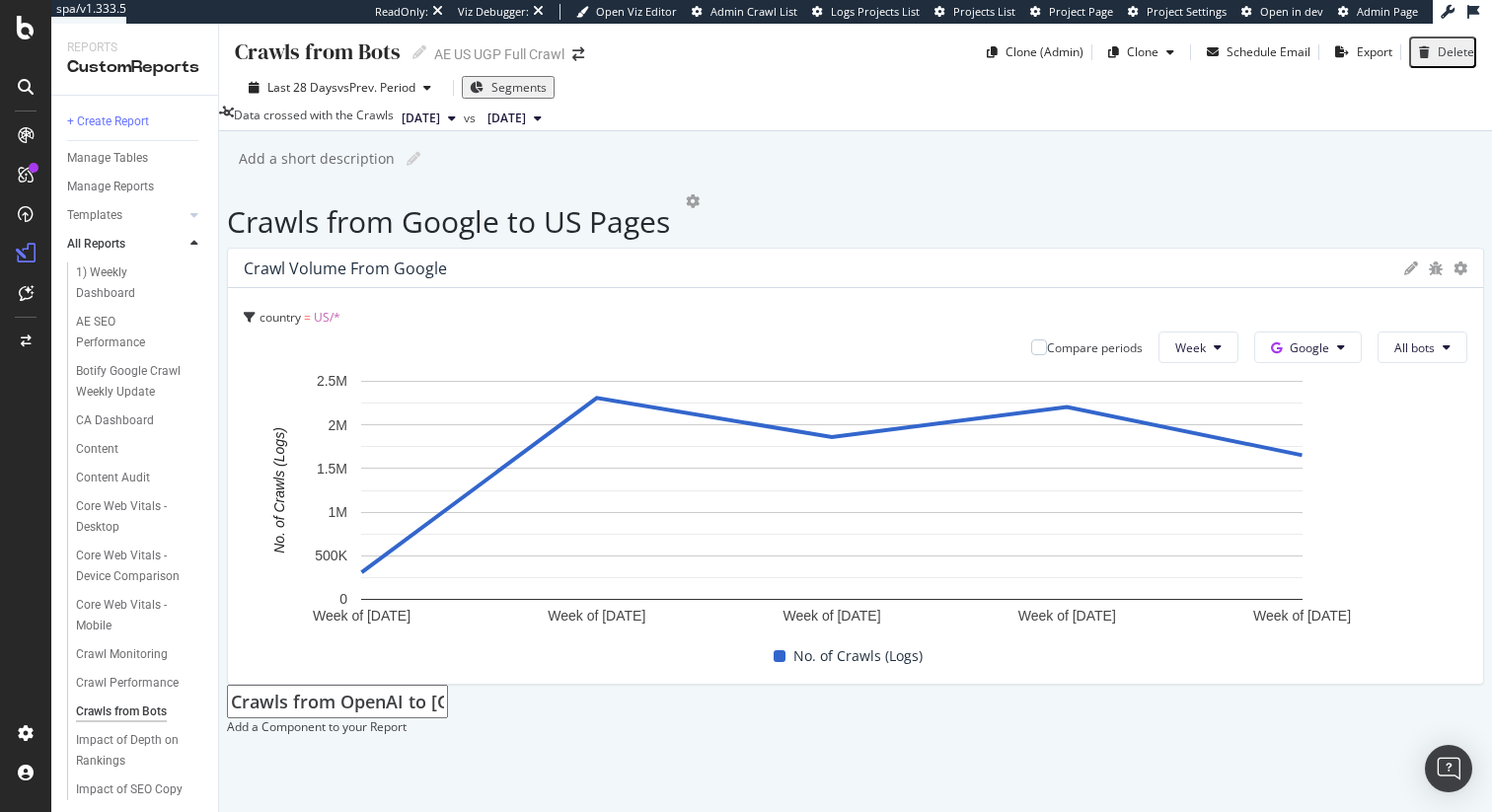 type on "Crawls from OpenAI to US Pages" 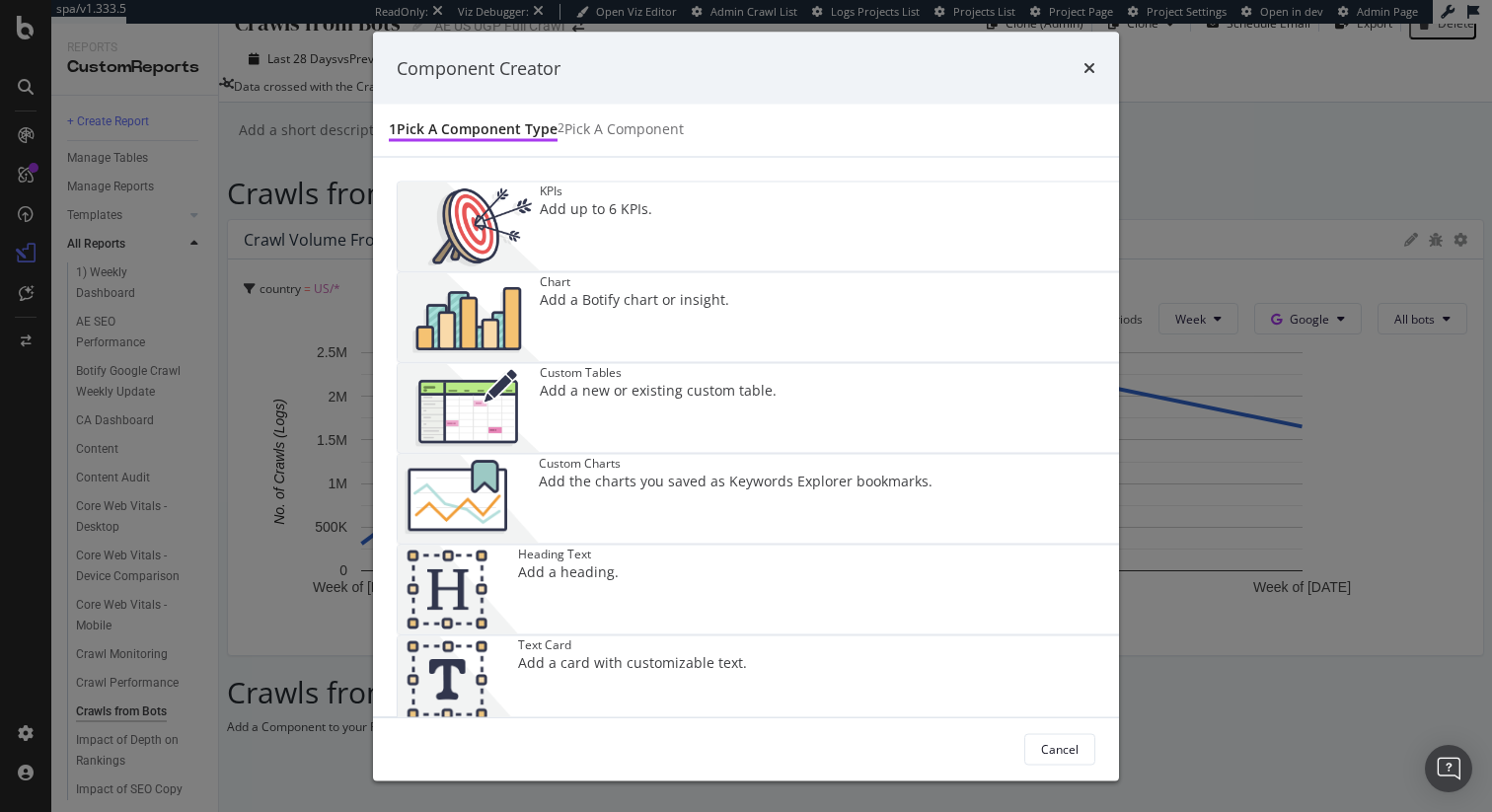 click on "Chart Add a Botify chart or insight." at bounding box center [886, 318] 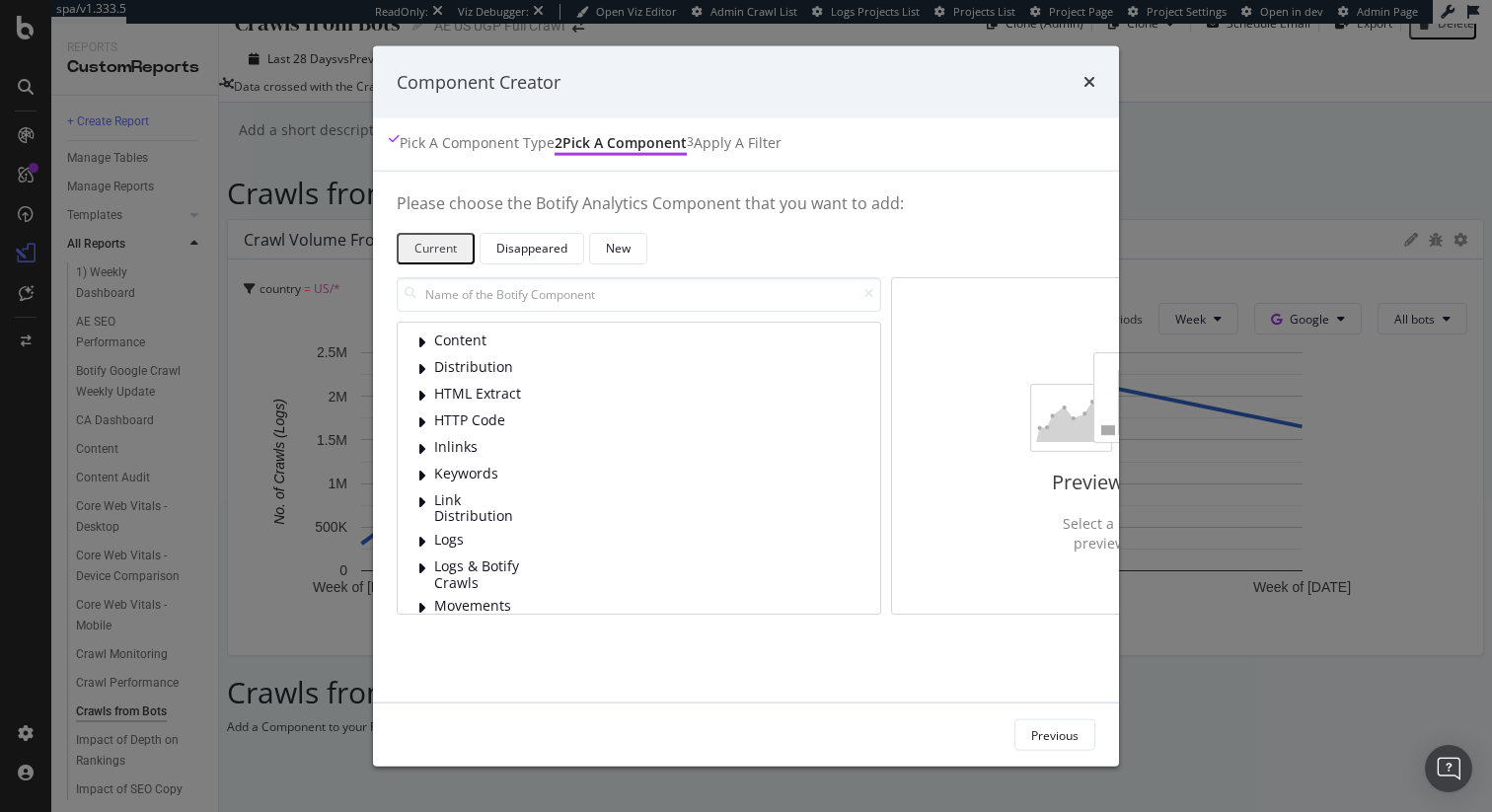 click on "Content Distribution HTML Extract HTTP Code Inlinks Keywords Link Distribution Logs Logs & Botify Crawls Movements Outlinks Performance Sitemaps Visits" at bounding box center (638, 467) 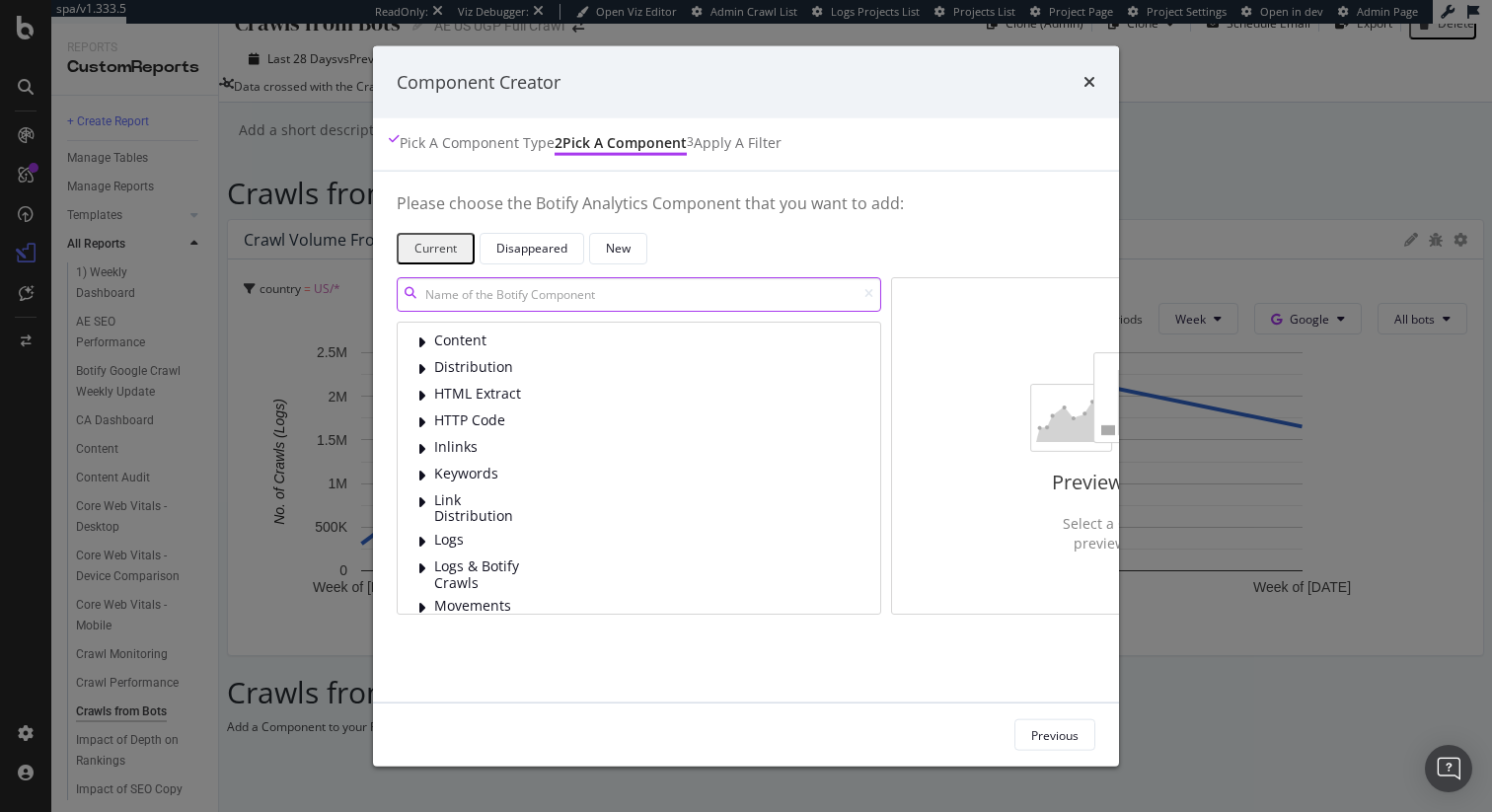 click at bounding box center [638, 293] 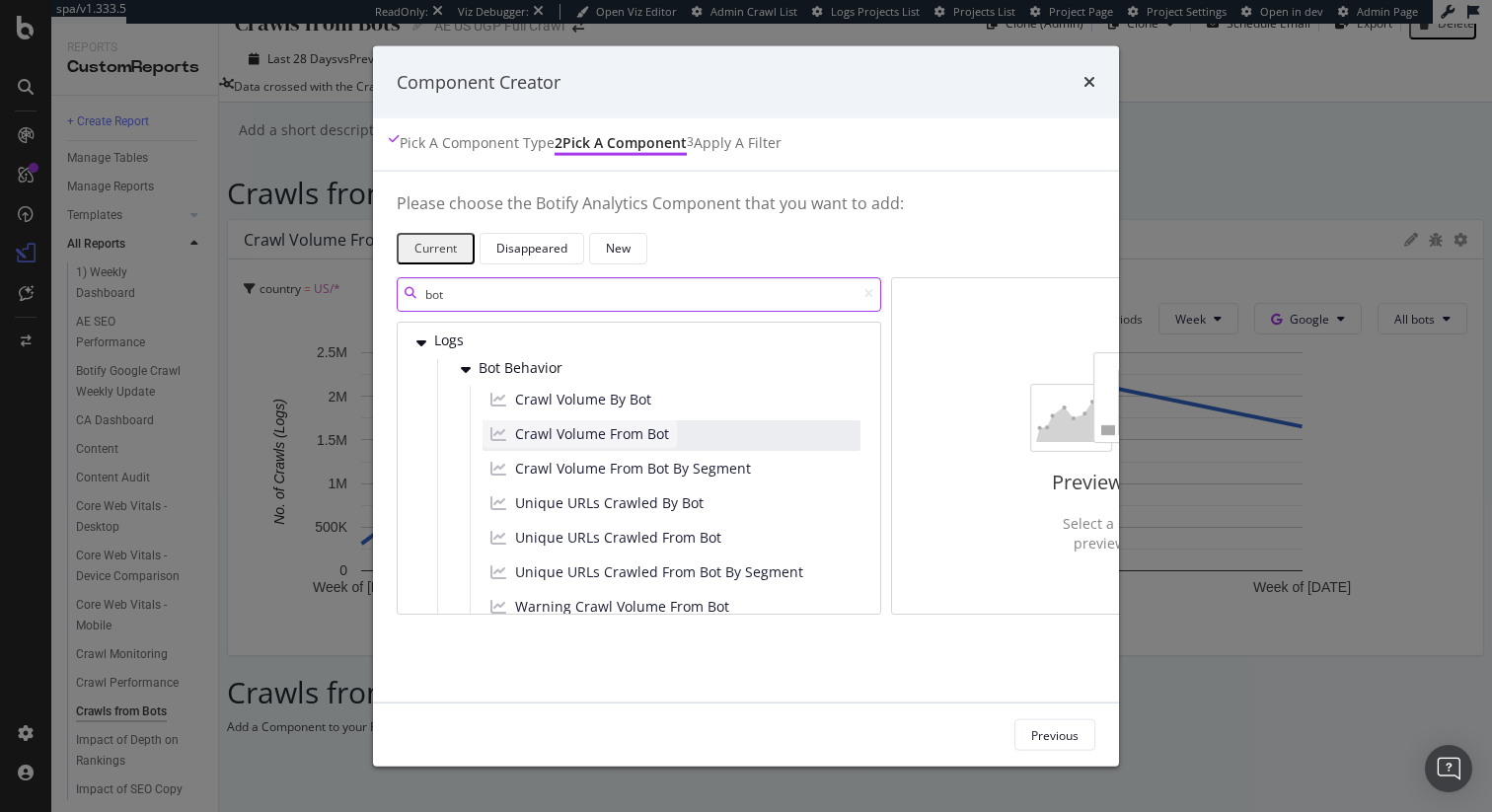 type on "bot" 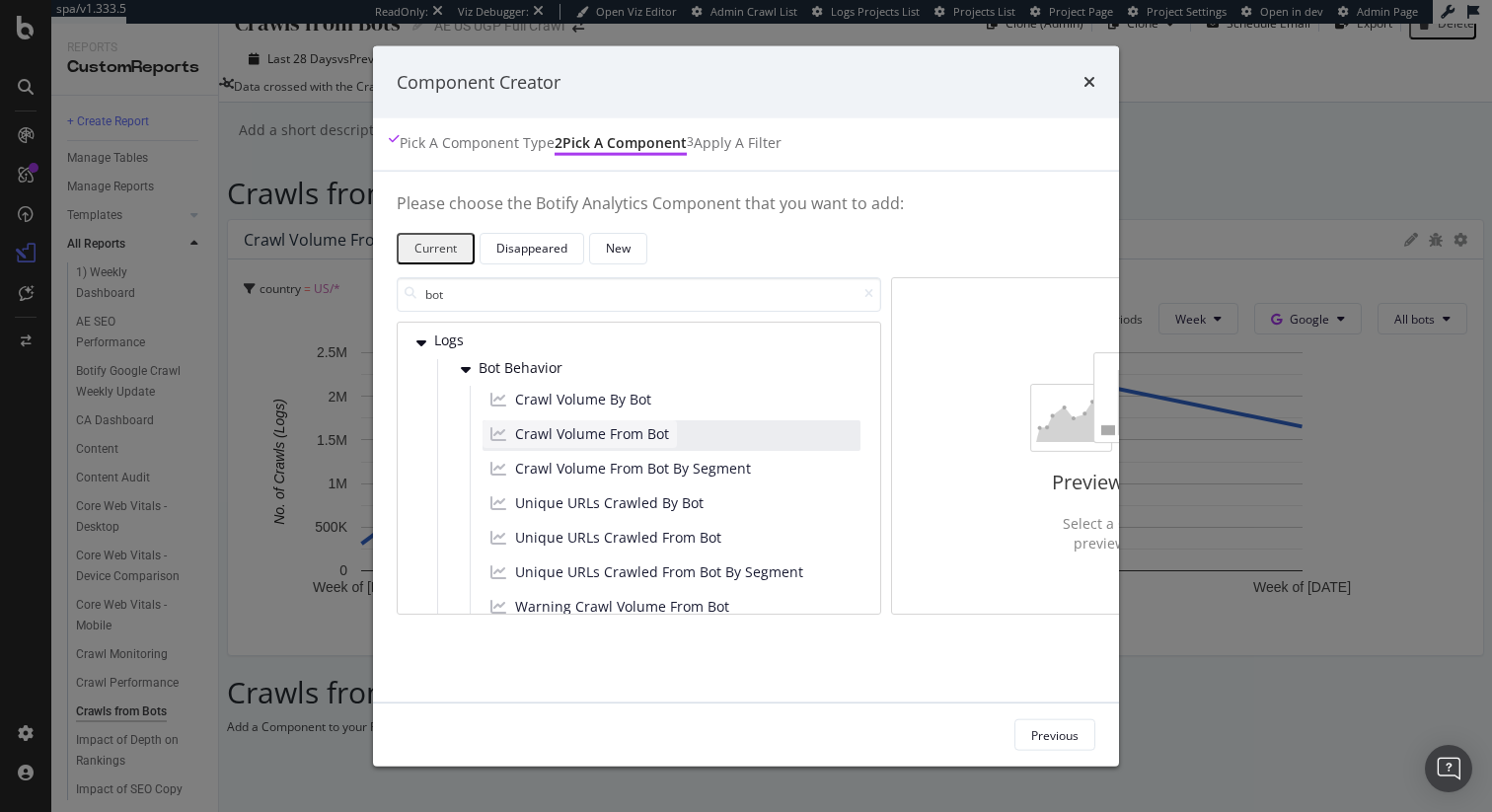 click on "Crawl Volume From Bot" at bounding box center (579, 433) 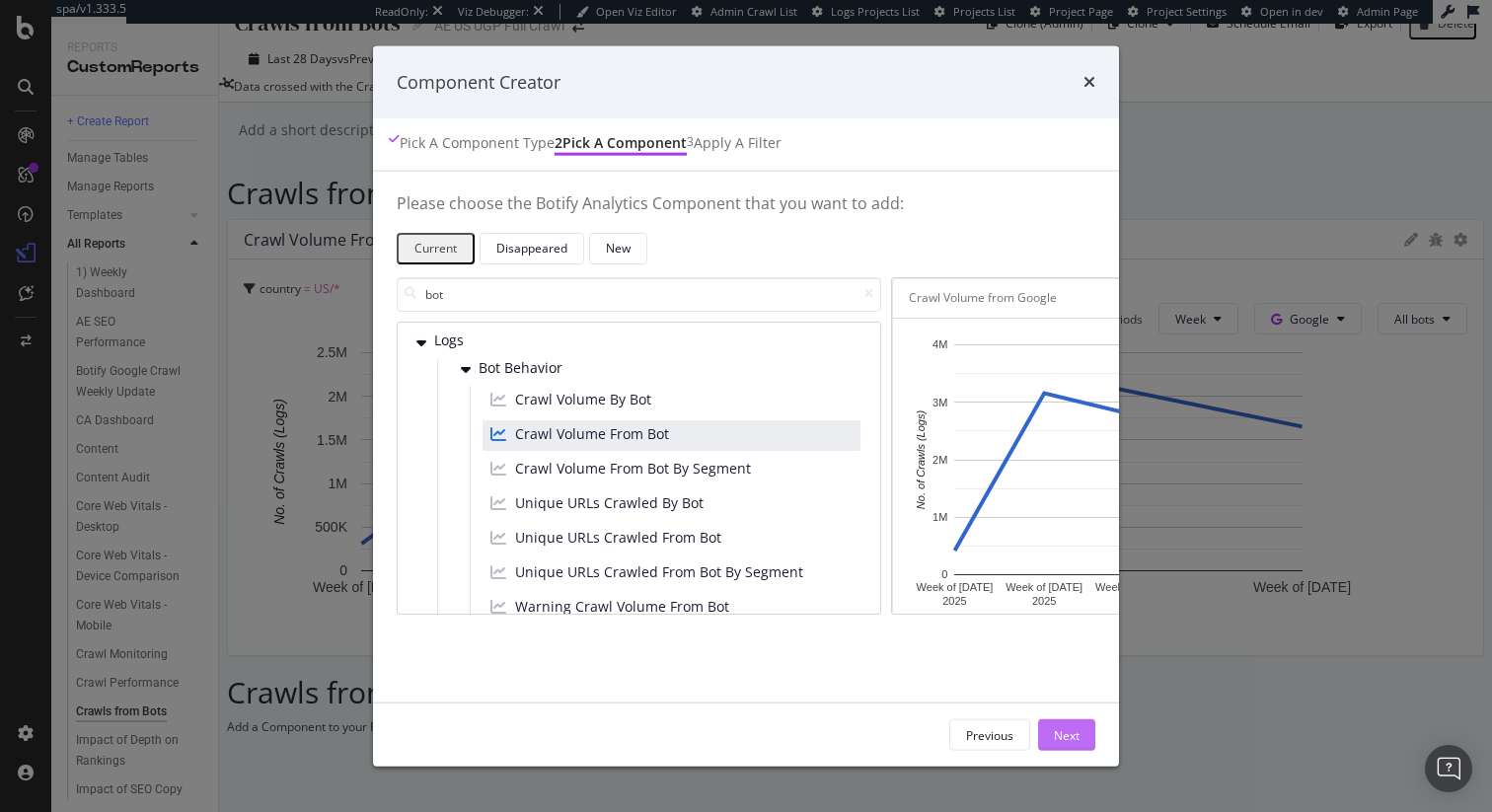click on "Next" at bounding box center [1067, 735] 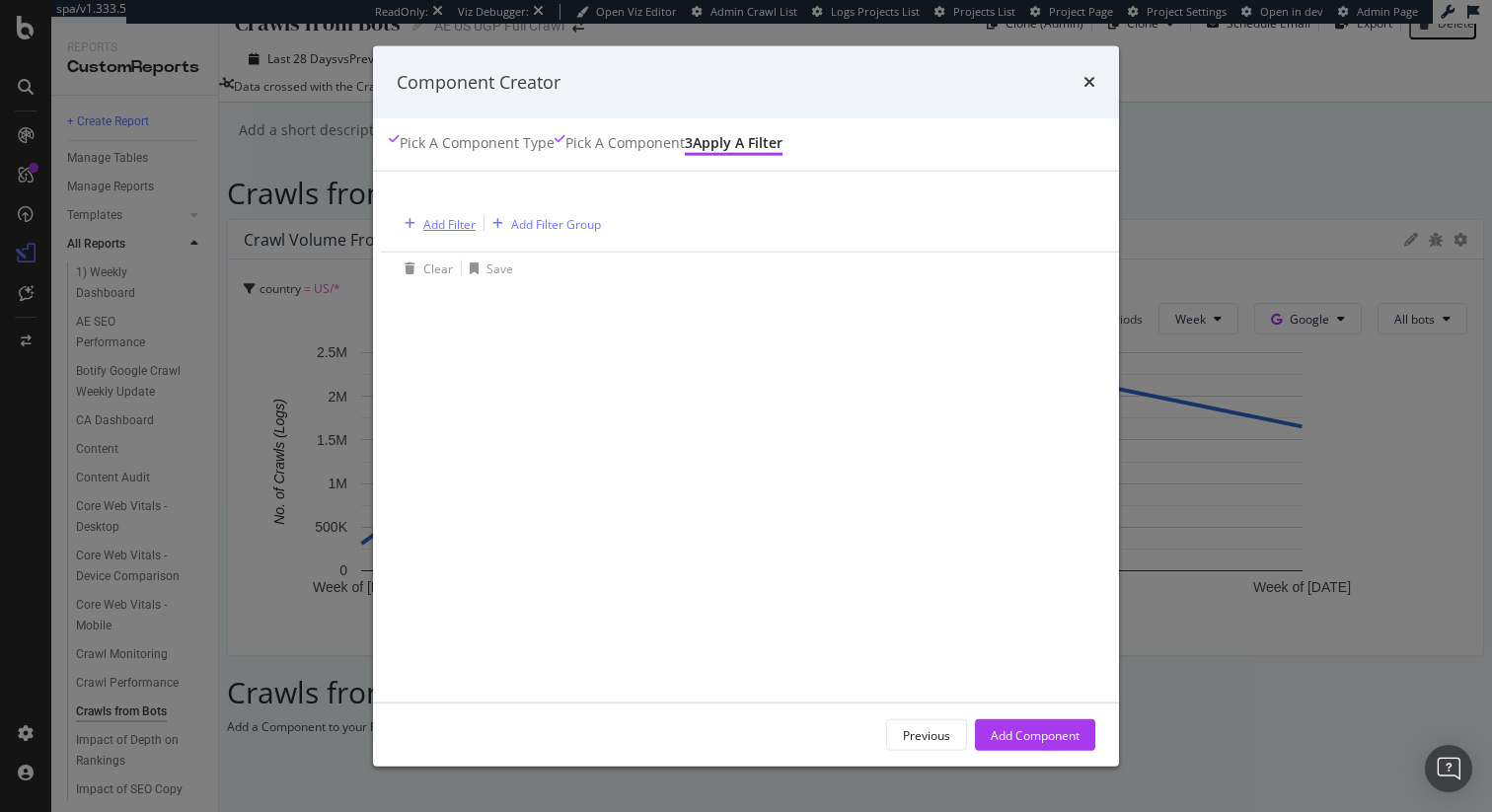 click at bounding box center (410, 224) 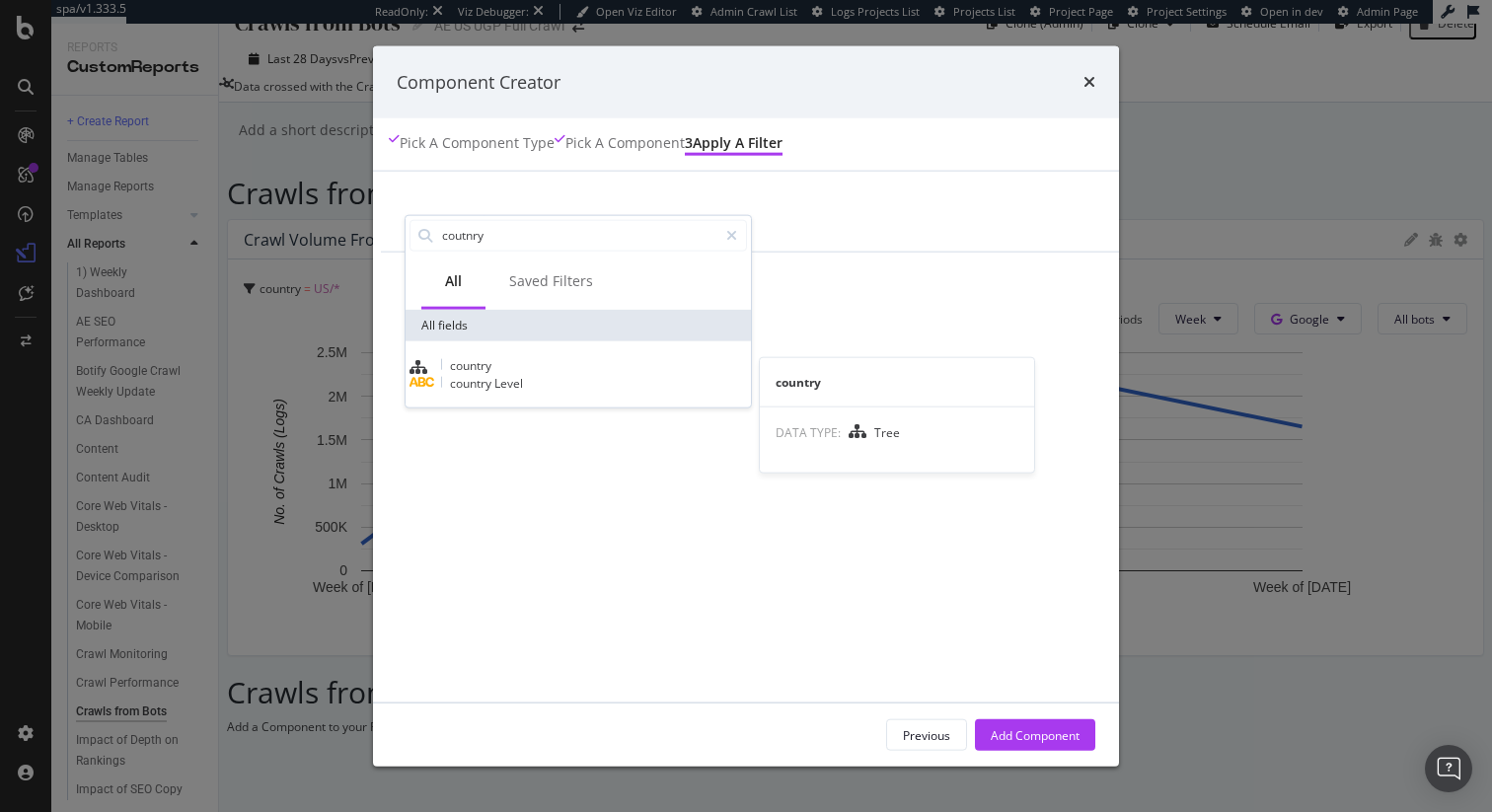 type on "coutnry" 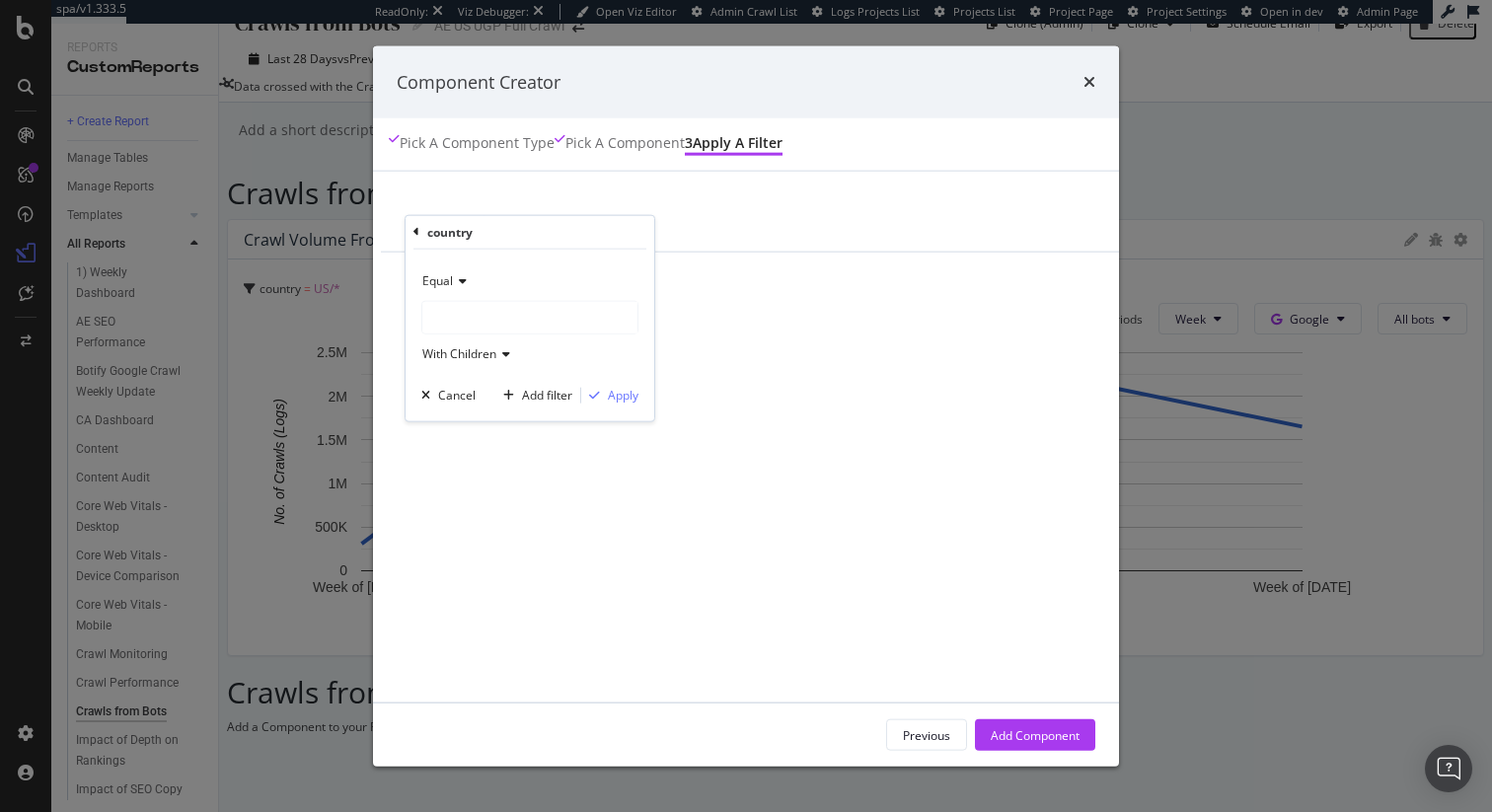 click at bounding box center [530, 317] 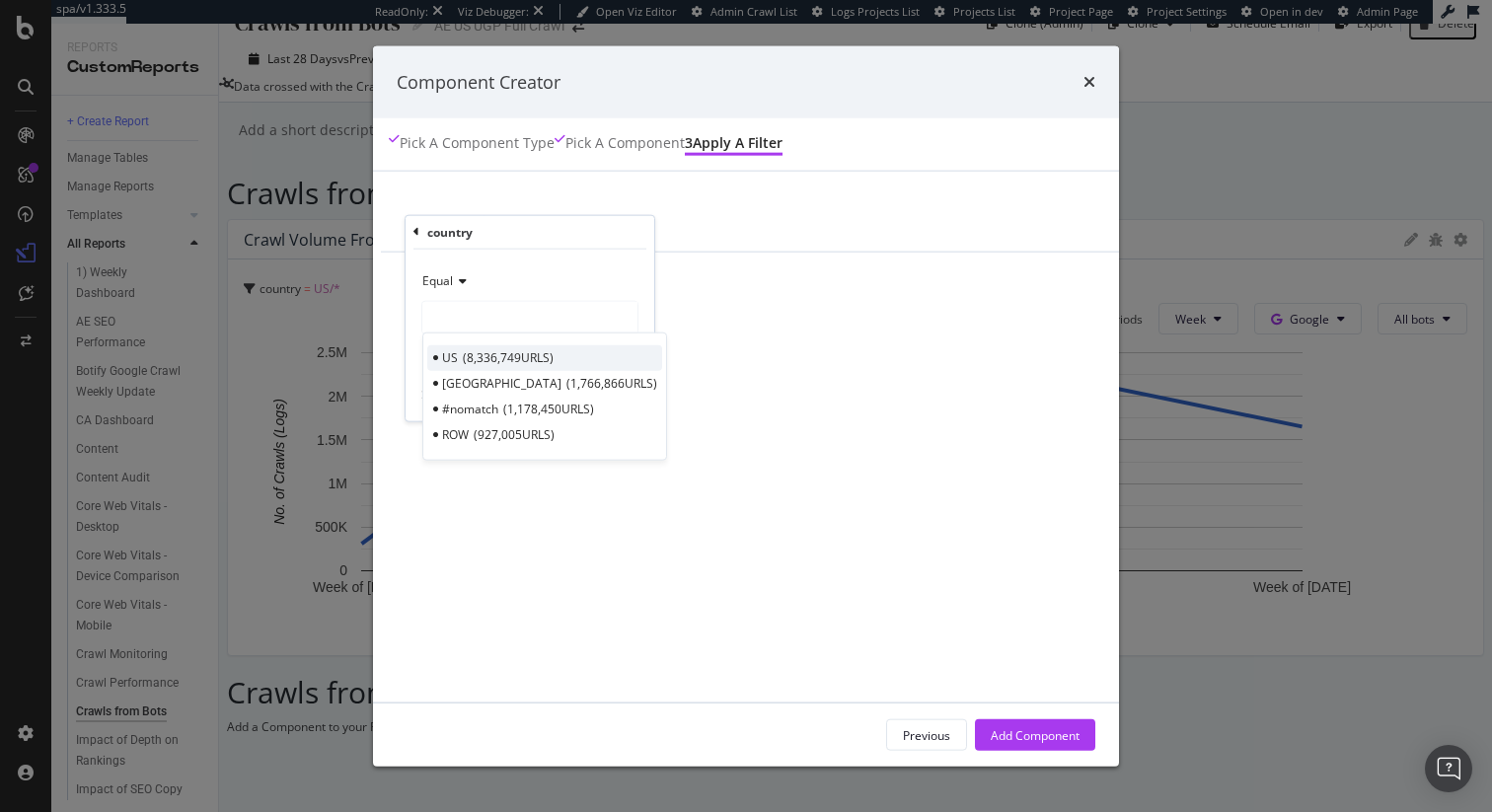 click on "8,336,749  URLS" at bounding box center (508, 357) 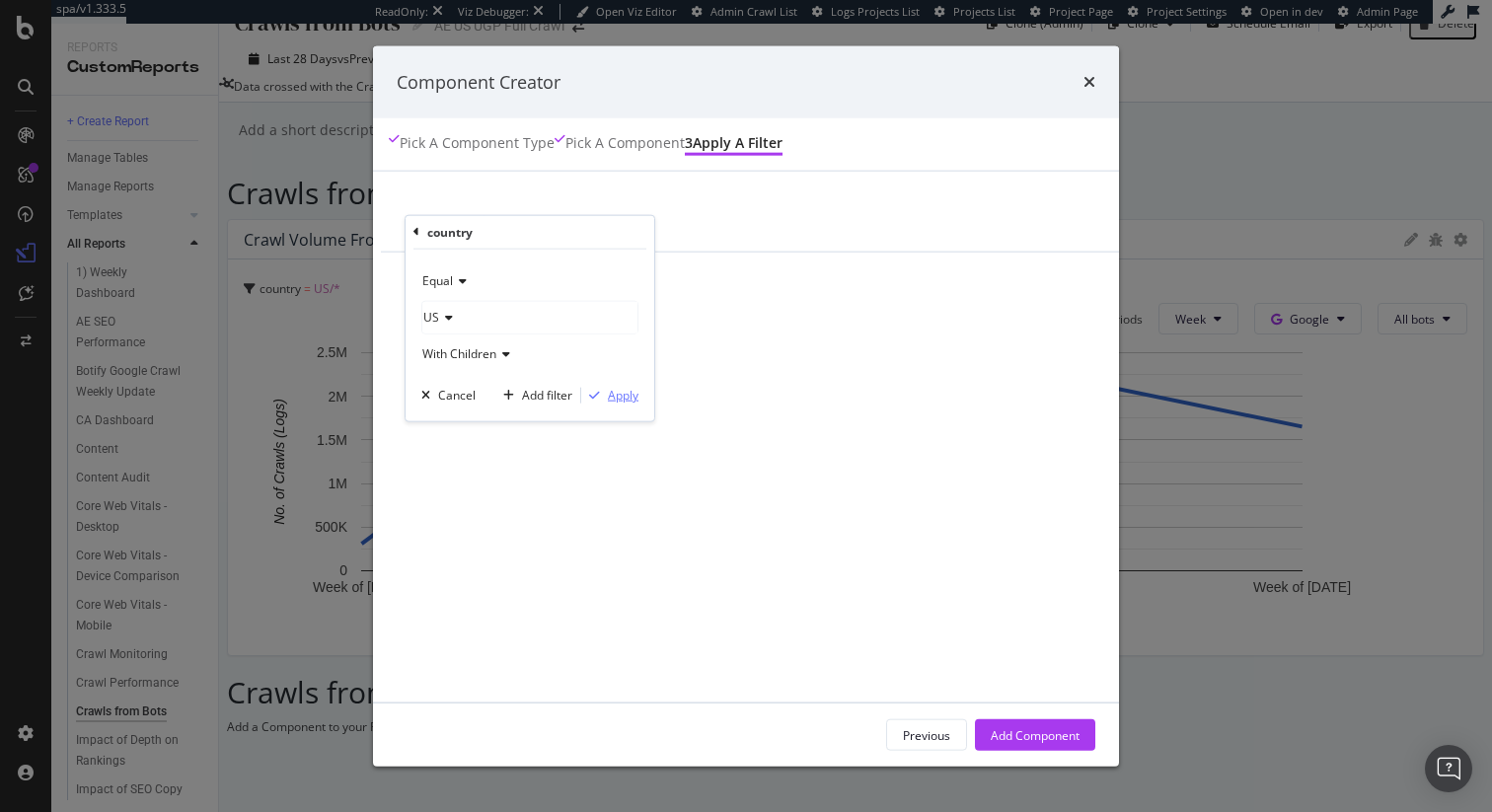click on "Apply" at bounding box center (623, 395) 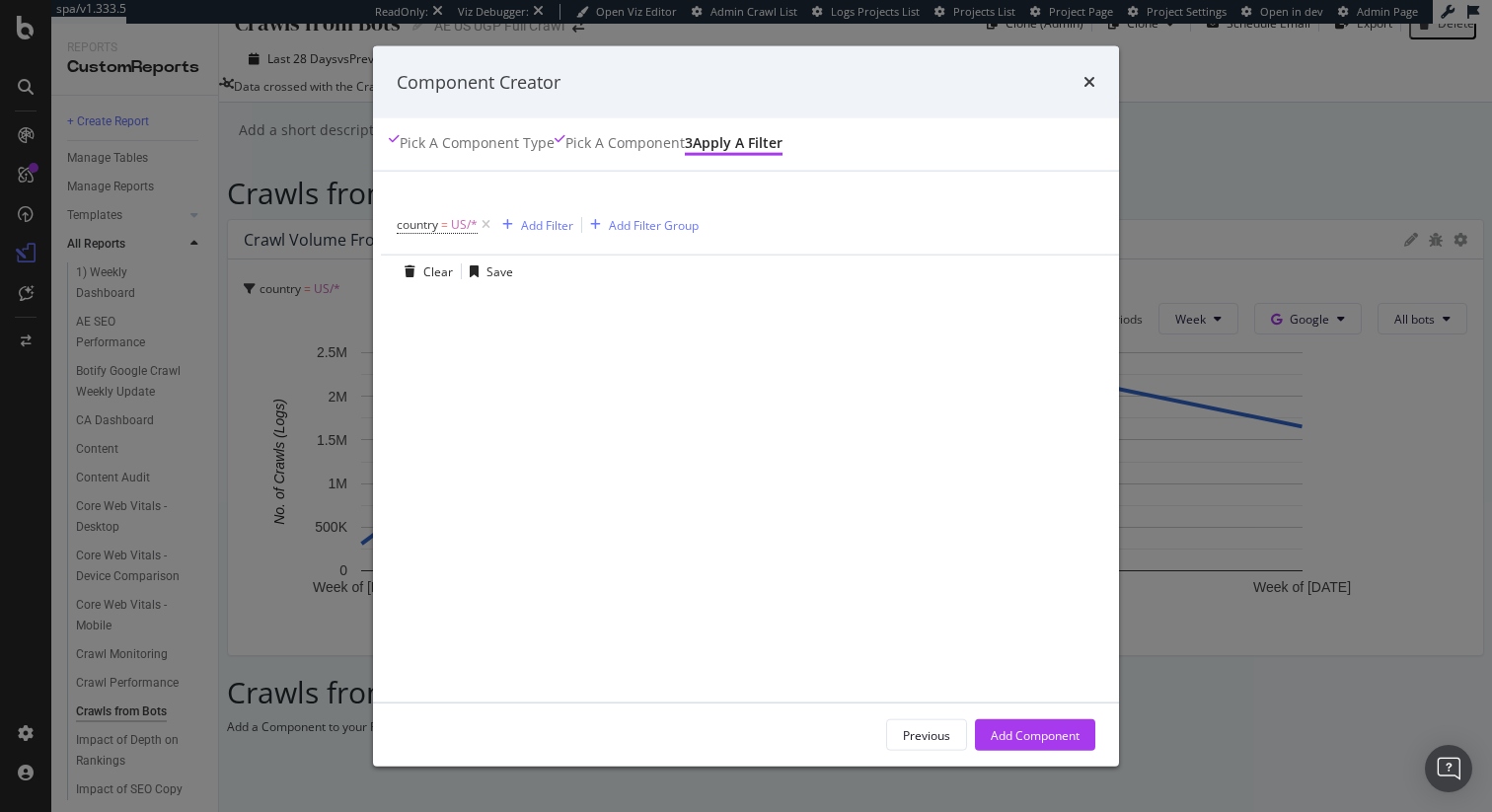 click on "Previous Add Component" at bounding box center [746, 735] 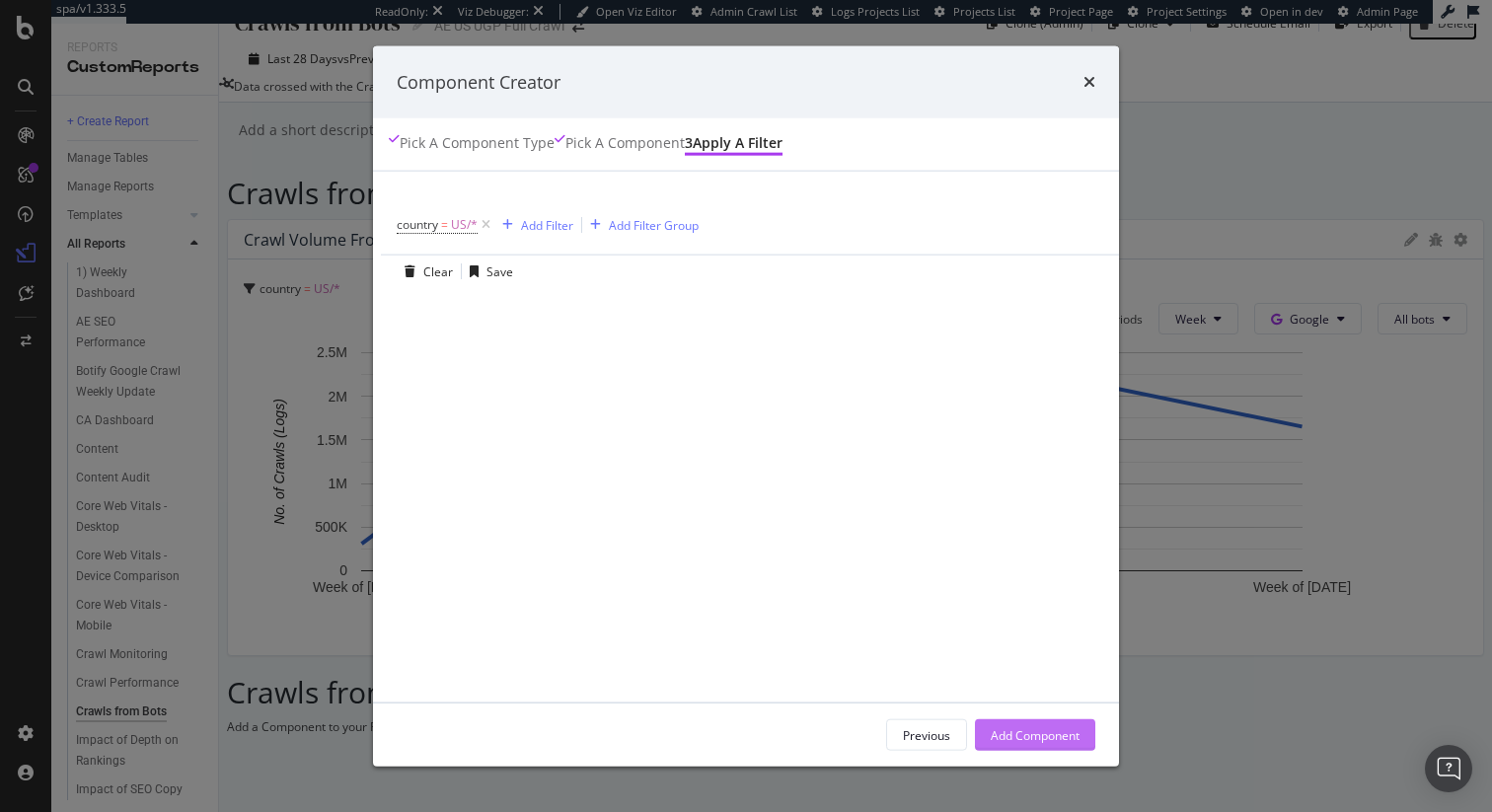click on "Add Component" at bounding box center [1035, 735] 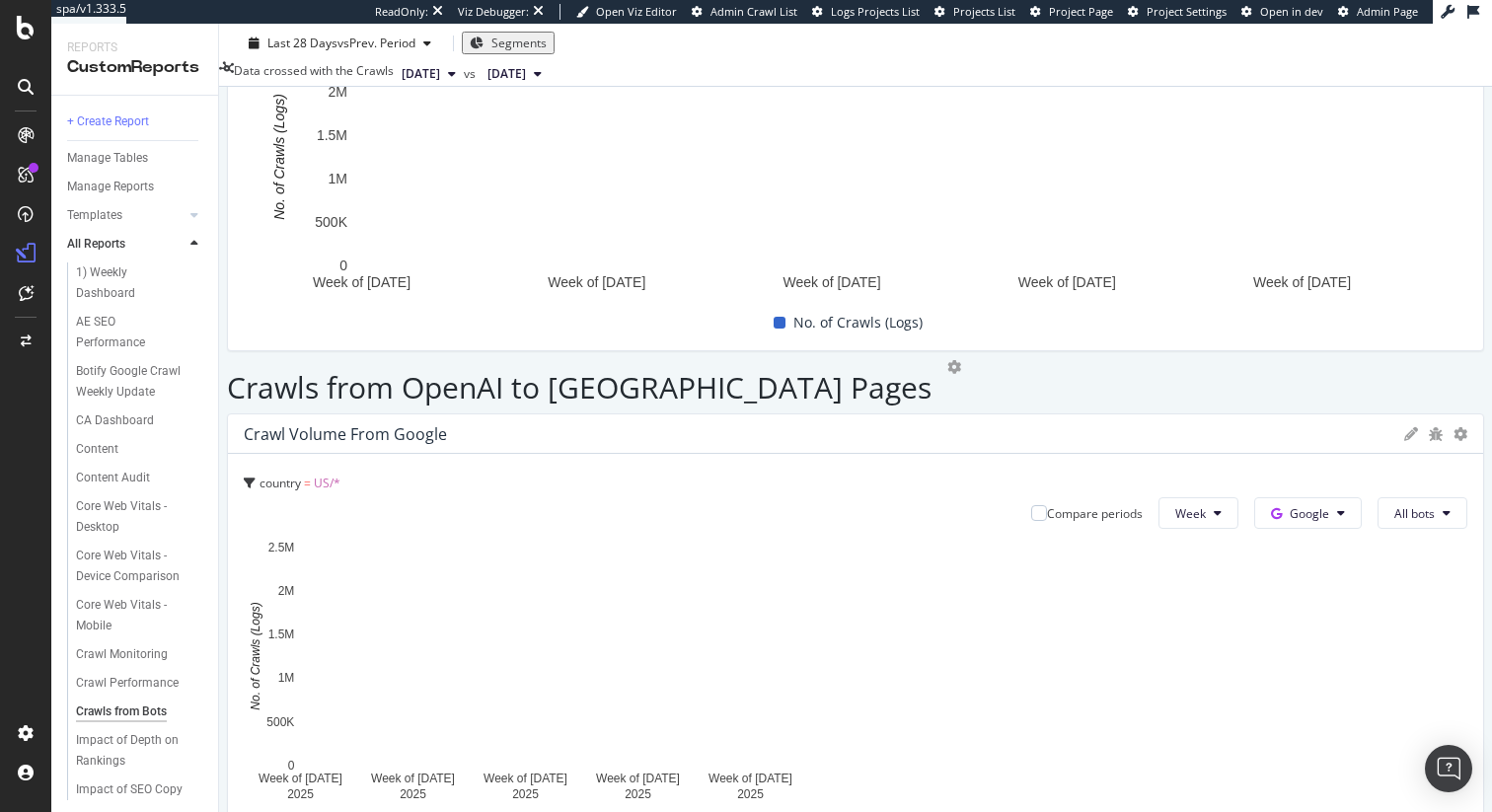 scroll, scrollTop: 508, scrollLeft: 0, axis: vertical 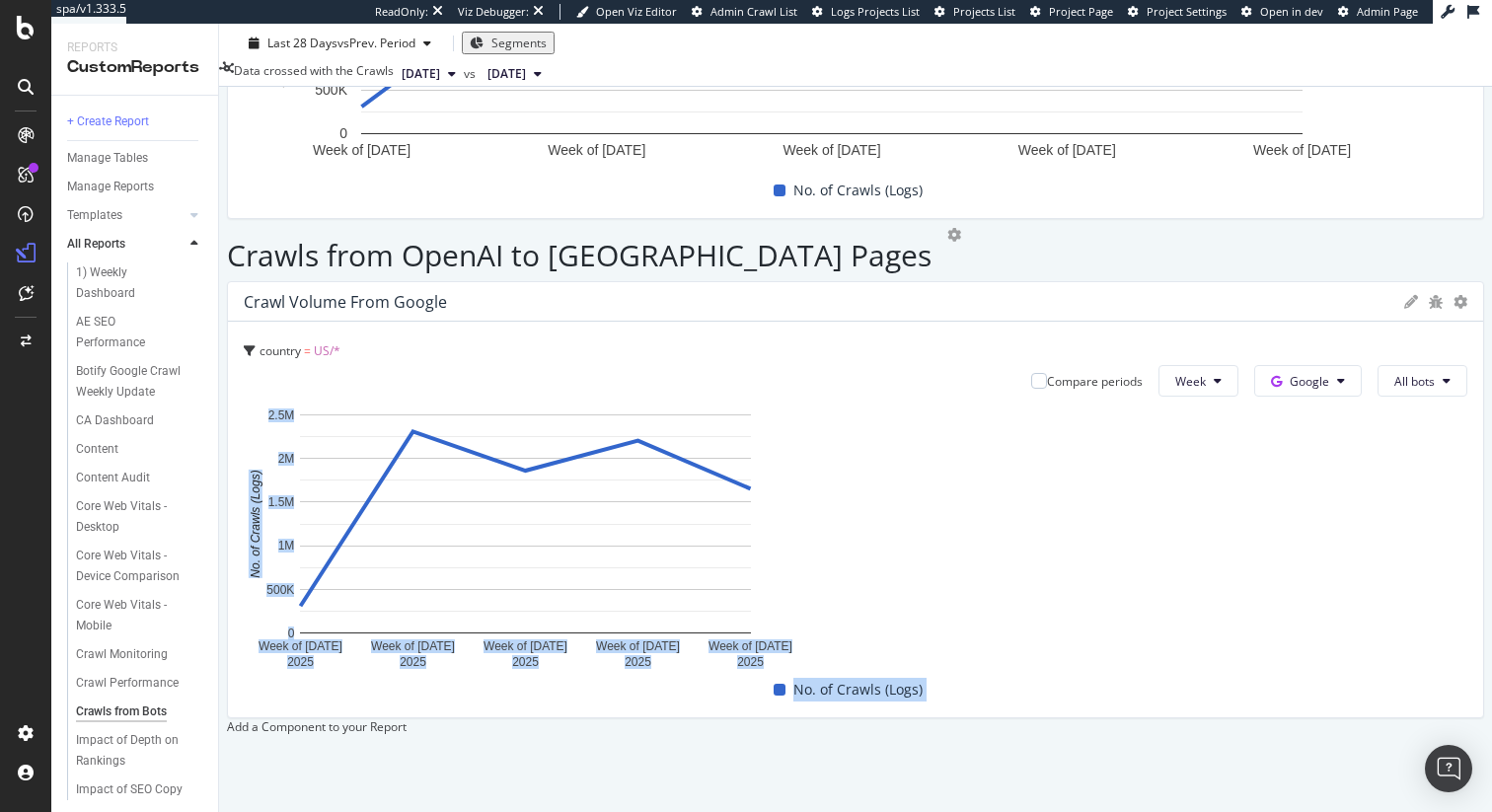drag, startPoint x: 849, startPoint y: 491, endPoint x: 1491, endPoint y: 442, distance: 643.8672 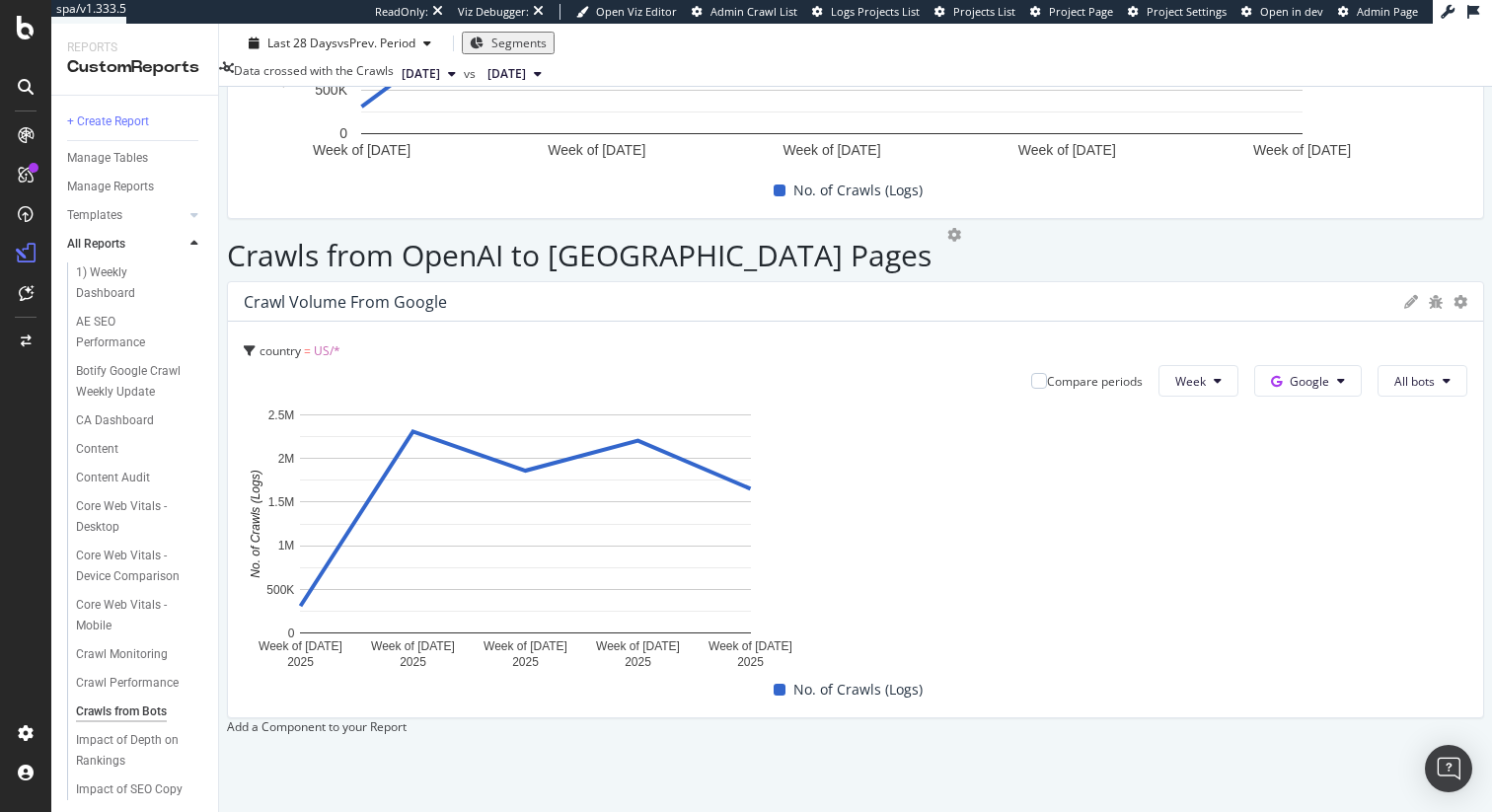 drag, startPoint x: 844, startPoint y: 351, endPoint x: 1491, endPoint y: 440, distance: 653.093 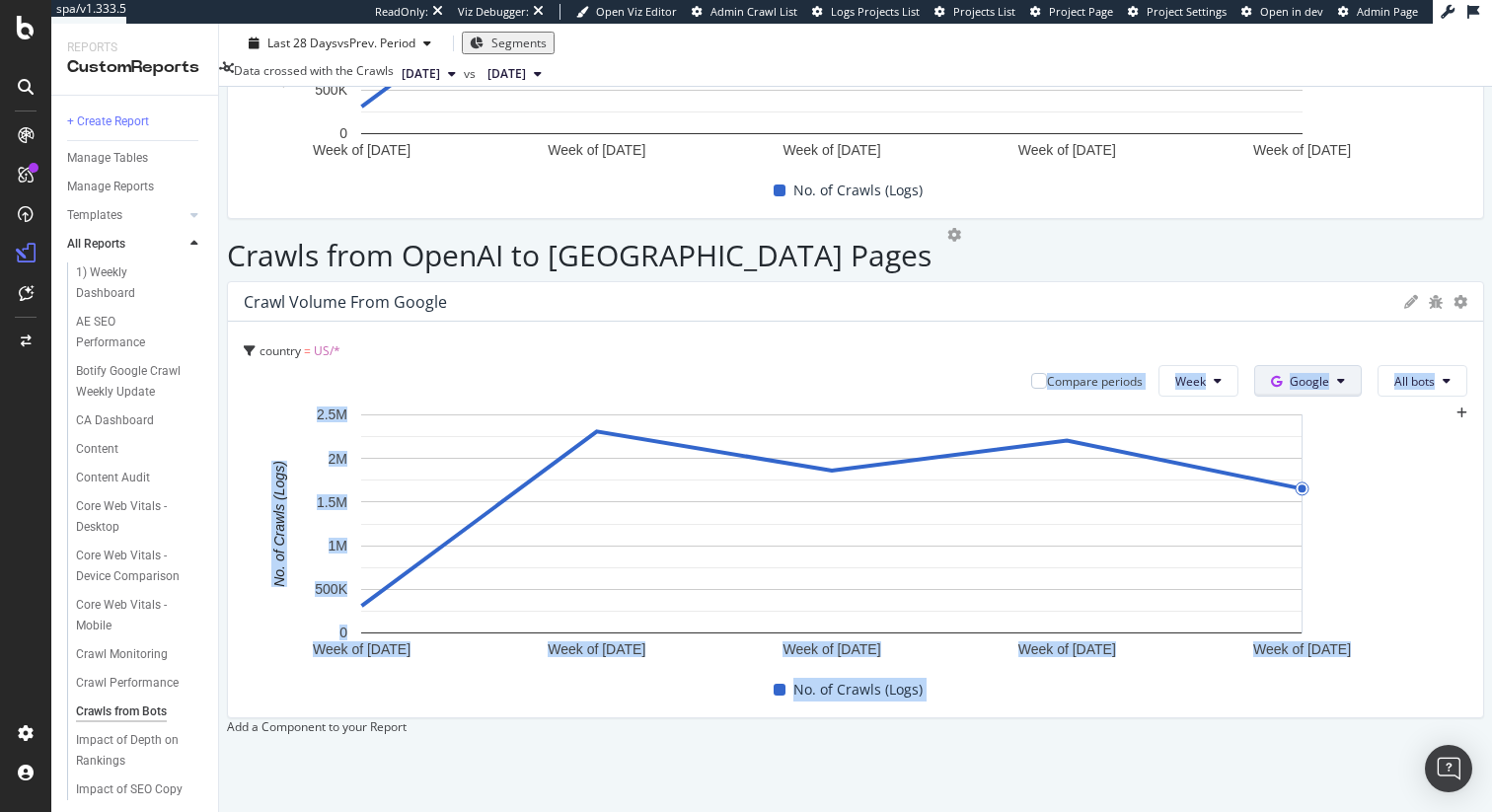 click on "Google" at bounding box center (1309, -118) 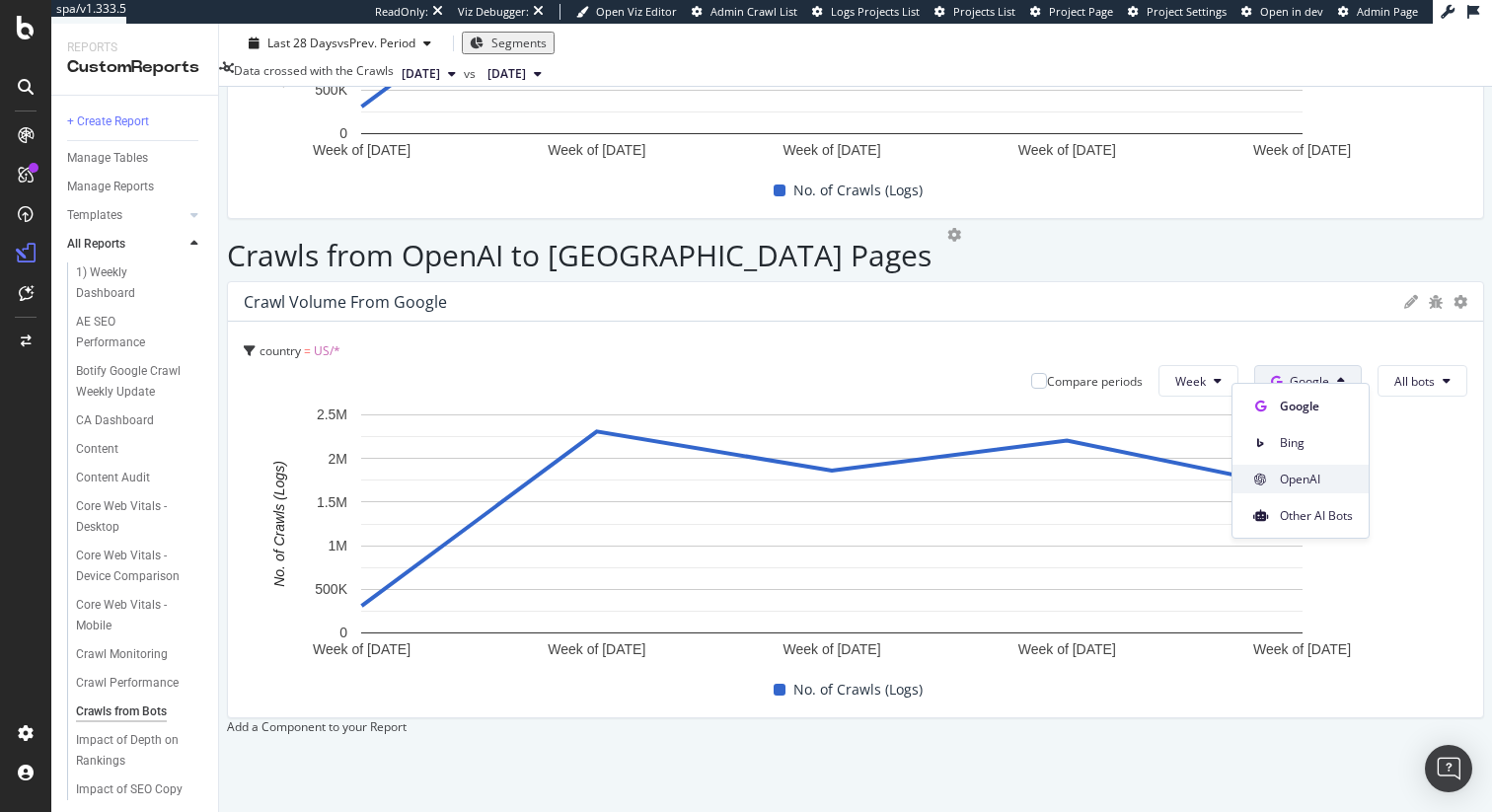 click on "OpenAI" at bounding box center (1316, 480) 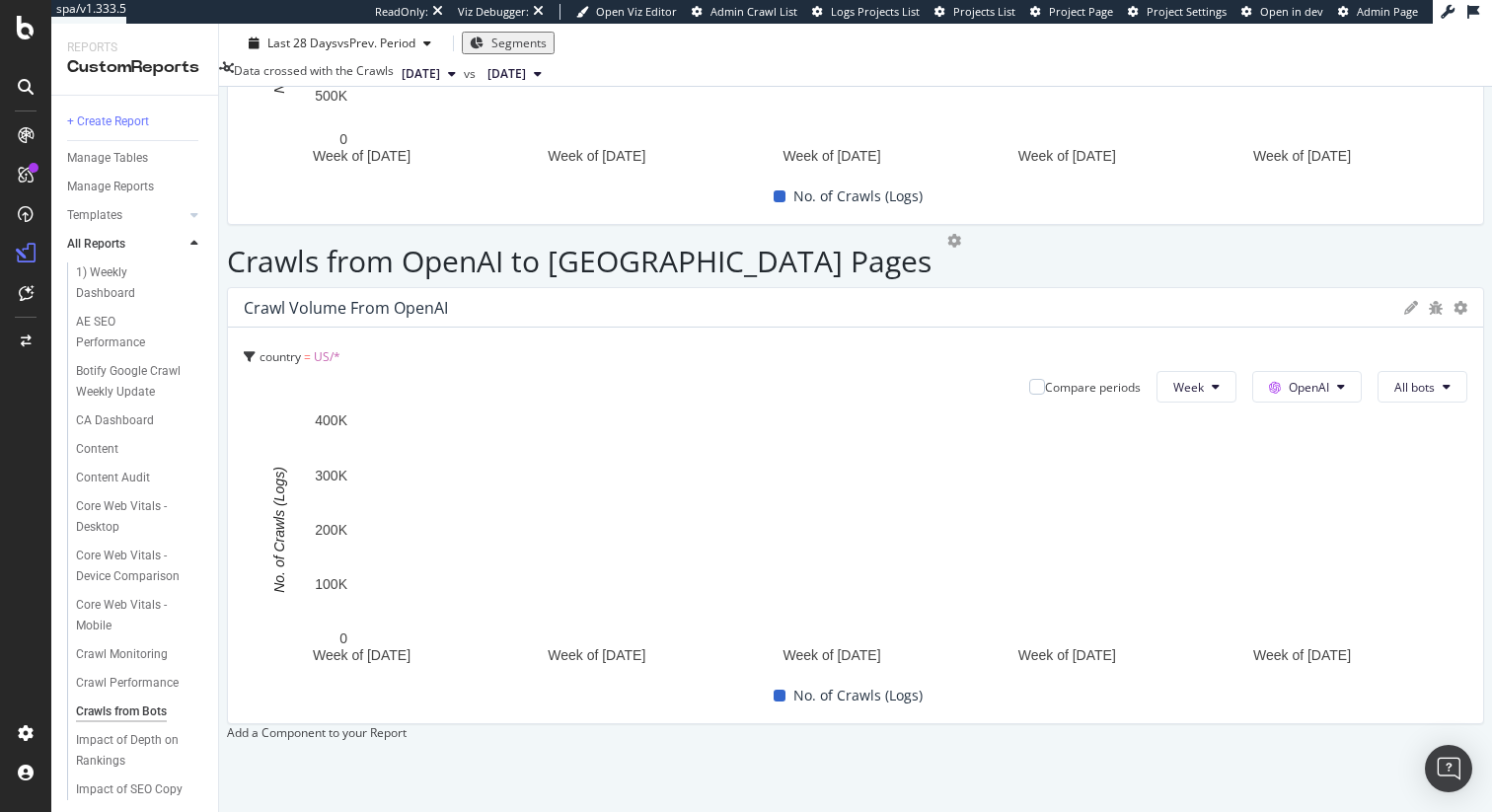 scroll, scrollTop: 714, scrollLeft: 0, axis: vertical 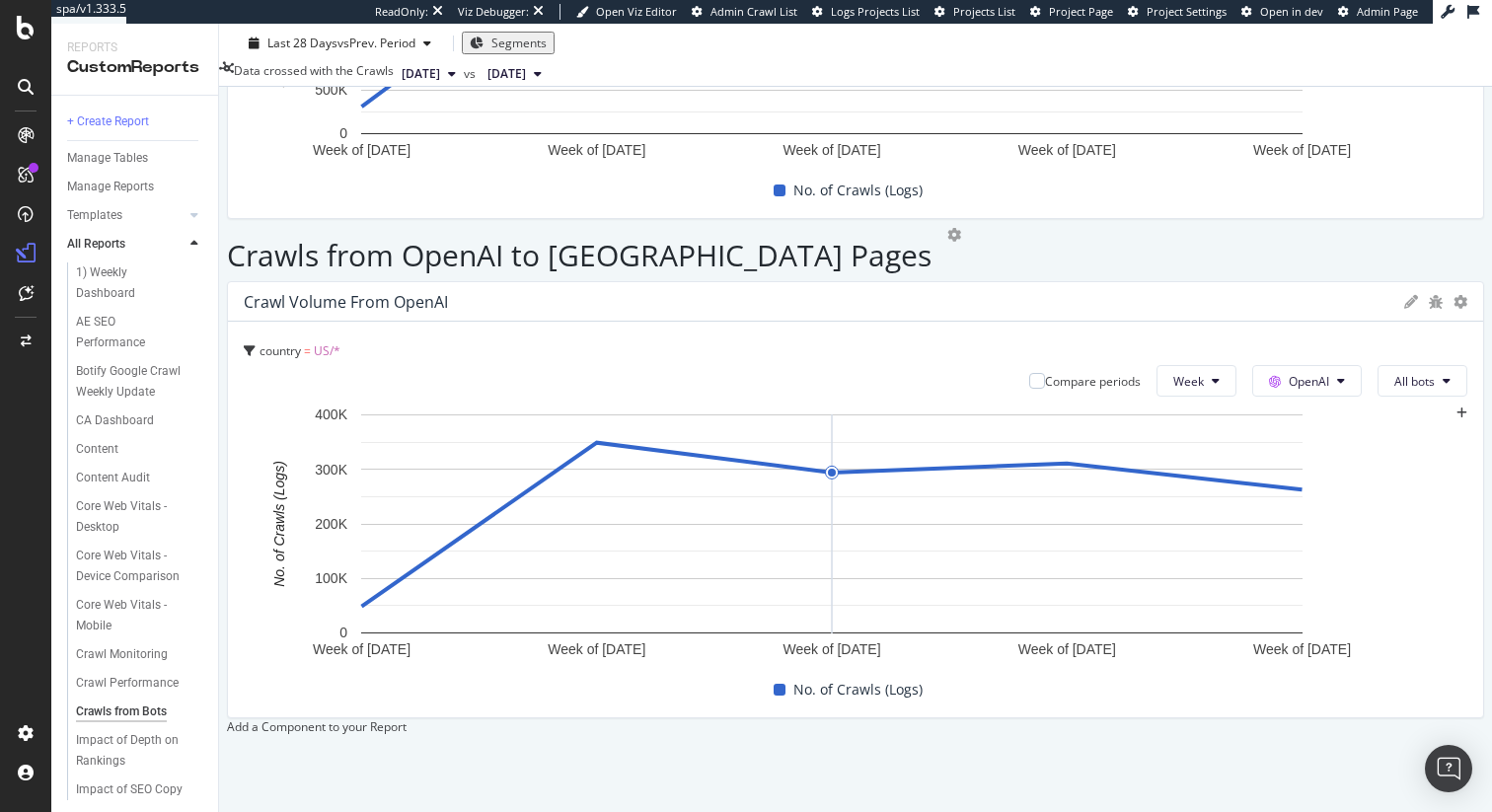 click on "Add a Component to your Report" at bounding box center (856, 726) 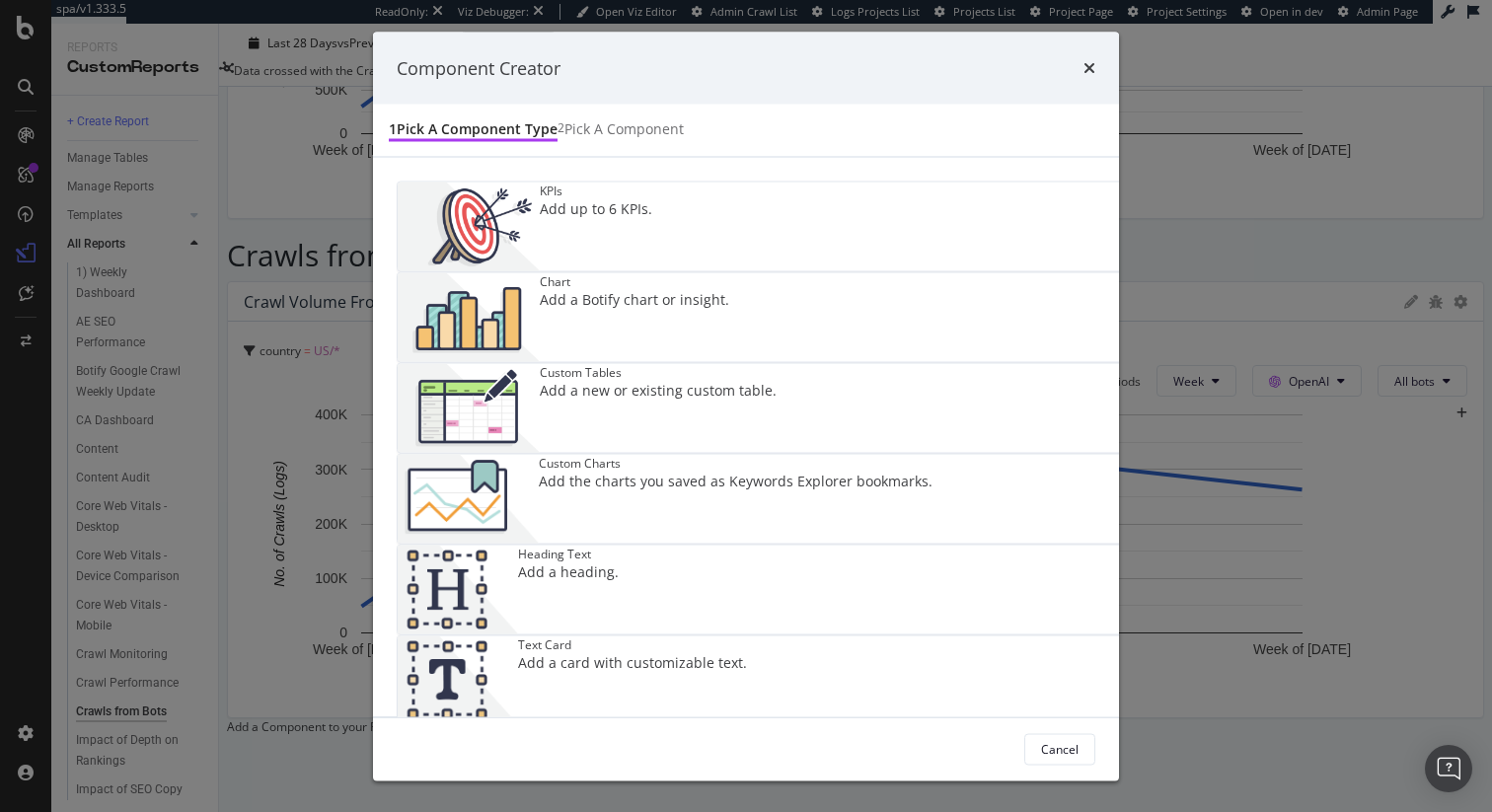 click on "Component Creator 1 Pick a Component type 2 Pick a Component KPIs Add up to 6 KPIs. Chart Add a Botify chart or insight. Custom Tables Add a new or existing custom table. Custom Charts Add the charts you saved as Keywords Explorer bookmarks. Heading Text Add a heading. Text Card Add a card with customizable text. Info Card Add a card with a heading and text. Cancel" at bounding box center [746, 406] 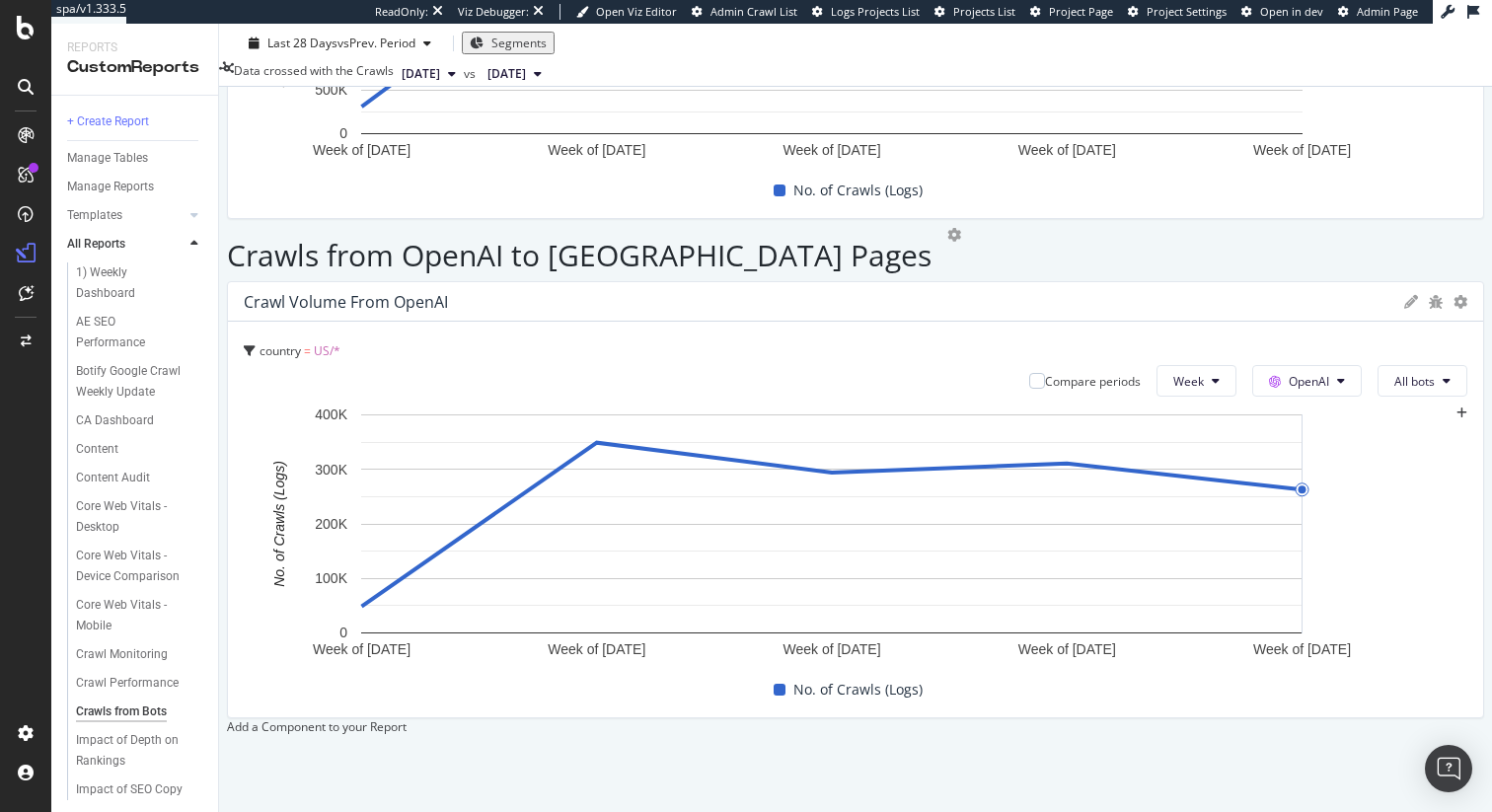 scroll, scrollTop: 629, scrollLeft: 0, axis: vertical 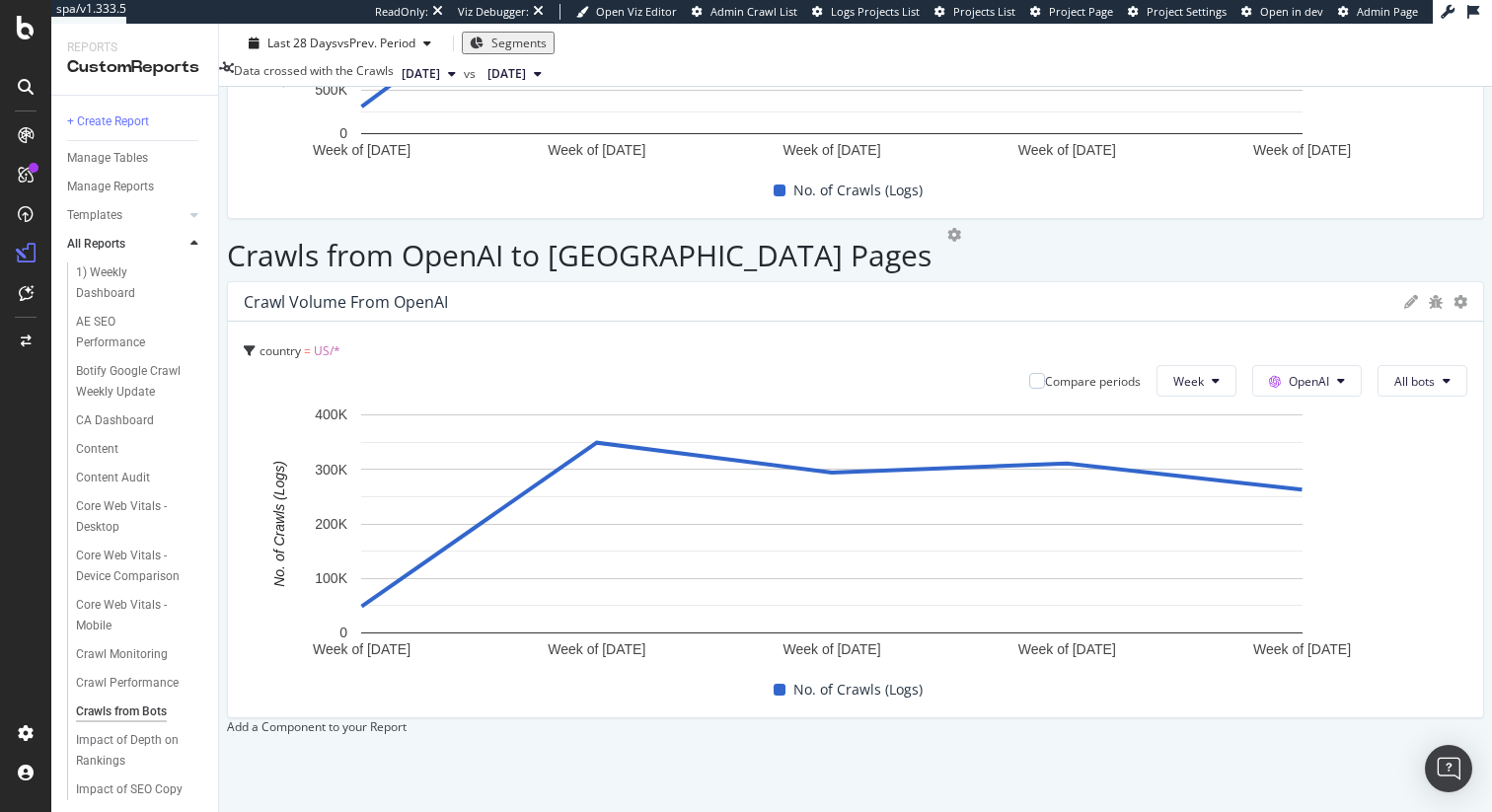 click on "Crawl Volume from OpenAI" at bounding box center (856, -197) 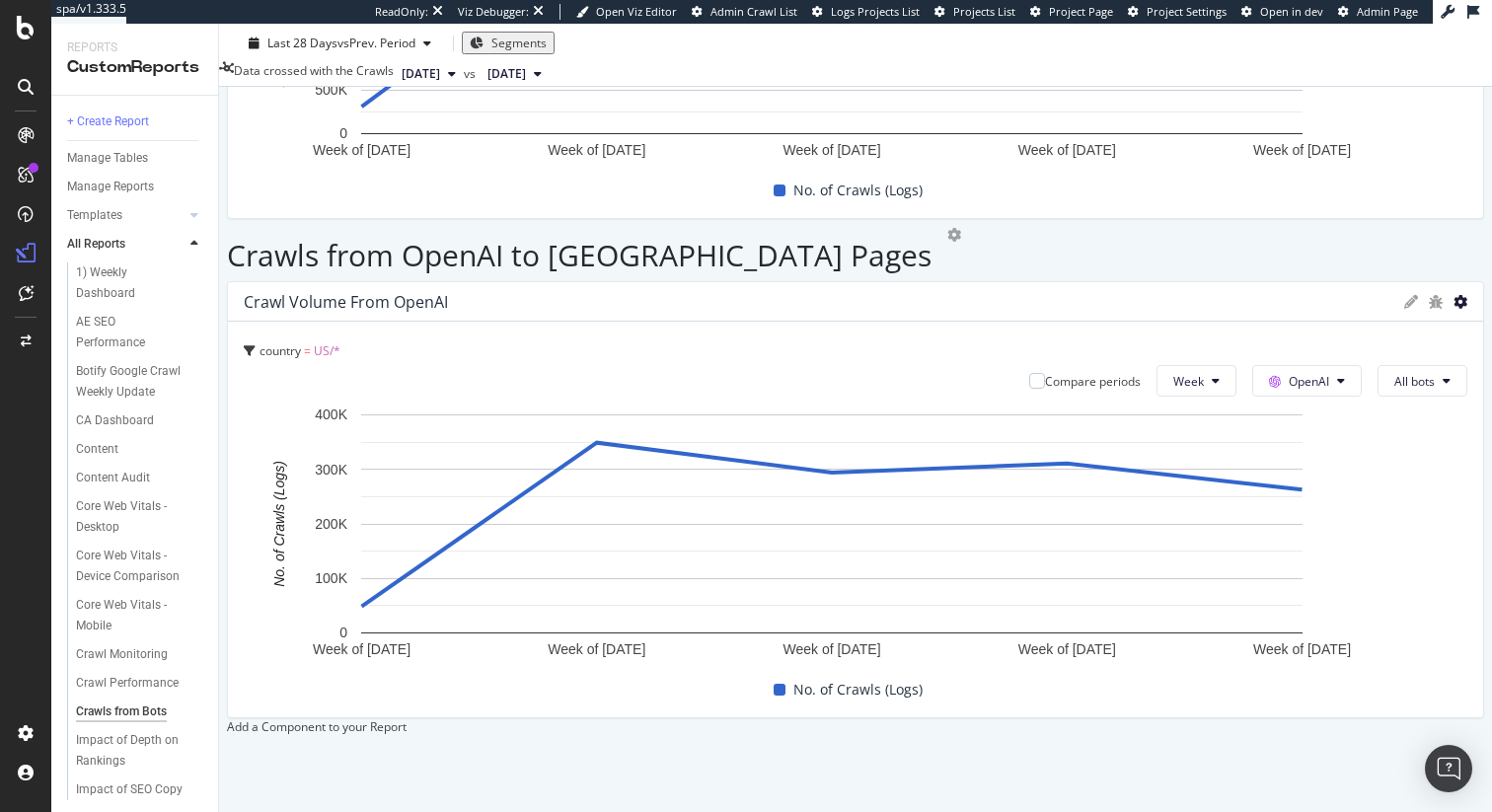 click at bounding box center [1460, -197] 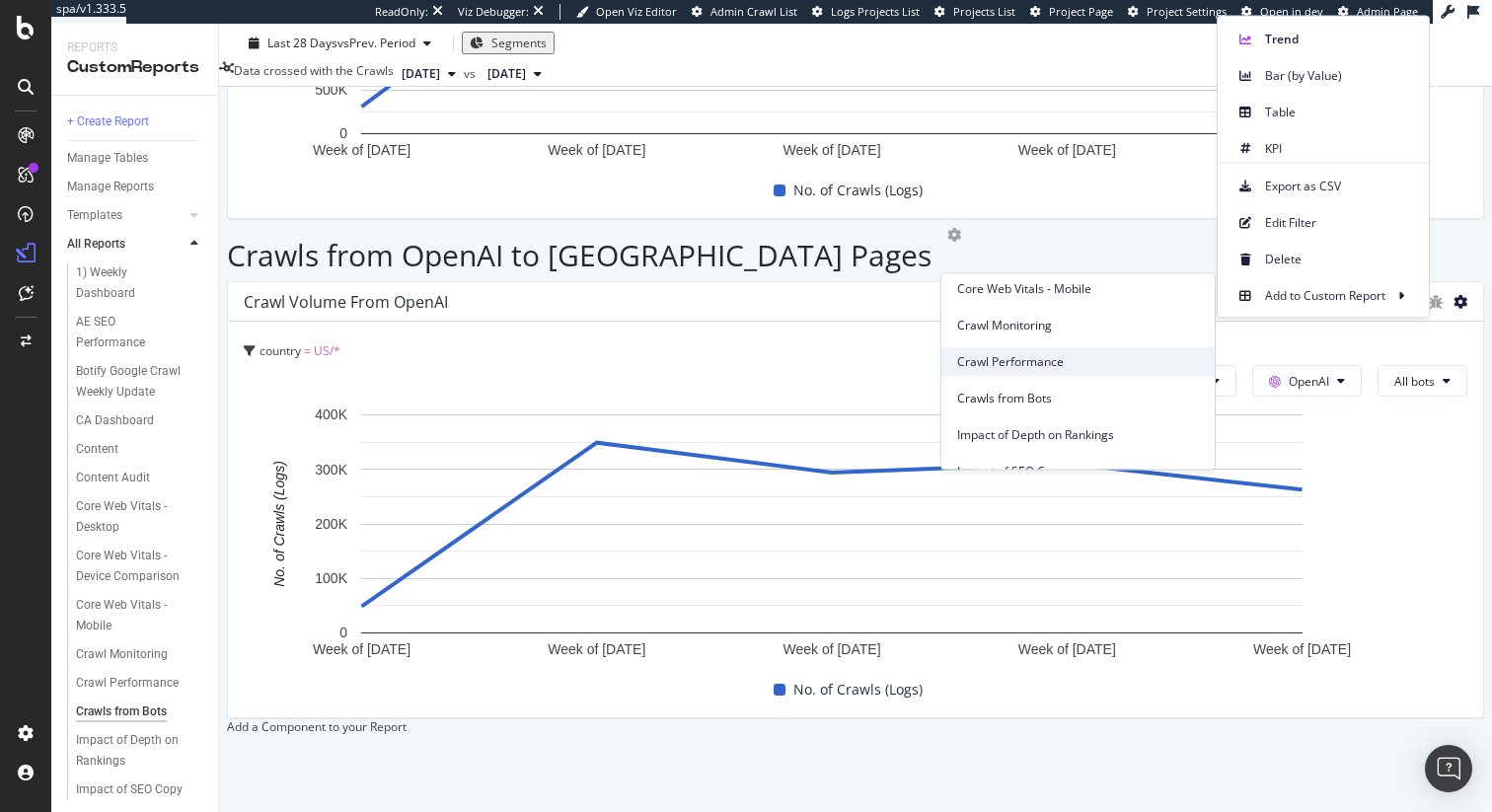 scroll, scrollTop: 324, scrollLeft: 0, axis: vertical 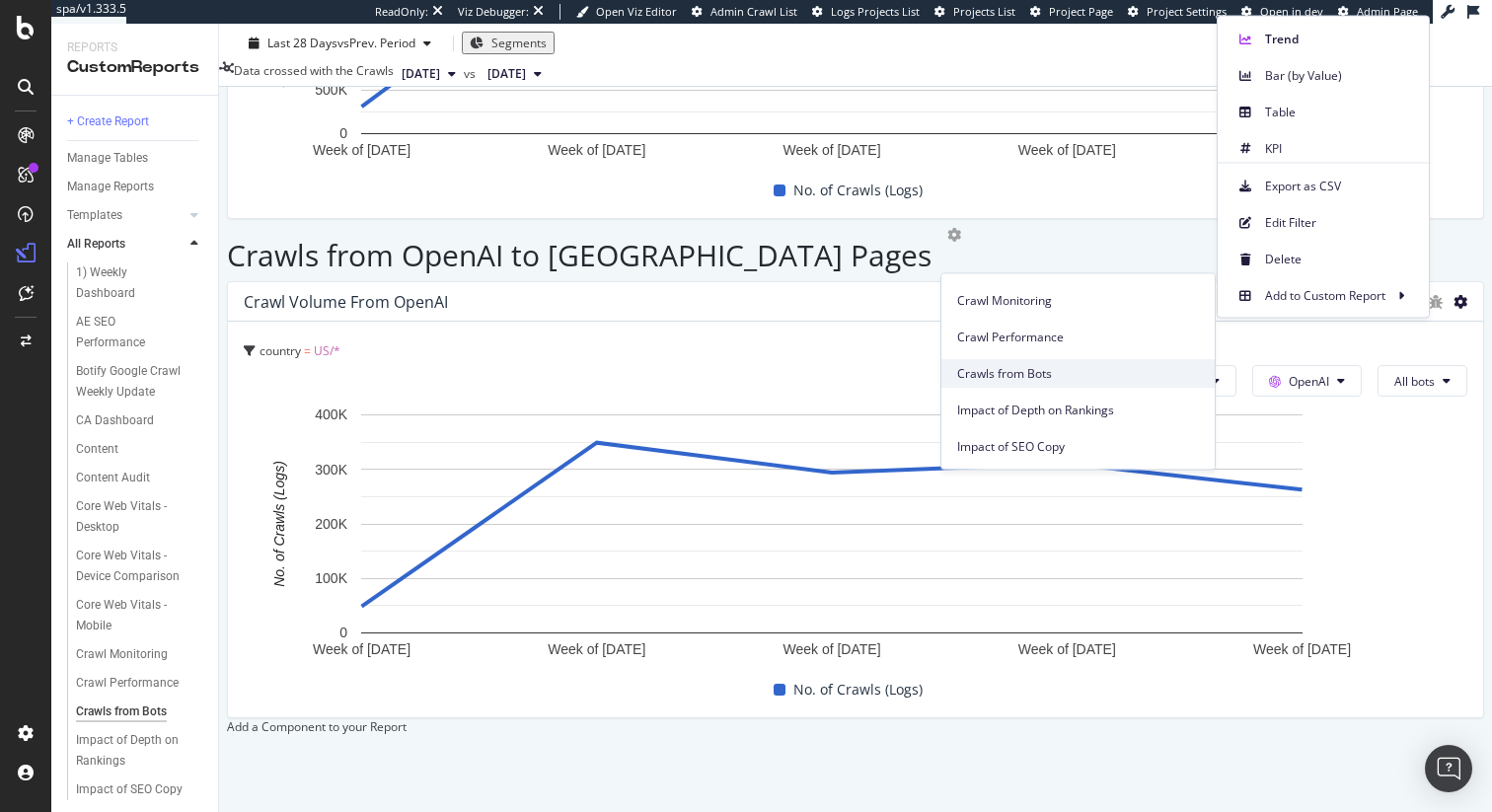 click on "Crawls from Bots" at bounding box center [1078, 374] 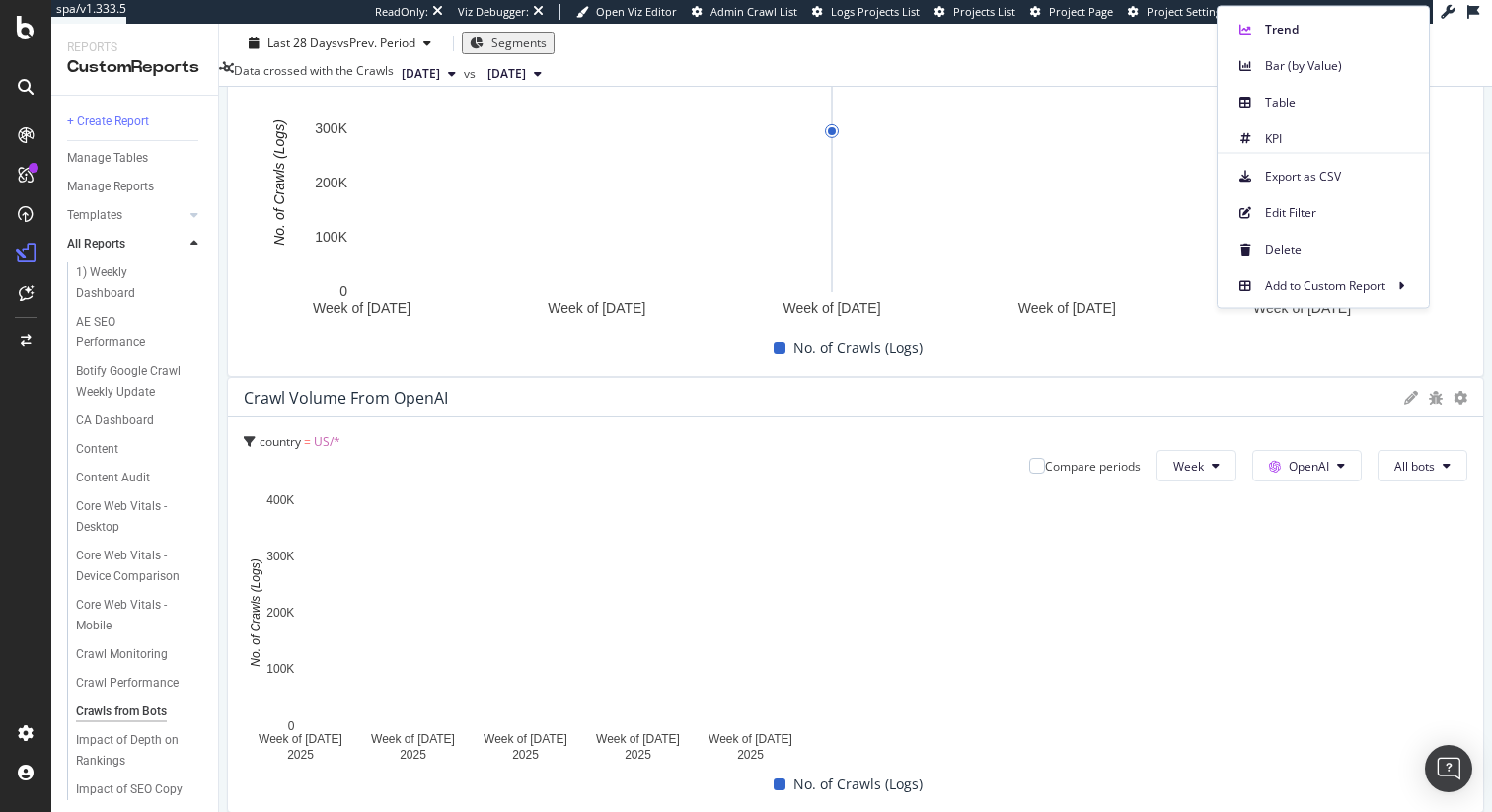 scroll, scrollTop: 968, scrollLeft: 0, axis: vertical 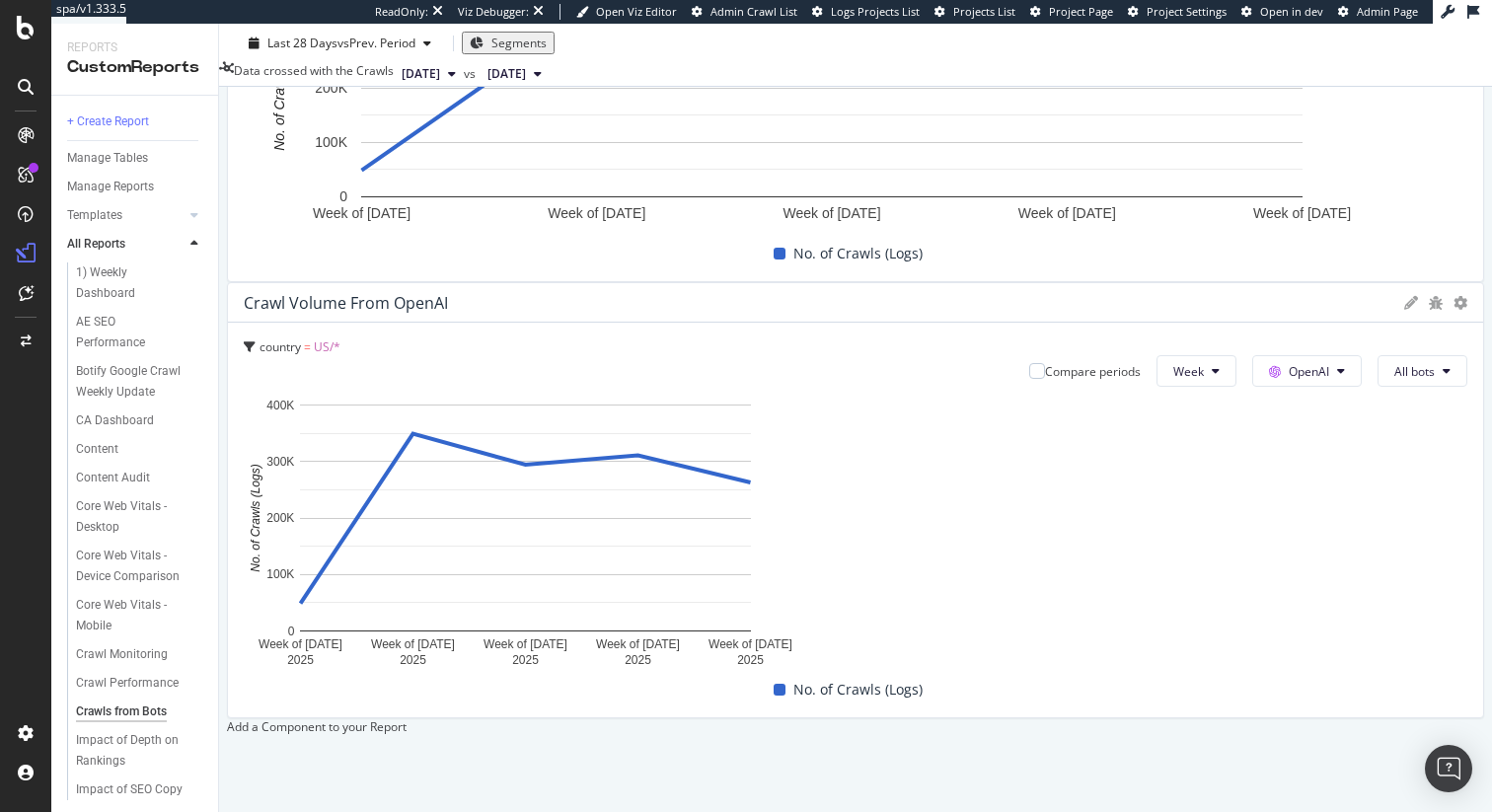 drag, startPoint x: 844, startPoint y: 504, endPoint x: 1491, endPoint y: 457, distance: 648.7049 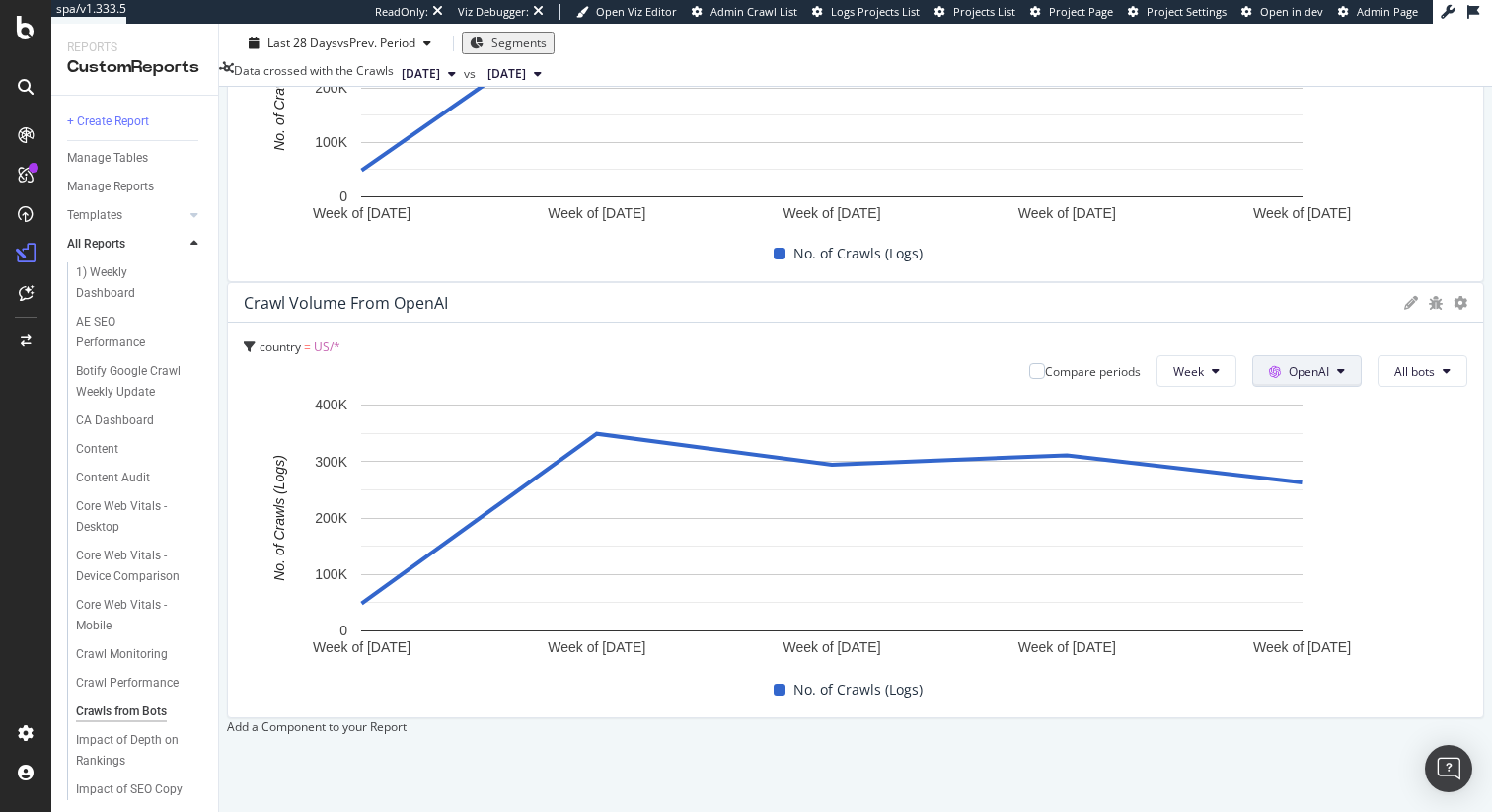 click on "OpenAI" at bounding box center [1307, -554] 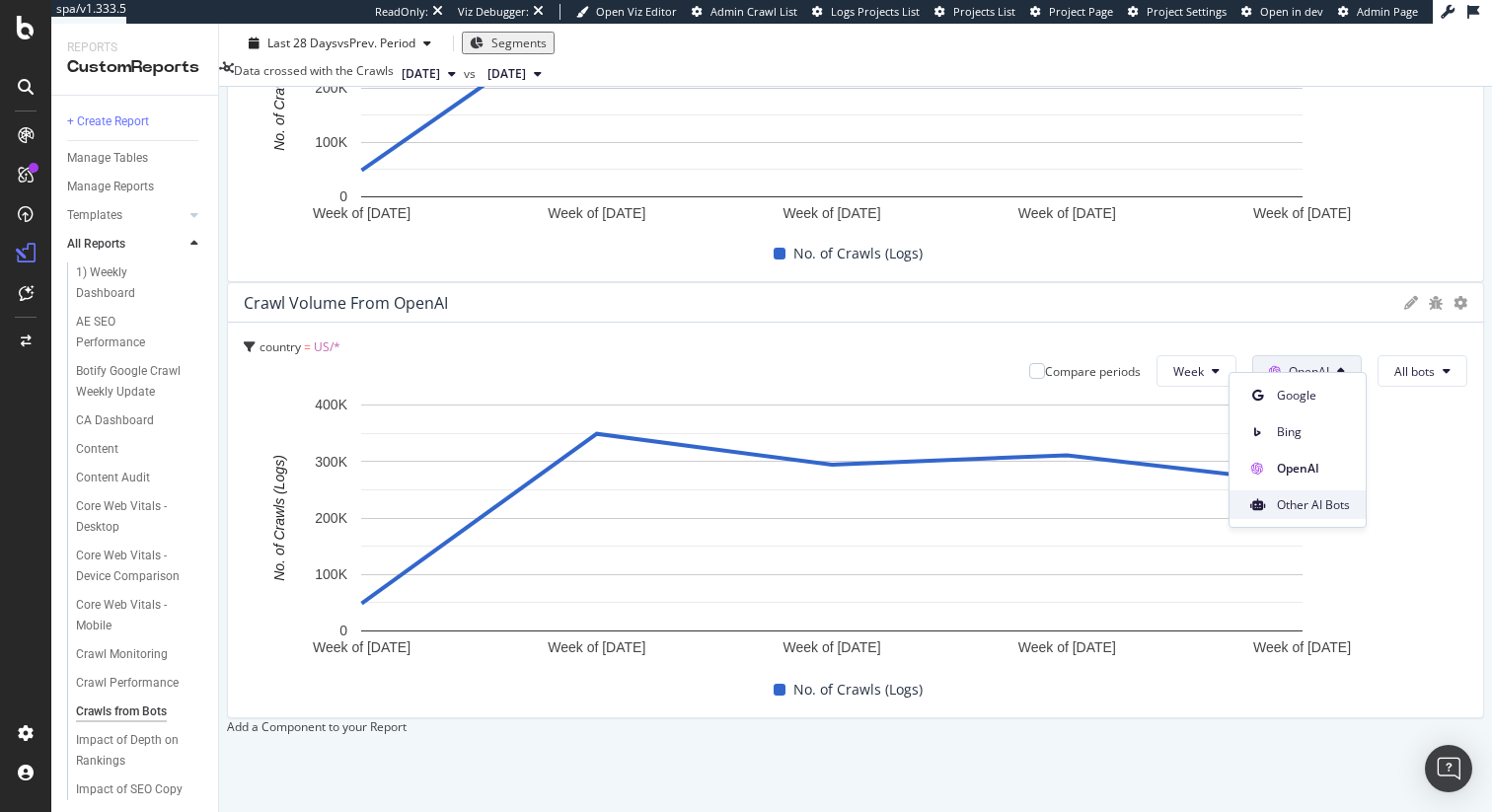 click on "Other AI Bots" at bounding box center [1313, 505] 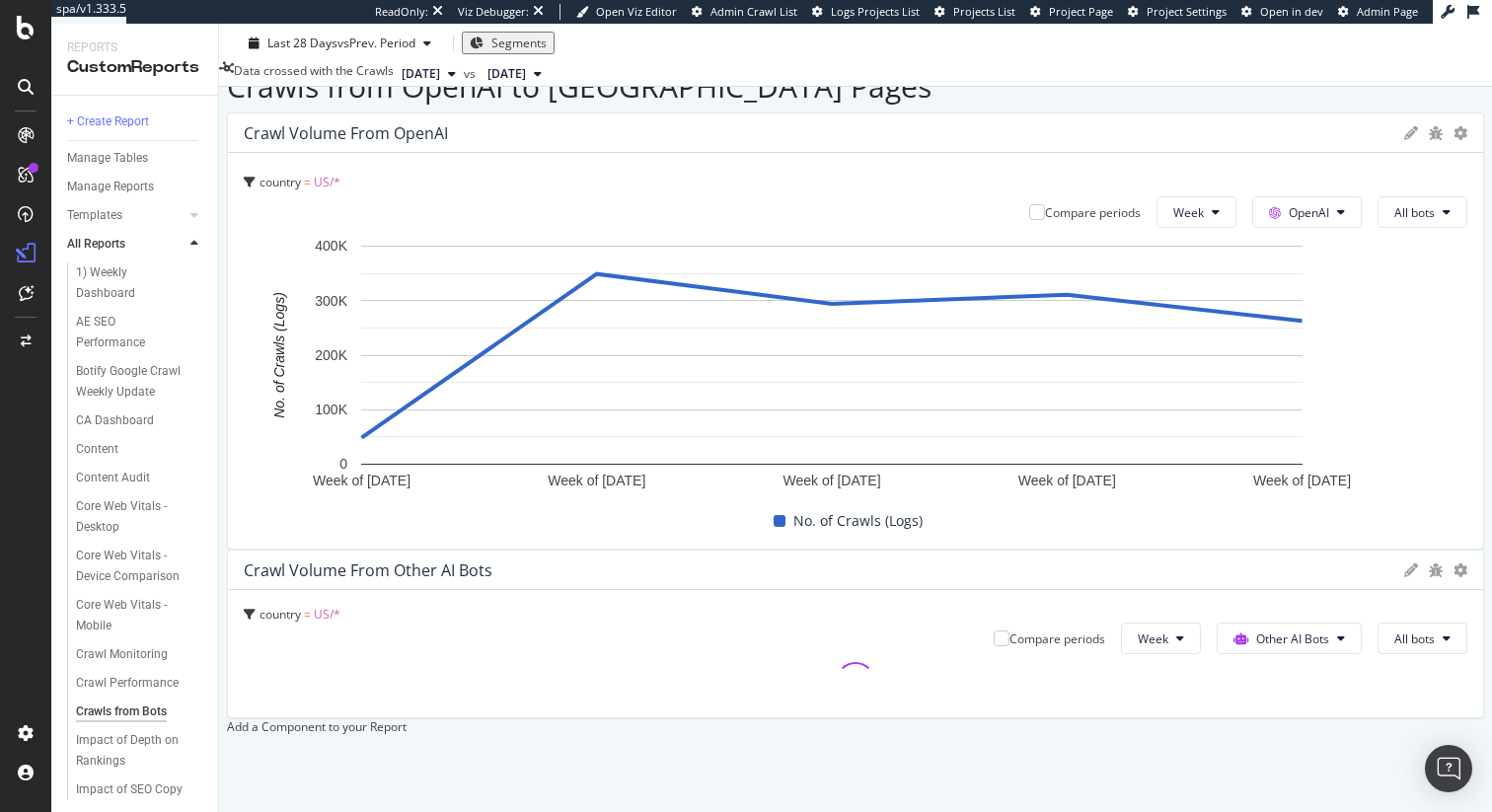 scroll, scrollTop: 1070, scrollLeft: 0, axis: vertical 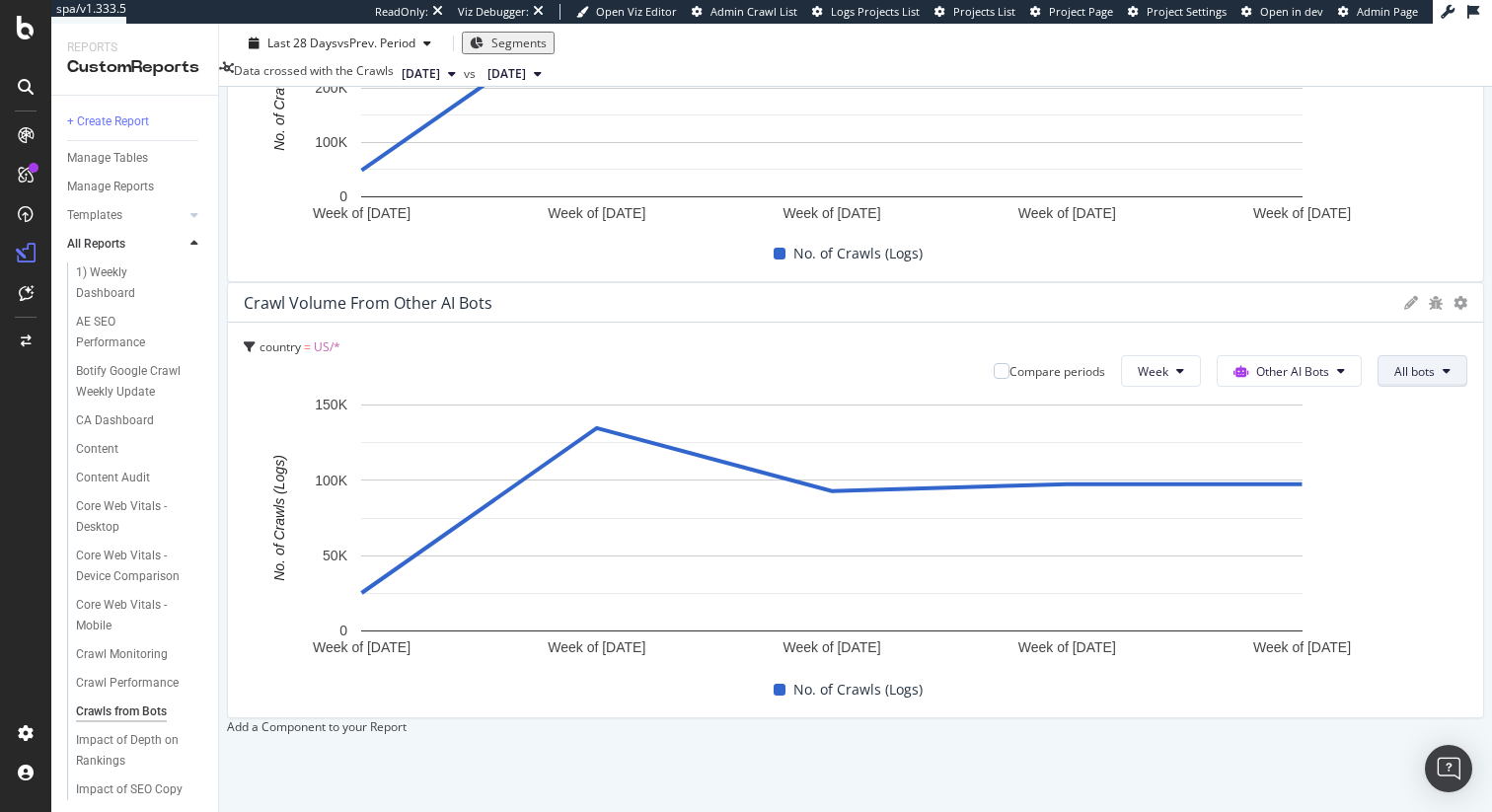 click on "All bots" at bounding box center [1414, -554] 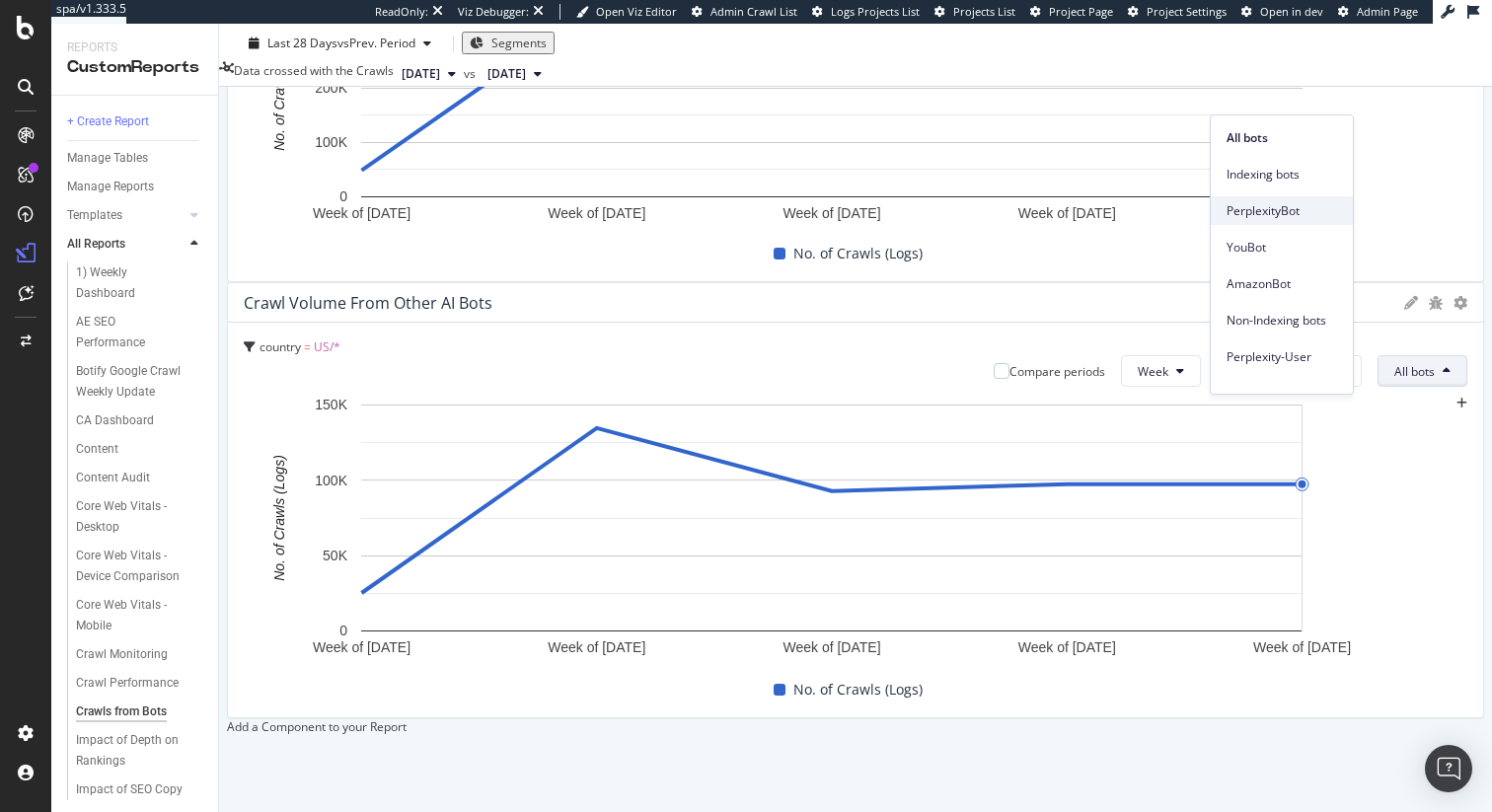 click on "PerplexityBot" at bounding box center [1282, 211] 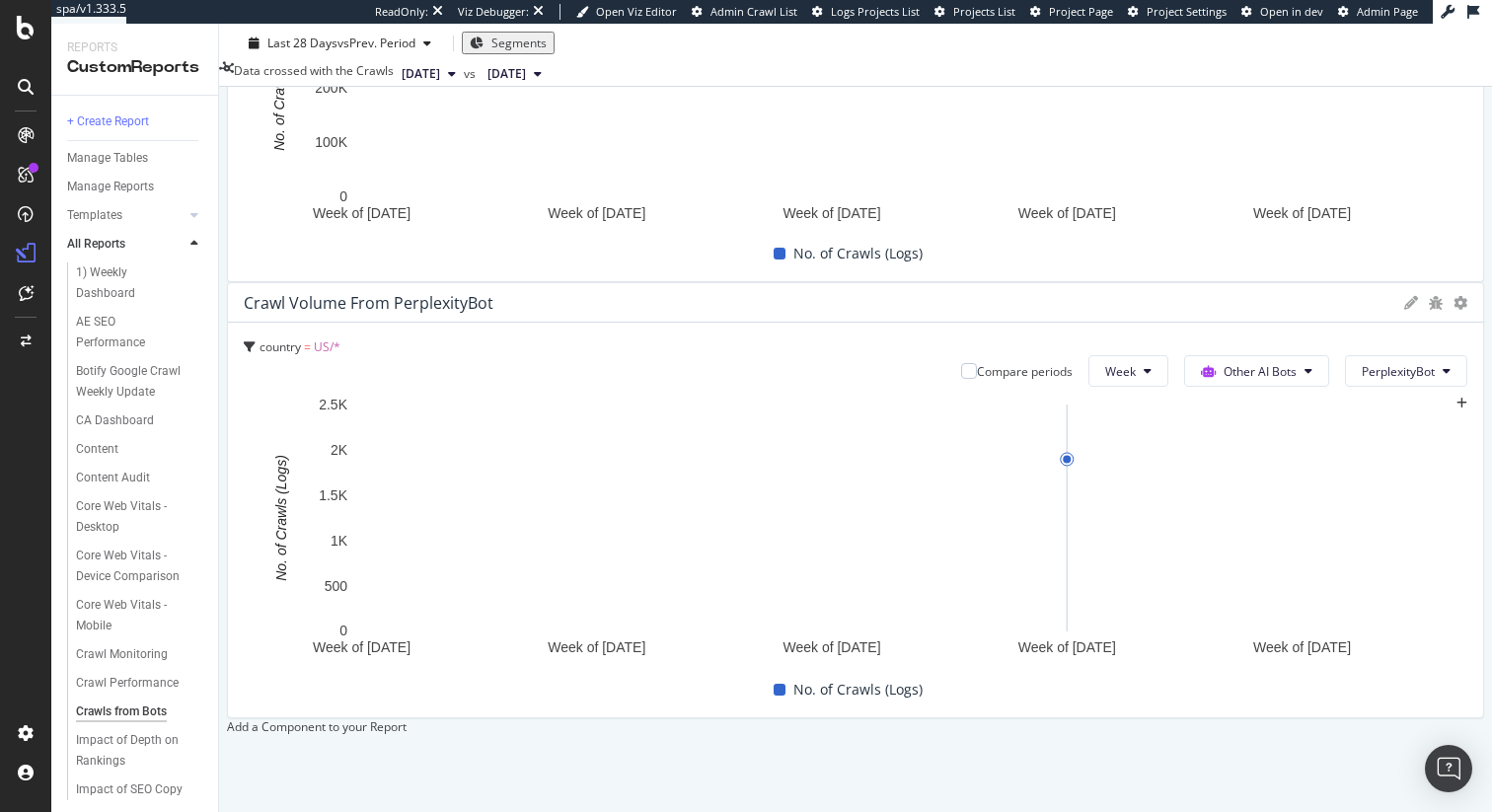scroll, scrollTop: 997, scrollLeft: 0, axis: vertical 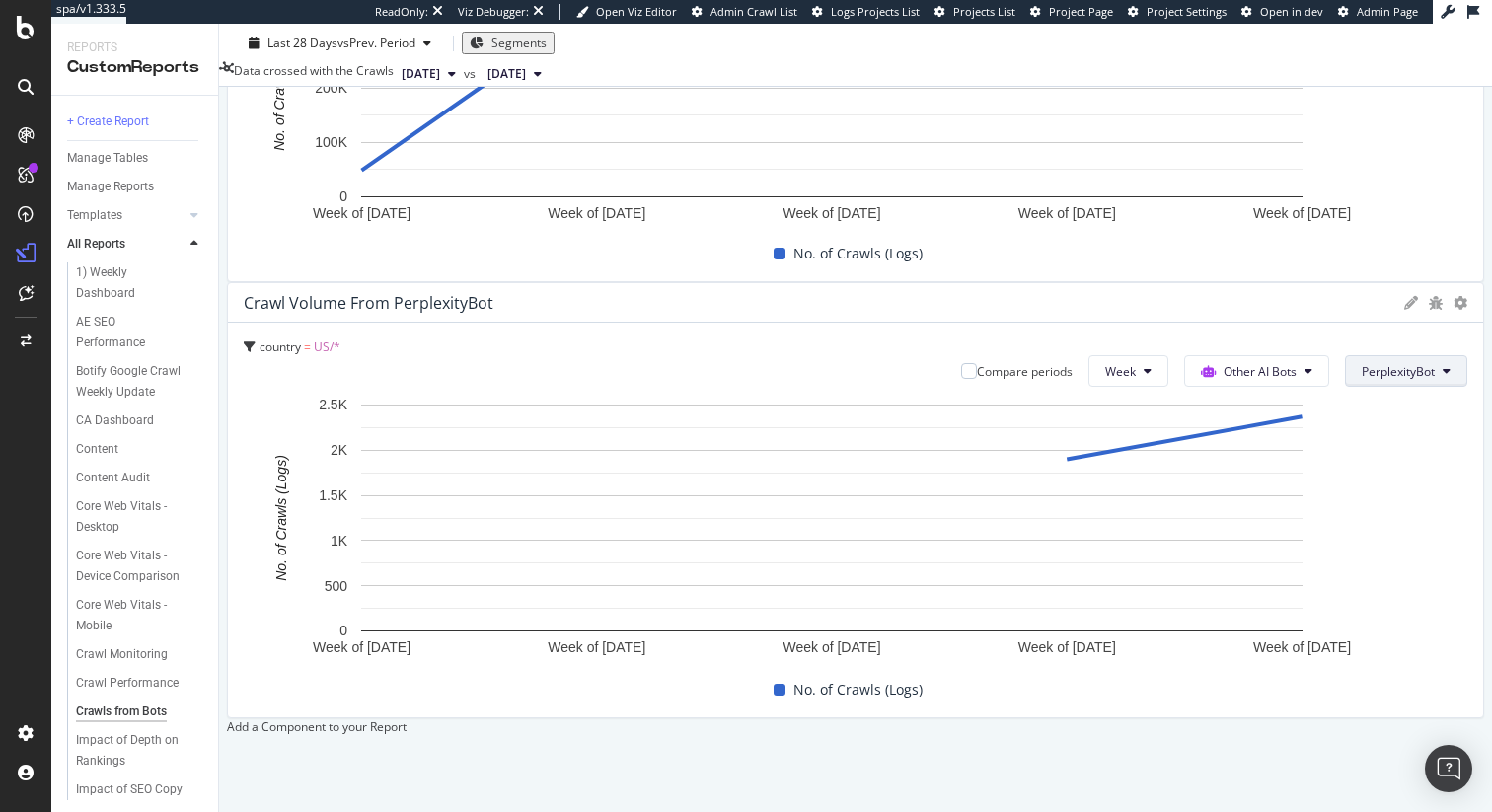 click on "PerplexityBot" at bounding box center (1414, -554) 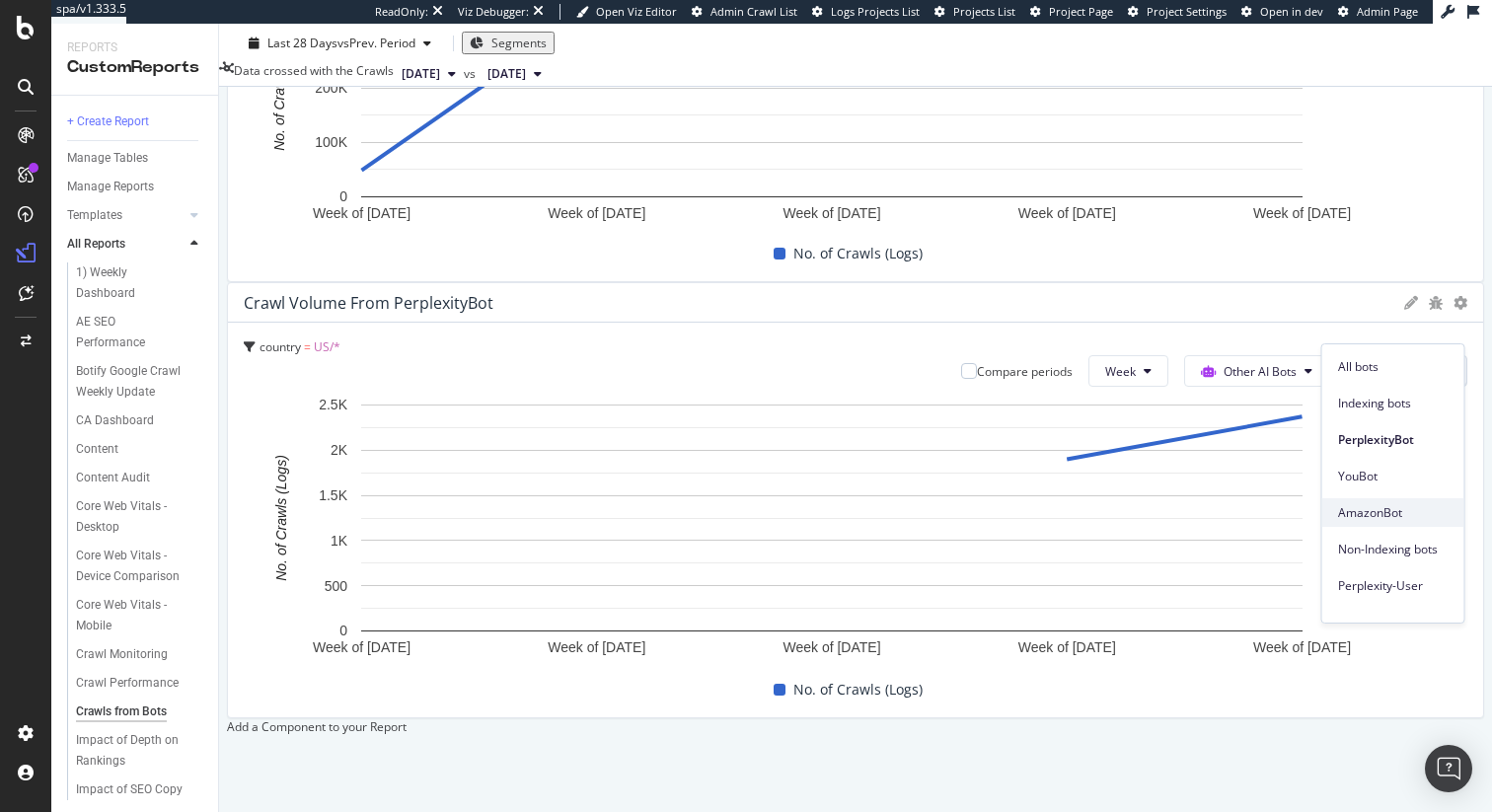 click on "AmazonBot" at bounding box center [1393, 513] 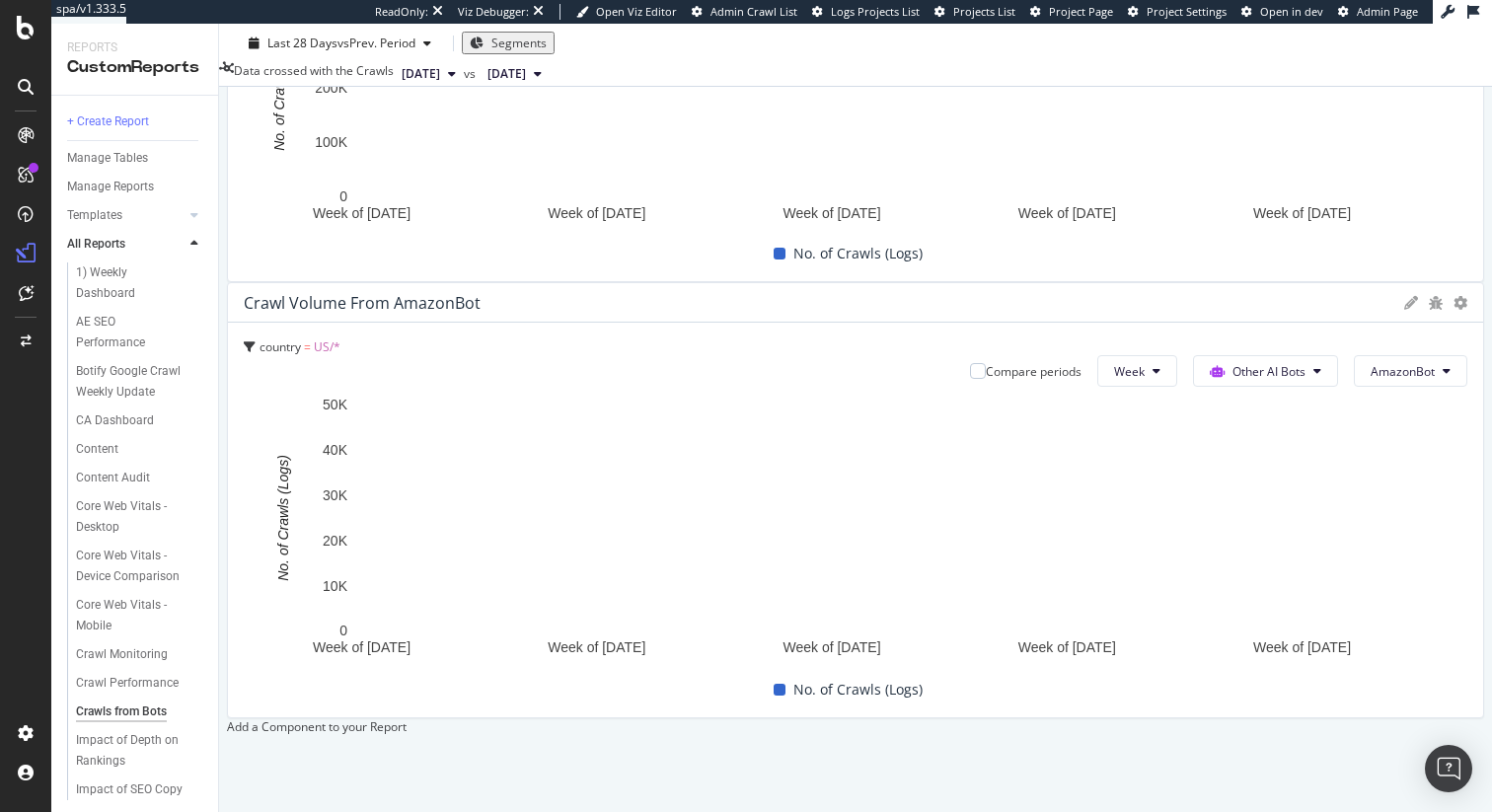 scroll, scrollTop: 1307, scrollLeft: 0, axis: vertical 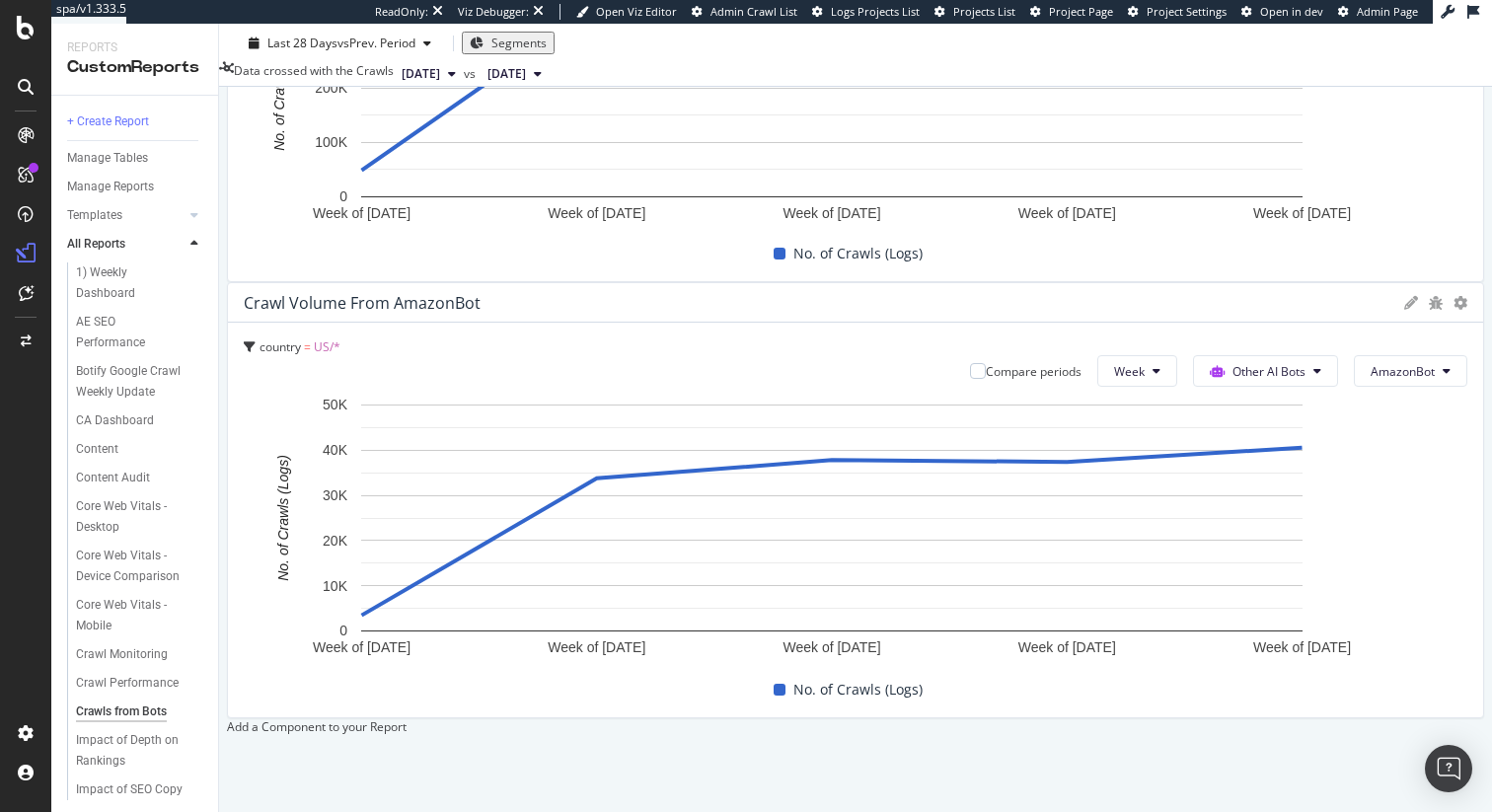 click on "Add a Component to your Report" at bounding box center (856, 726) 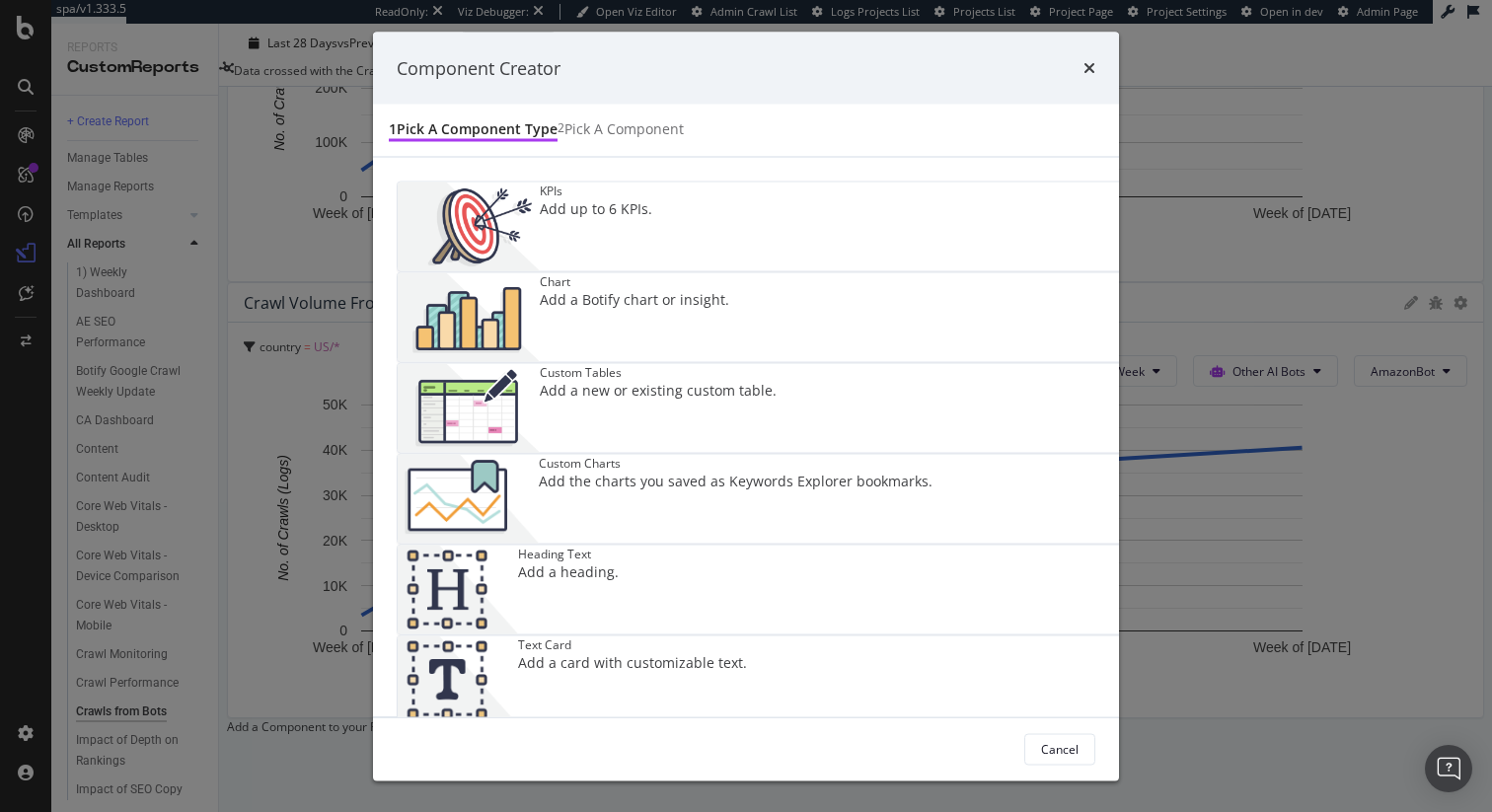 click on "Component Creator 1 Pick a Component type 2 Pick a Component KPIs Add up to 6 KPIs. Chart Add a Botify chart or insight. Custom Tables Add a new or existing custom table. Custom Charts Add the charts you saved as Keywords Explorer bookmarks. Heading Text Add a heading. Text Card Add a card with customizable text. Info Card Add a card with a heading and text. Cancel" at bounding box center (746, 406) 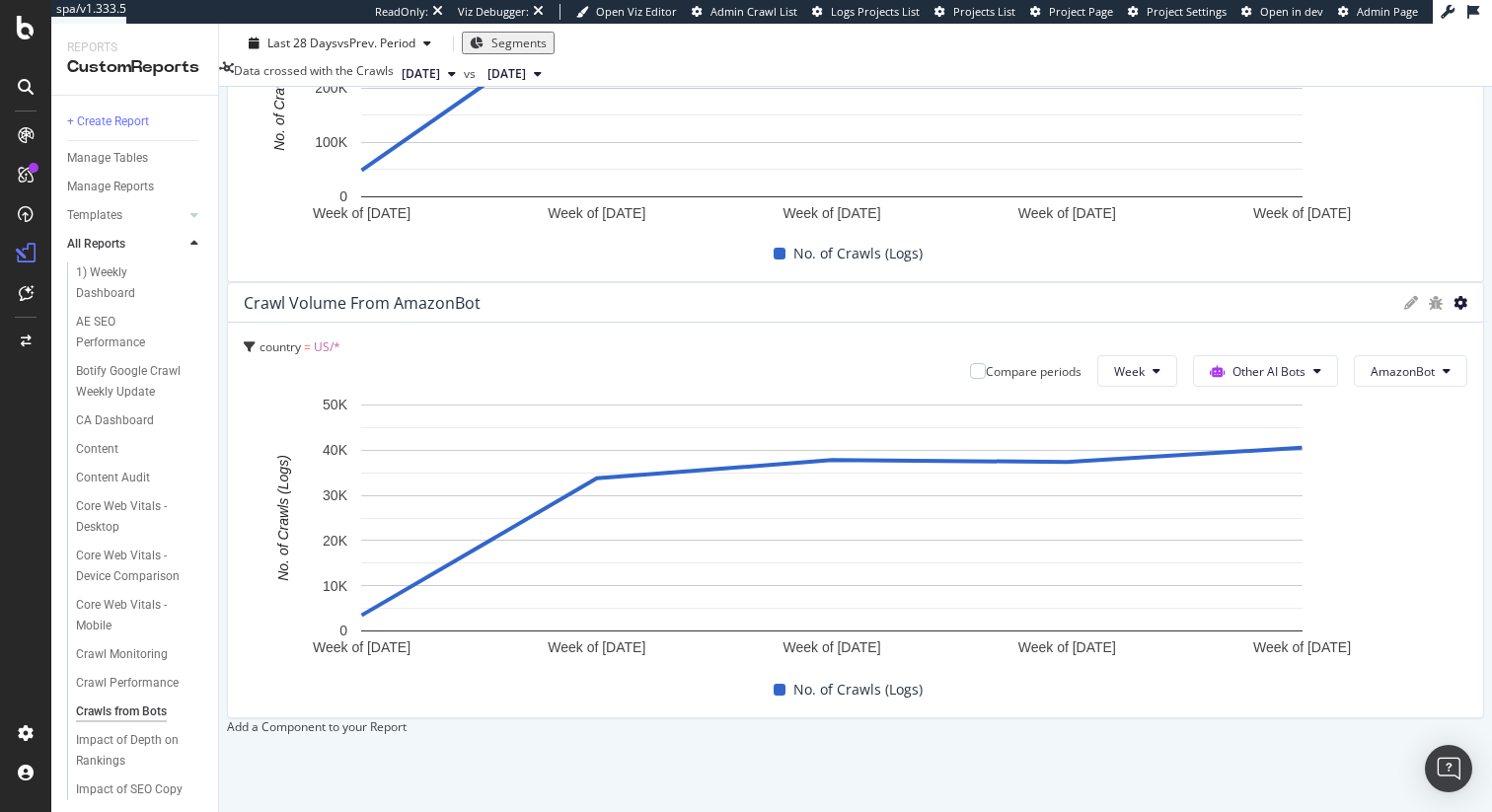 scroll, scrollTop: 1080, scrollLeft: 0, axis: vertical 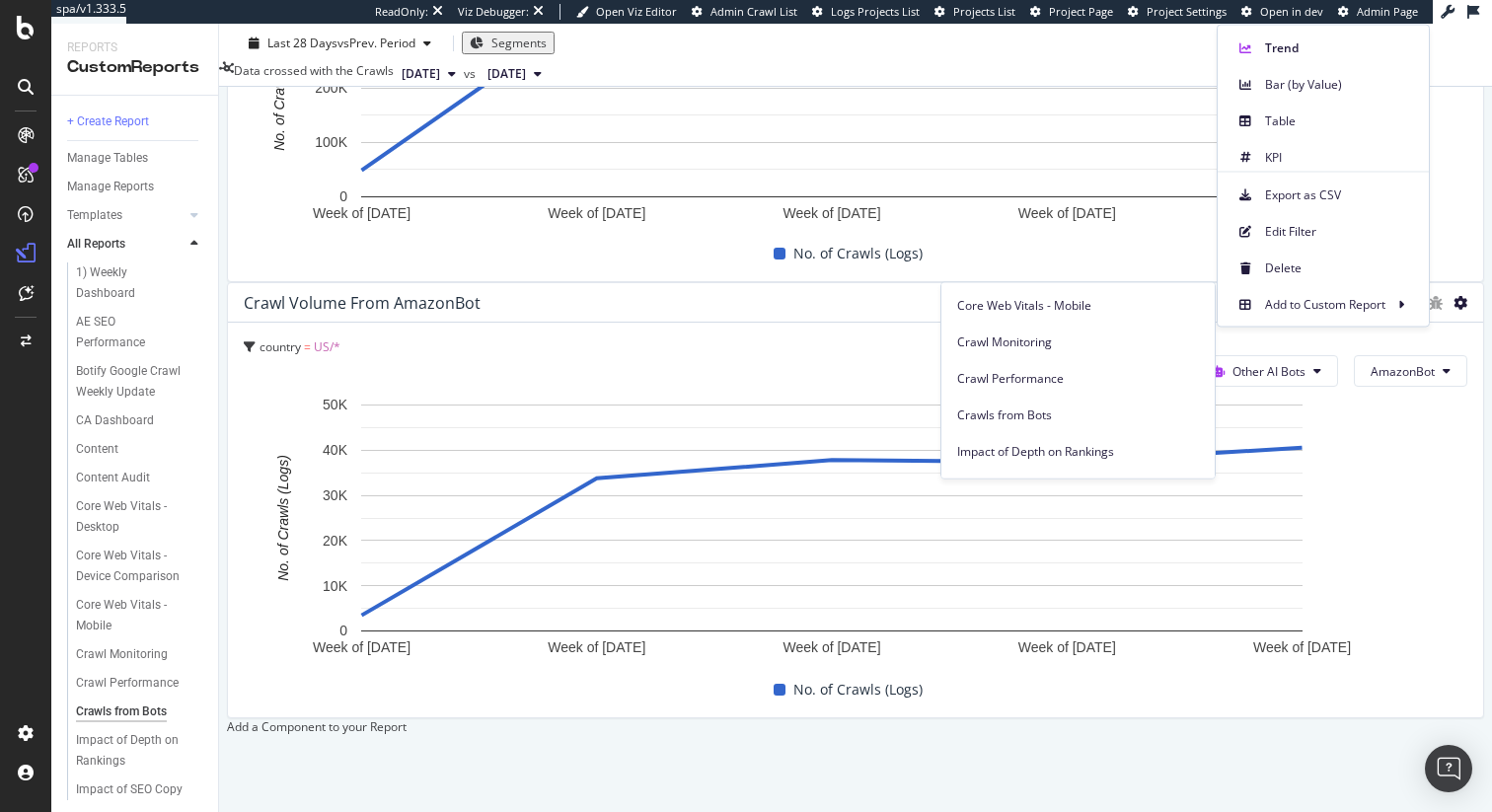 click on "Crawls from Bots" at bounding box center [1078, 415] 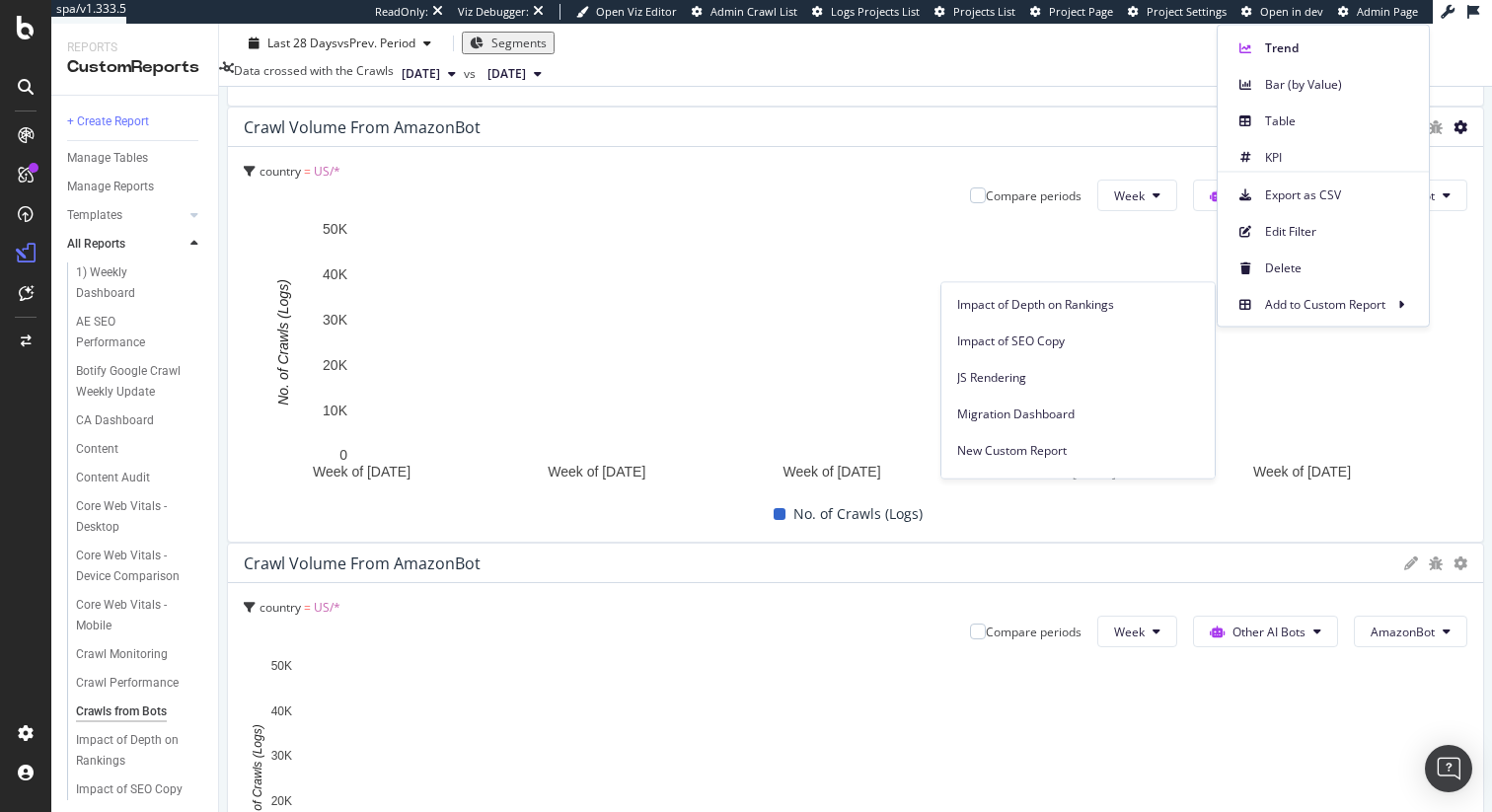 scroll, scrollTop: 700, scrollLeft: 0, axis: vertical 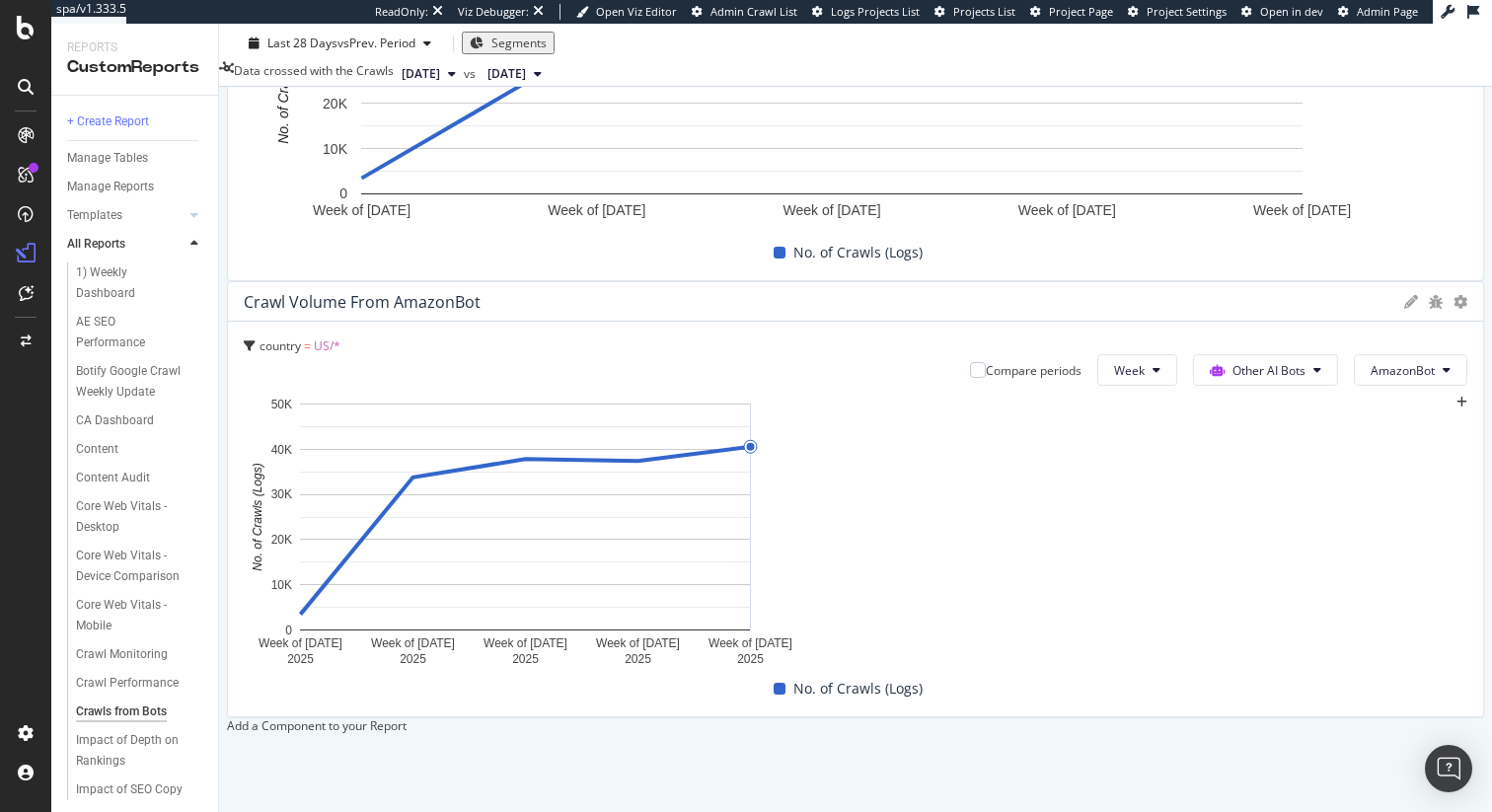 drag, startPoint x: 845, startPoint y: 496, endPoint x: 1487, endPoint y: 576, distance: 646.96522 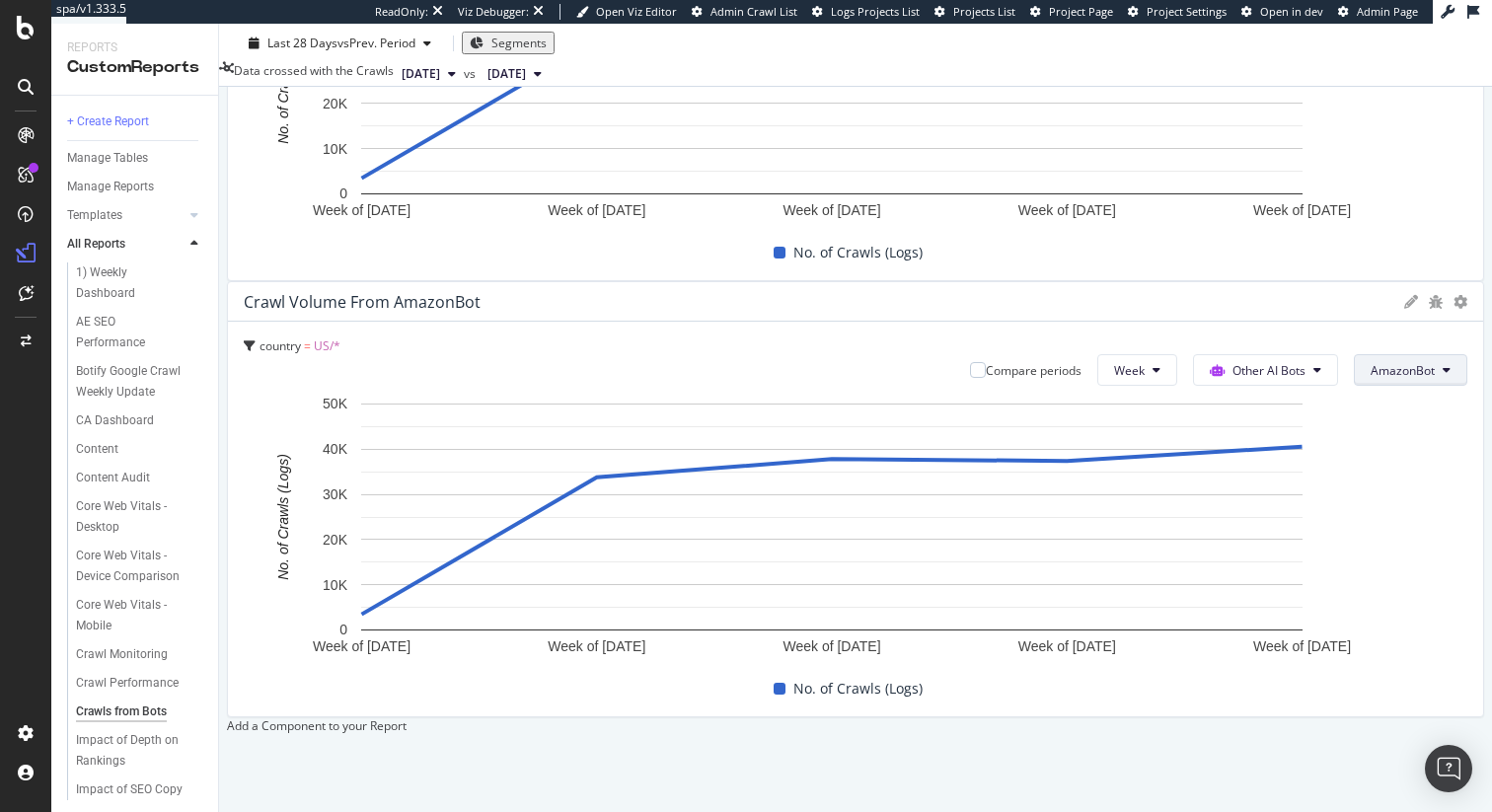 click on "AmazonBot" at bounding box center (1414, -992) 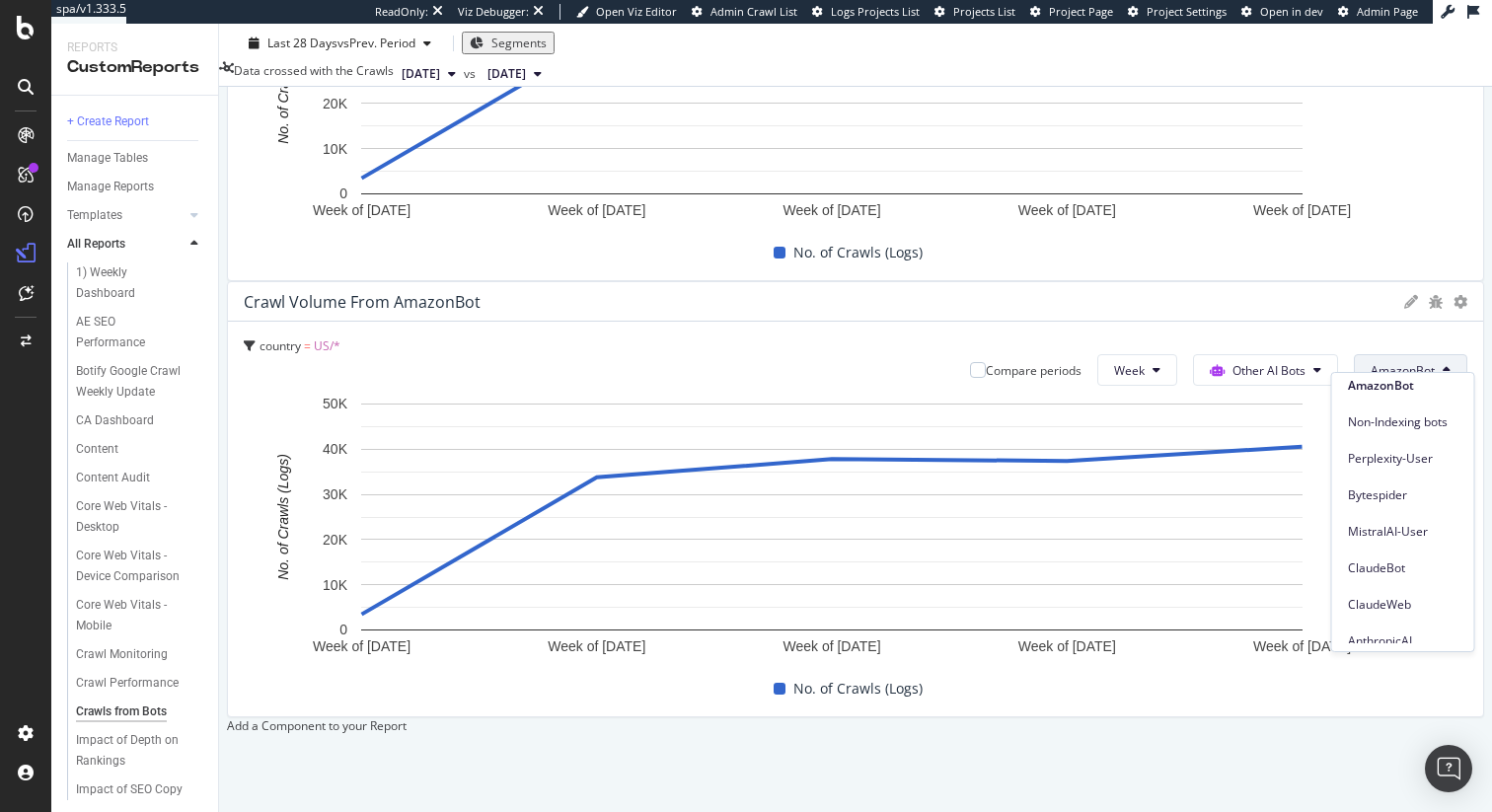 scroll, scrollTop: 166, scrollLeft: 0, axis: vertical 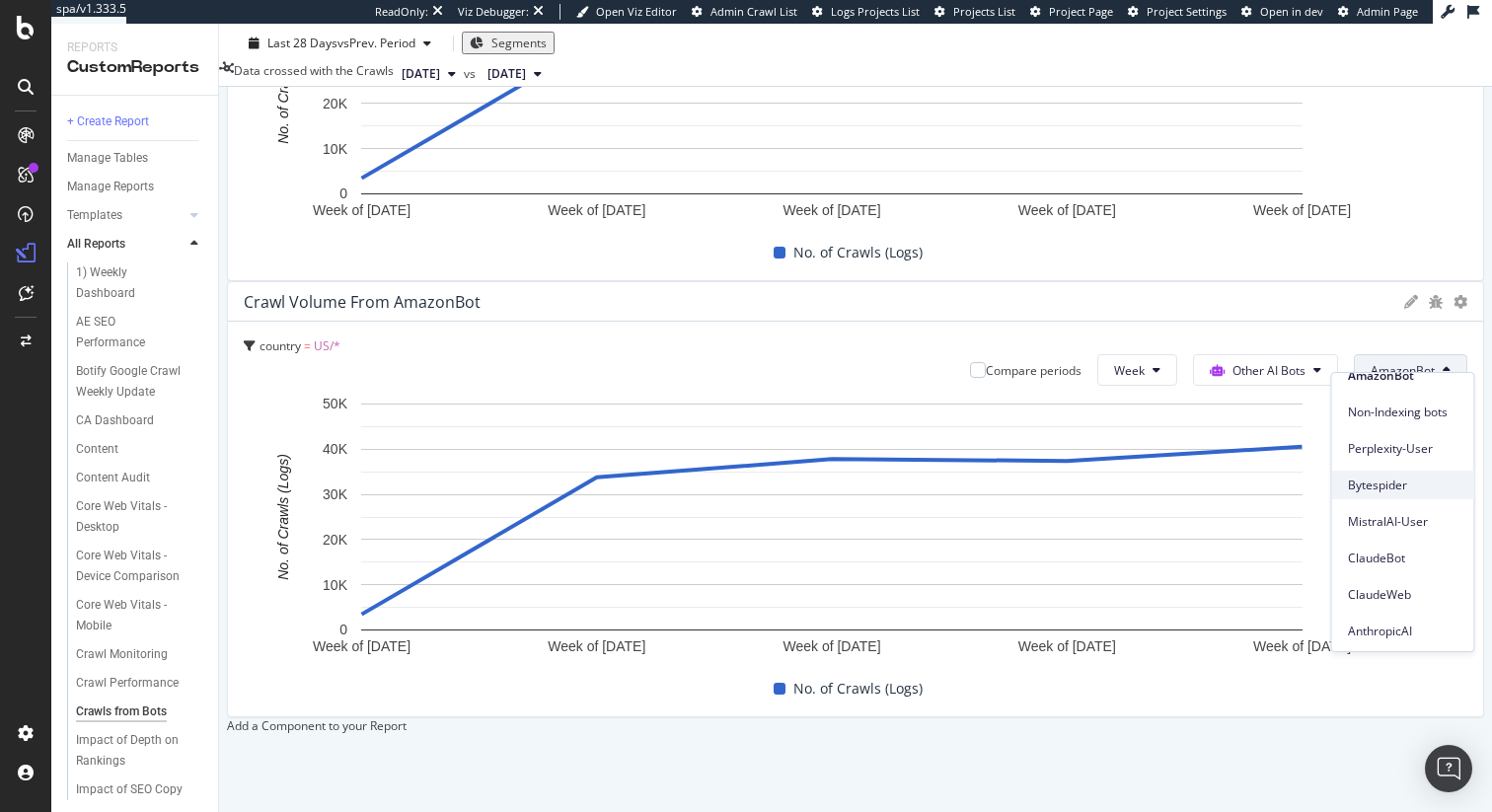 click on "Bytespider" at bounding box center [1403, 485] 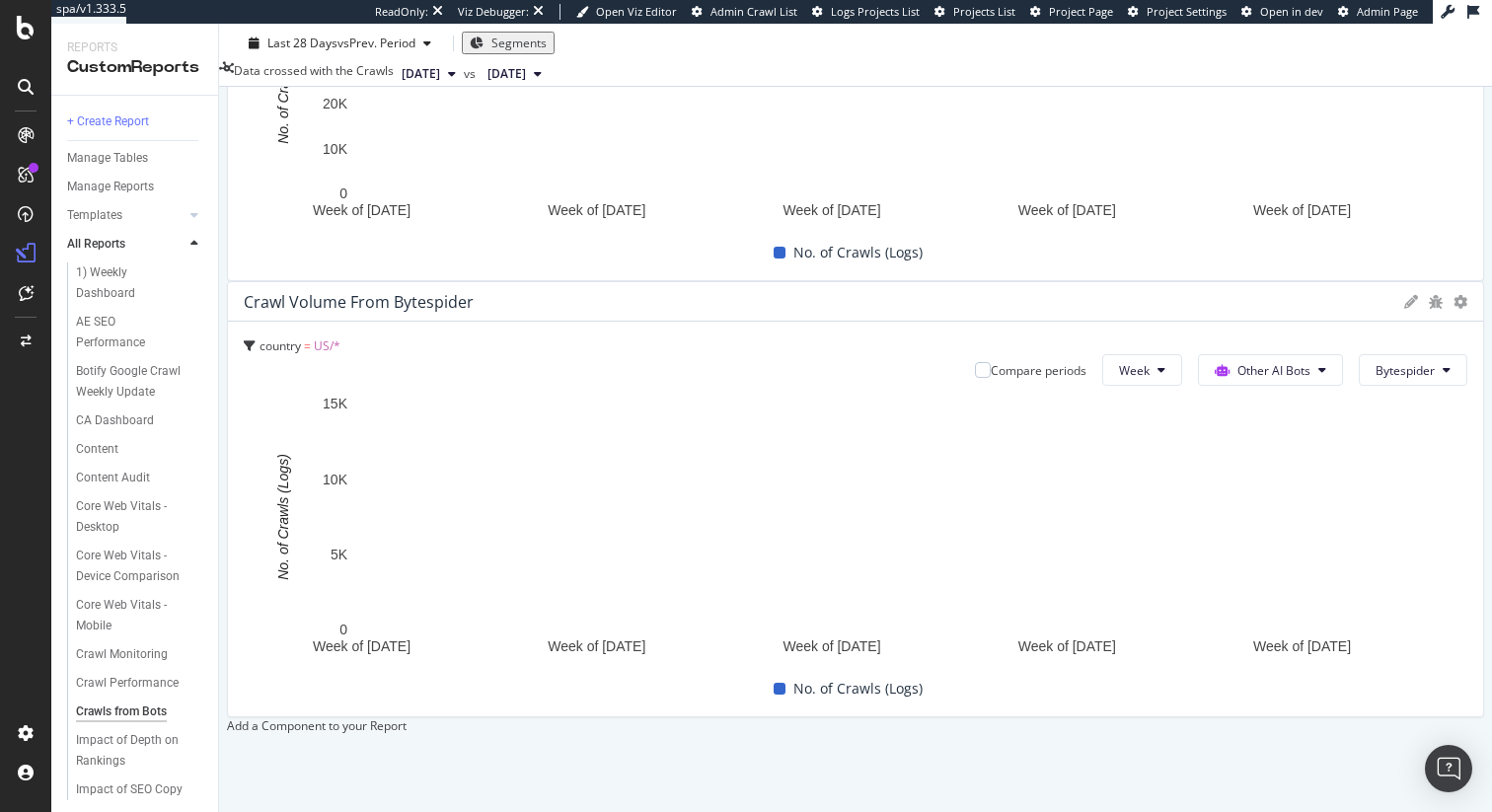 scroll, scrollTop: 1838, scrollLeft: 0, axis: vertical 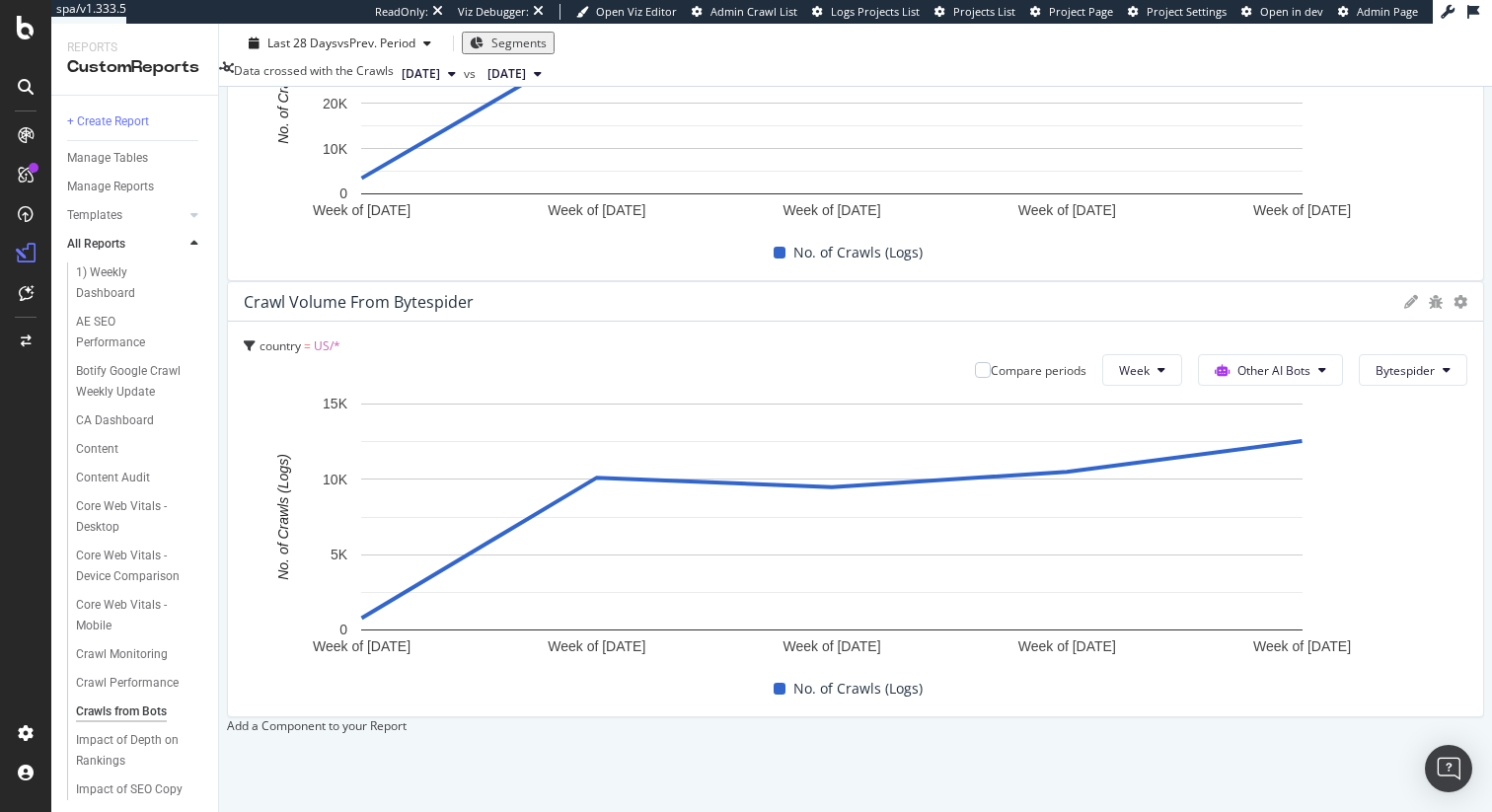 click on "Add a Component to your Report" at bounding box center [856, 725] 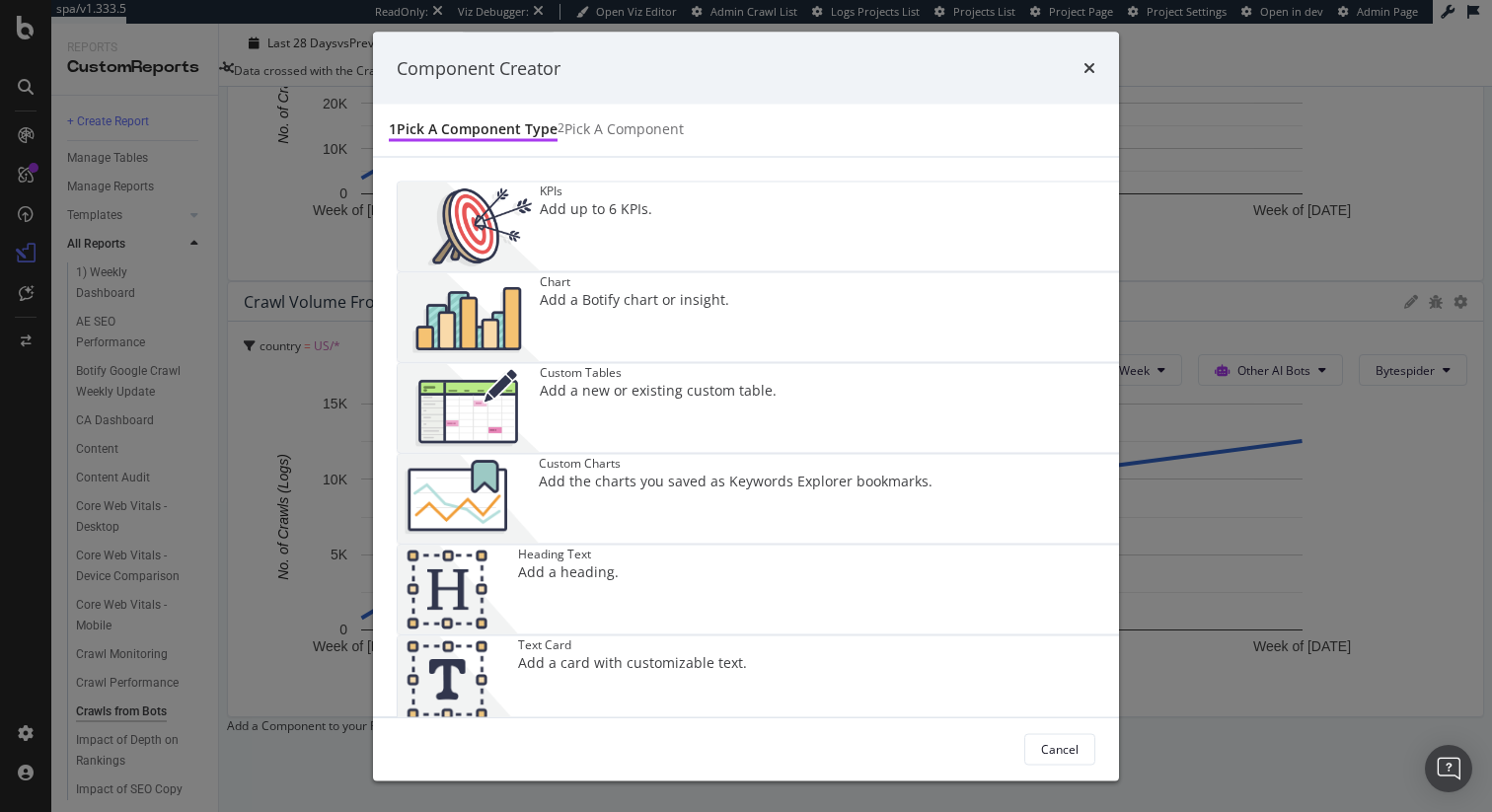 click on "Component Creator" at bounding box center (746, 68) 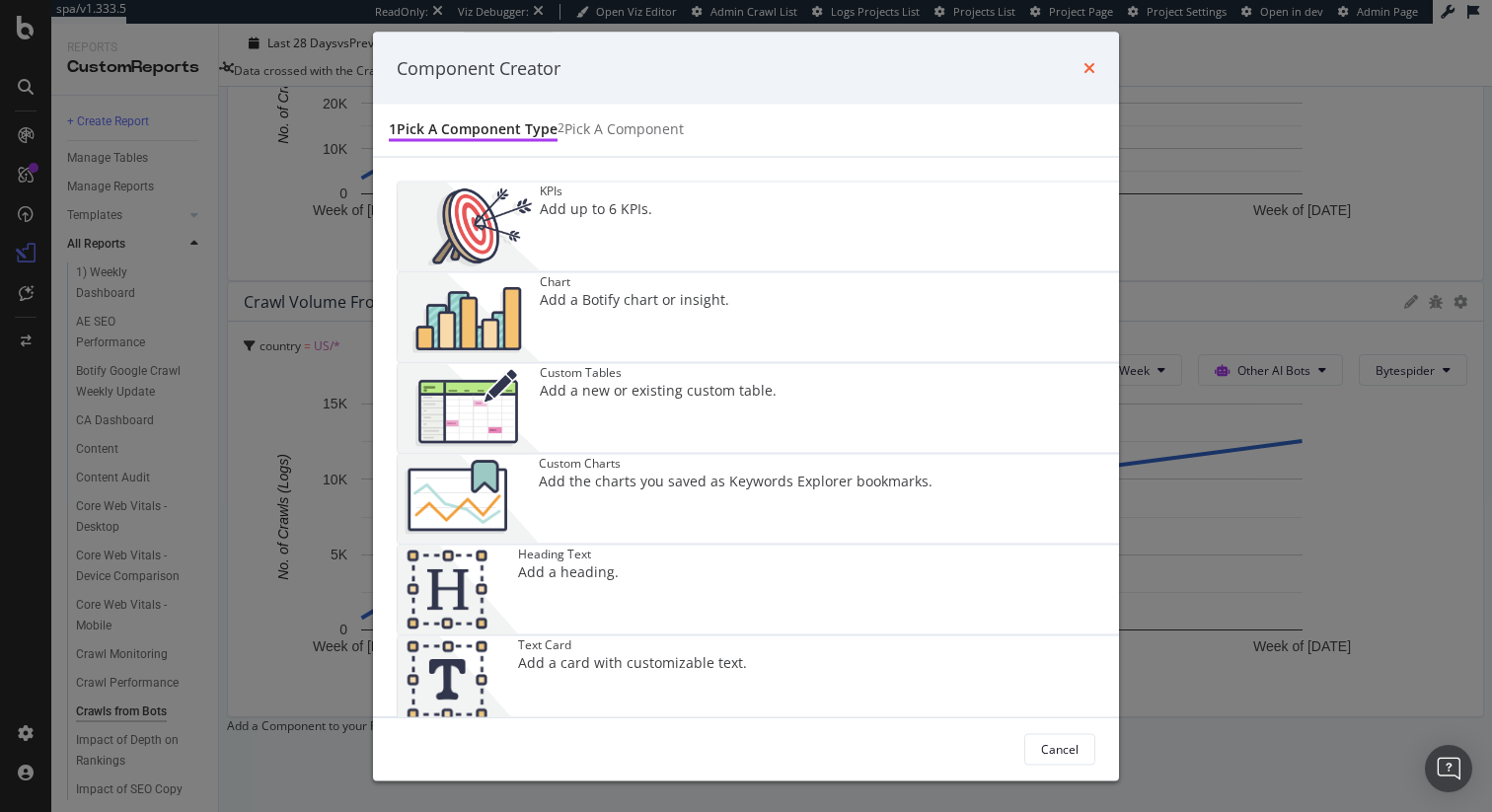 click at bounding box center [1089, 68] 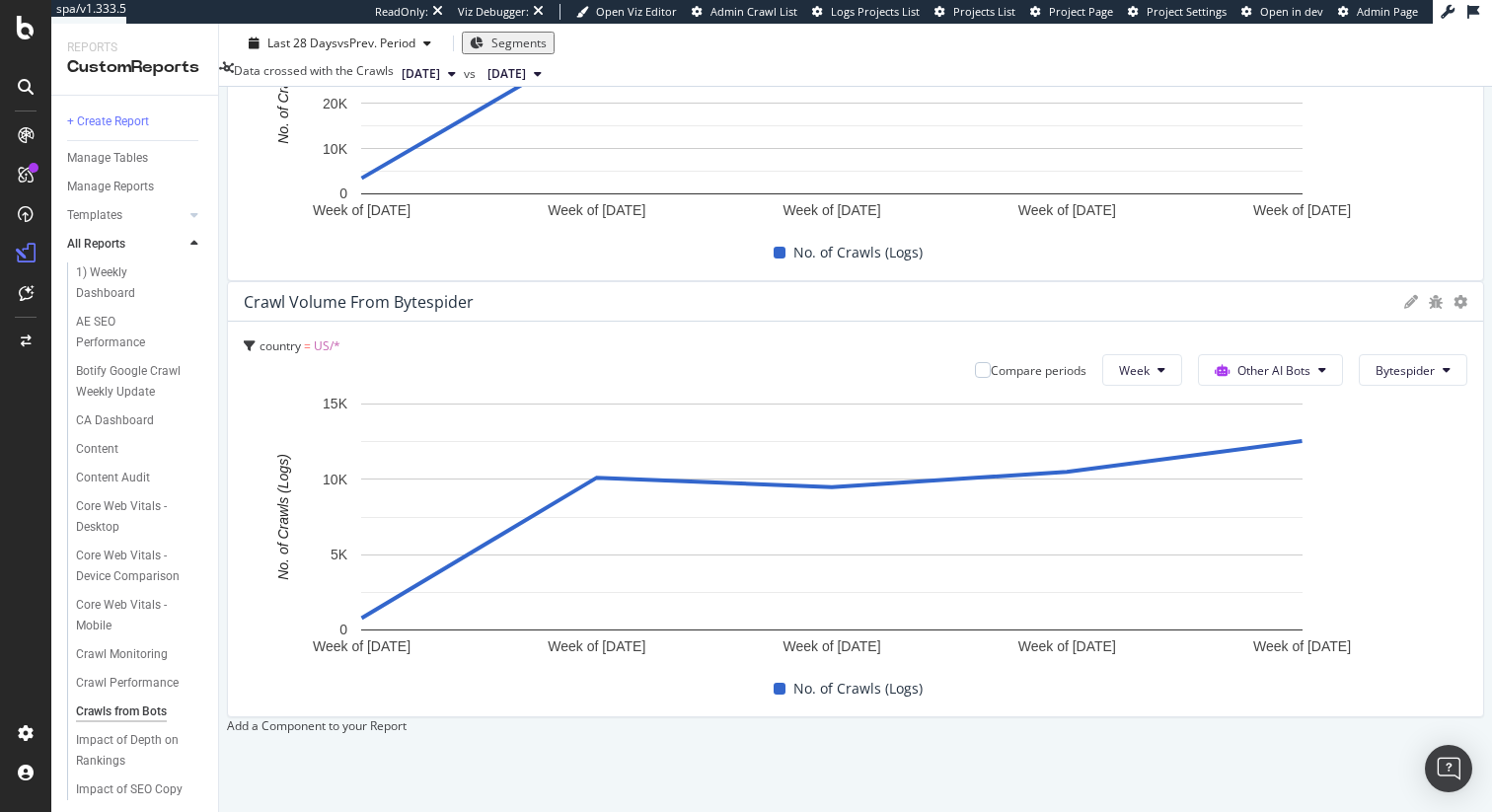 scroll, scrollTop: 1341, scrollLeft: 0, axis: vertical 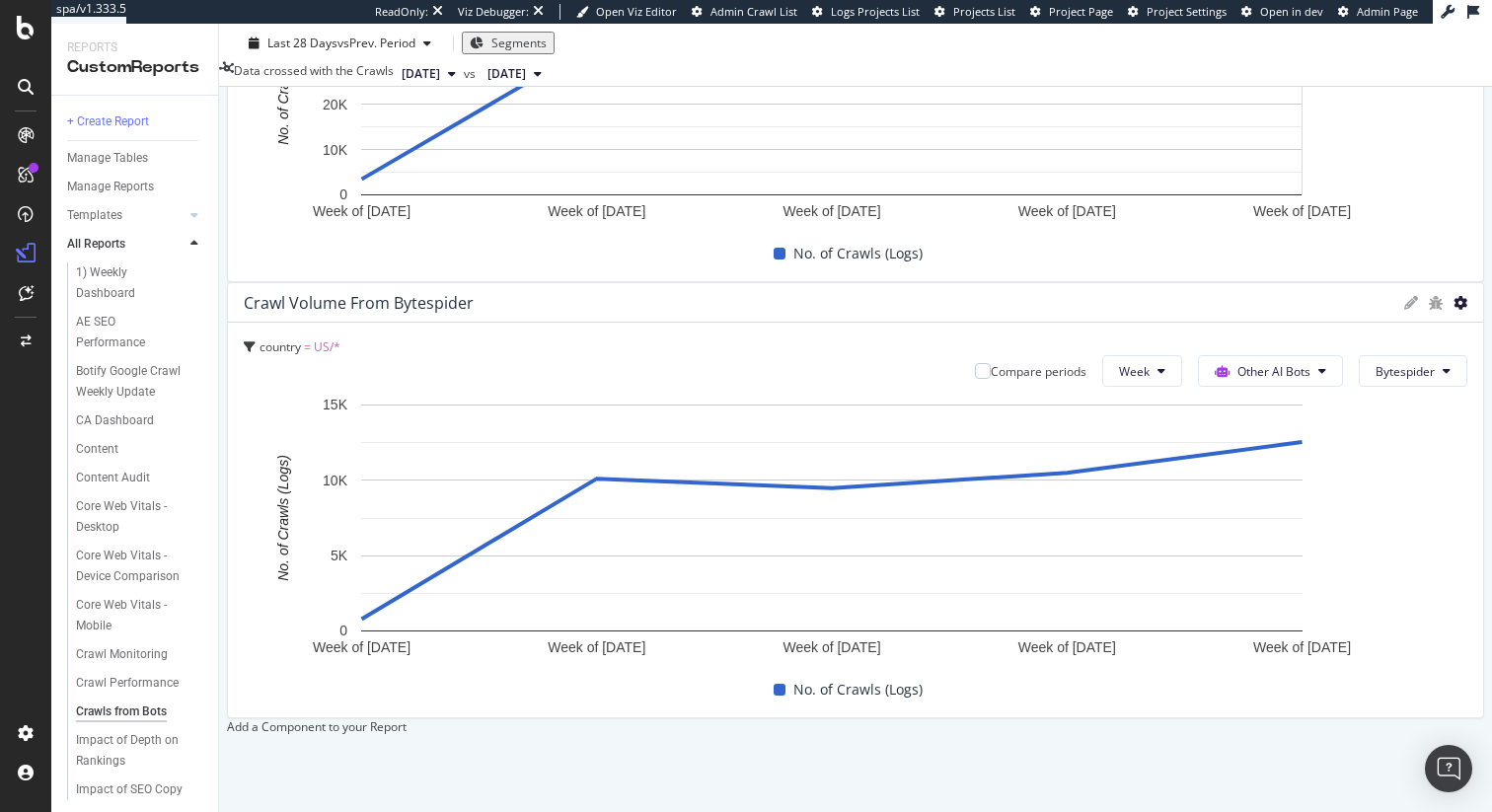 click at bounding box center (1460, -1070) 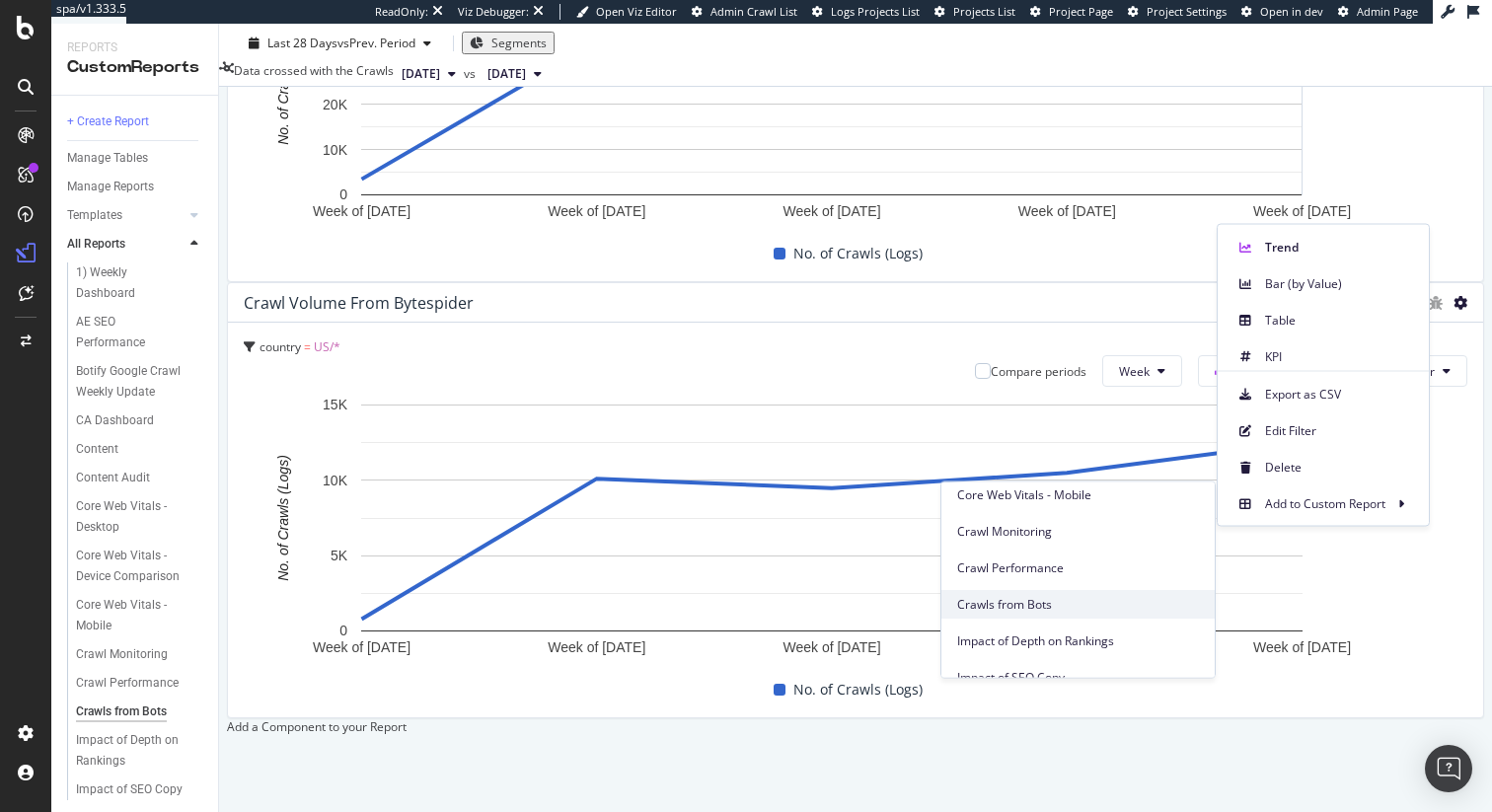 click on "Crawls from Bots" at bounding box center (1078, 604) 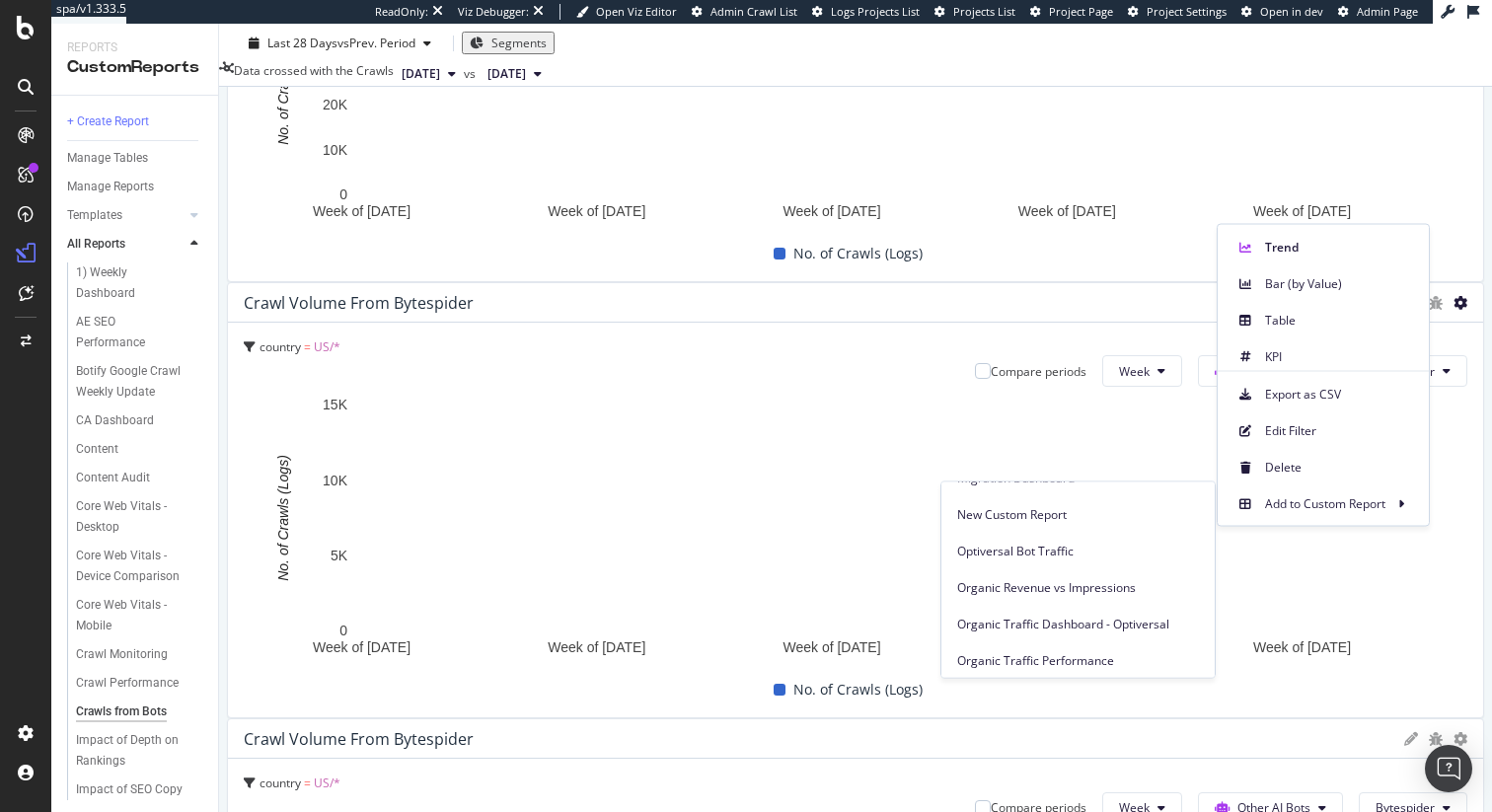 scroll, scrollTop: 827, scrollLeft: 0, axis: vertical 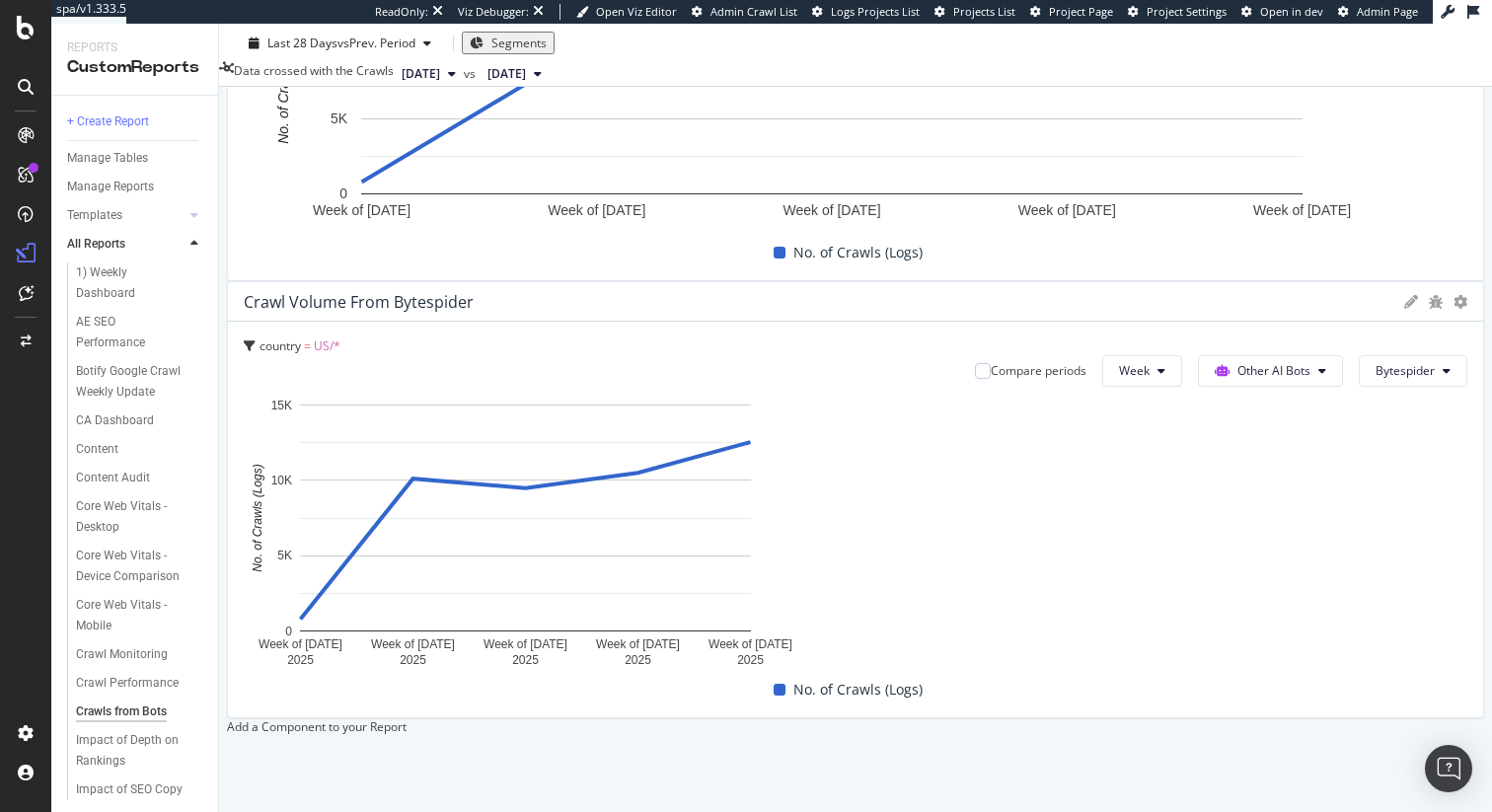 drag, startPoint x: 842, startPoint y: 499, endPoint x: 1491, endPoint y: 476, distance: 649.40742 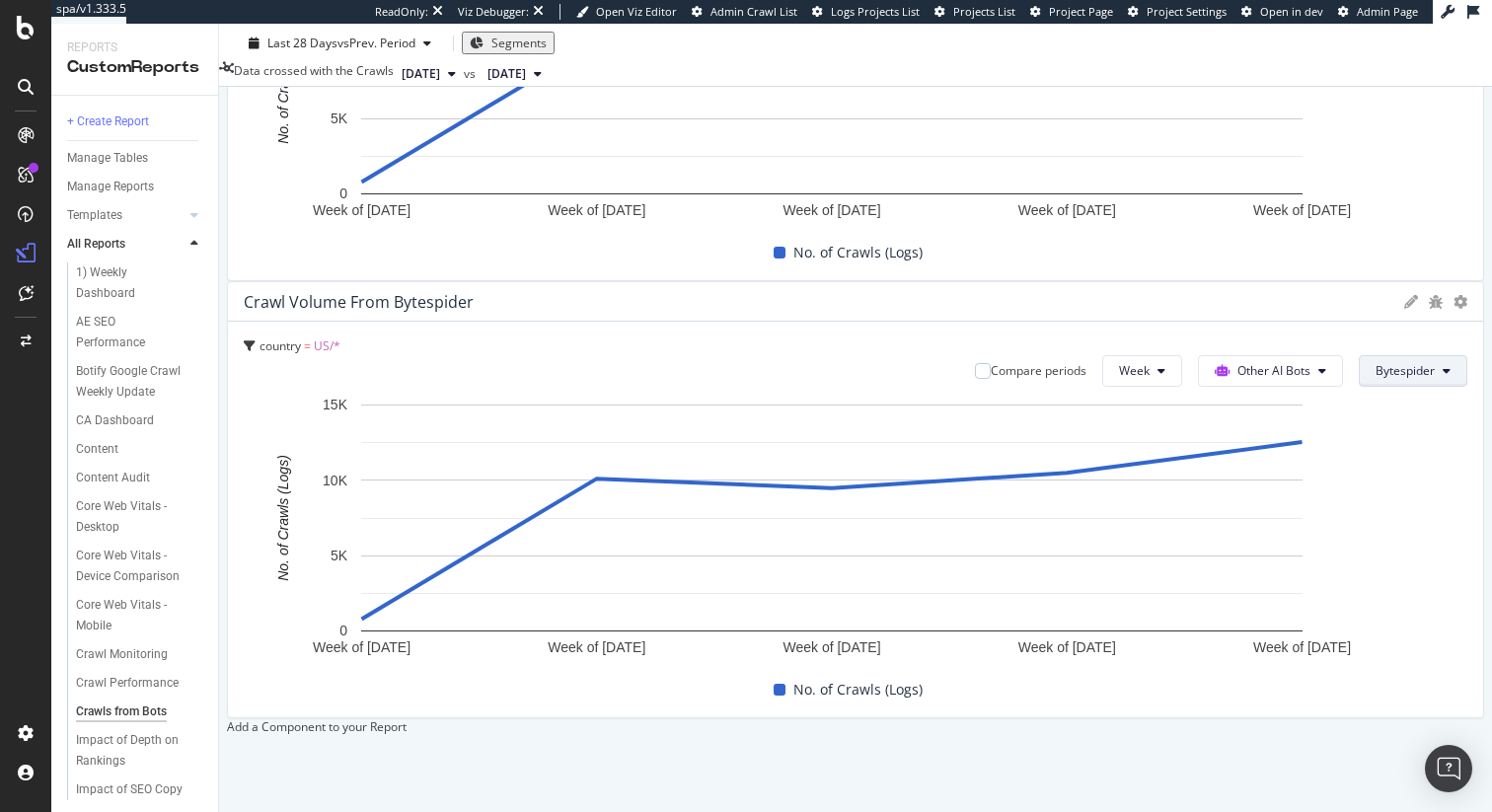 click on "Bytespider" at bounding box center [1414, -1428] 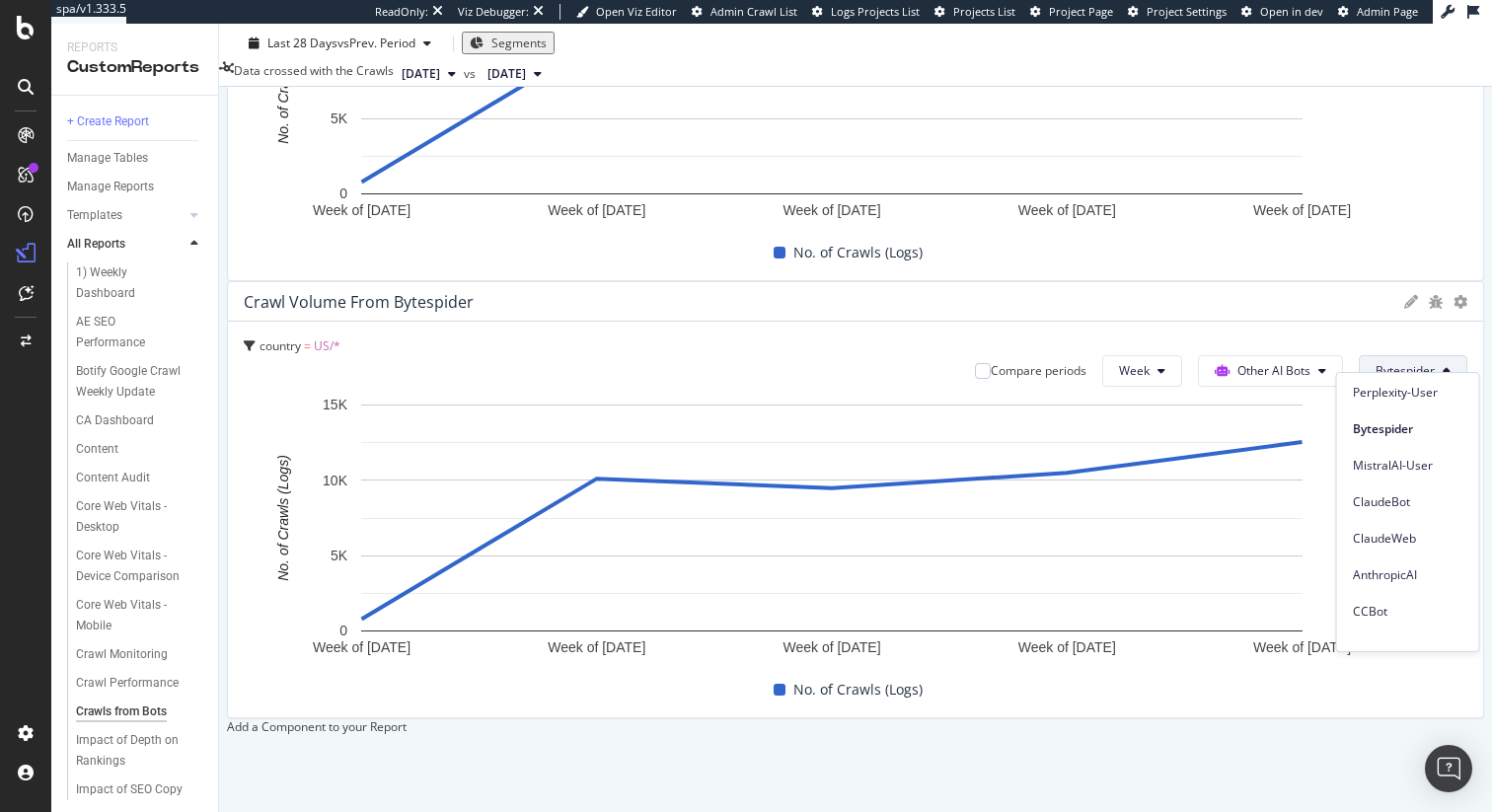 scroll, scrollTop: 228, scrollLeft: 0, axis: vertical 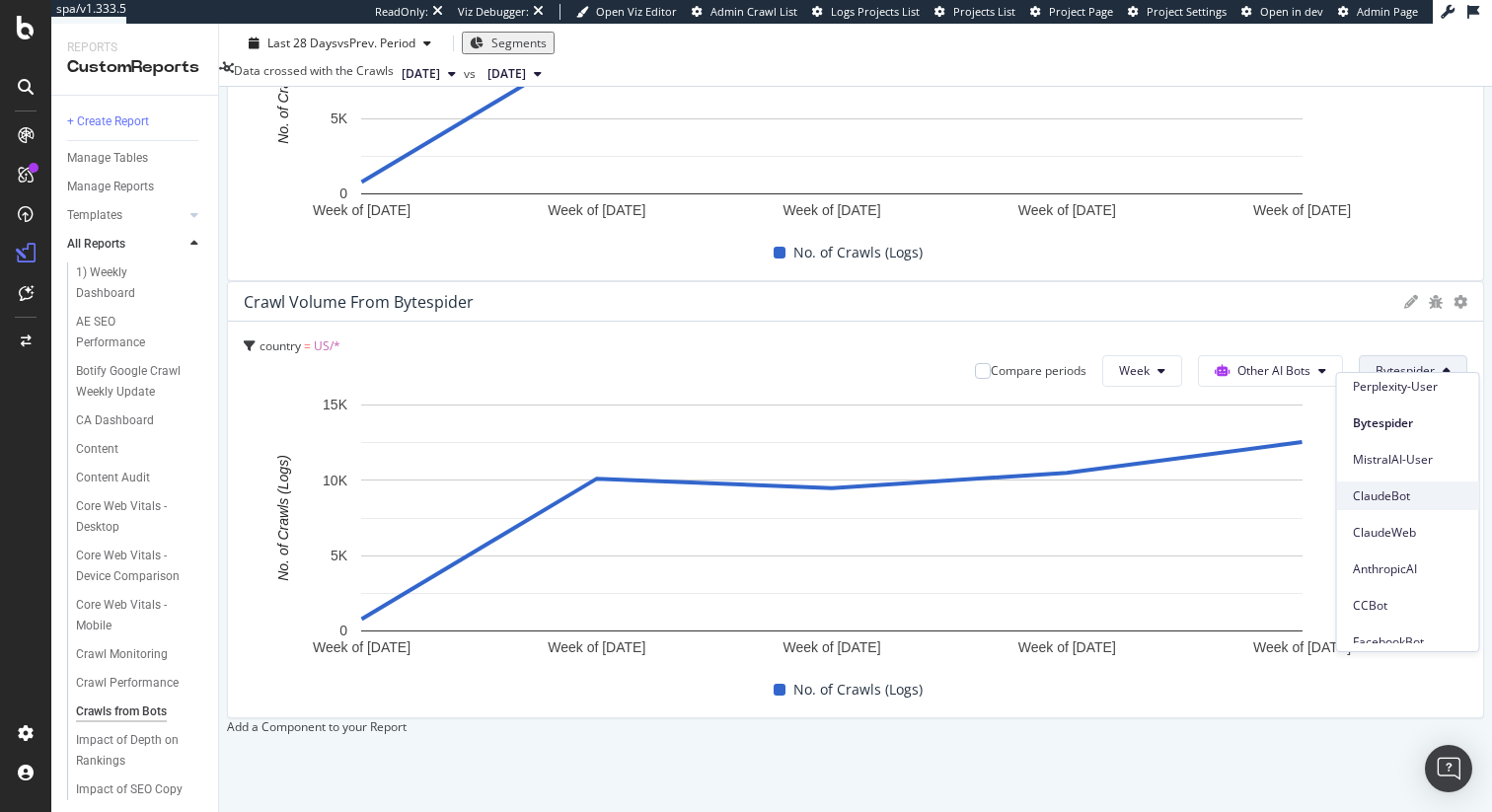 click on "ClaudeBot" at bounding box center [1408, 496] 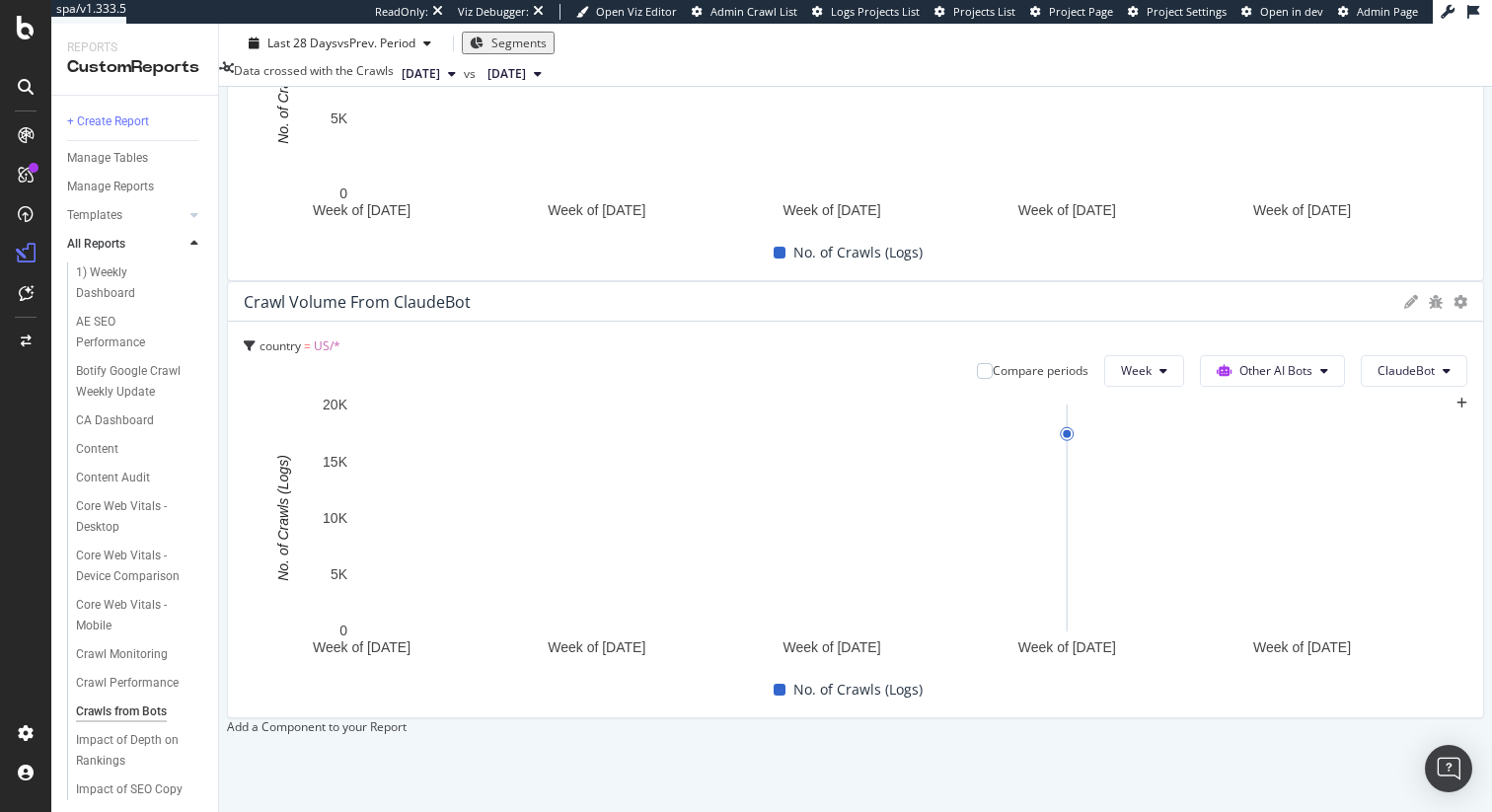 scroll, scrollTop: 2295, scrollLeft: 0, axis: vertical 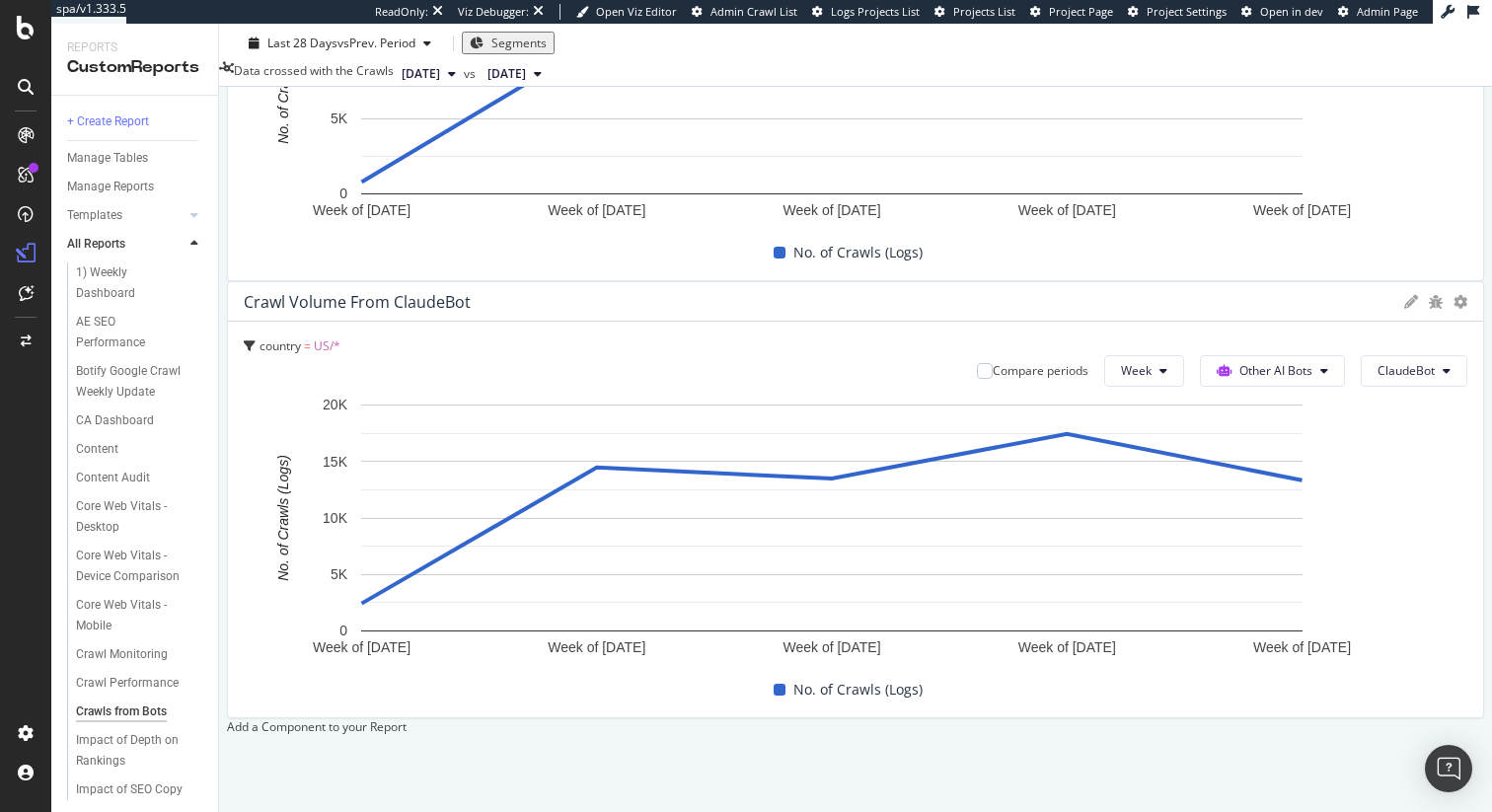click on "Add a Component to your Report" at bounding box center [856, 726] 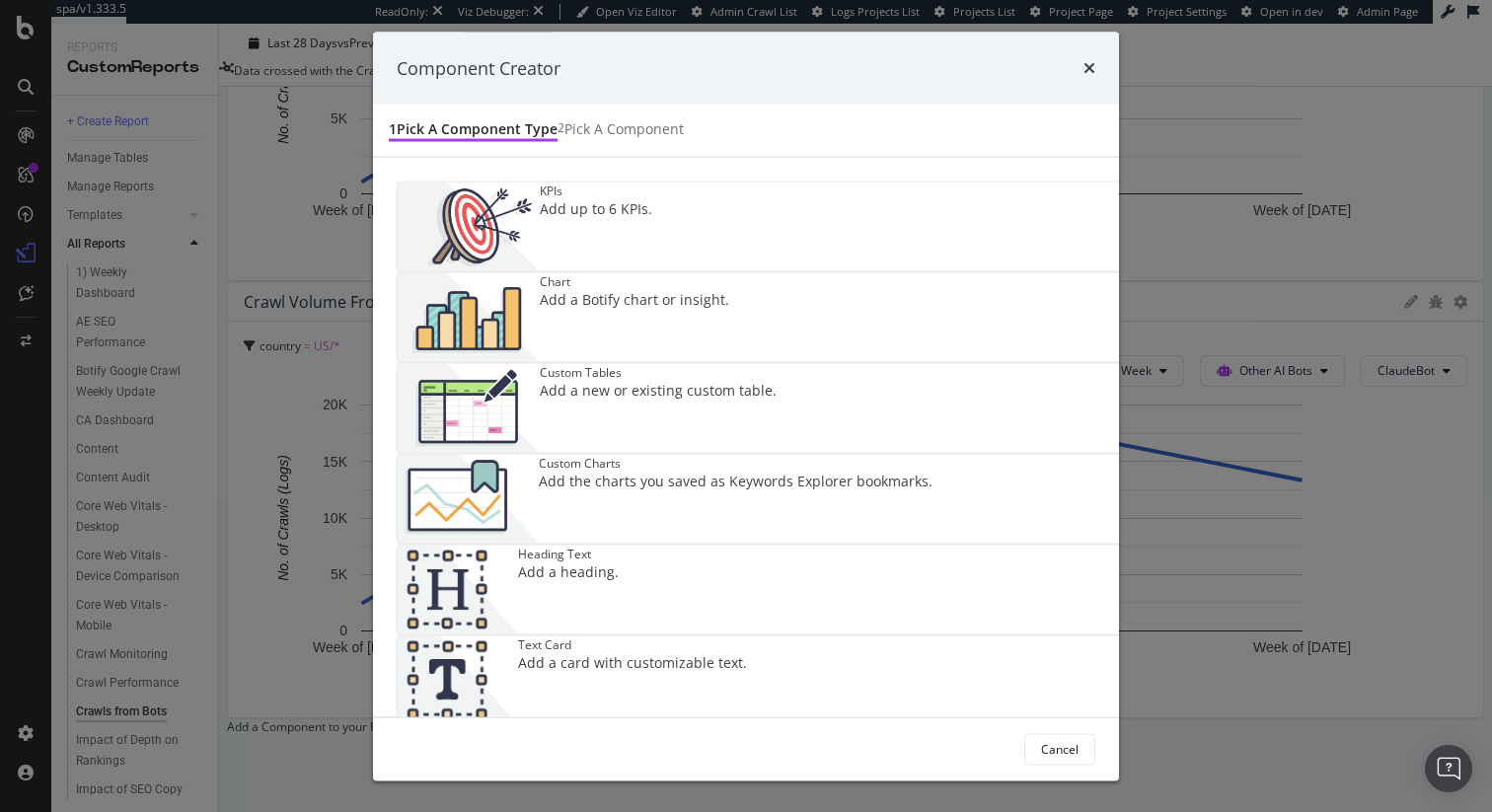 click on "Component Creator 1 Pick a Component type 2 Pick a Component KPIs Add up to 6 KPIs. Chart Add a Botify chart or insight. Custom Tables Add a new or existing custom table. Custom Charts Add the charts you saved as Keywords Explorer bookmarks. Heading Text Add a heading. Text Card Add a card with customizable text. Info Card Add a card with a heading and text. Cancel" at bounding box center (746, 406) 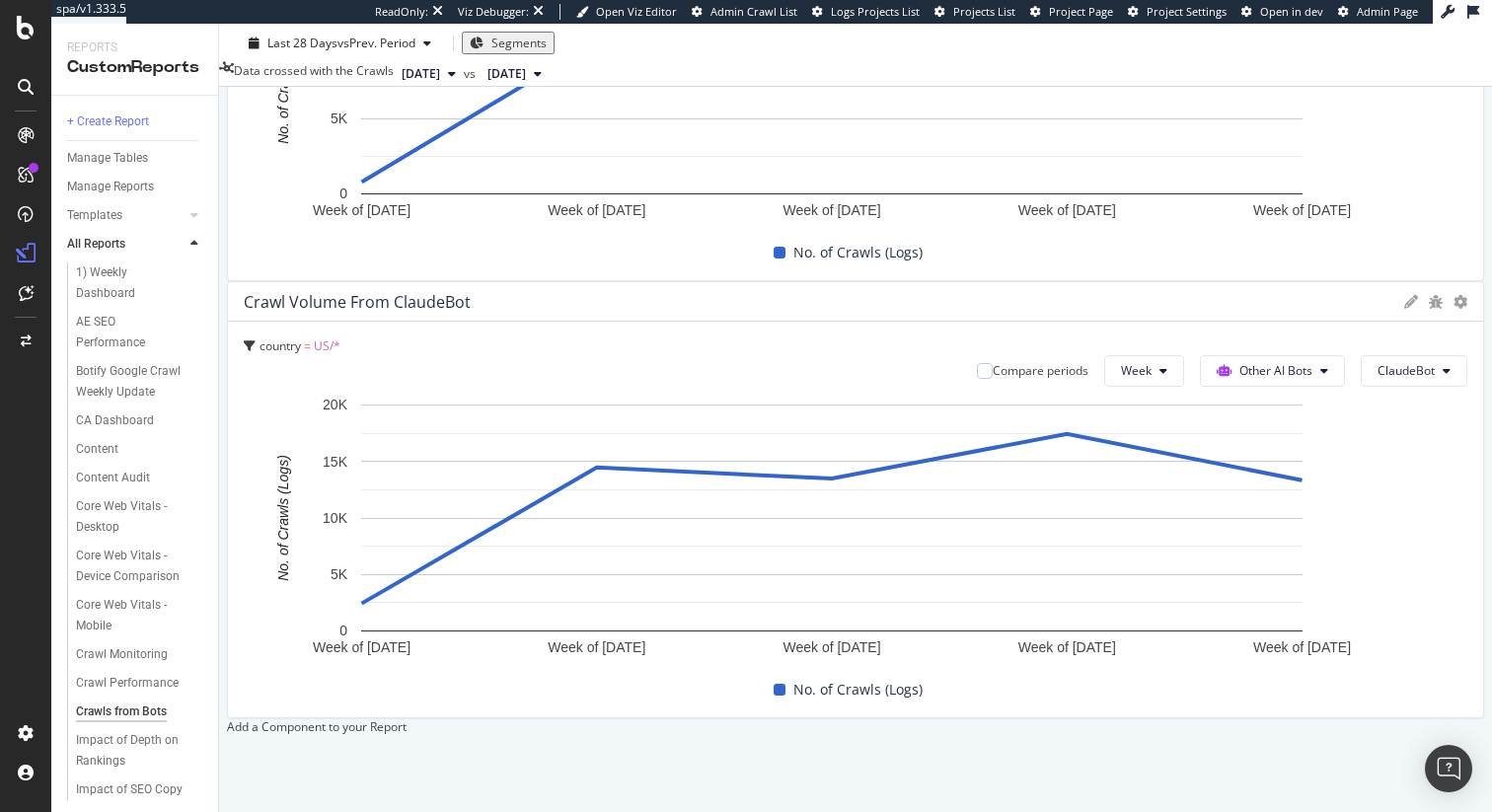 scroll, scrollTop: 2072, scrollLeft: 0, axis: vertical 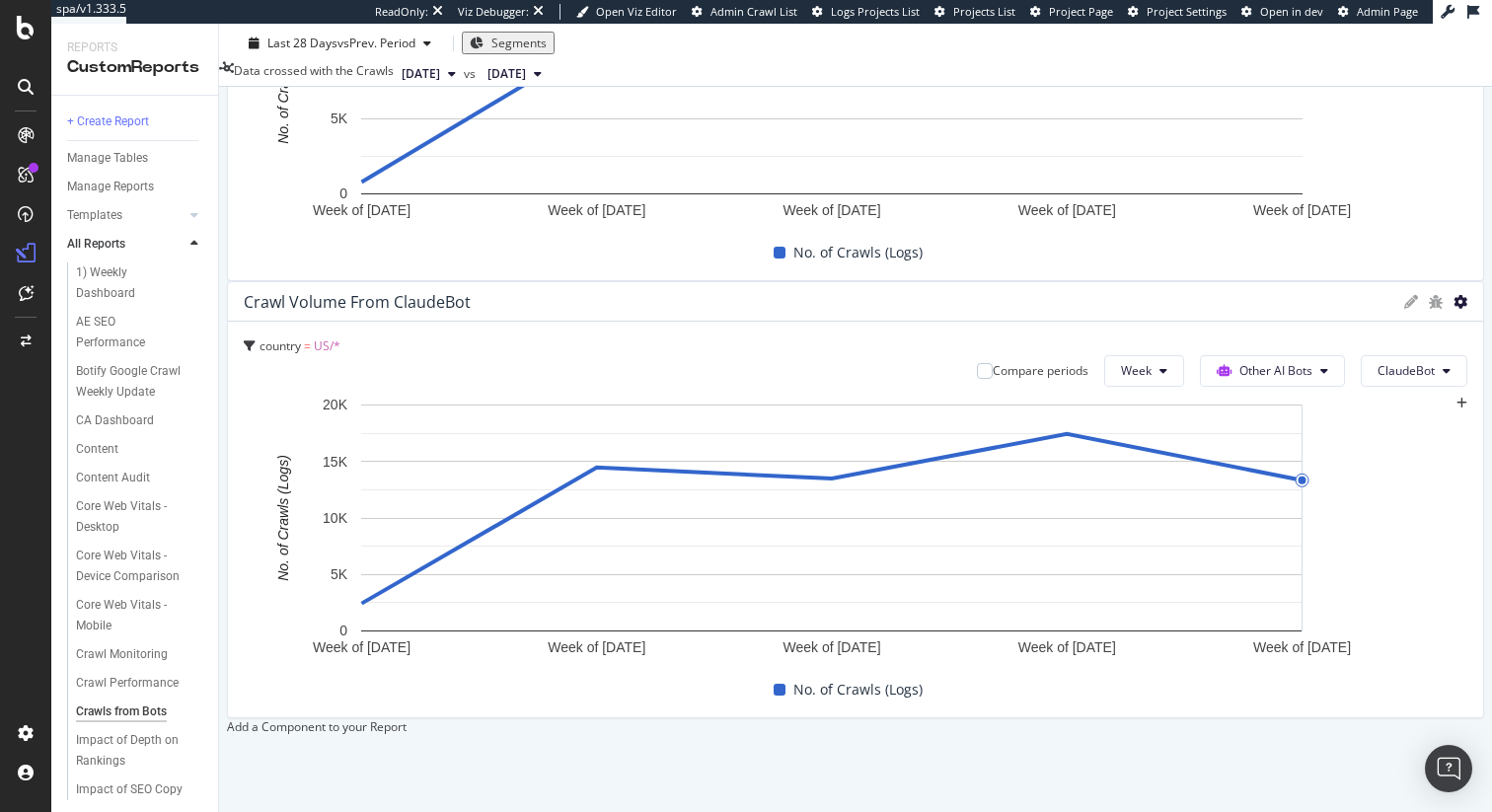 click at bounding box center [1460, -1507] 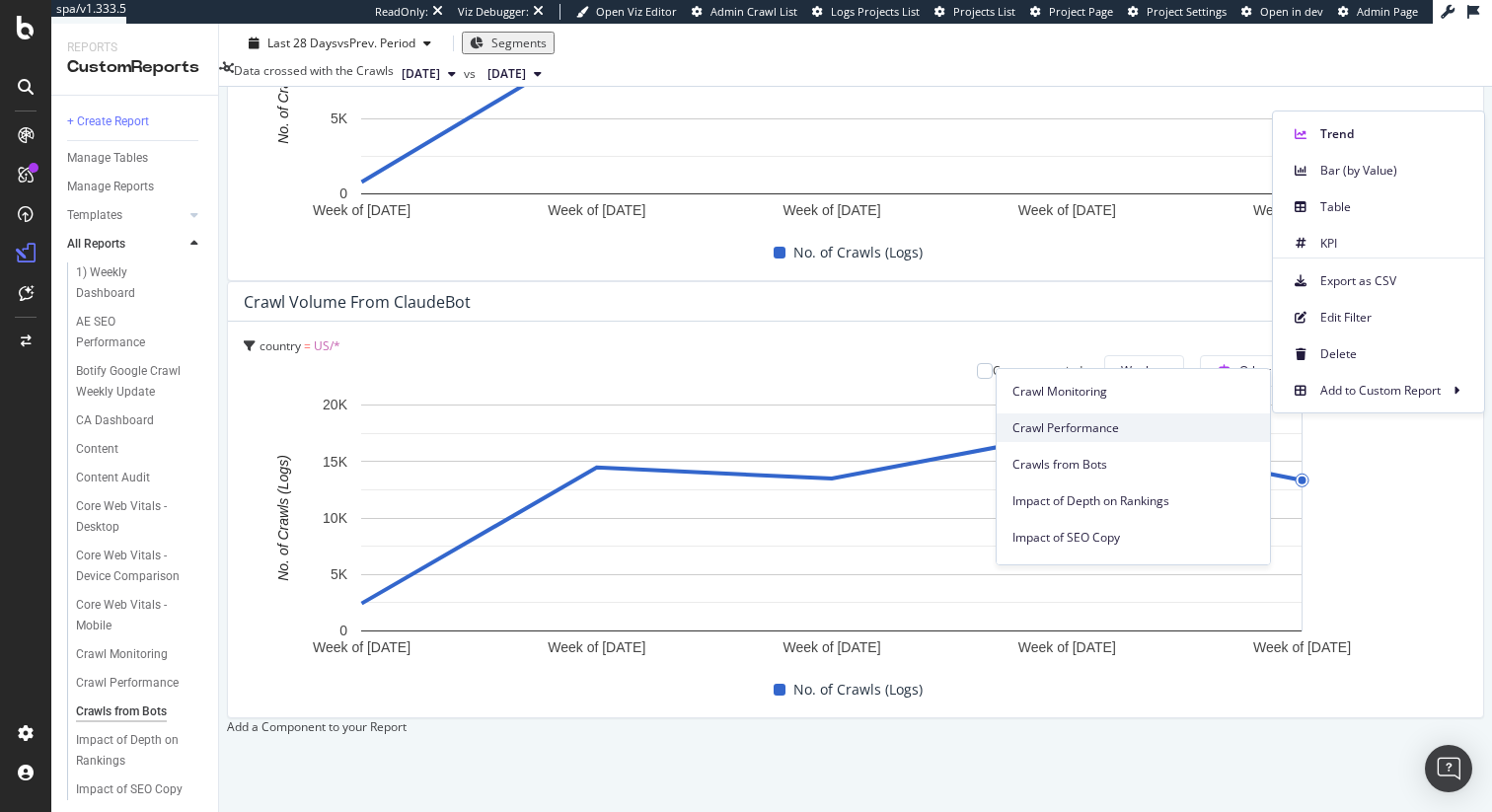 scroll, scrollTop: 335, scrollLeft: 0, axis: vertical 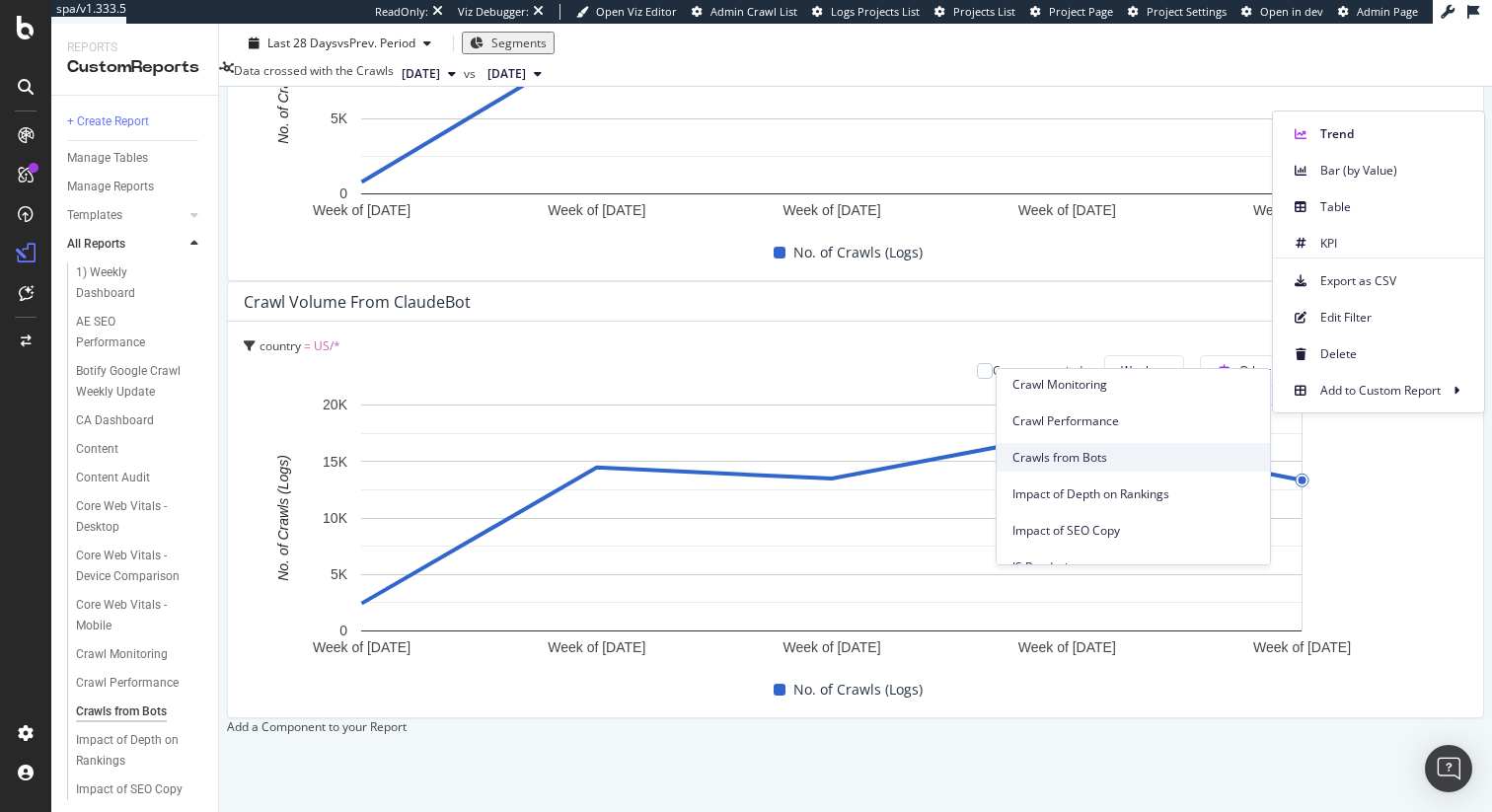 click on "Crawls from Bots" at bounding box center [1133, 458] 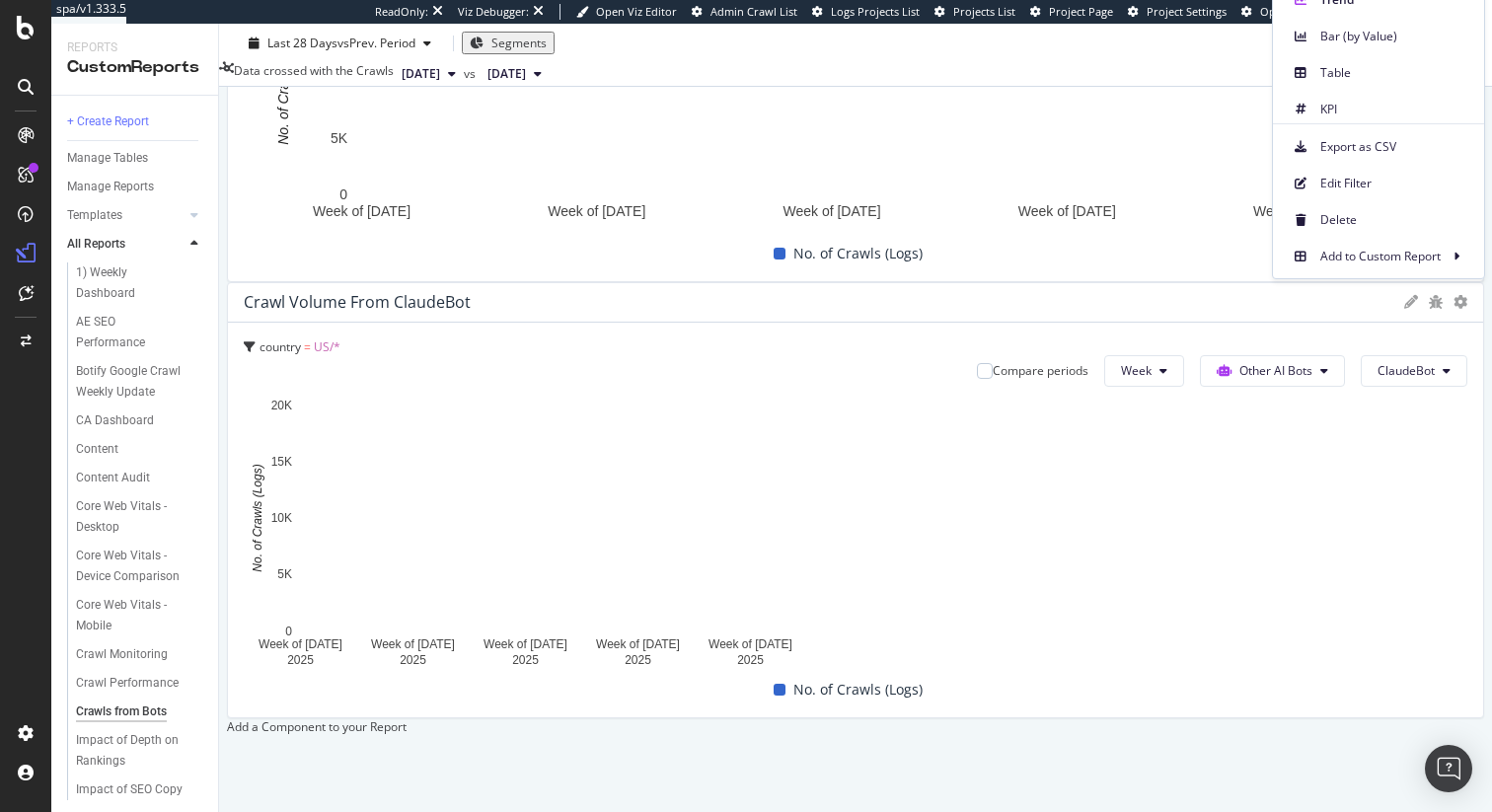 scroll, scrollTop: 2347, scrollLeft: 0, axis: vertical 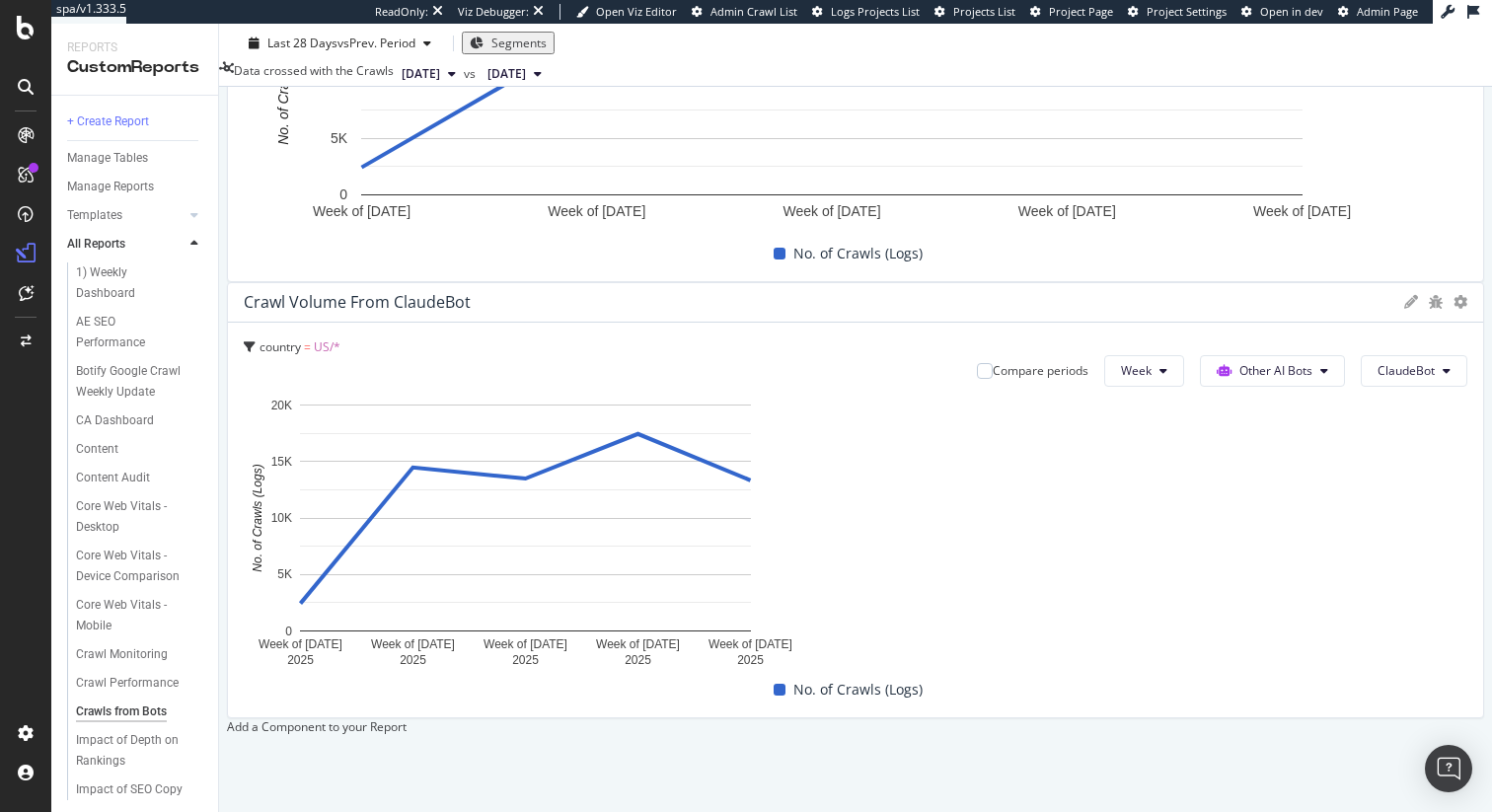 drag, startPoint x: 845, startPoint y: 511, endPoint x: 1453, endPoint y: 453, distance: 610.76018 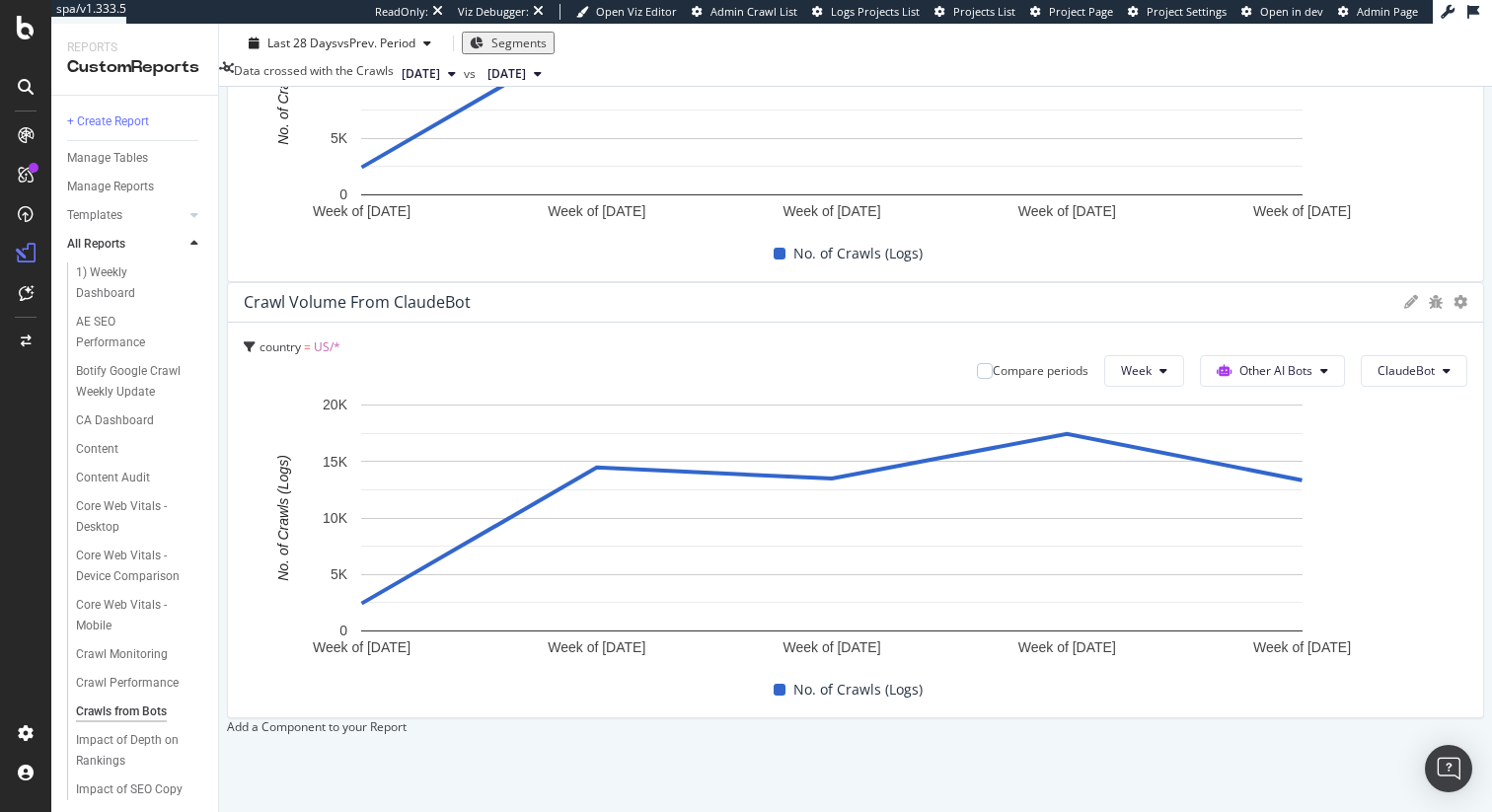 click on "country   =     US/*" at bounding box center [856, -1893] 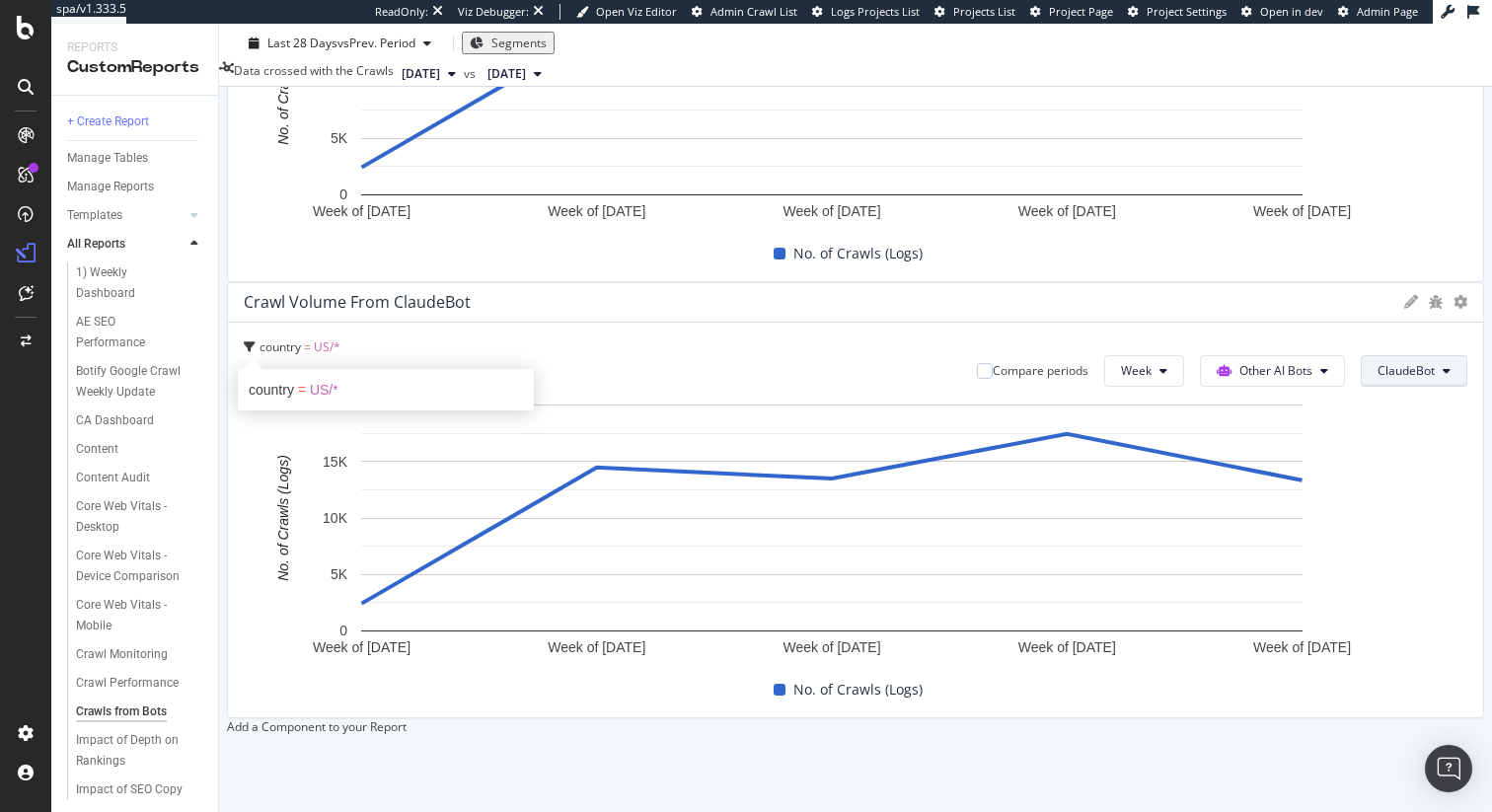 click on "ClaudeBot" at bounding box center [1414, -1864] 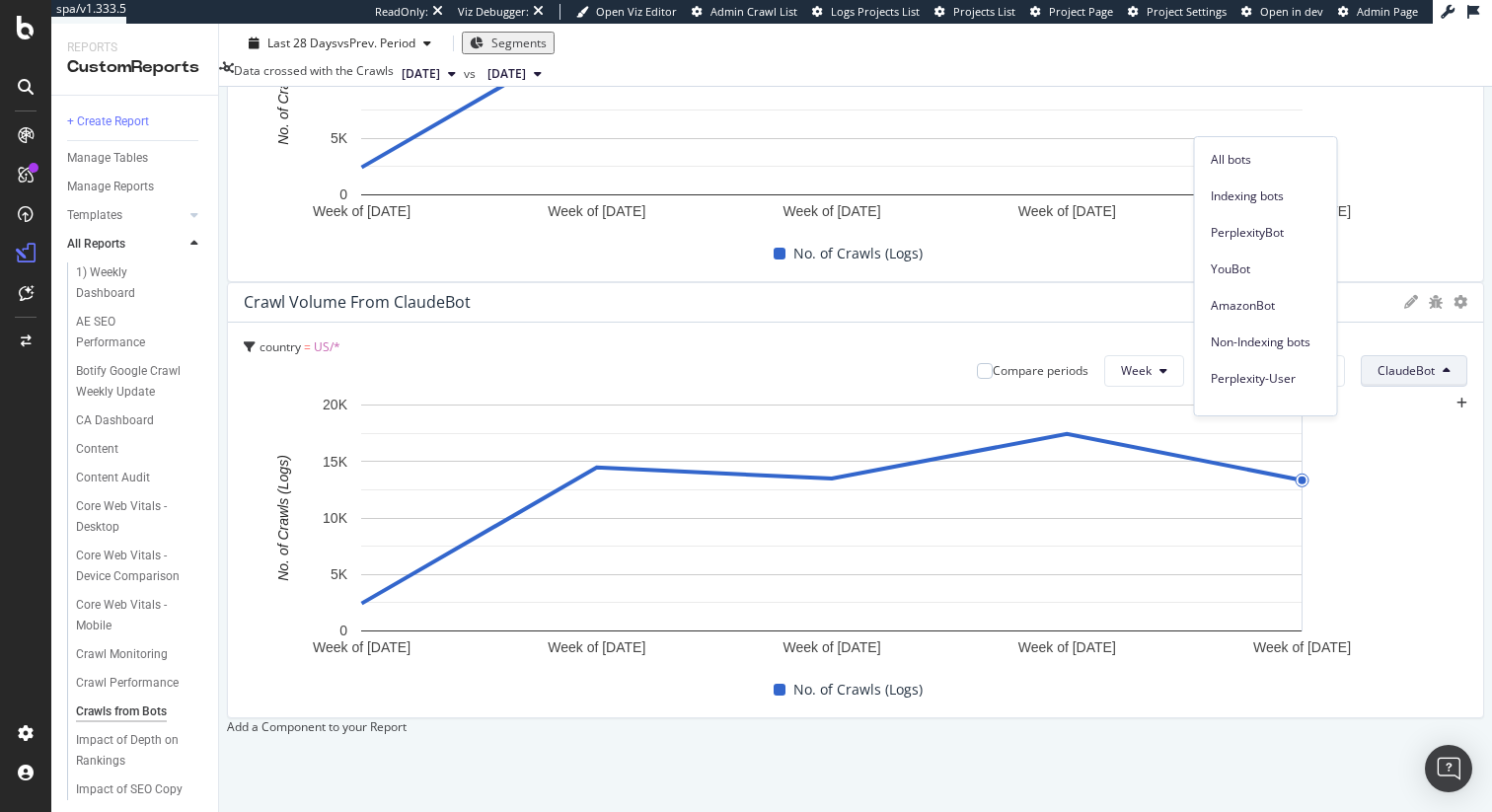 scroll, scrollTop: 2344, scrollLeft: 0, axis: vertical 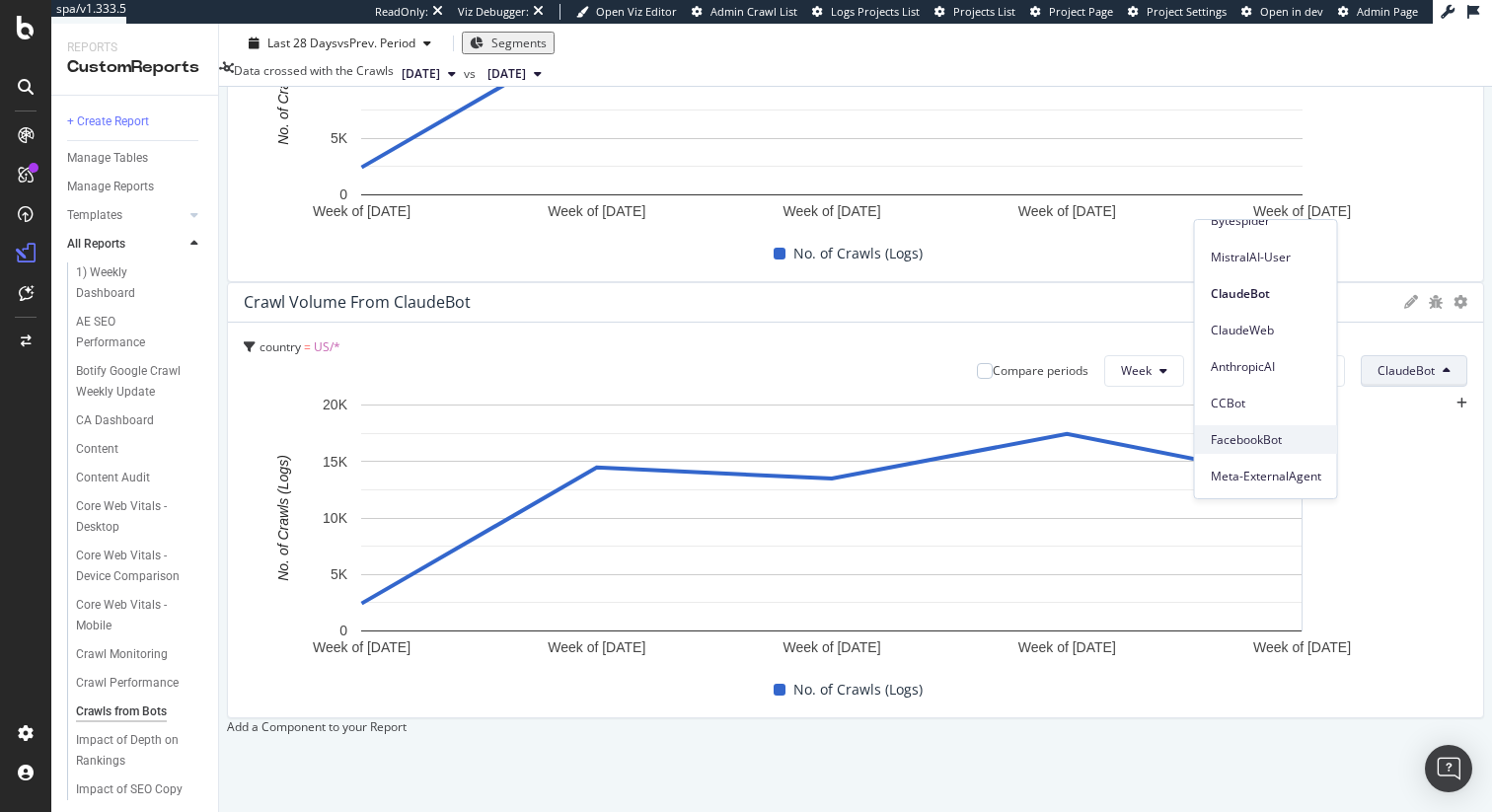 click on "FacebookBot" at bounding box center [1266, 439] 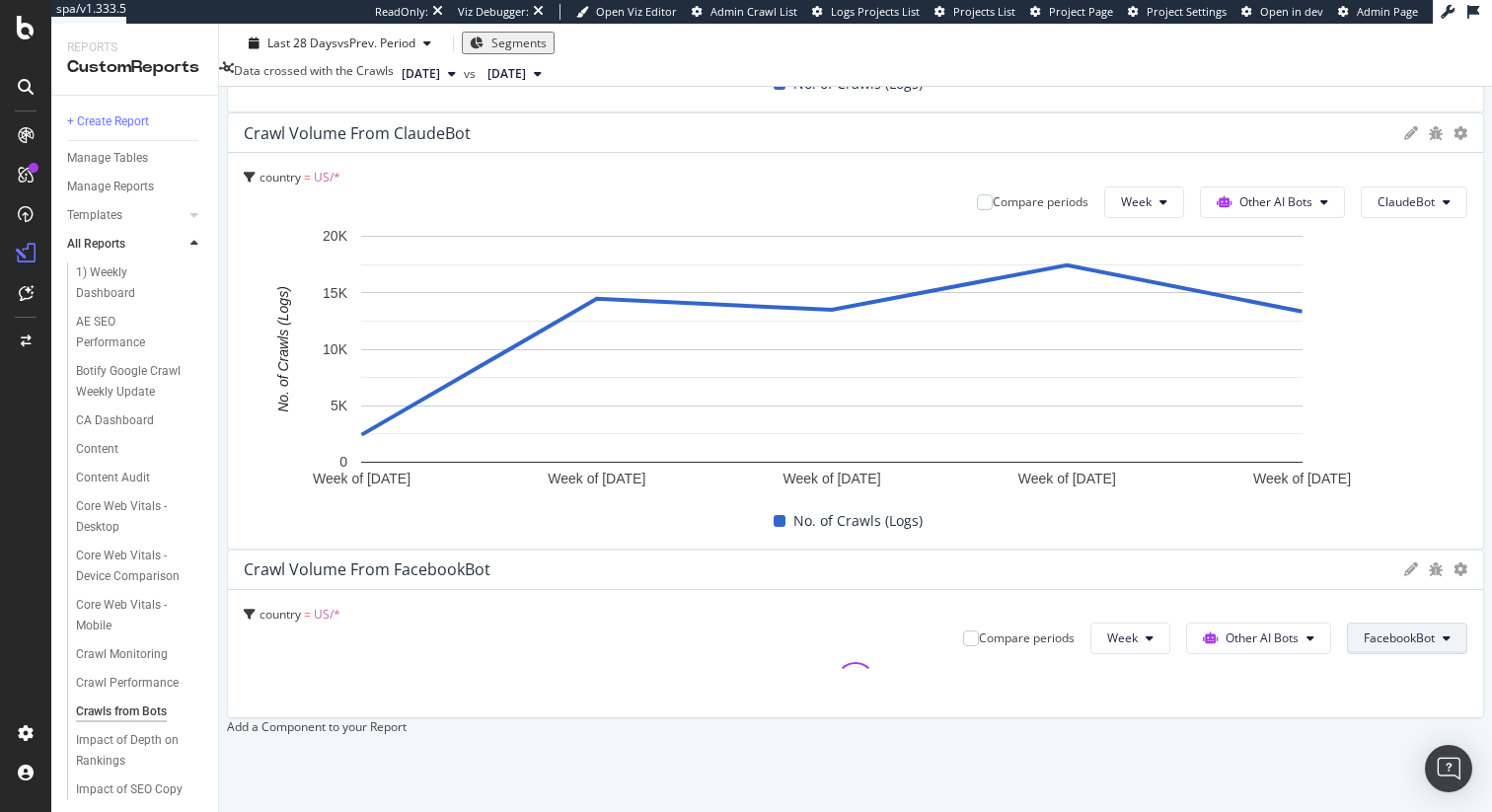 click on "FacebookBot" at bounding box center (1422, -1596) 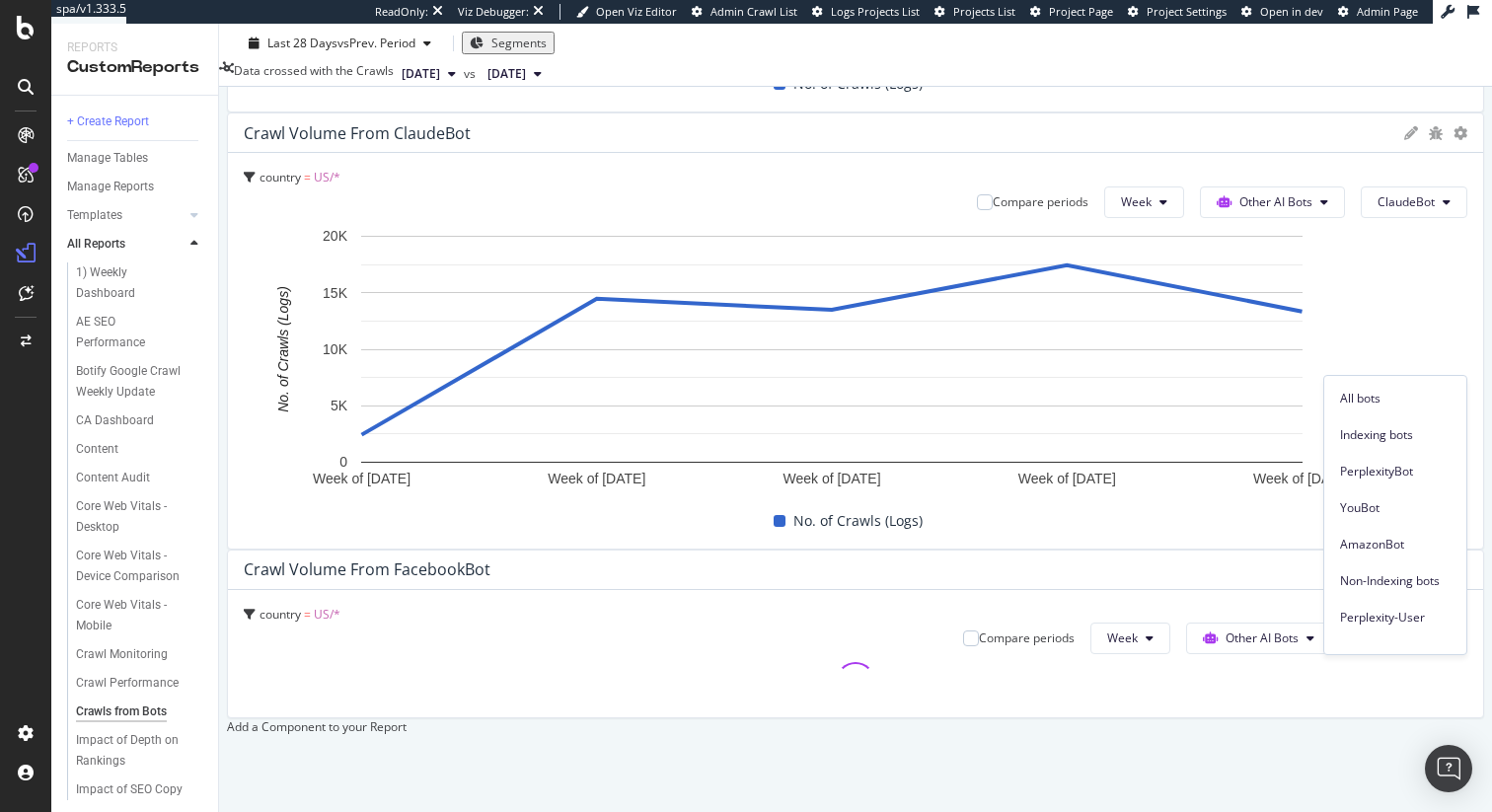 scroll, scrollTop: 277, scrollLeft: 0, axis: vertical 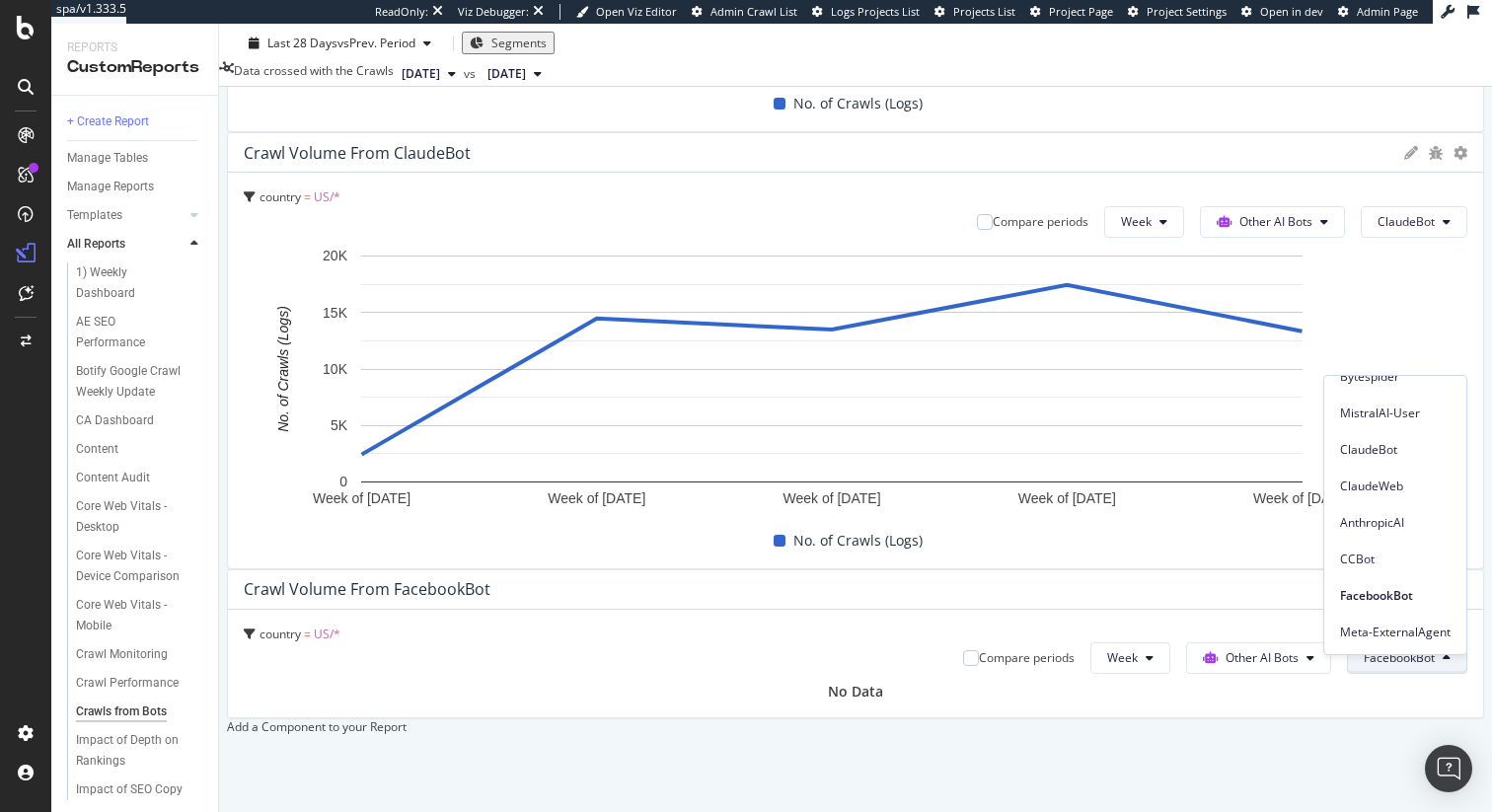 click on "All bots Indexing bots PerplexityBot YouBot AmazonBot Non-Indexing bots Perplexity-User Bytespider MistralAI-User ClaudeBot ClaudeWeb AnthropicAI CCBot FacebookBot Meta-ExternalAgent" at bounding box center [1395, 515] 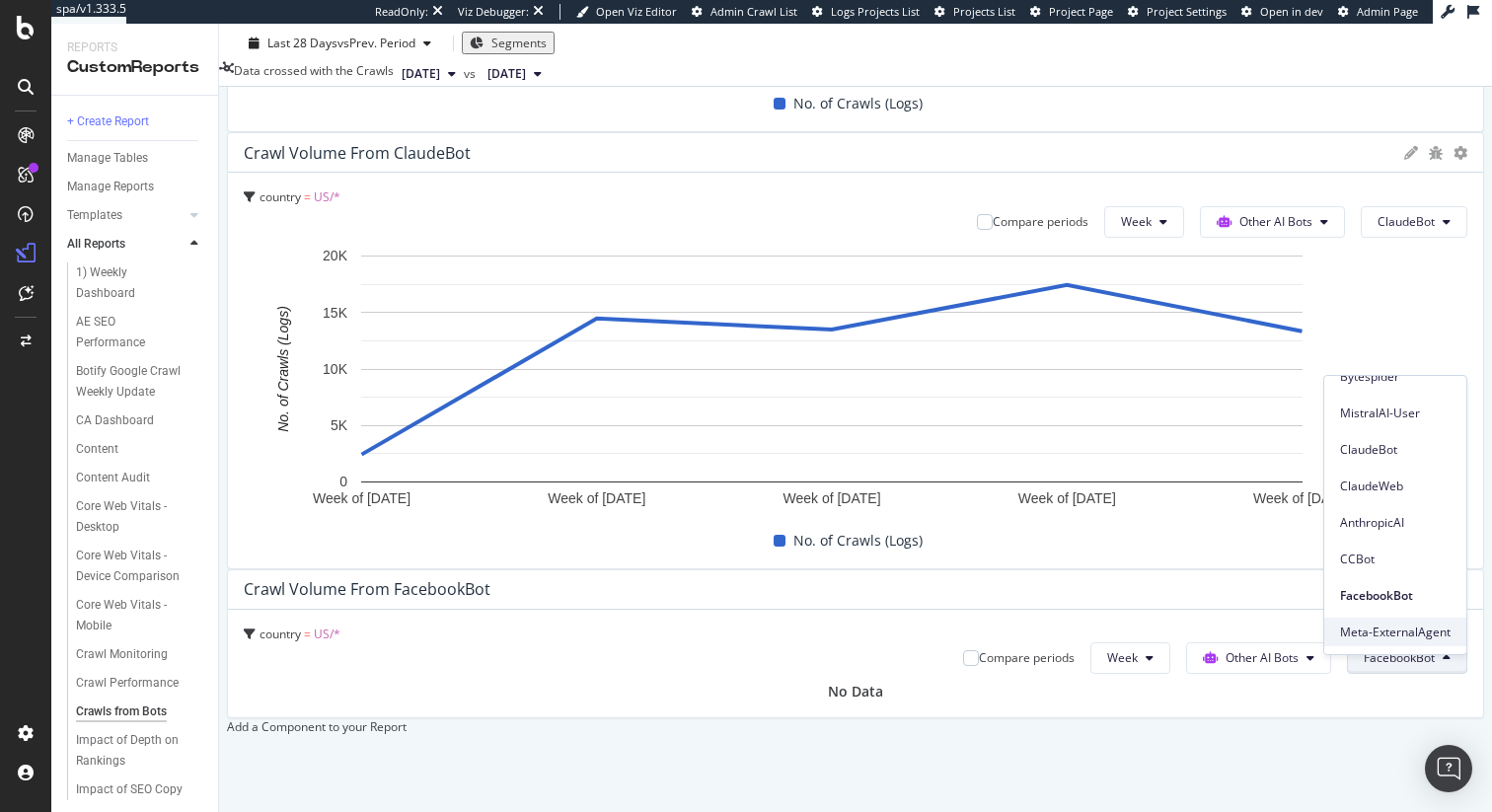 click on "Meta-ExternalAgent" at bounding box center [1395, 632] 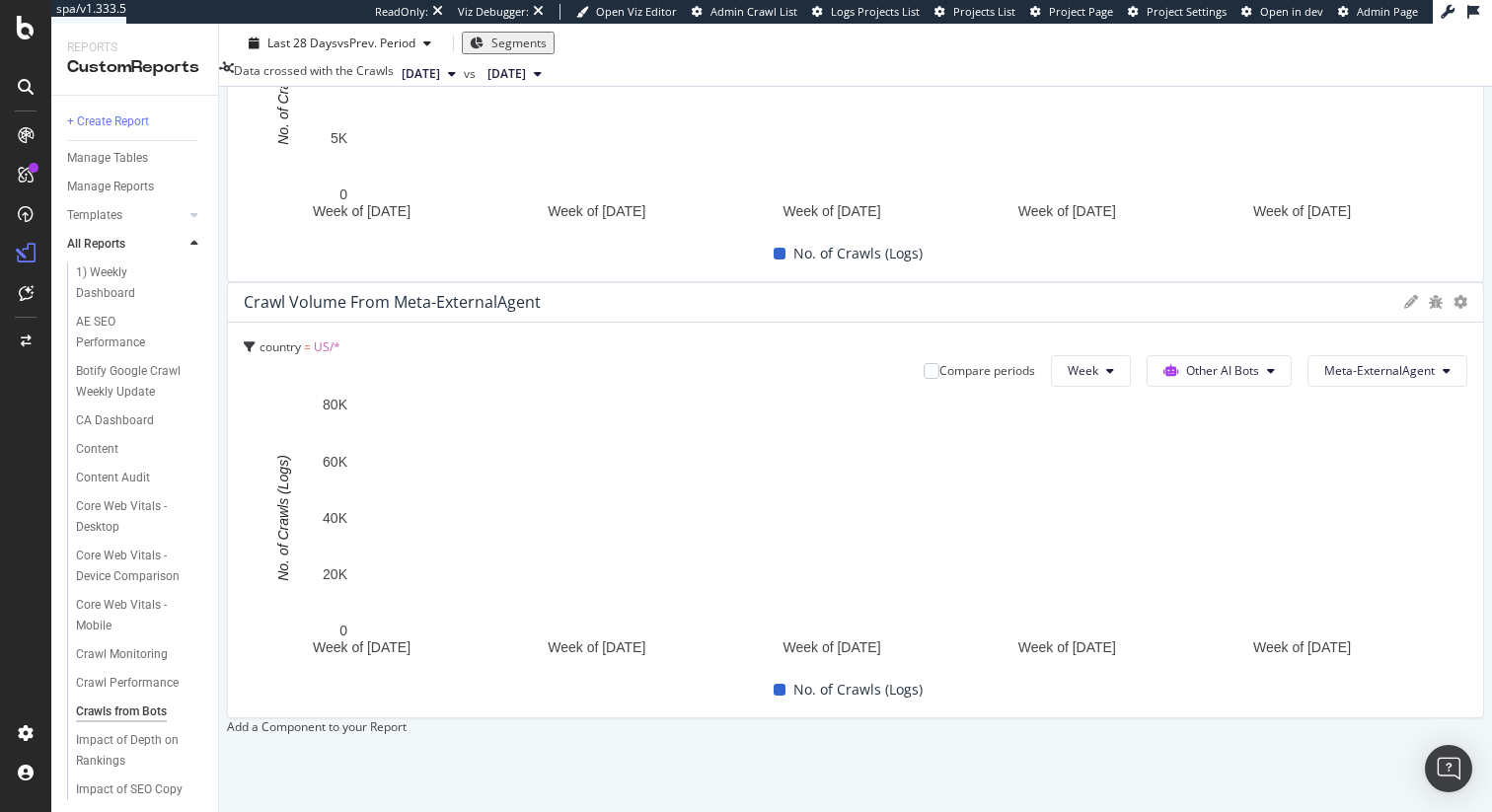 scroll, scrollTop: 2746, scrollLeft: 0, axis: vertical 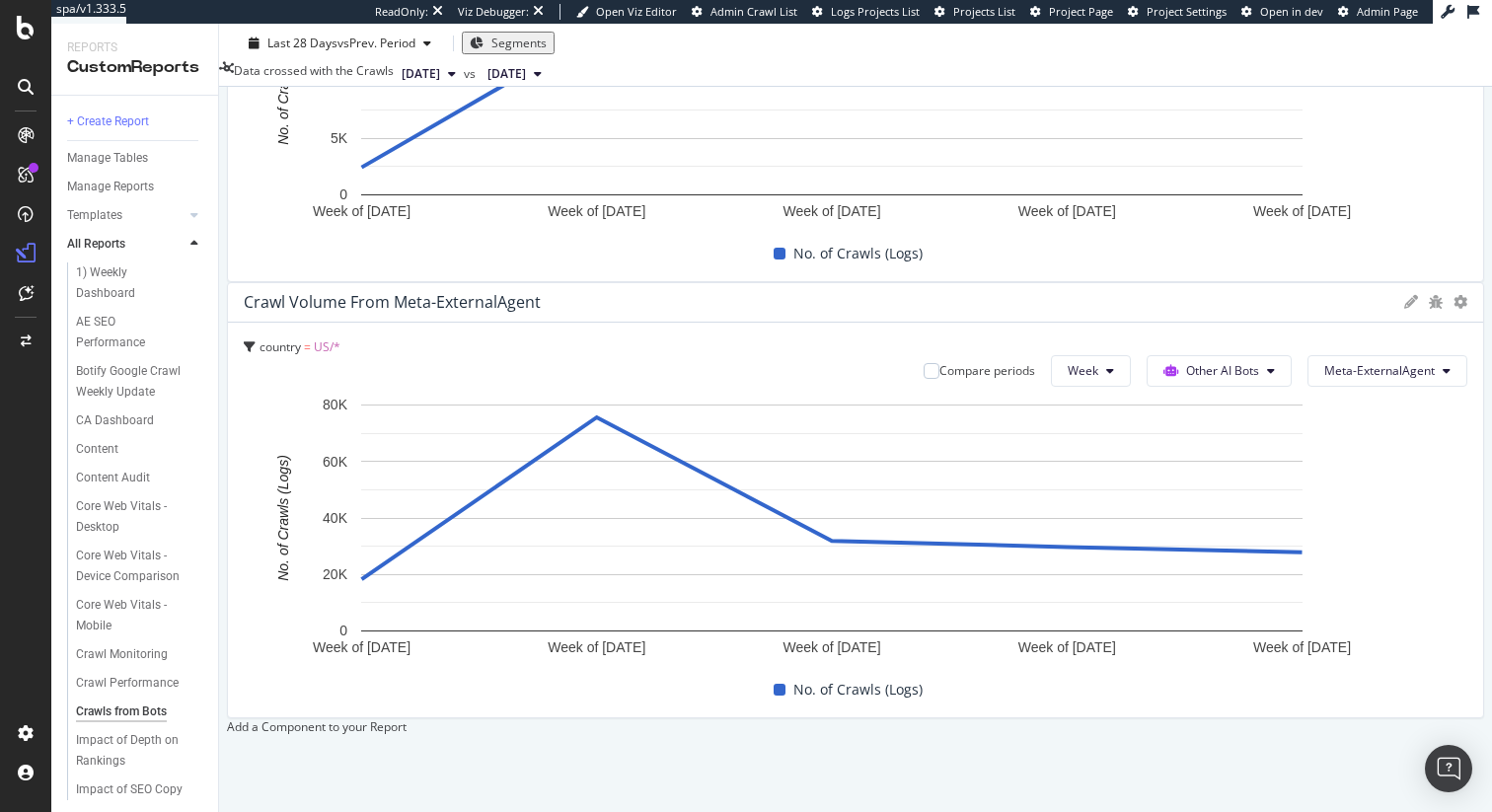 click on "Add a Component to your Report" at bounding box center [856, 726] 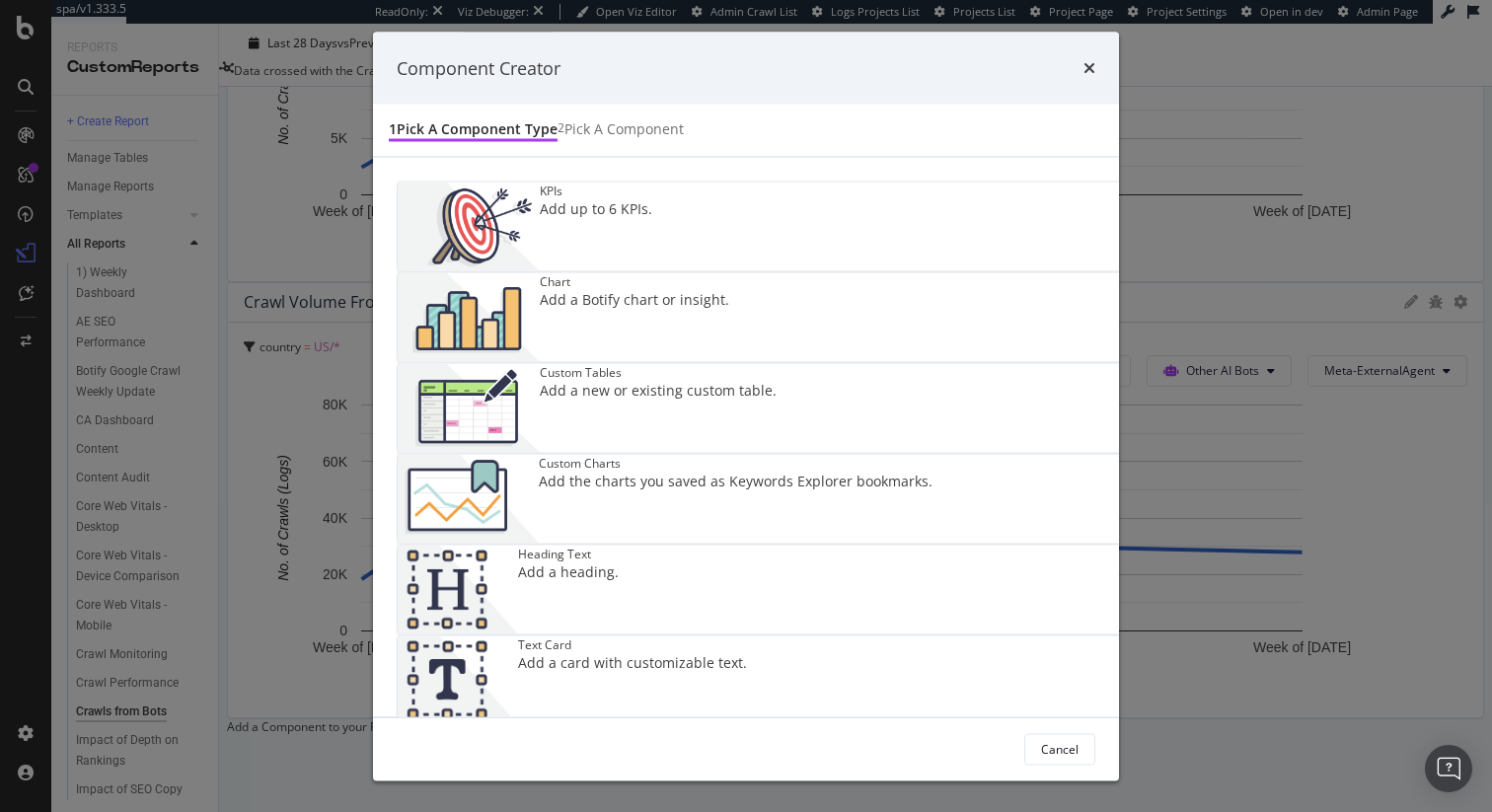 click on "Component Creator 1 Pick a Component type 2 Pick a Component KPIs Add up to 6 KPIs. Chart Add a Botify chart or insight. Custom Tables Add a new or existing custom table. Custom Charts Add the charts you saved as Keywords Explorer bookmarks. Heading Text Add a heading. Text Card Add a card with customizable text. Info Card Add a card with a heading and text. Cancel" at bounding box center [746, 406] 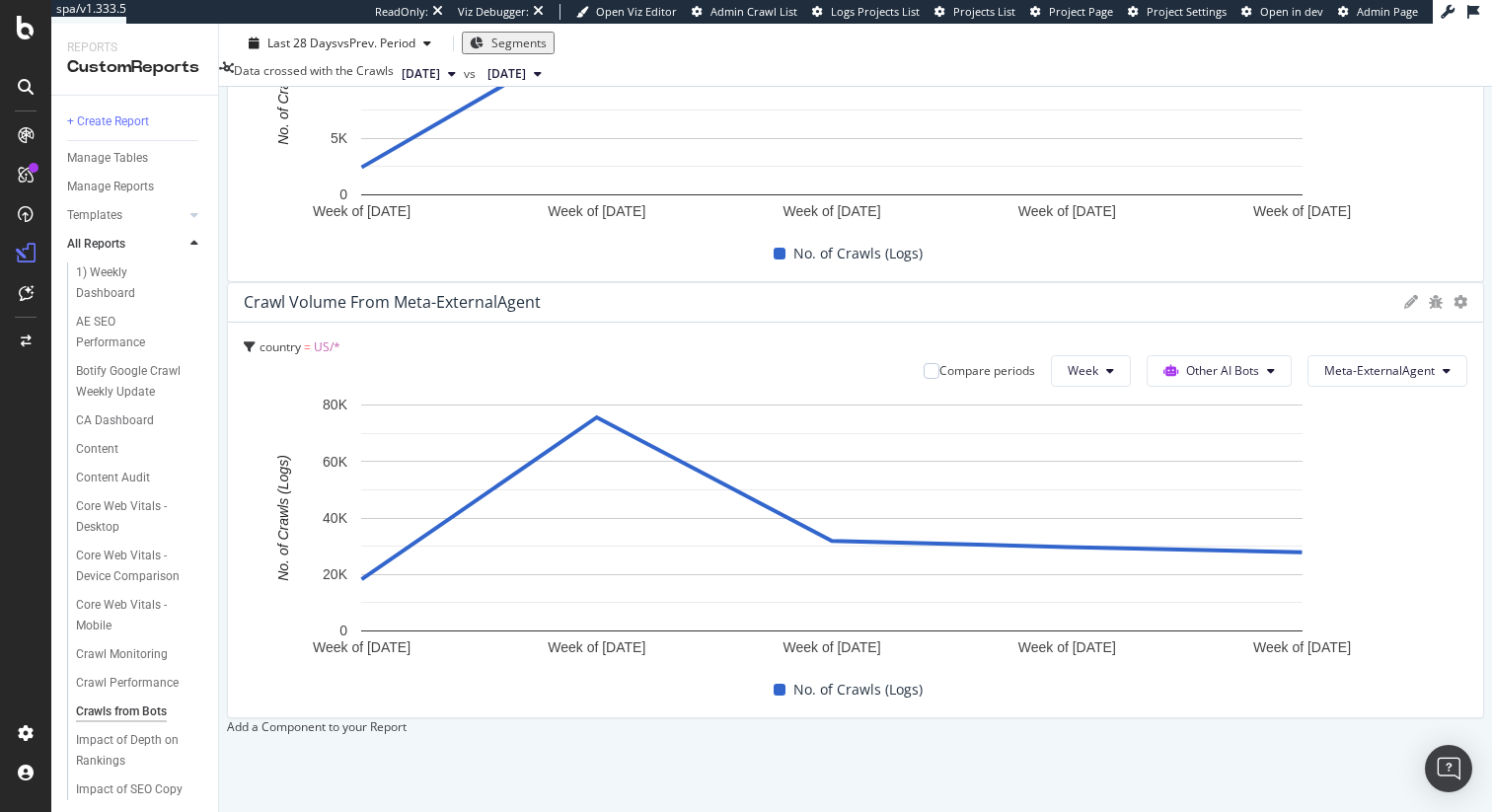 scroll, scrollTop: 2275, scrollLeft: 0, axis: vertical 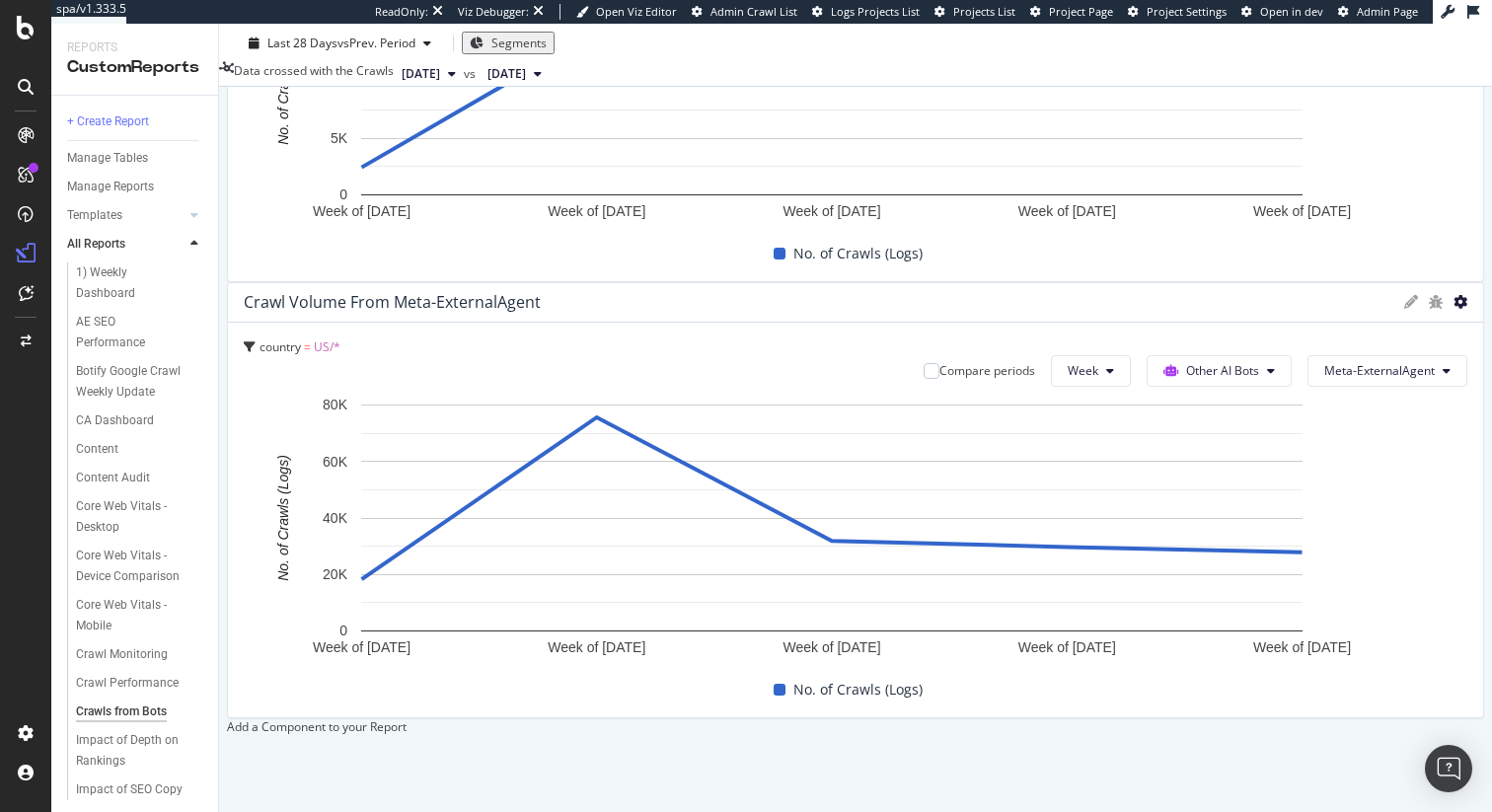 click at bounding box center (1460, -1943) 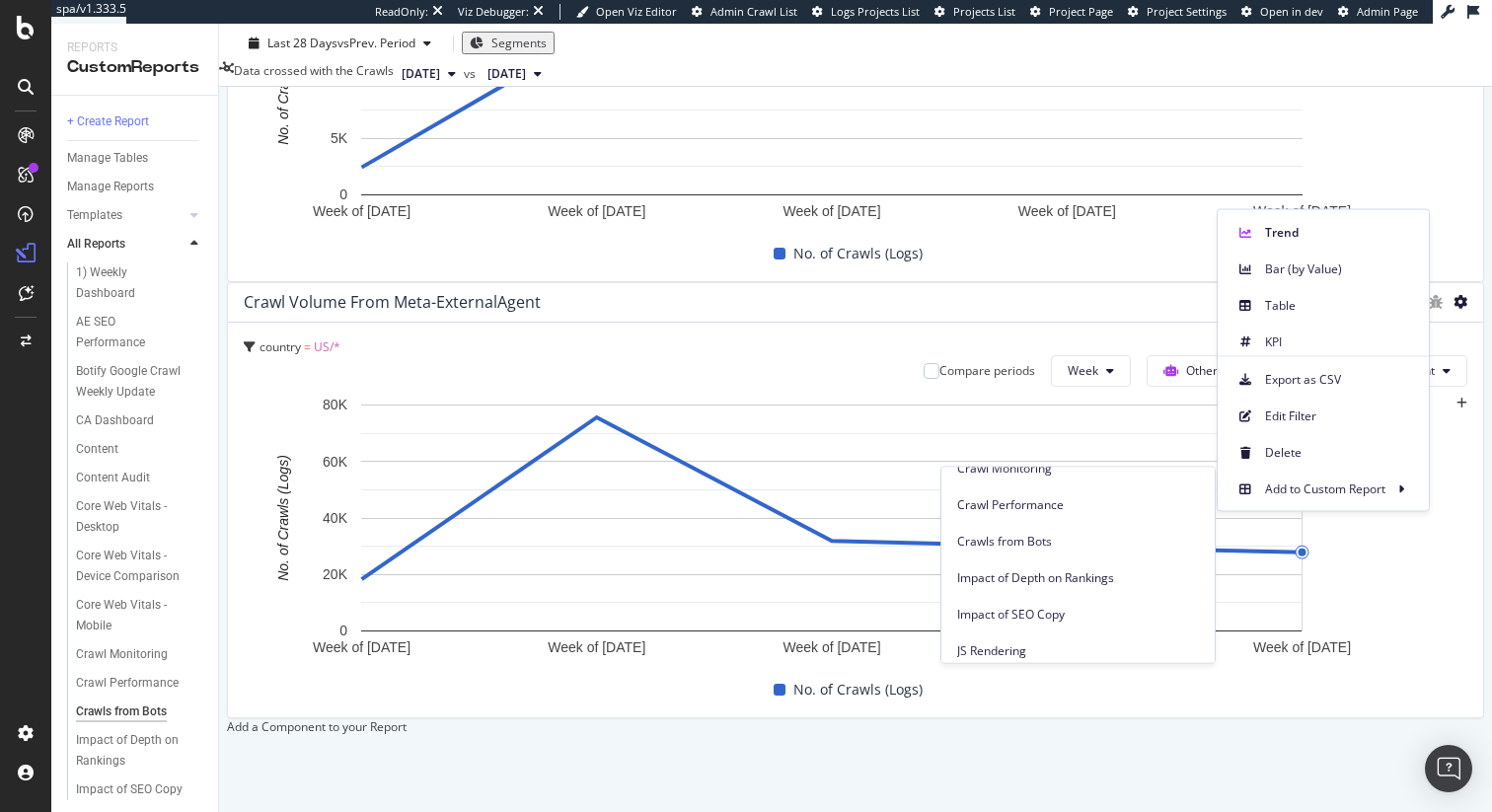 scroll, scrollTop: 336, scrollLeft: 0, axis: vertical 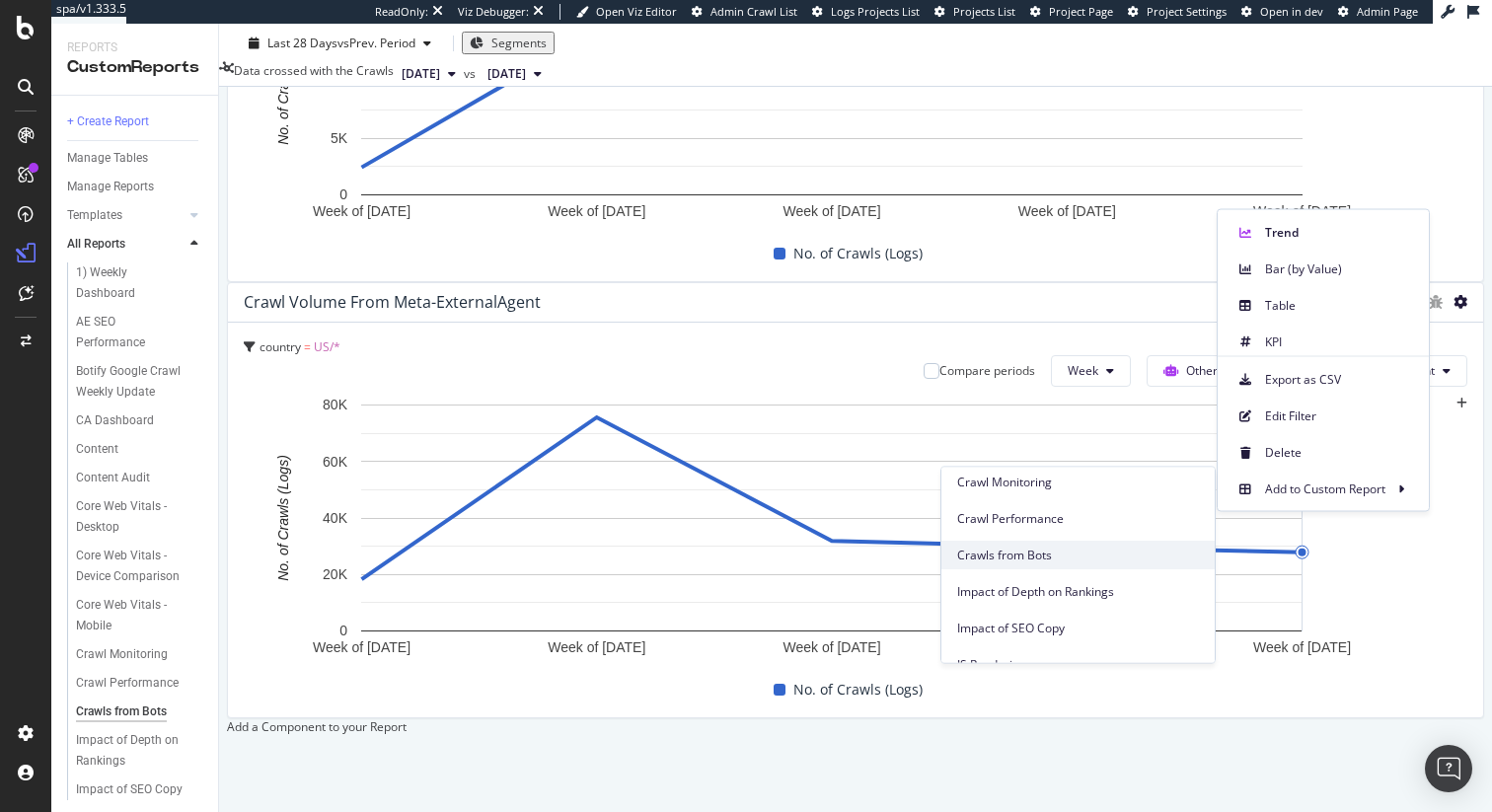 click on "Crawls from Bots" at bounding box center (1078, 554) 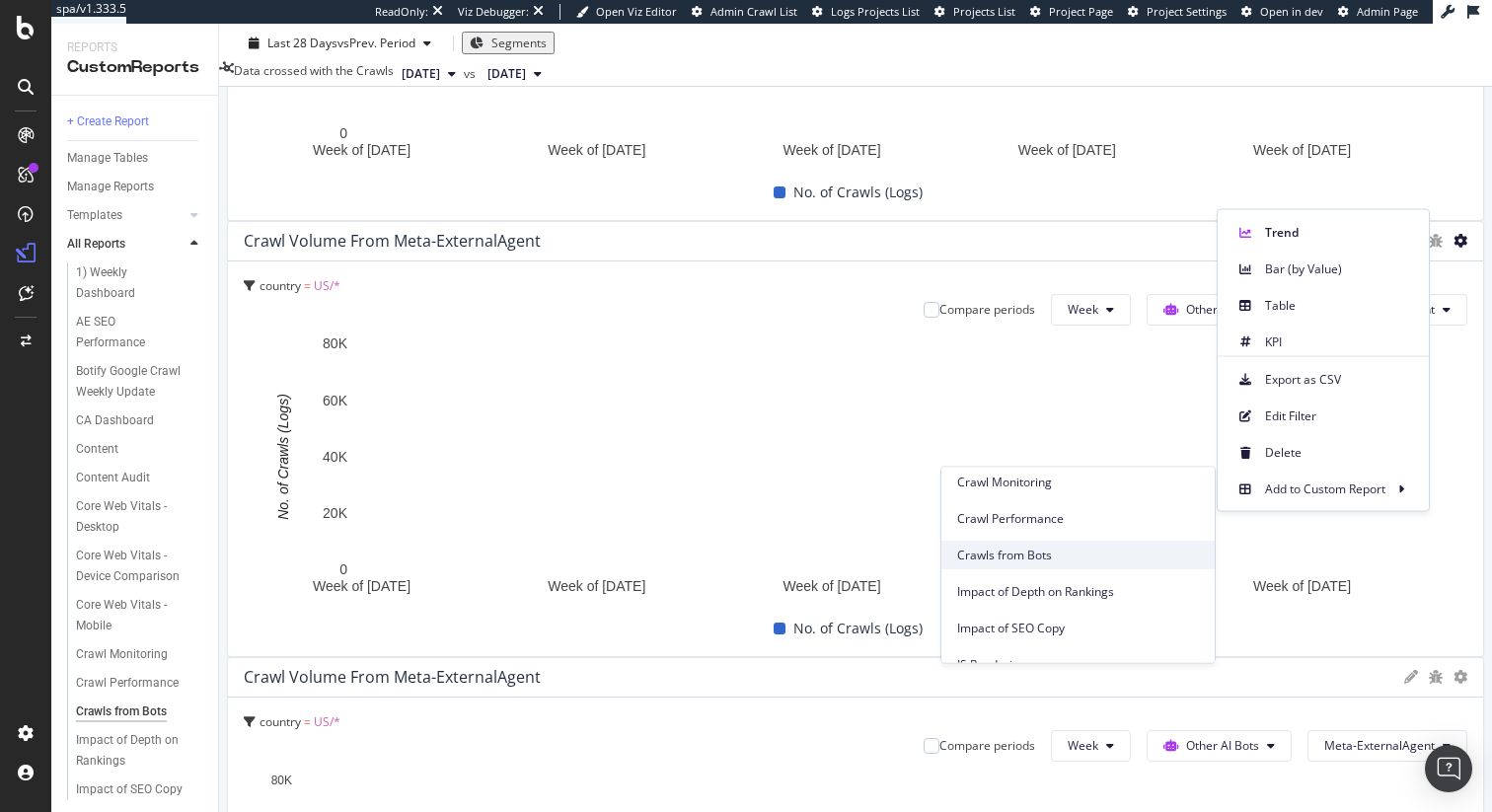 click on "Crawls from Bots" at bounding box center (1078, 554) 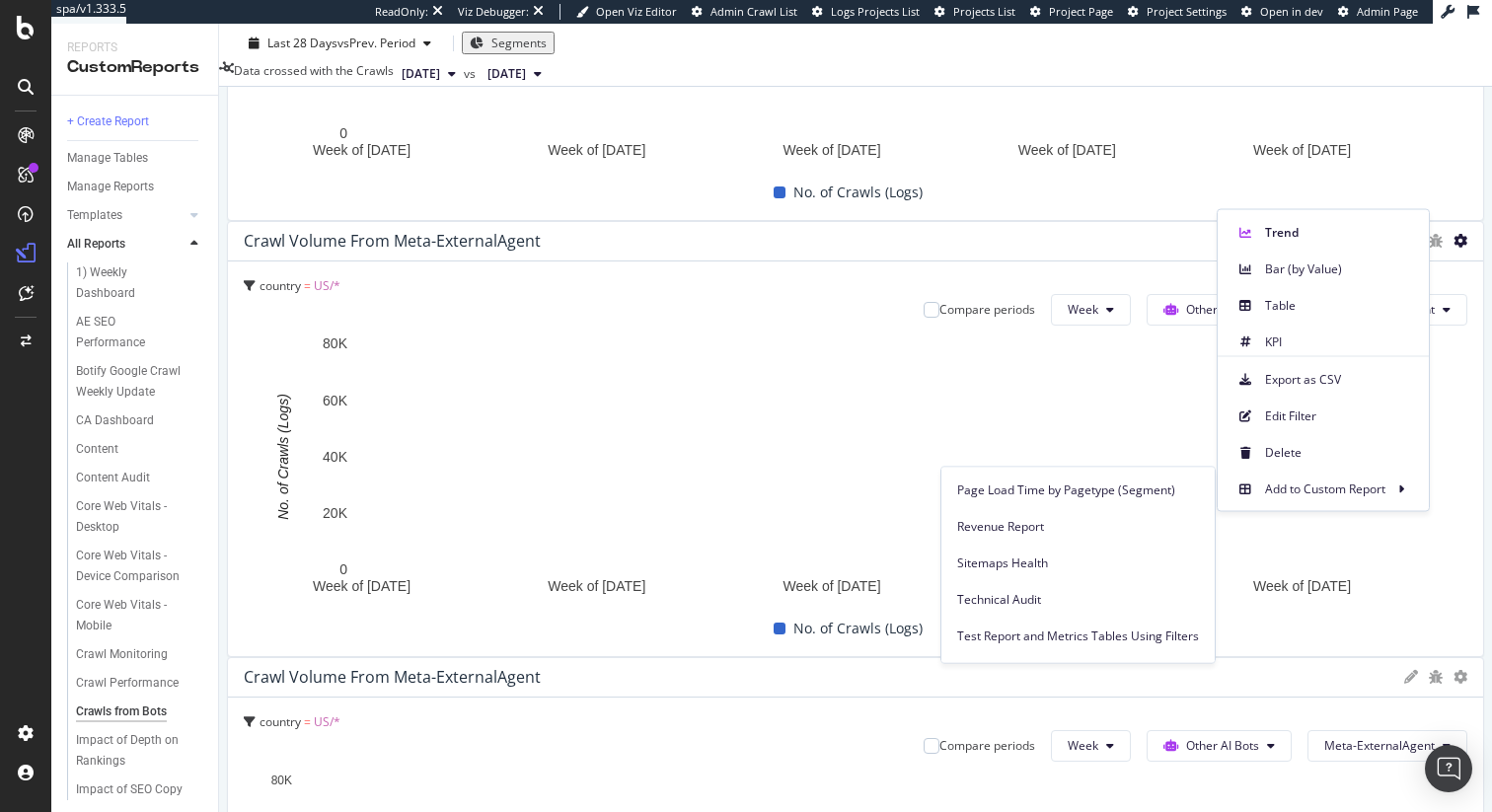 scroll, scrollTop: 827, scrollLeft: 0, axis: vertical 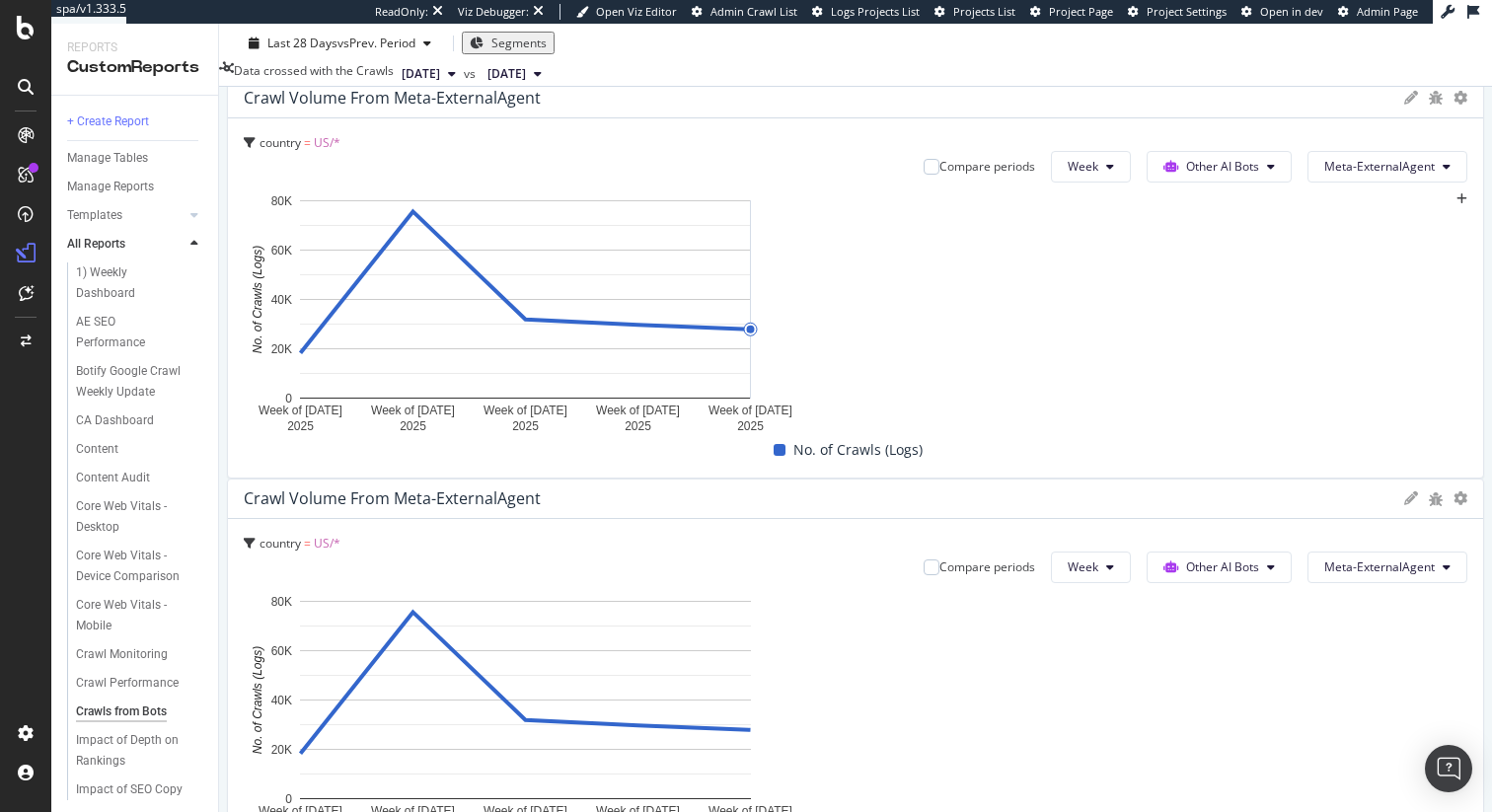 drag, startPoint x: 842, startPoint y: 445, endPoint x: 1440, endPoint y: 611, distance: 620.6126 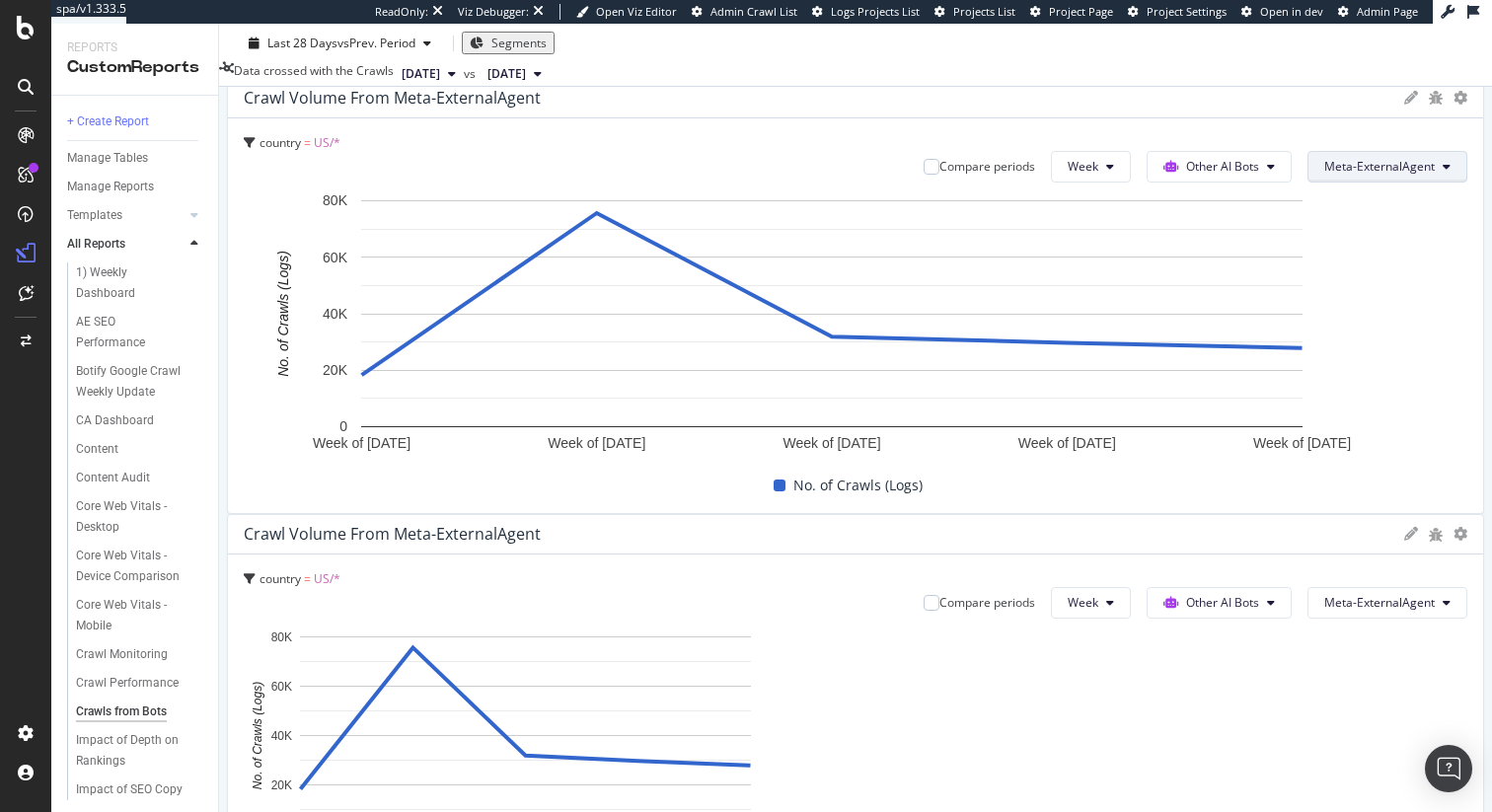 click on "Meta-ExternalAgent" at bounding box center [1414, -2504] 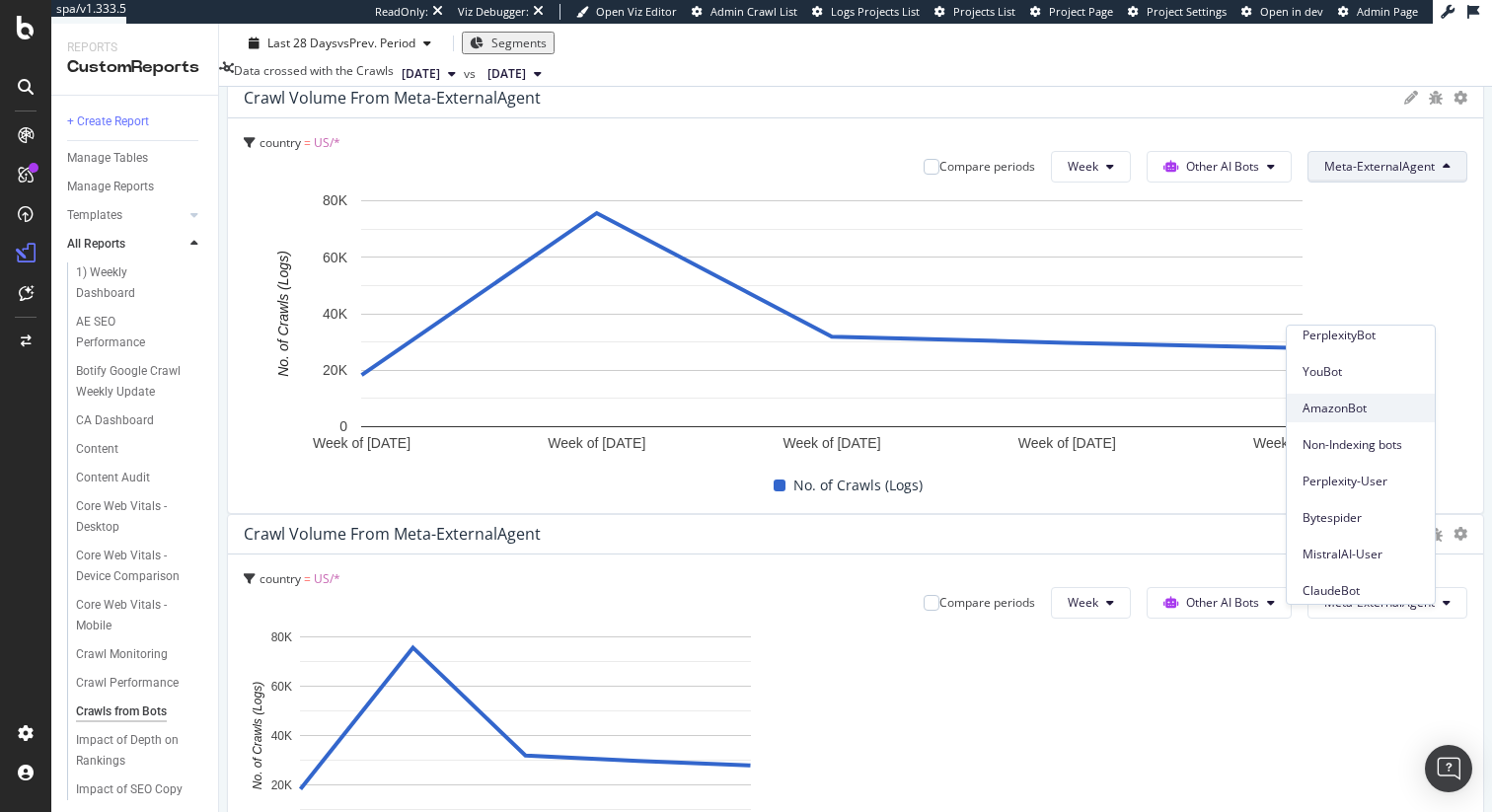 scroll, scrollTop: 93, scrollLeft: 0, axis: vertical 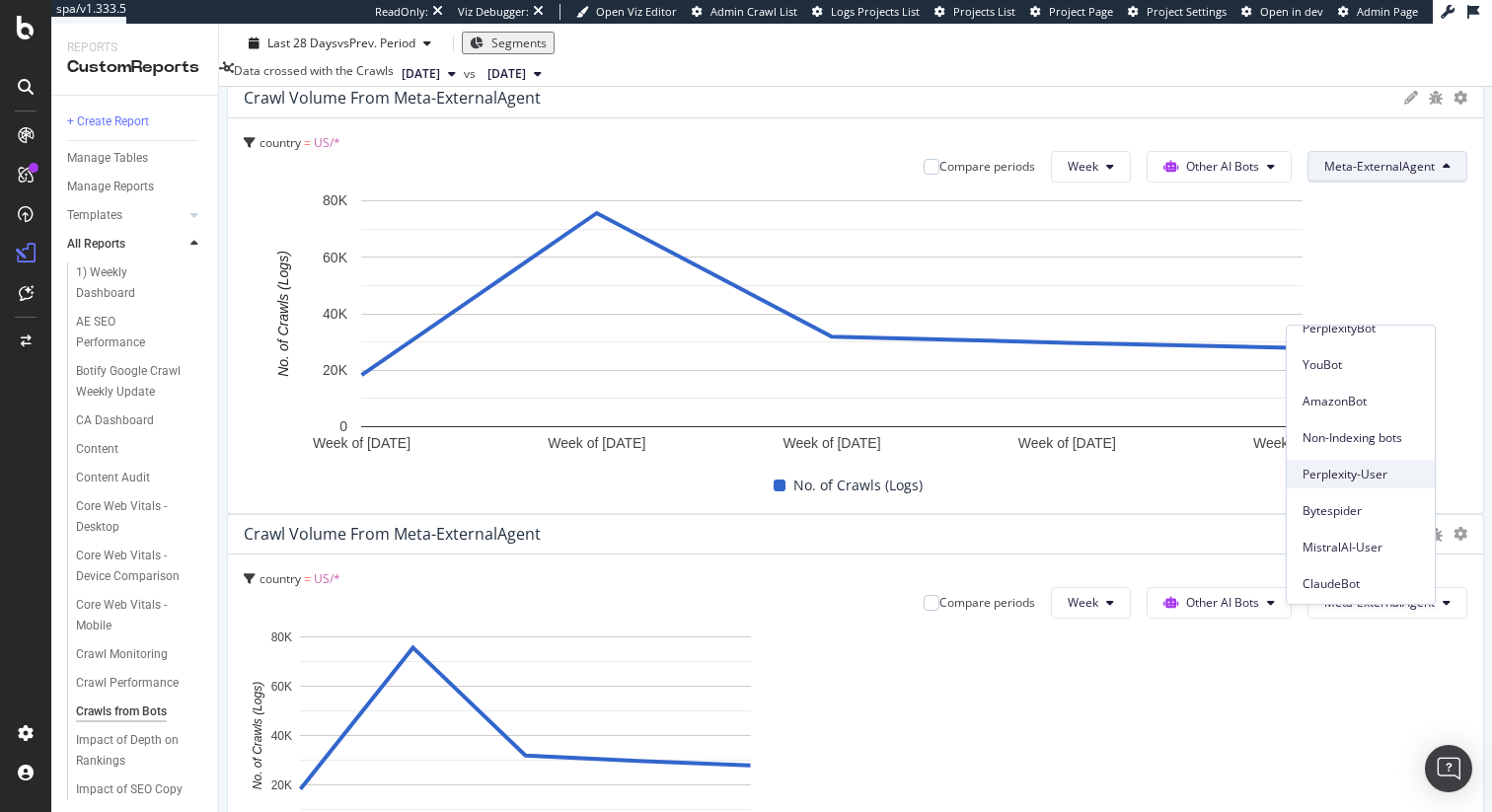 click on "Perplexity-User" at bounding box center [1361, 475] 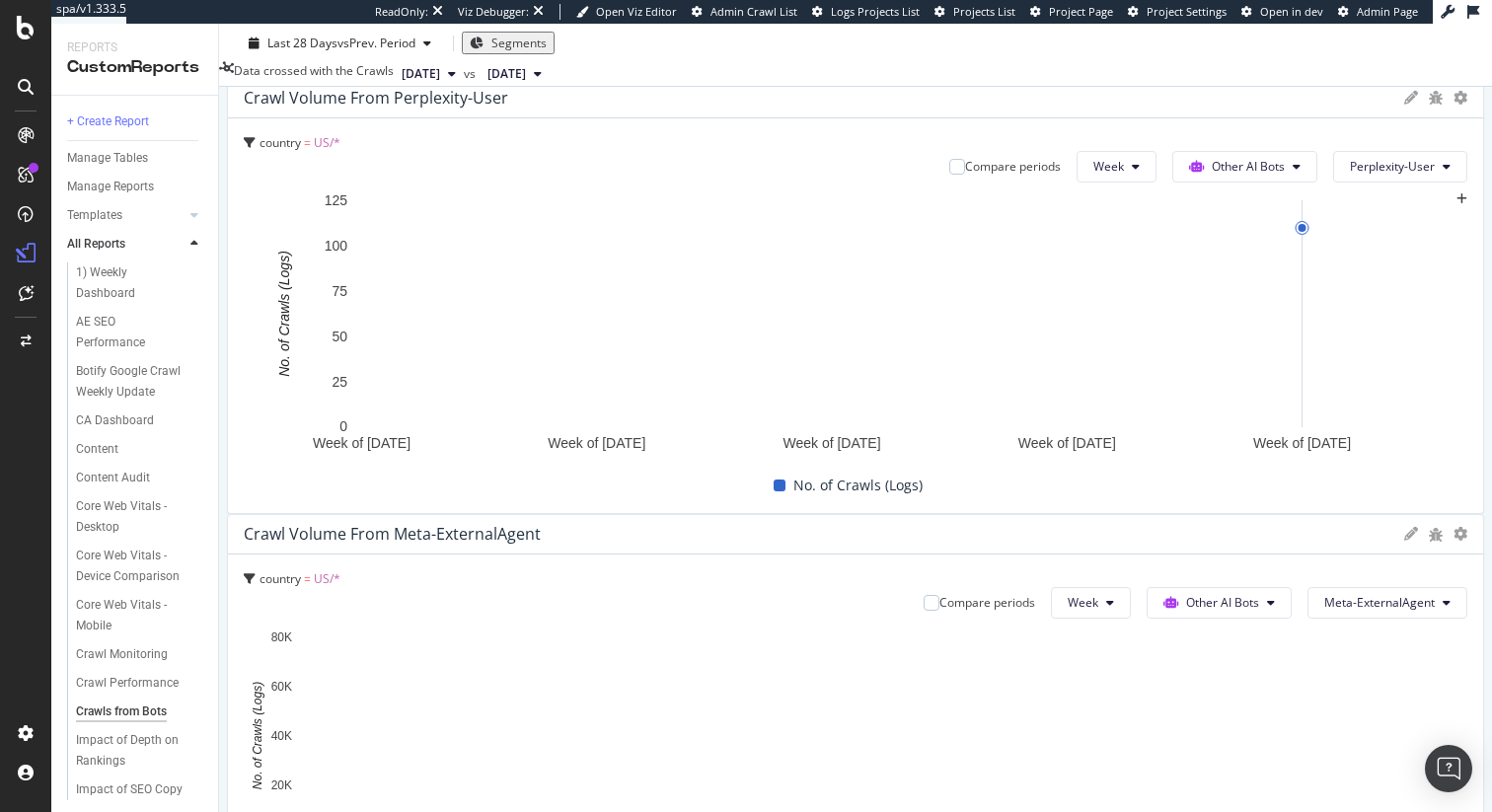 scroll, scrollTop: 2868, scrollLeft: 0, axis: vertical 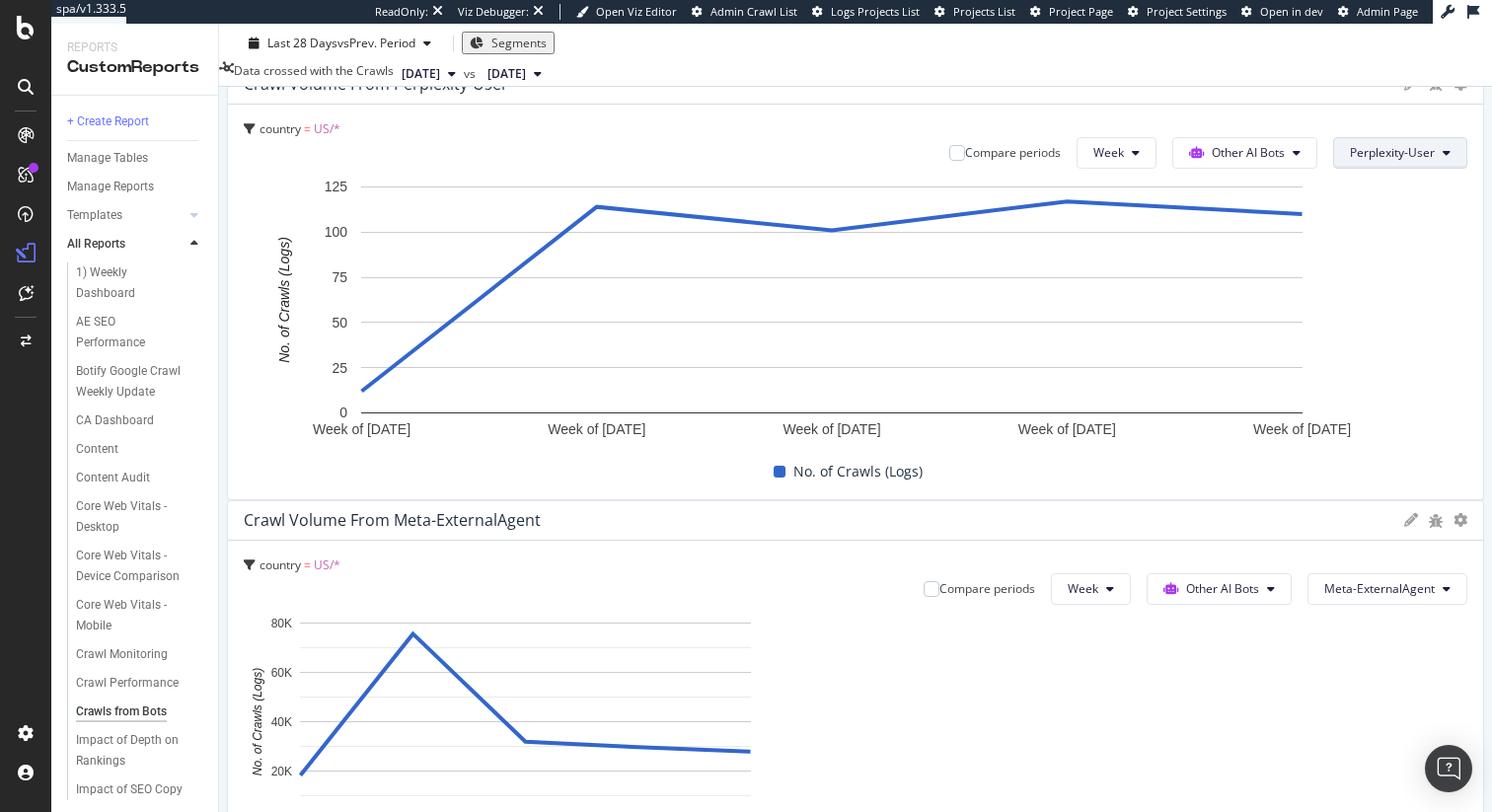 click on "Perplexity-User" at bounding box center (1414, -2518) 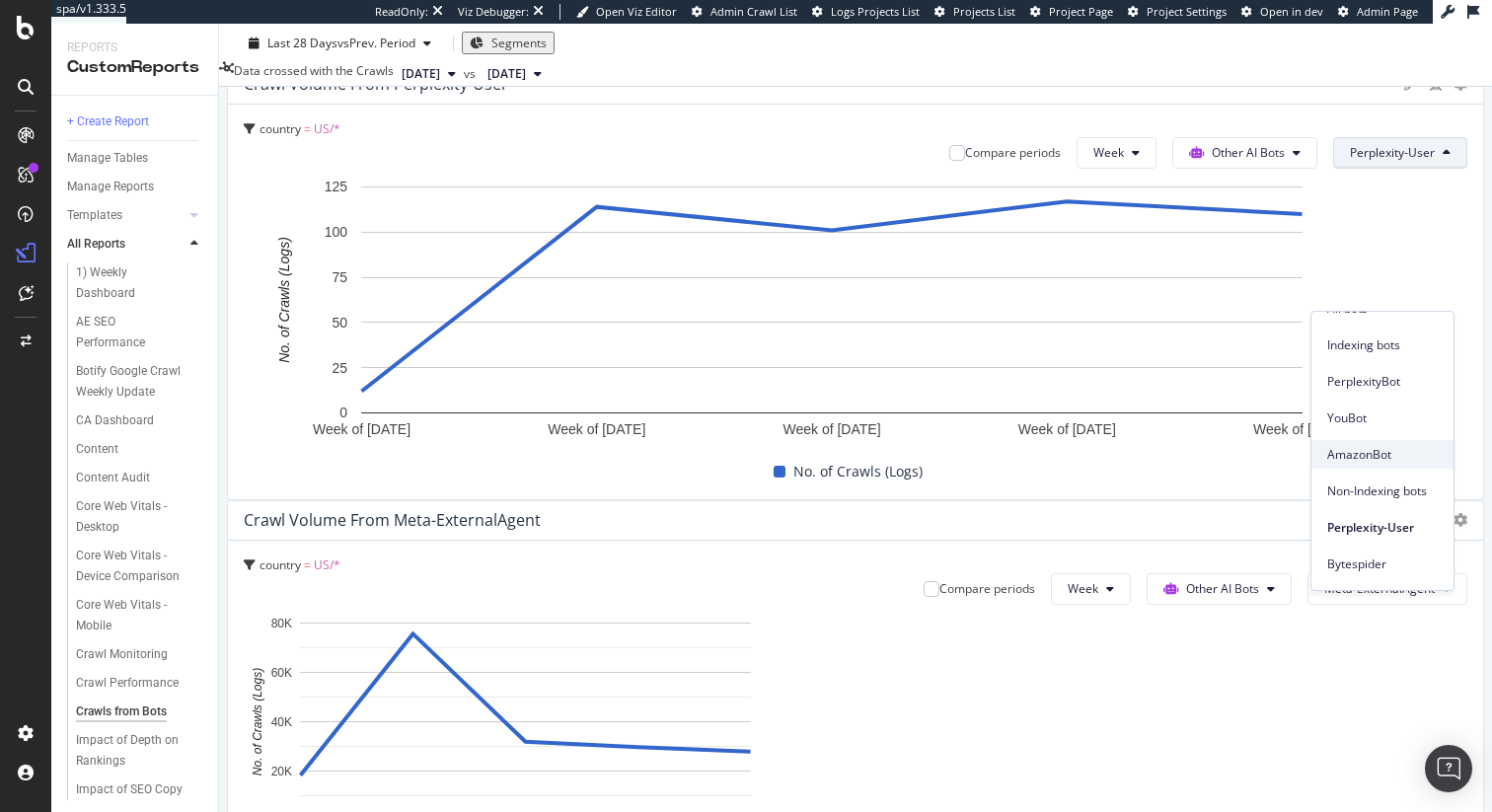 scroll, scrollTop: 39, scrollLeft: 0, axis: vertical 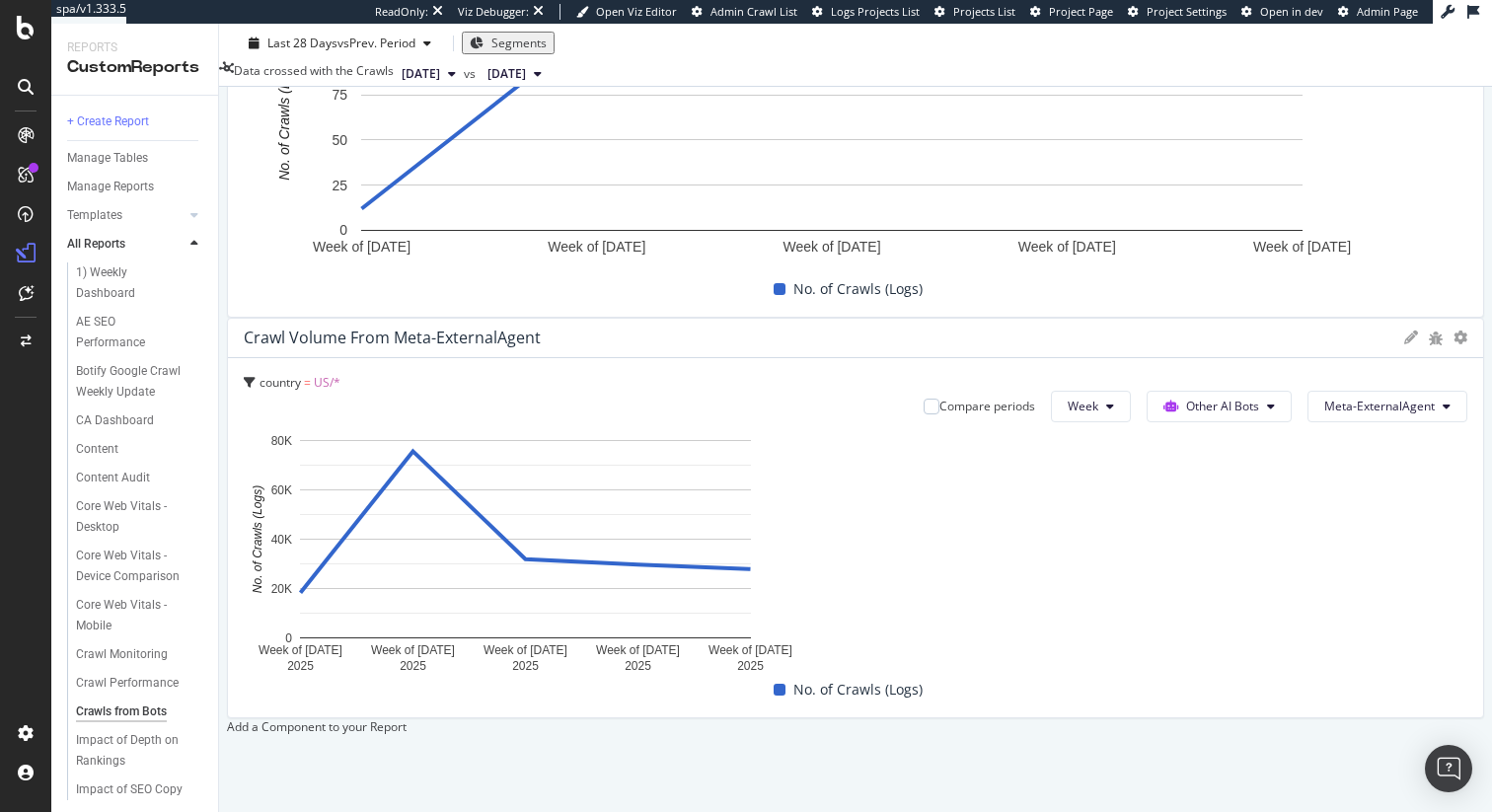 drag, startPoint x: 846, startPoint y: 600, endPoint x: 1372, endPoint y: 531, distance: 530.50636 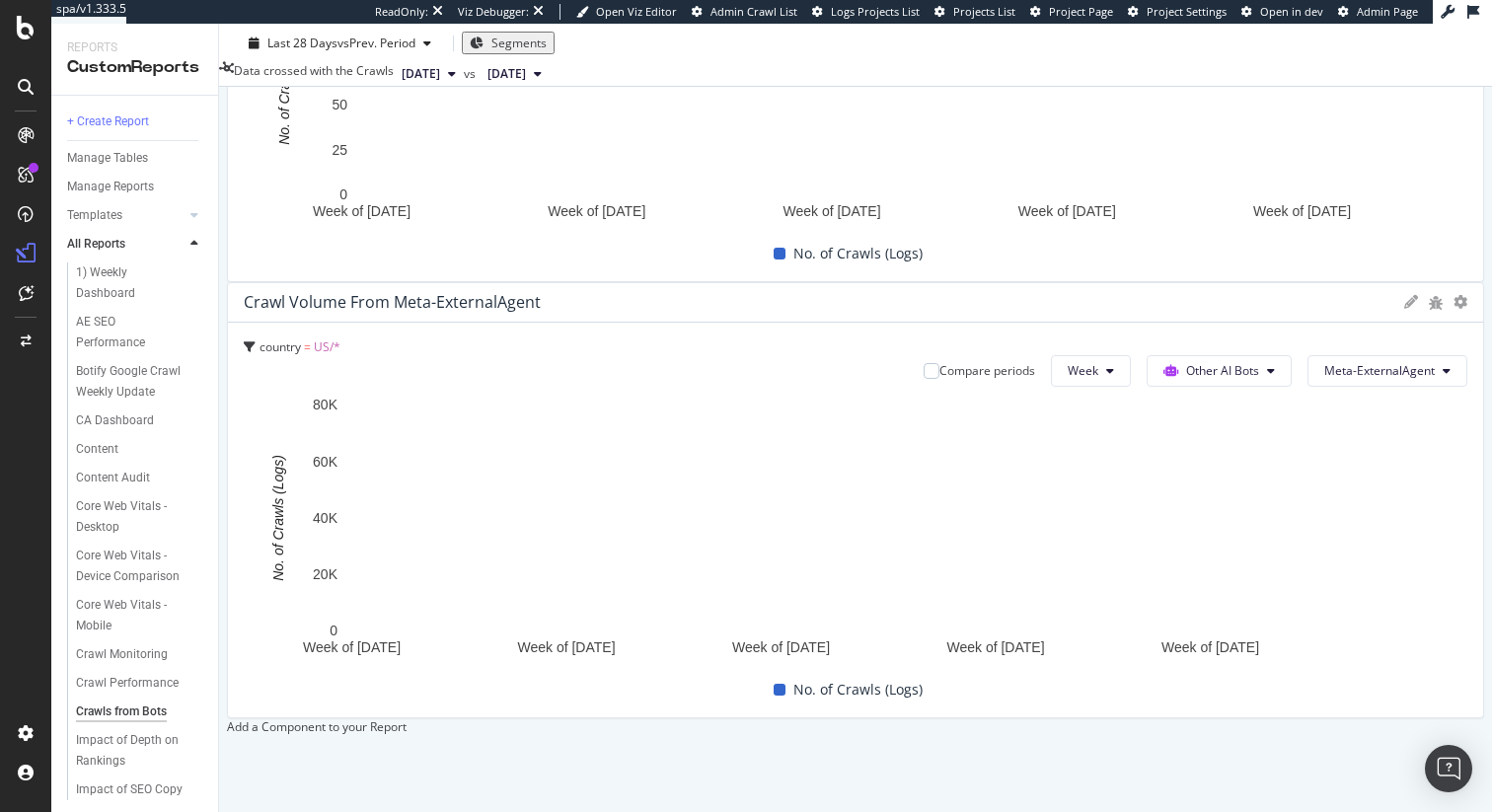 drag, startPoint x: 1356, startPoint y: 532, endPoint x: 1457, endPoint y: 524, distance: 101.31634 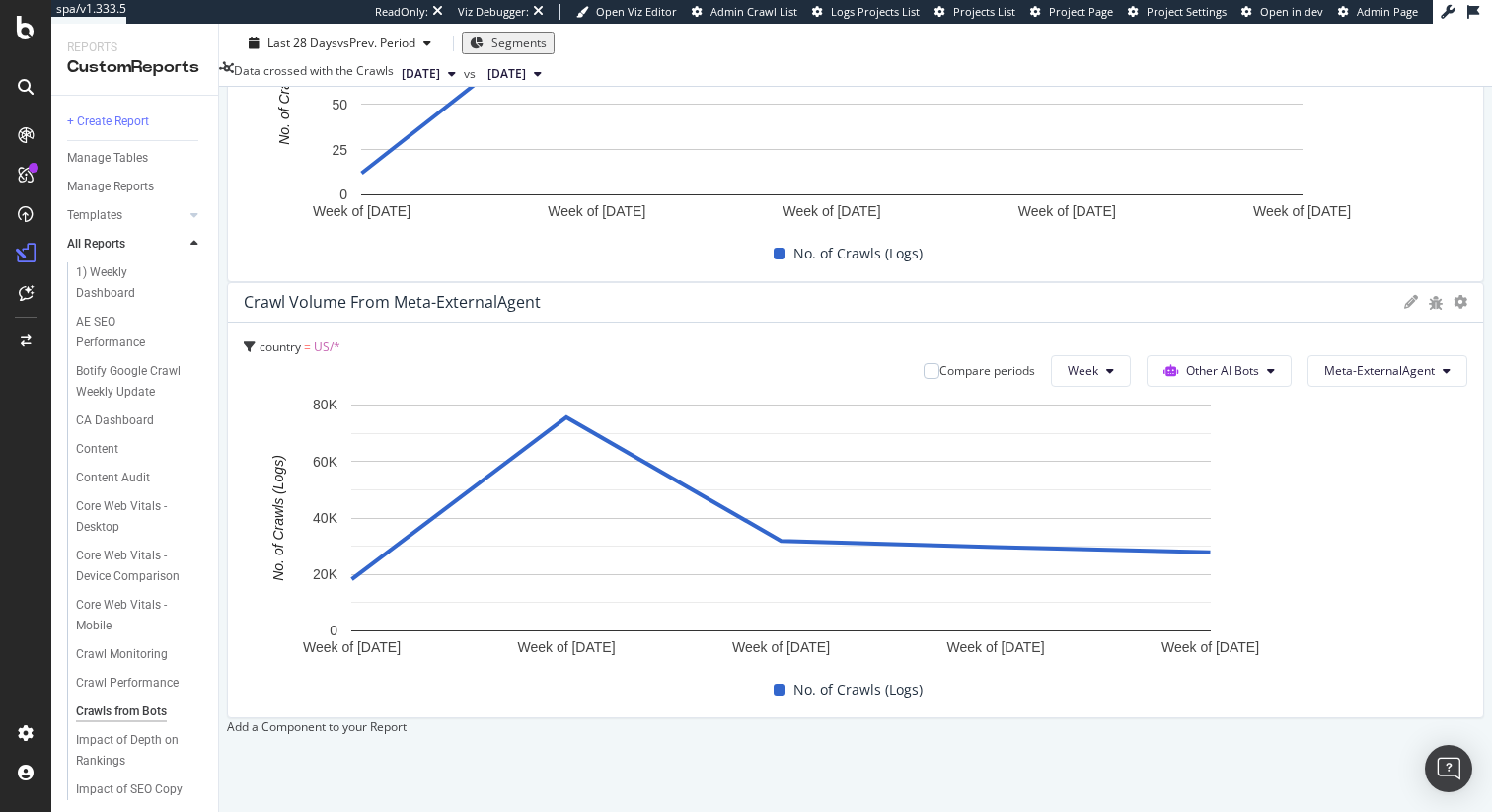 click on "Crawls from Bots Crawls from Bots AE US UGP Full Crawl Clone (Admin) Clone Schedule Email Export Delete Last 28 Days  vs  Prev. Period Segments Data crossed with the Crawls  2025 Jul. 18th vs 2025 Jun. 20th Add a short description Add a short description Crawls from Google to US Pages Crawl Volume from Google country   =     US/* Compare periods Week Google All bots Week of 16 Jun. 2025 Week of 23 Jun. 2025 Week of 30 Jun. 2025 Week of 7 Jul. 2025 Week of 14 Jul. 2025 0 500K 1M 1.5M 2M 2.5M No. of Crawls (Logs) Date No. of Crawls (Logs) Week of 16 Jun. 2025 308,544 Week of 23 Jun. 2025 2,309,612 Week of 30 Jun. 2025 1,860,433 Week of 7 Jul. 2025 2,204,818 Week of 14 Jul. 2025 1,653,342 2.5M No. of Crawls (Logs) Crawls from OpenAI to US Pages Crawl Volume from OpenAI country   =     US/* Compare periods Week OpenAI All bots Week of 16 Jun. 2025 Week of 23 Jun. 2025 Week of 30 Jun. 2025 Week of 7 Jul. 2025 Week of 14 Jul. 2025 0 100K 200K 300K 400K No. of Crawls (Logs) Date No. of Crawls (Logs) 48,808" at bounding box center [856, 417] 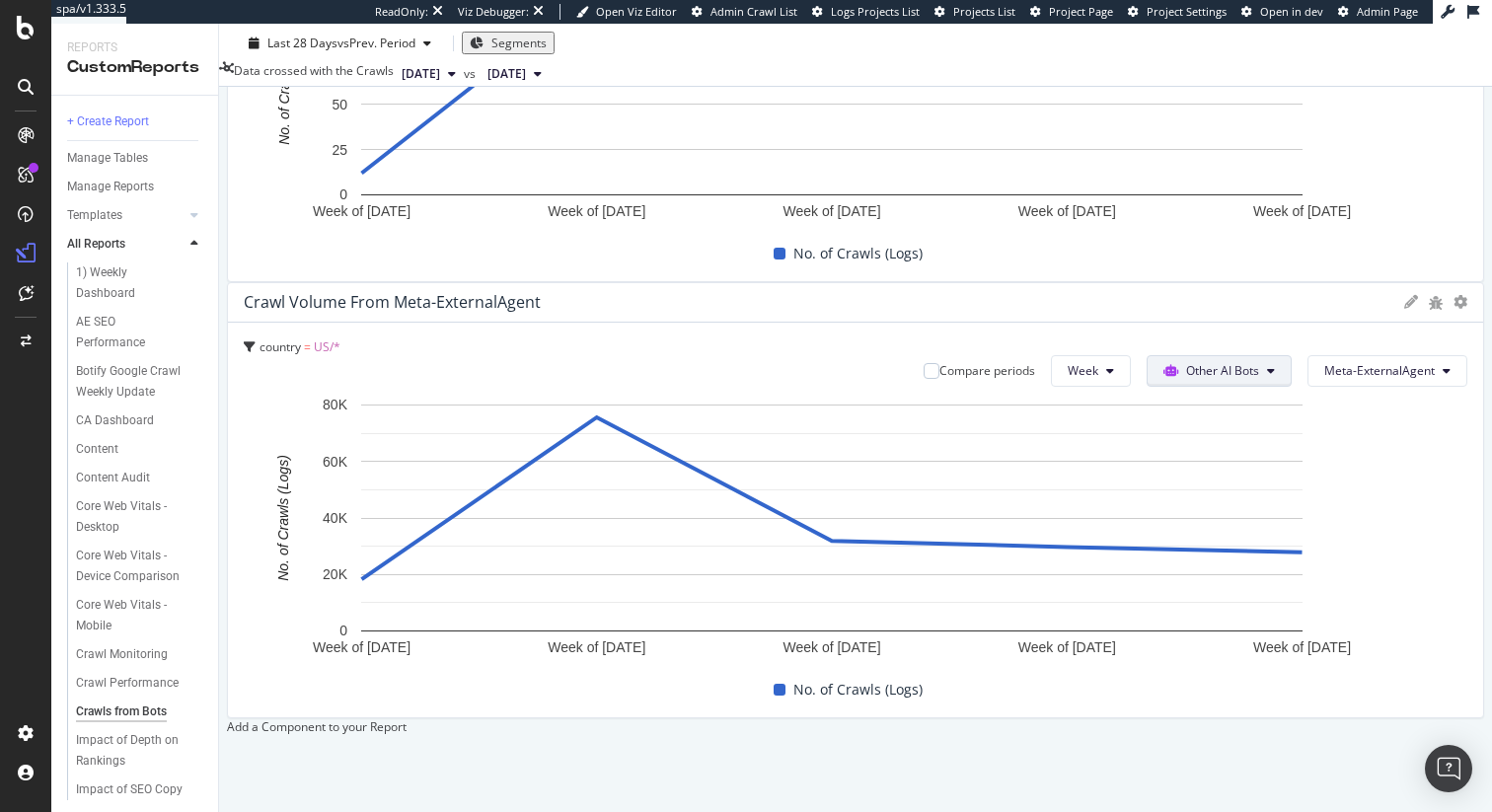 click on "Other AI Bots" at bounding box center (1307, -2736) 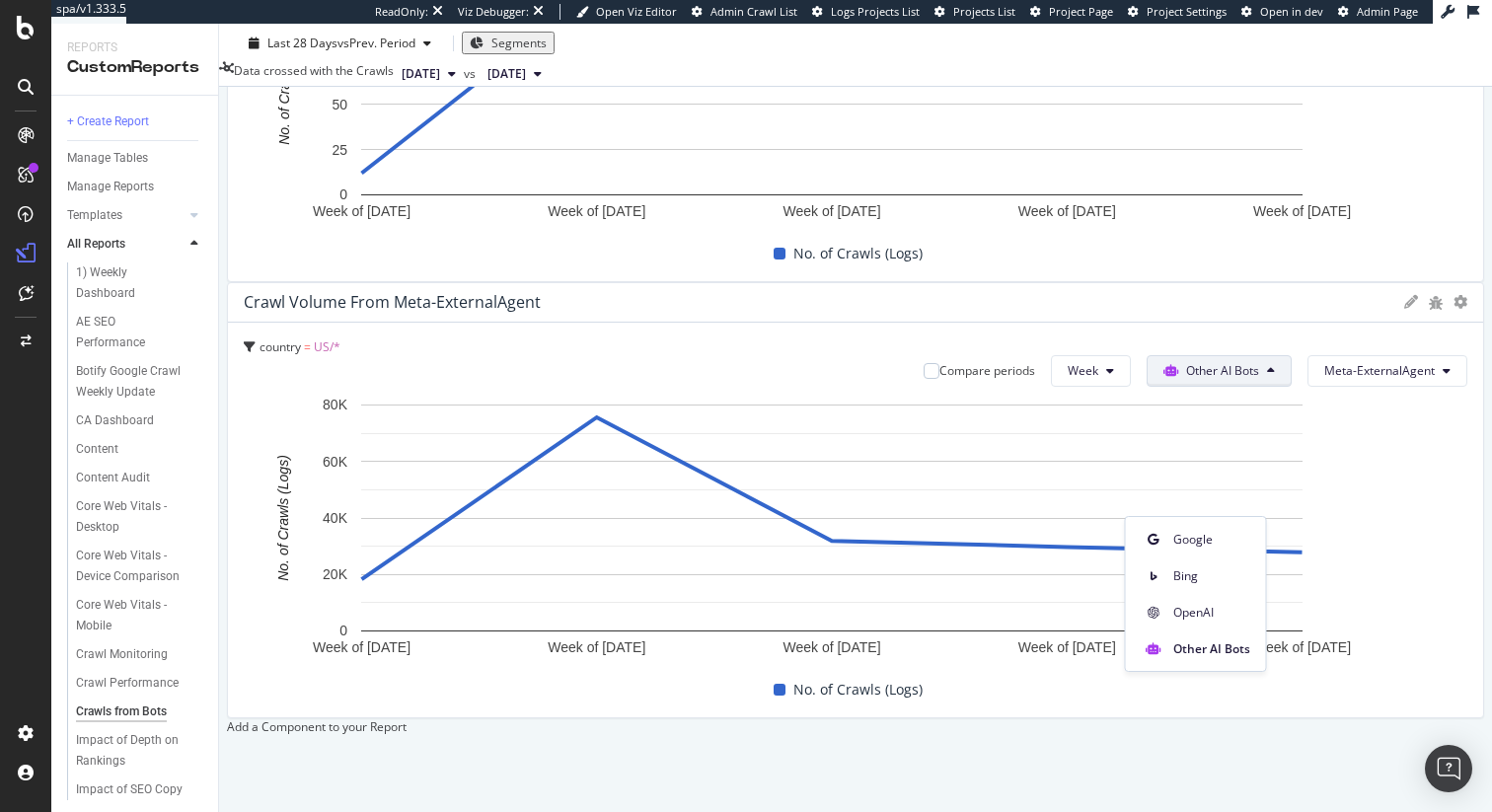 click on "Bing" at bounding box center (1196, 571) 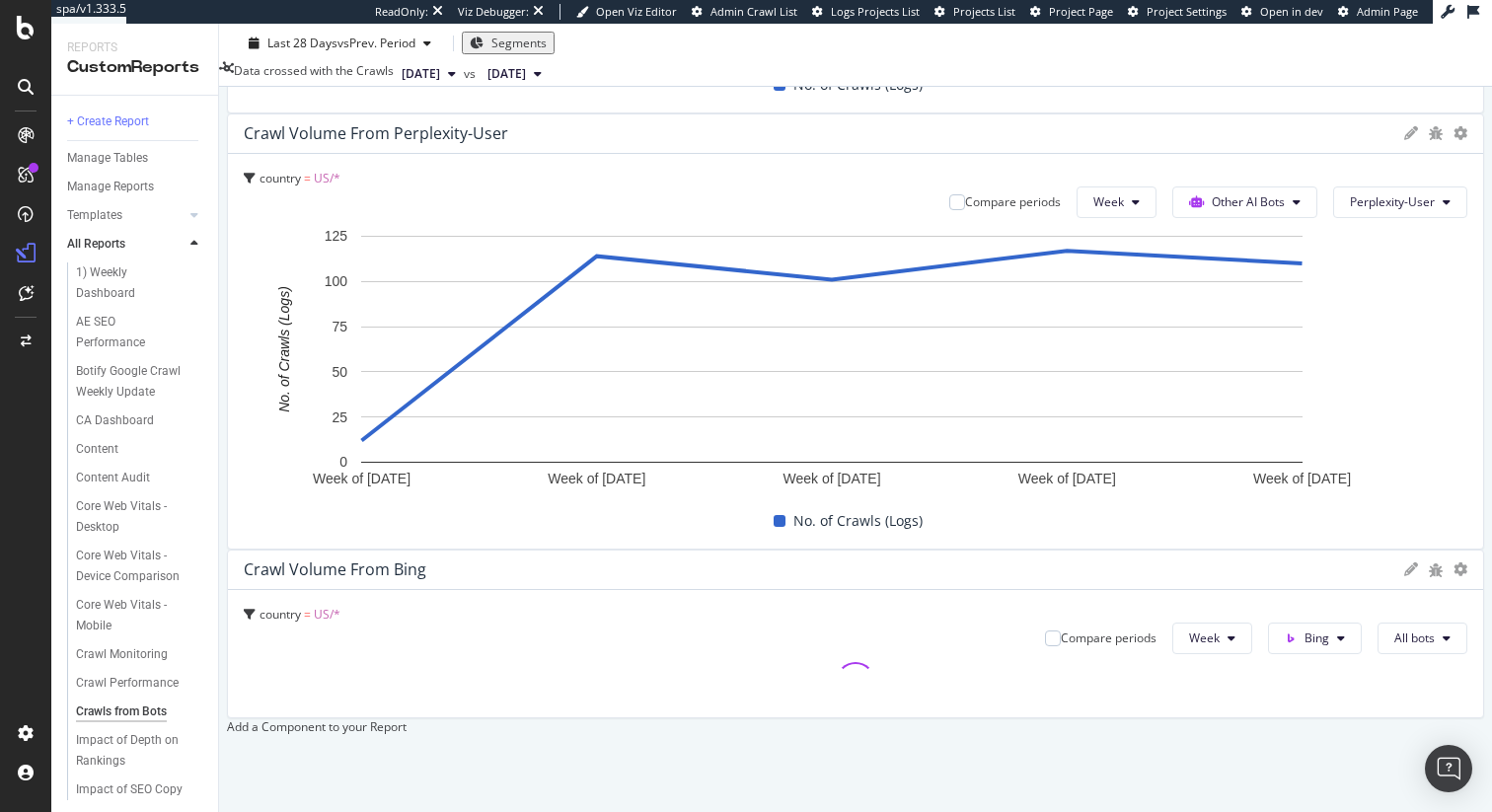 click at bounding box center [856, 682] 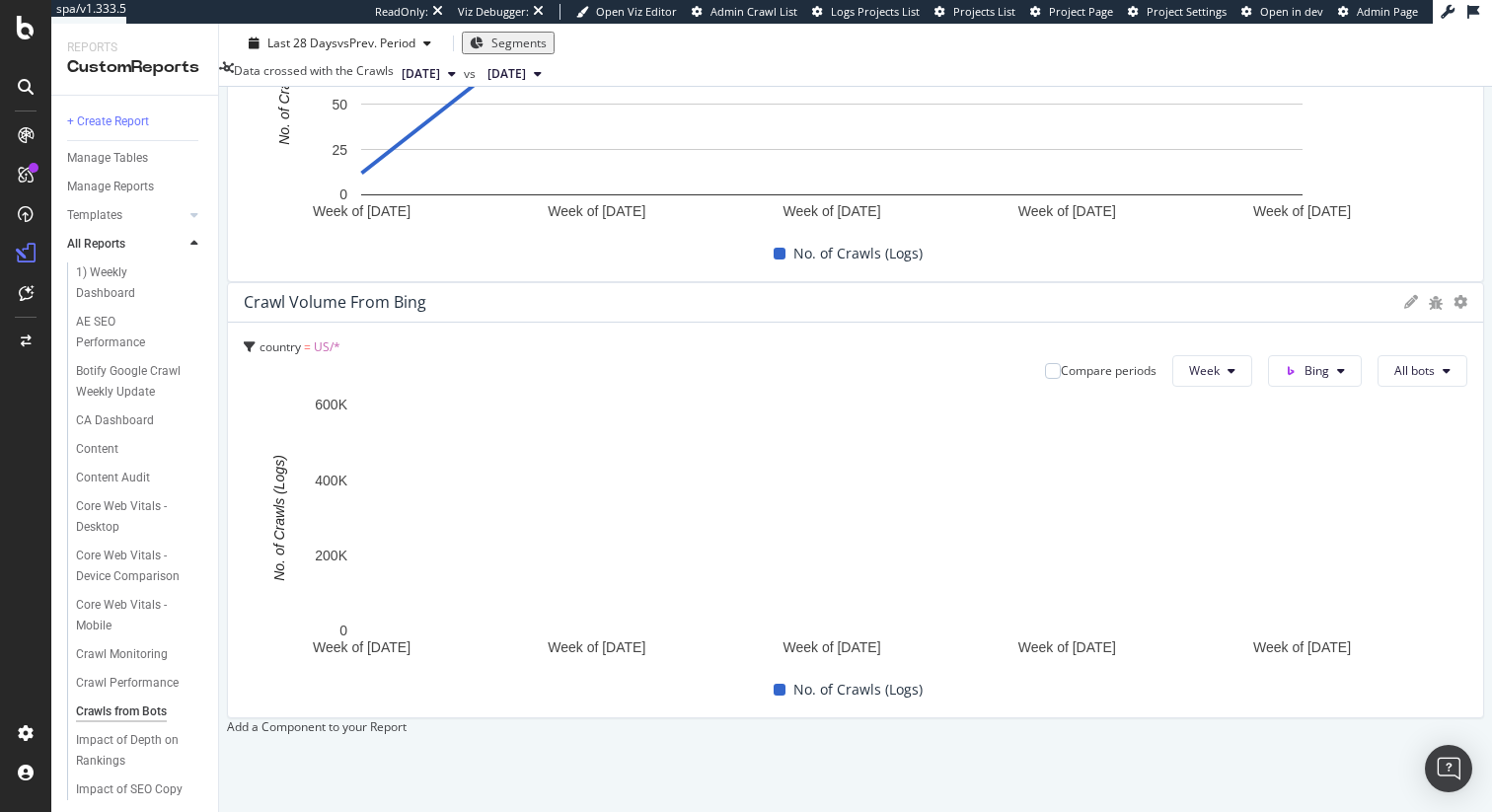 click on "Add a Component to your Report" at bounding box center [856, 726] 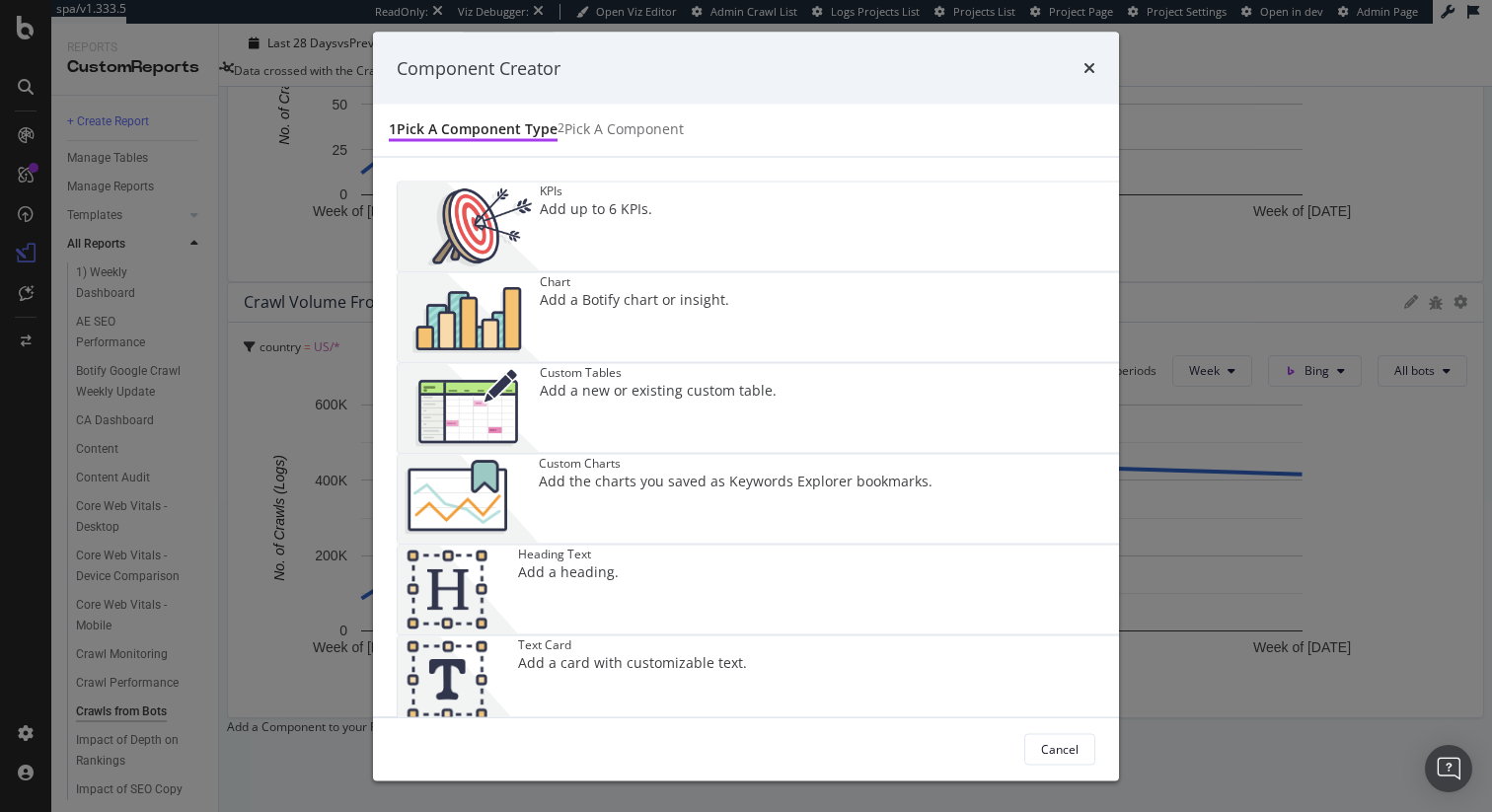 click on "Heading Text Add a heading." at bounding box center [568, 590] 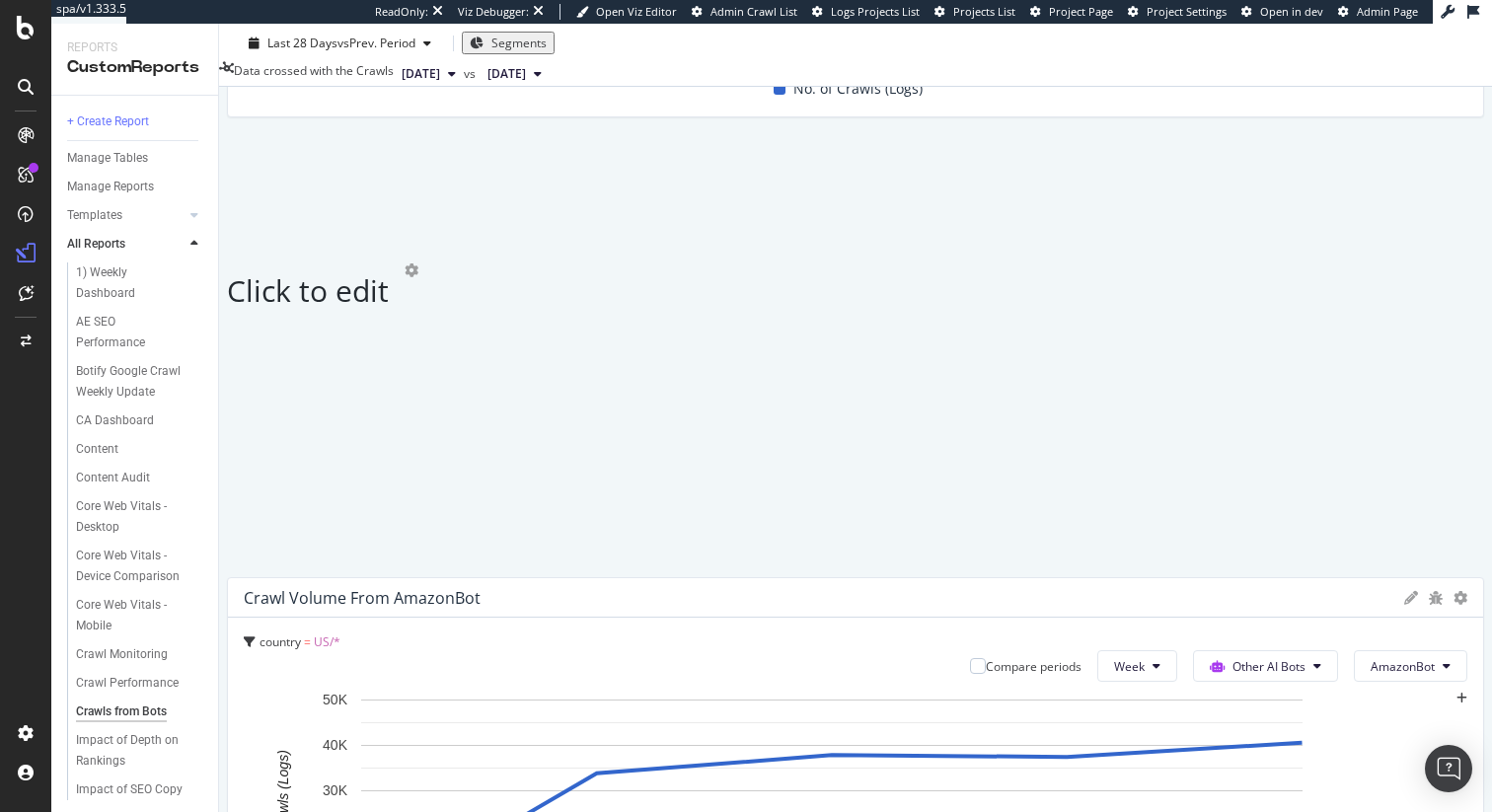 drag, startPoint x: 338, startPoint y: 519, endPoint x: 417, endPoint y: 458, distance: 99.80982 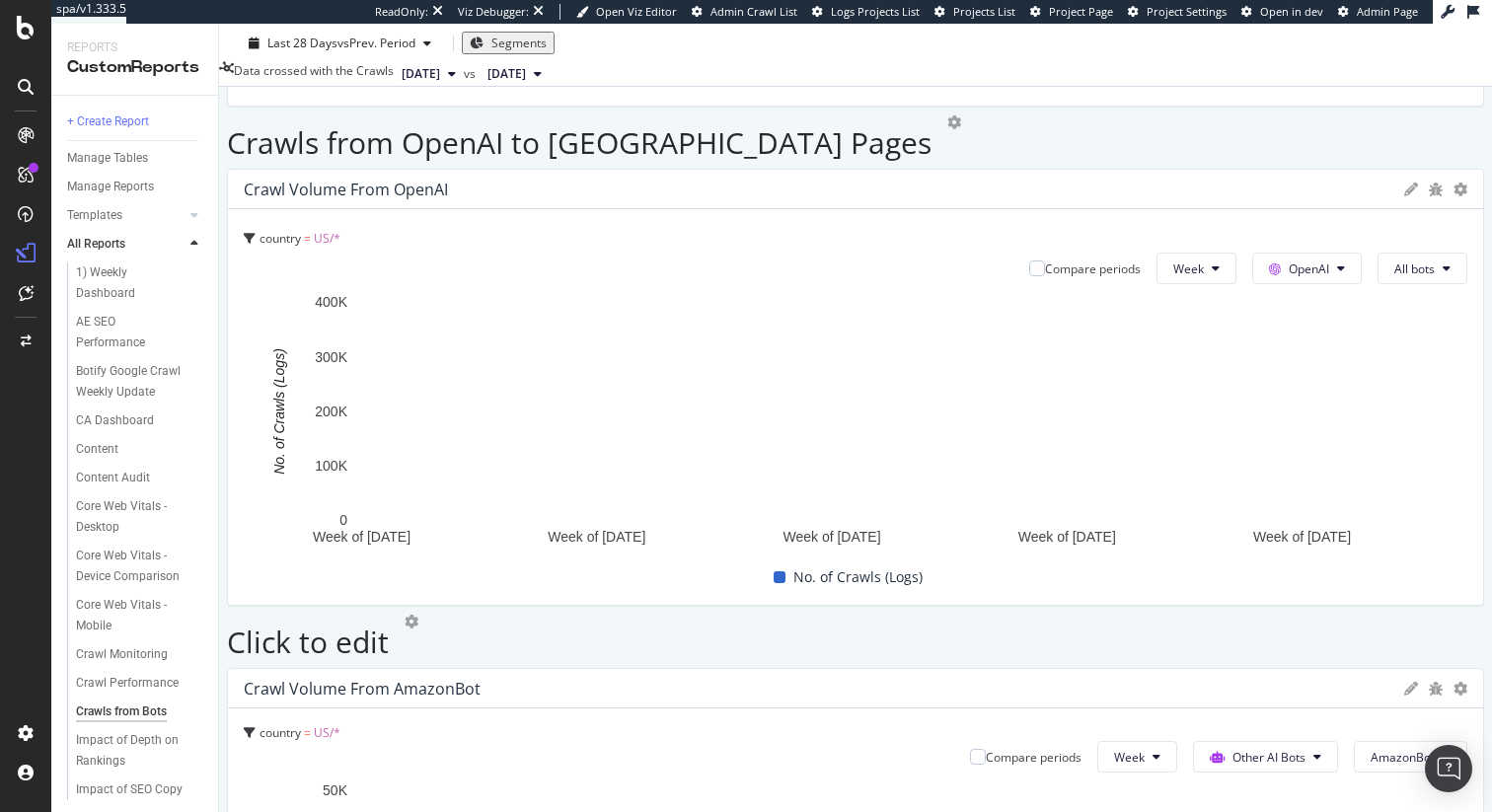scroll, scrollTop: 610, scrollLeft: 0, axis: vertical 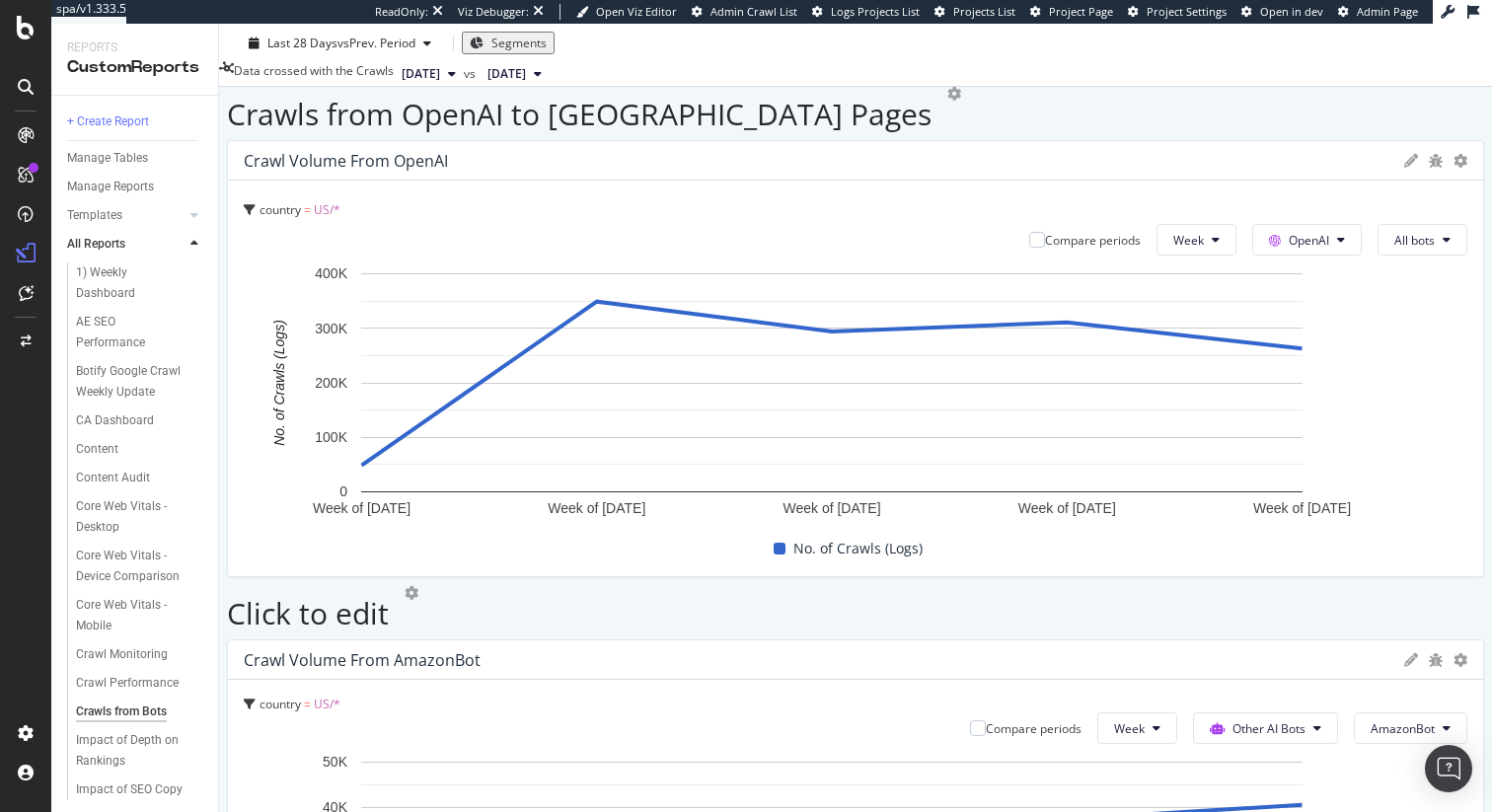 click on "No. of Crawls (Logs)" at bounding box center [848, 49] 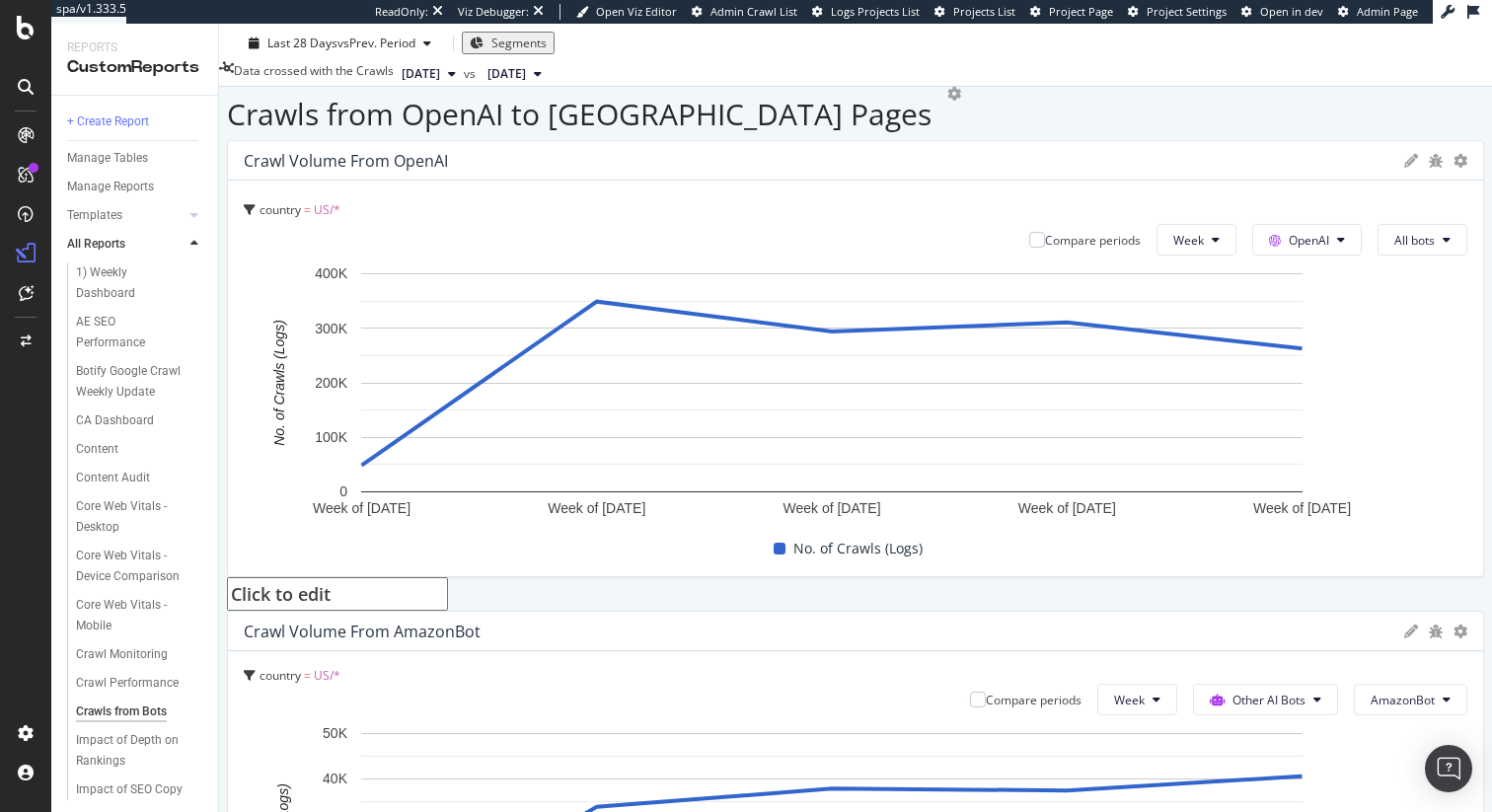 click on "Click to edit" at bounding box center (337, 594) 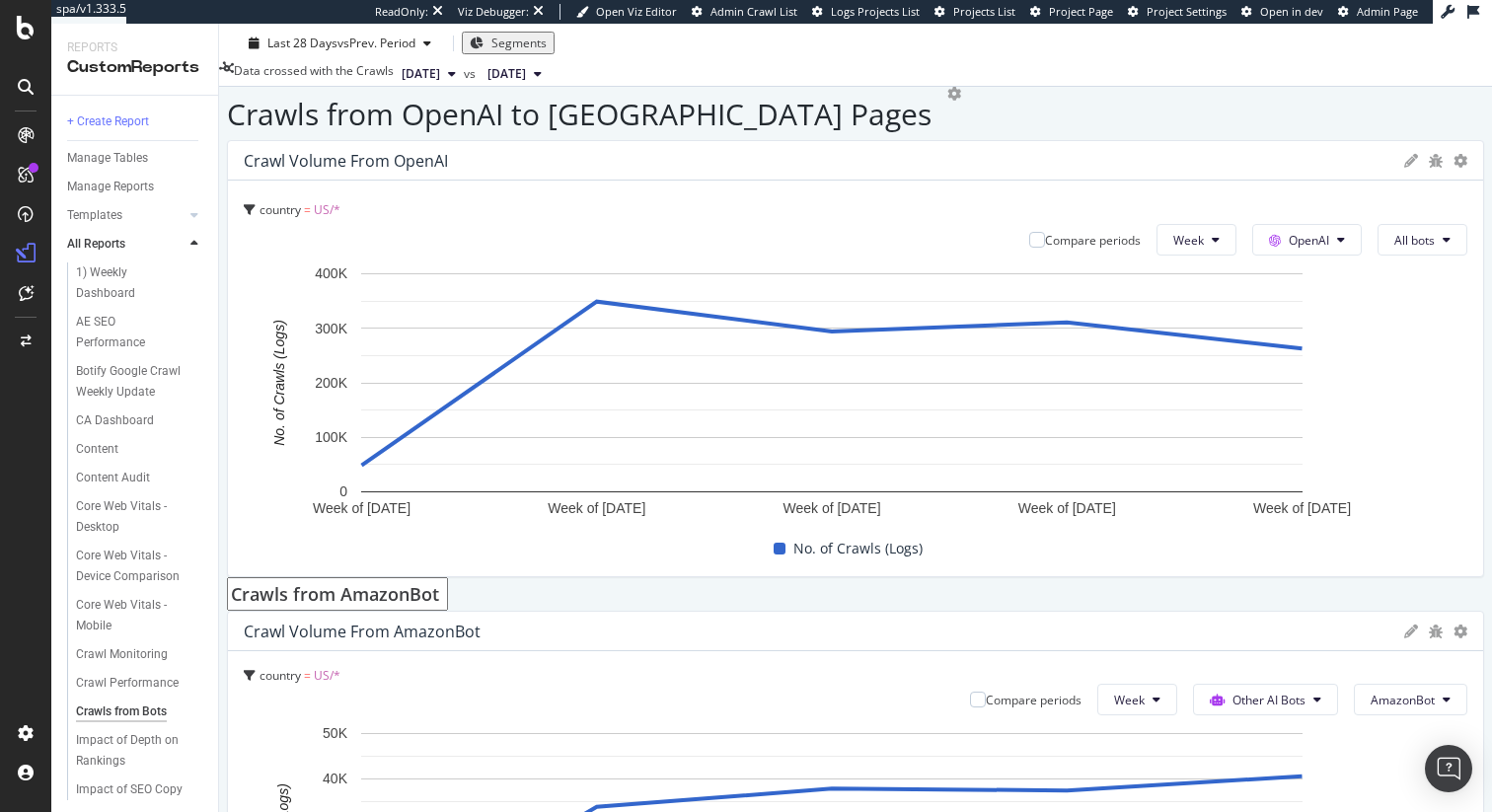type on "Crawls from AmazonBot to US Pages" 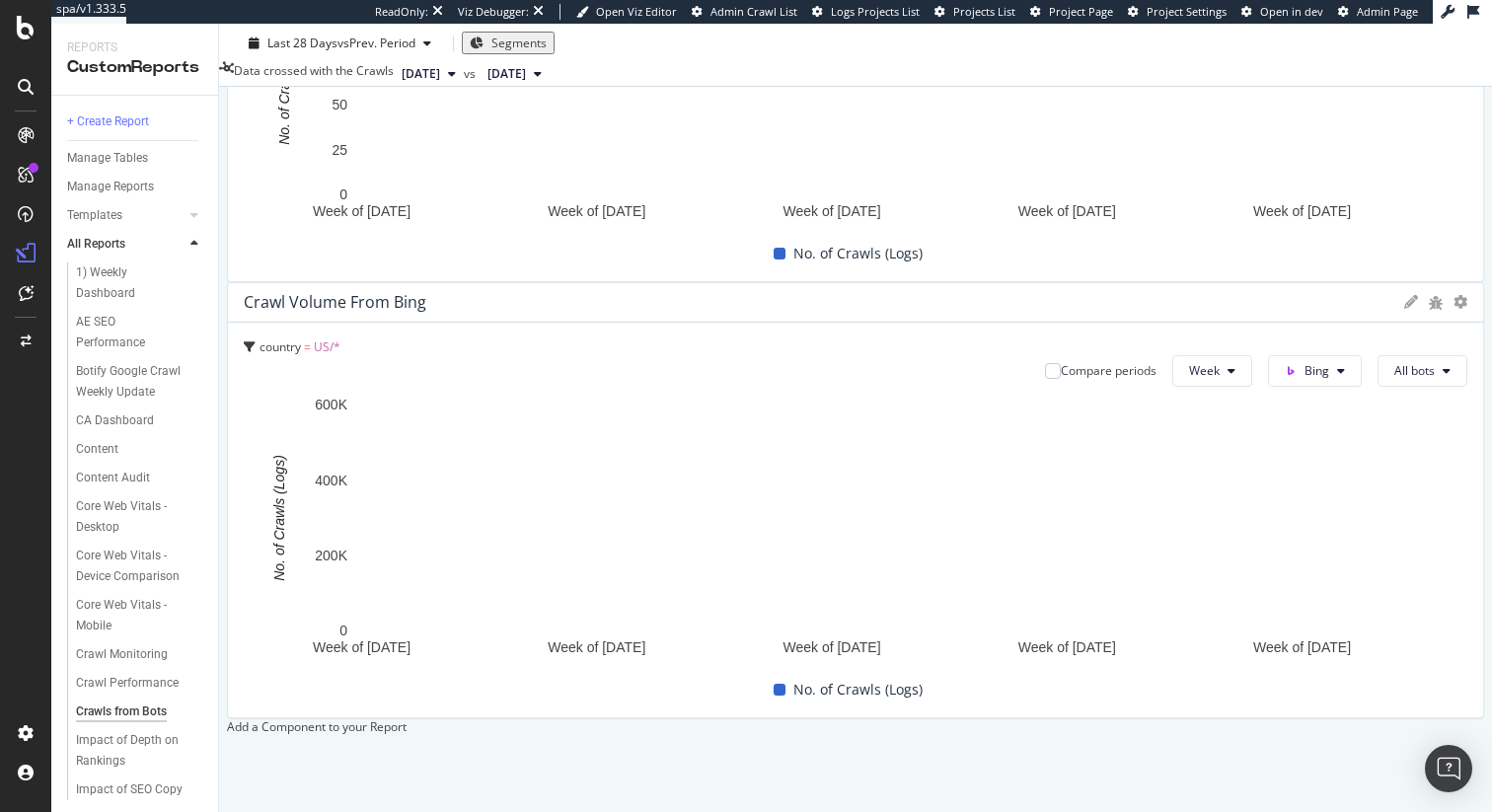 scroll, scrollTop: 3725, scrollLeft: 0, axis: vertical 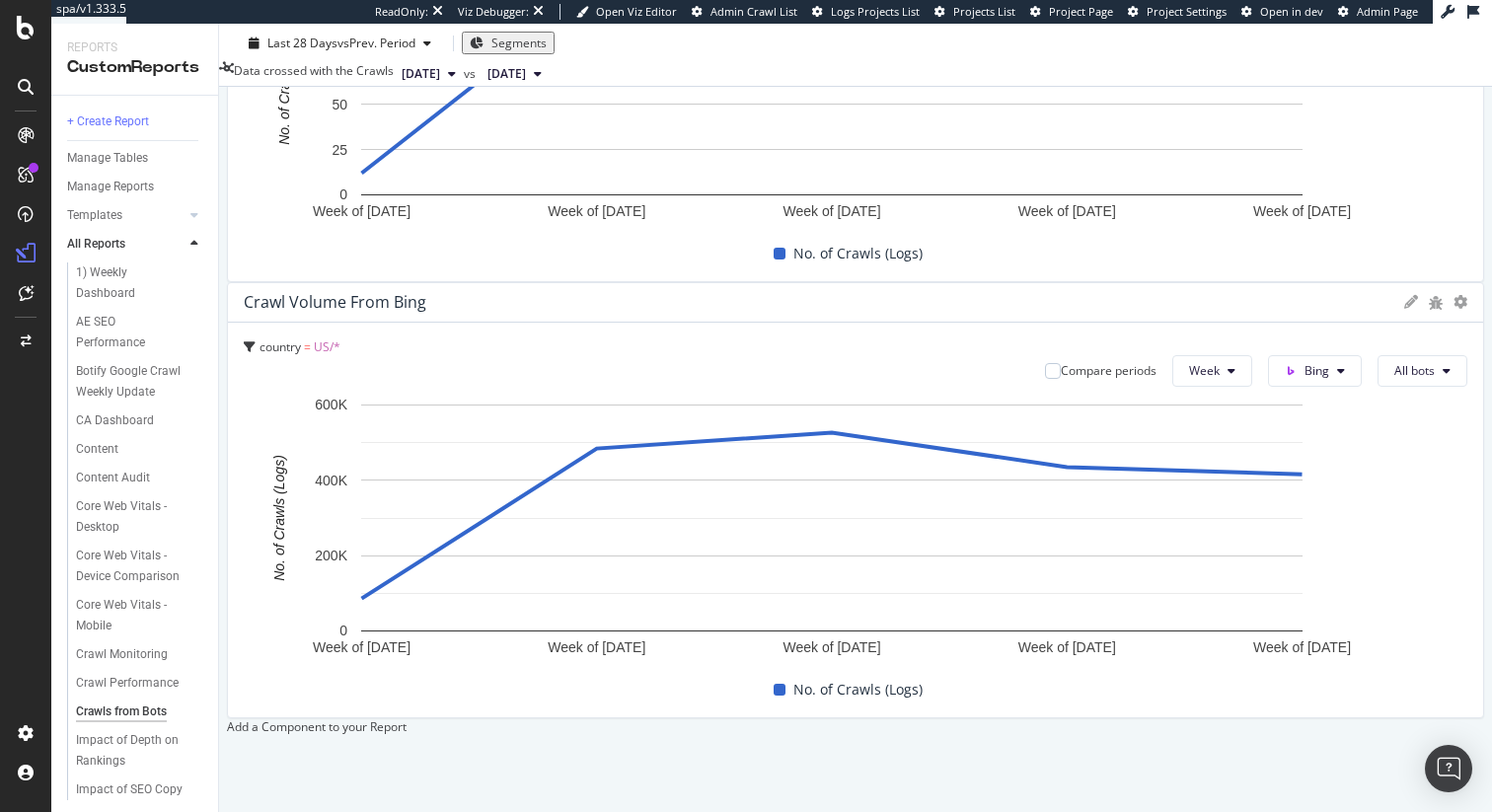 click on "Add a Component to your Report" at bounding box center (856, 726) 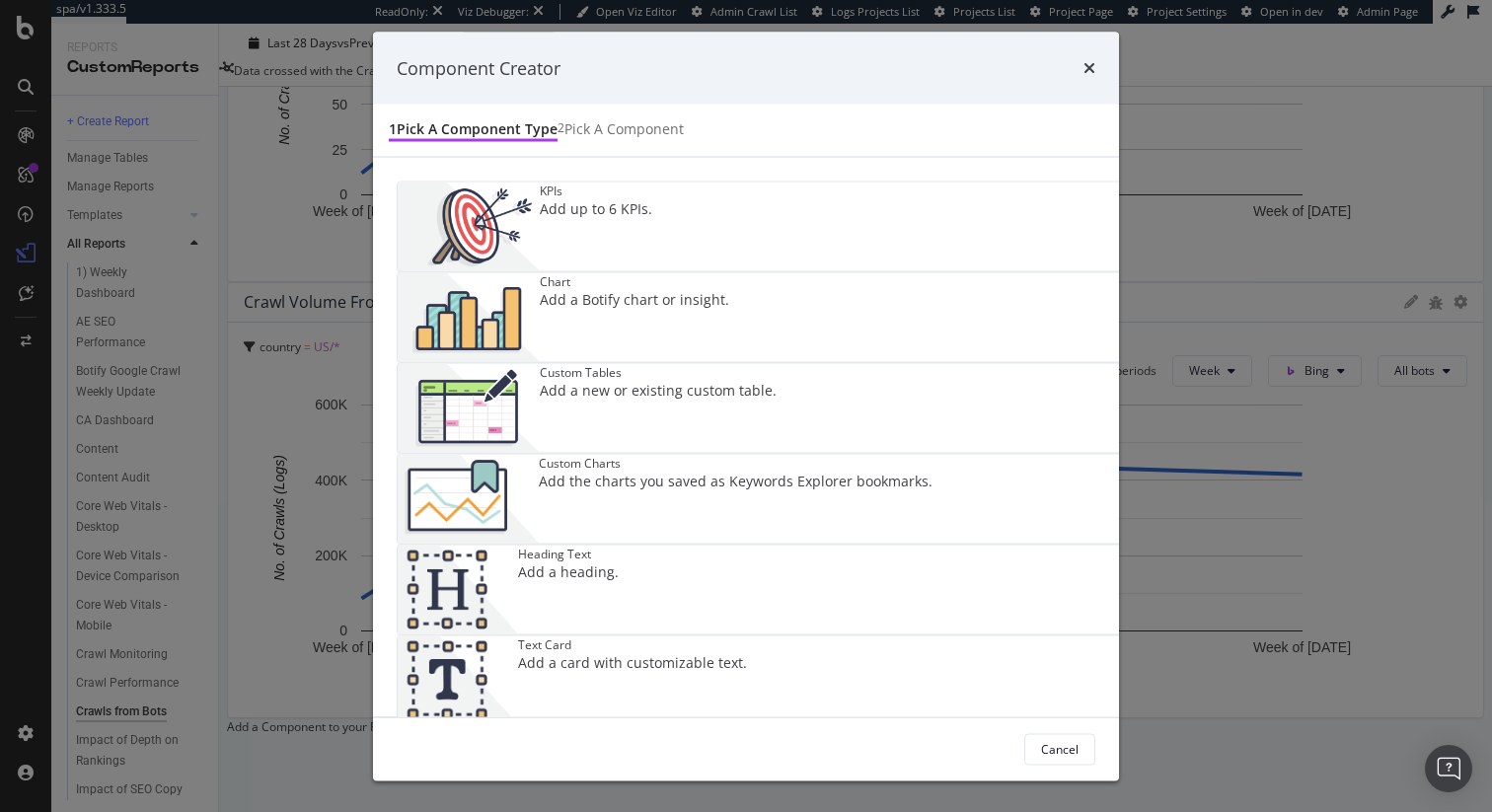 click on "Add a heading." at bounding box center (568, 572) 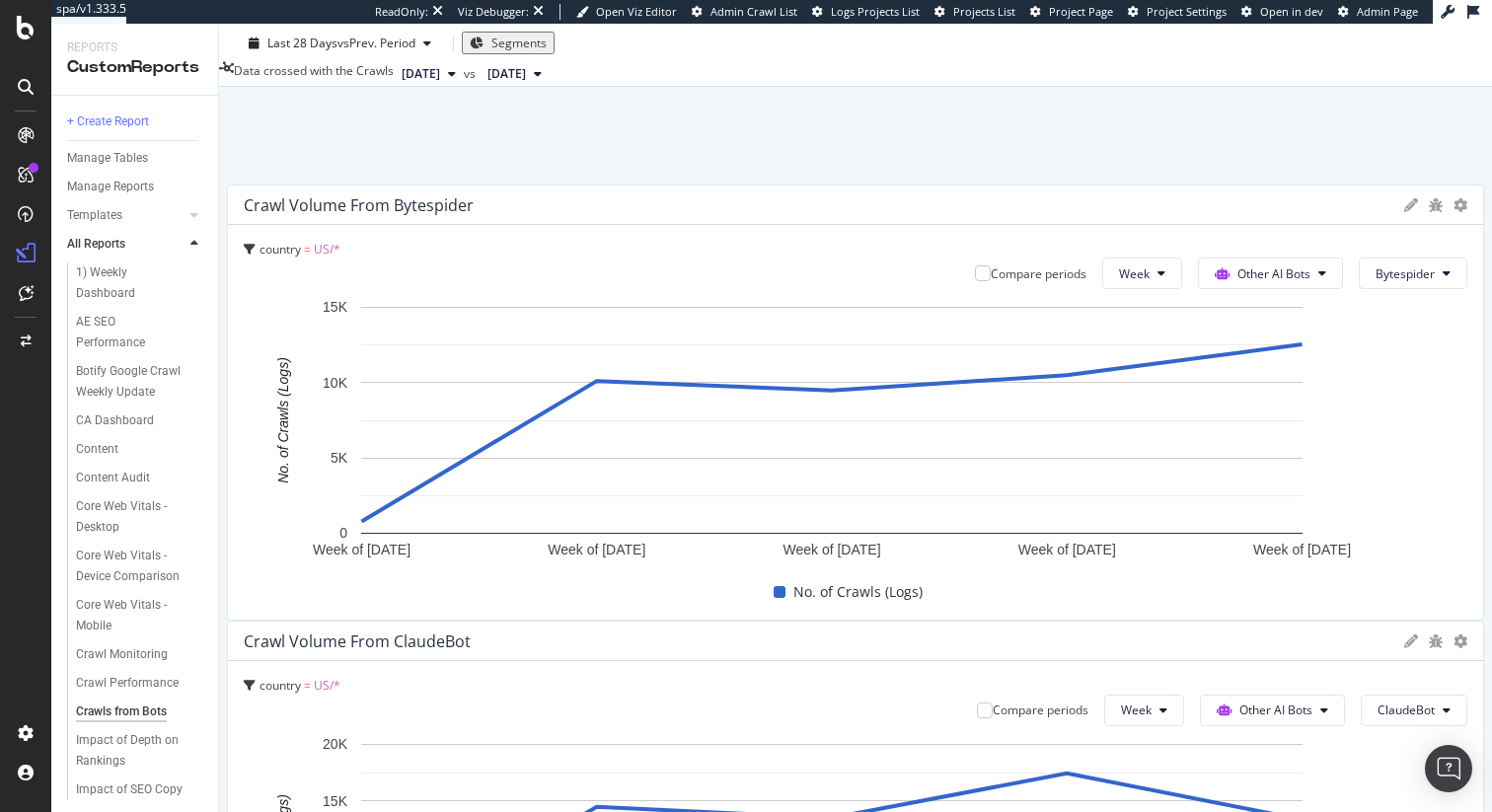 scroll, scrollTop: 1930, scrollLeft: 0, axis: vertical 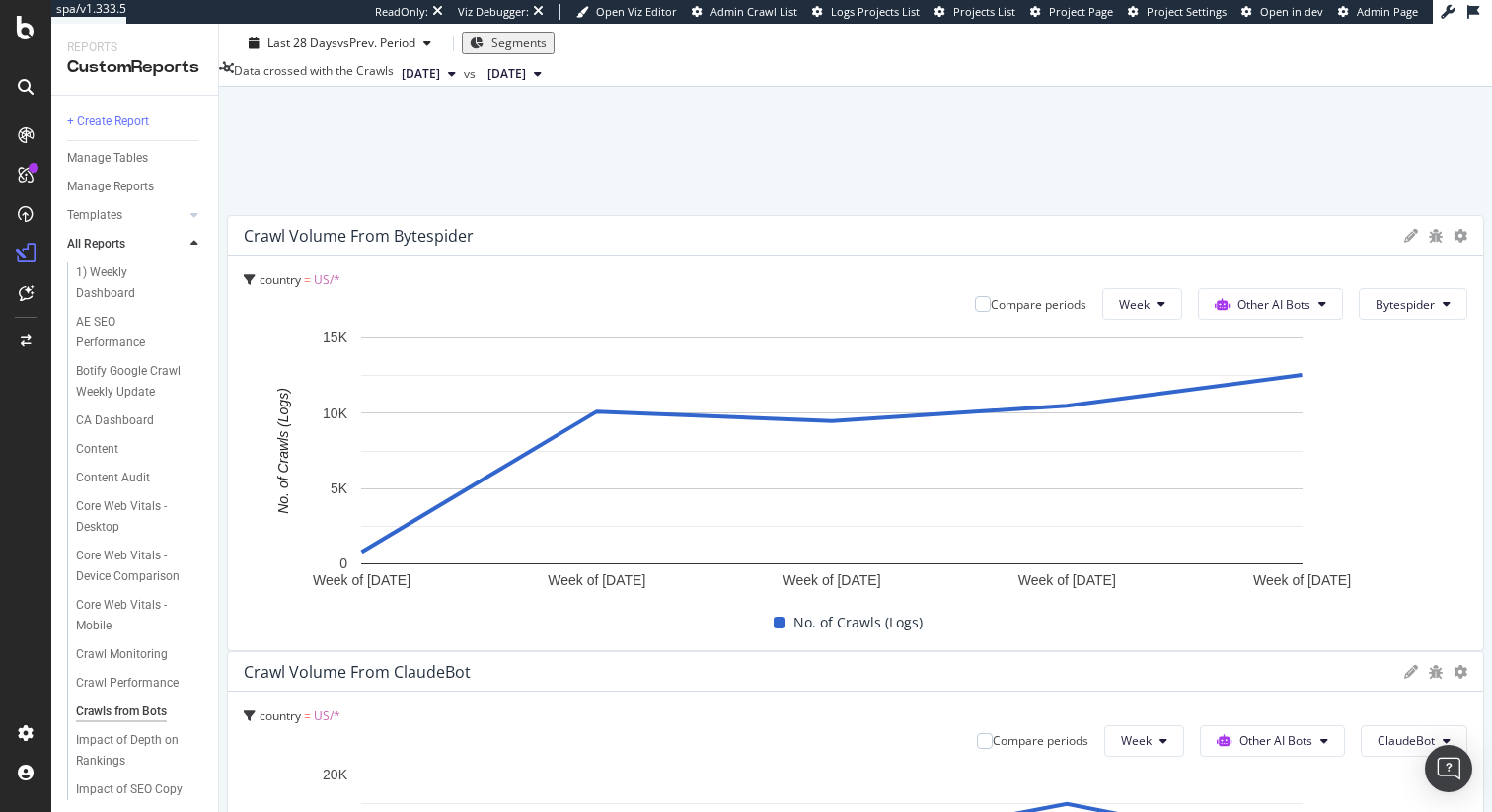 drag, startPoint x: 345, startPoint y: 342, endPoint x: 325, endPoint y: 204, distance: 139.44174 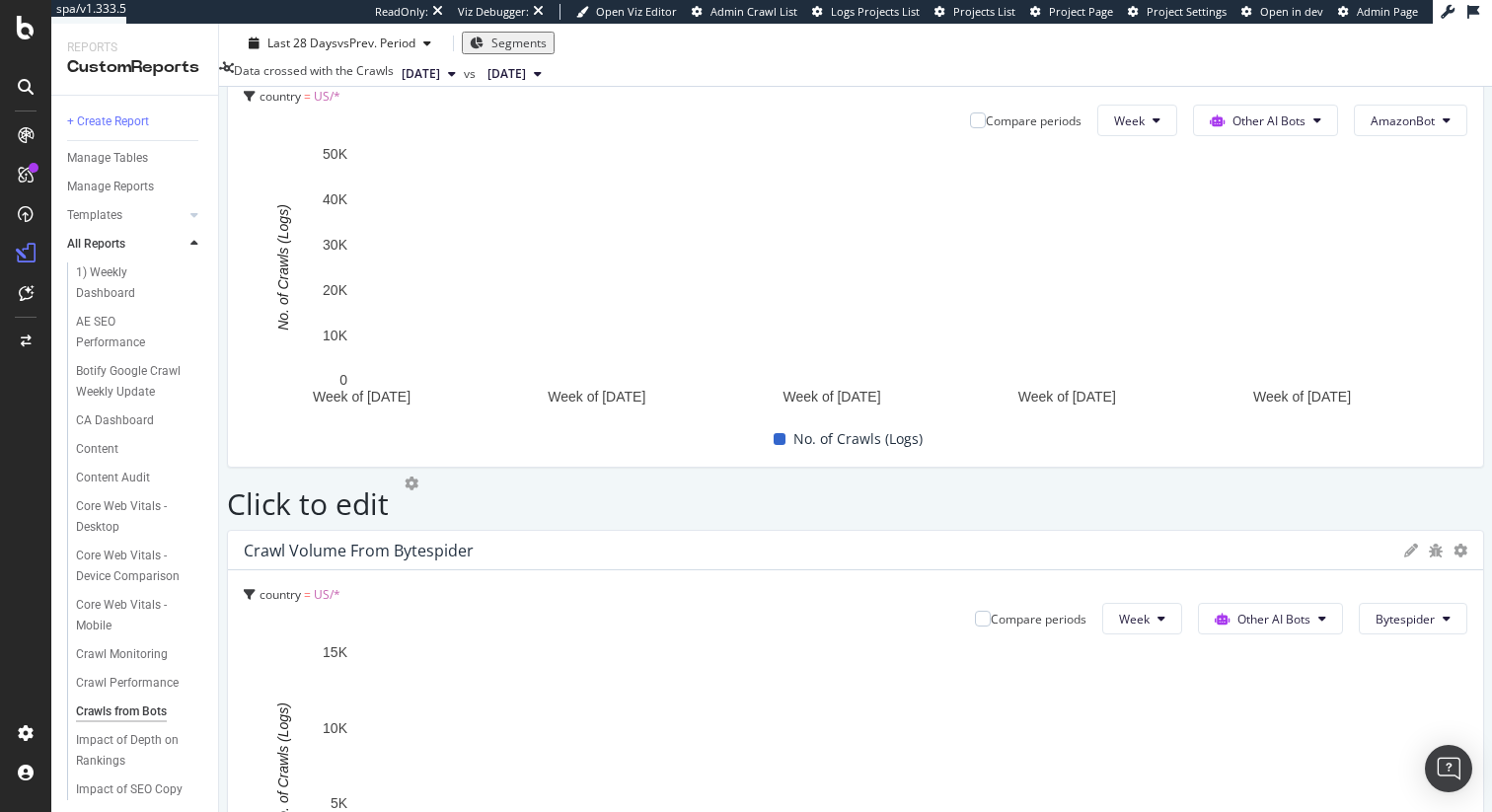 scroll, scrollTop: 1261, scrollLeft: 0, axis: vertical 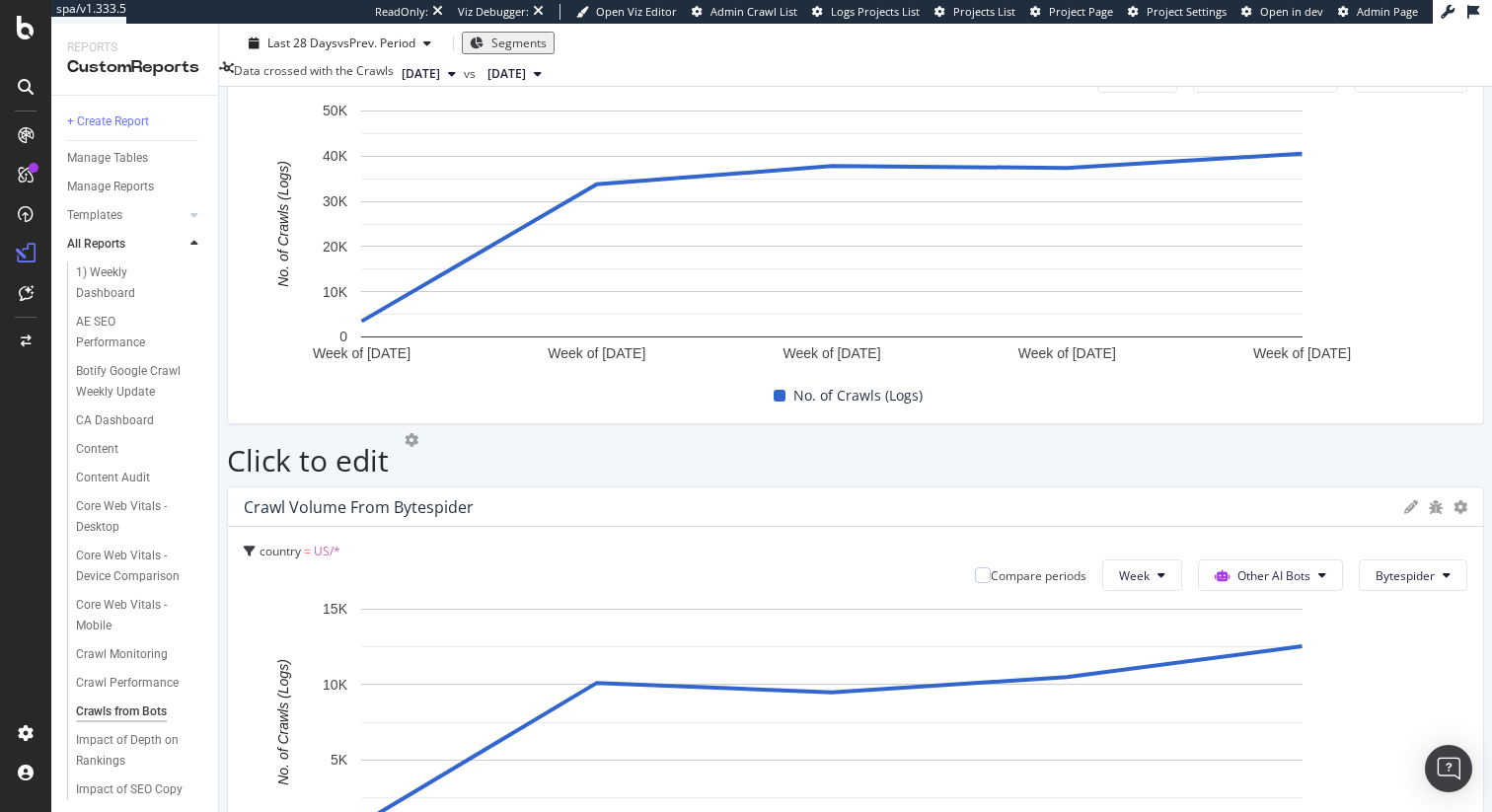 click on "Click to edit" at bounding box center [308, 460] 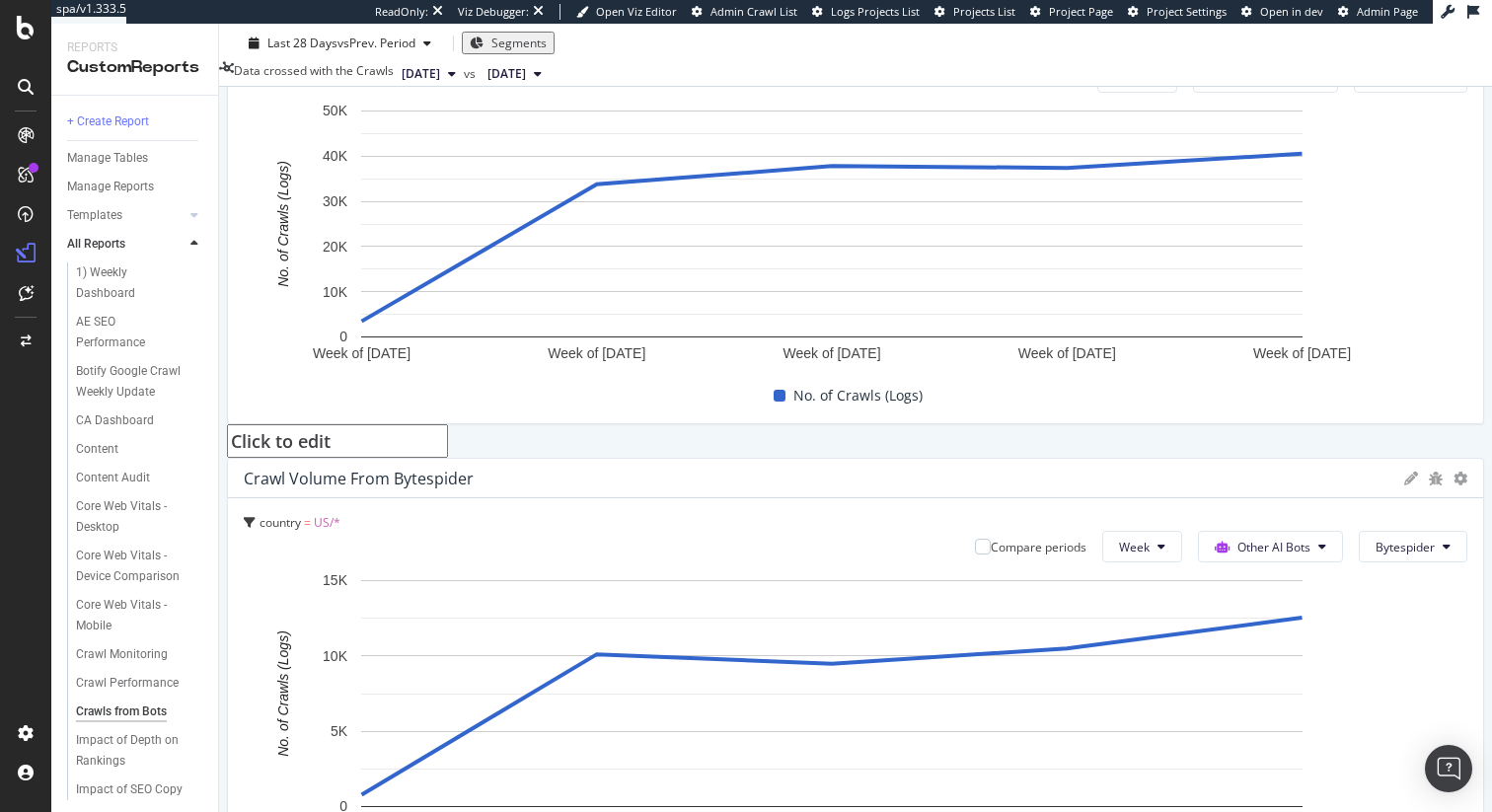 click on "Click to edit" at bounding box center (337, 441) 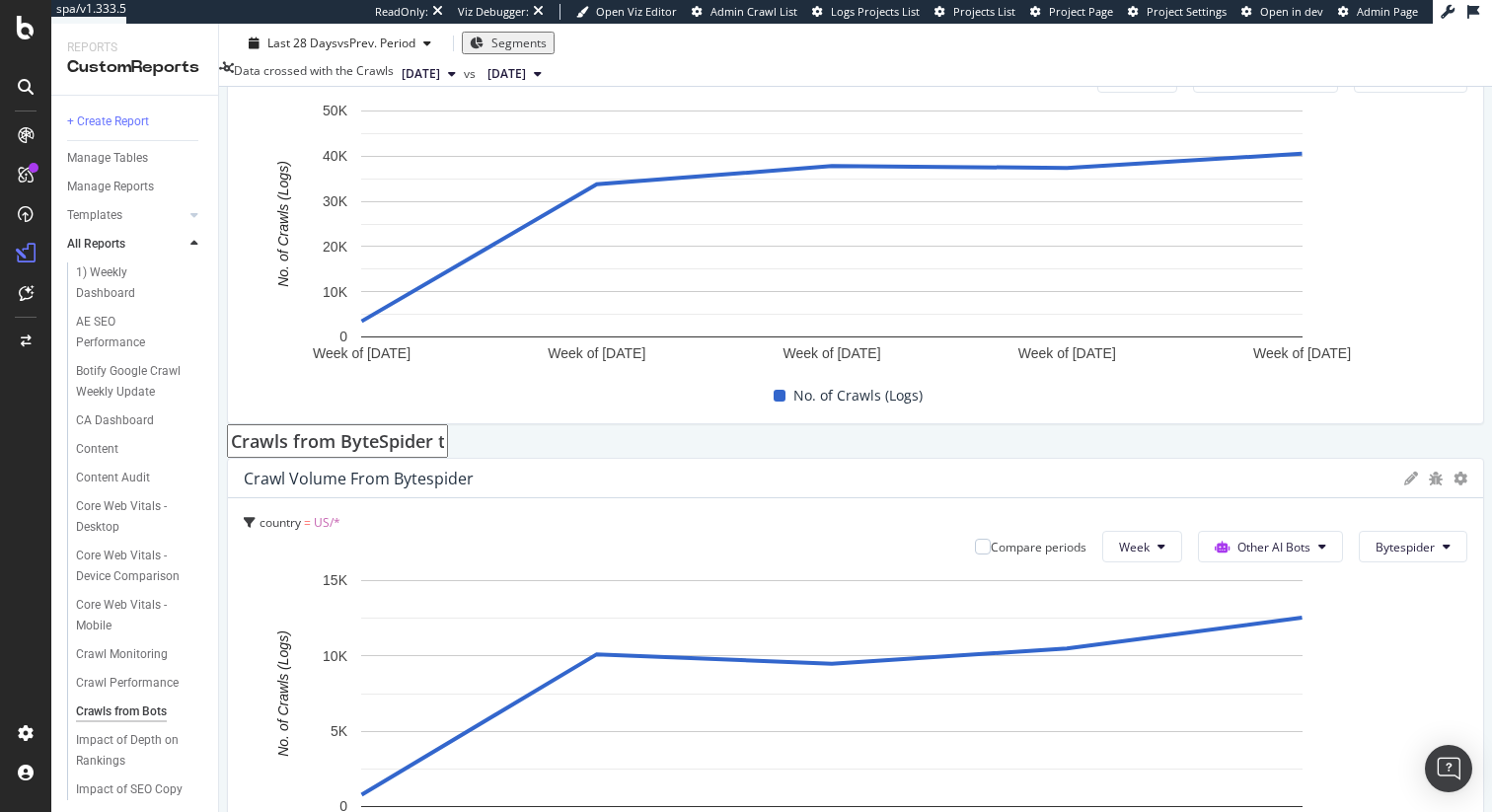 type on "Crawls from ByteSpider to US Pages" 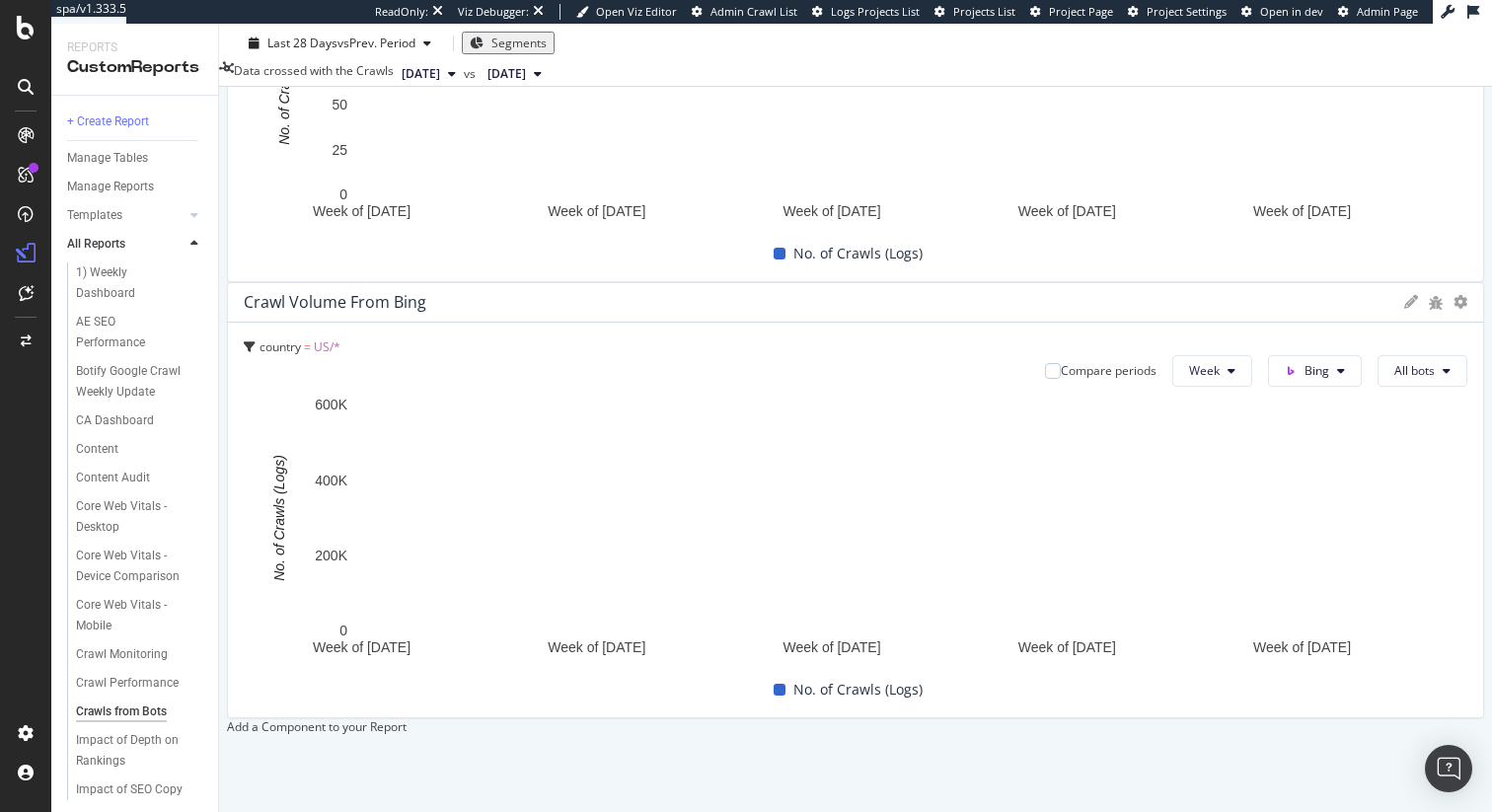 scroll, scrollTop: 3772, scrollLeft: 0, axis: vertical 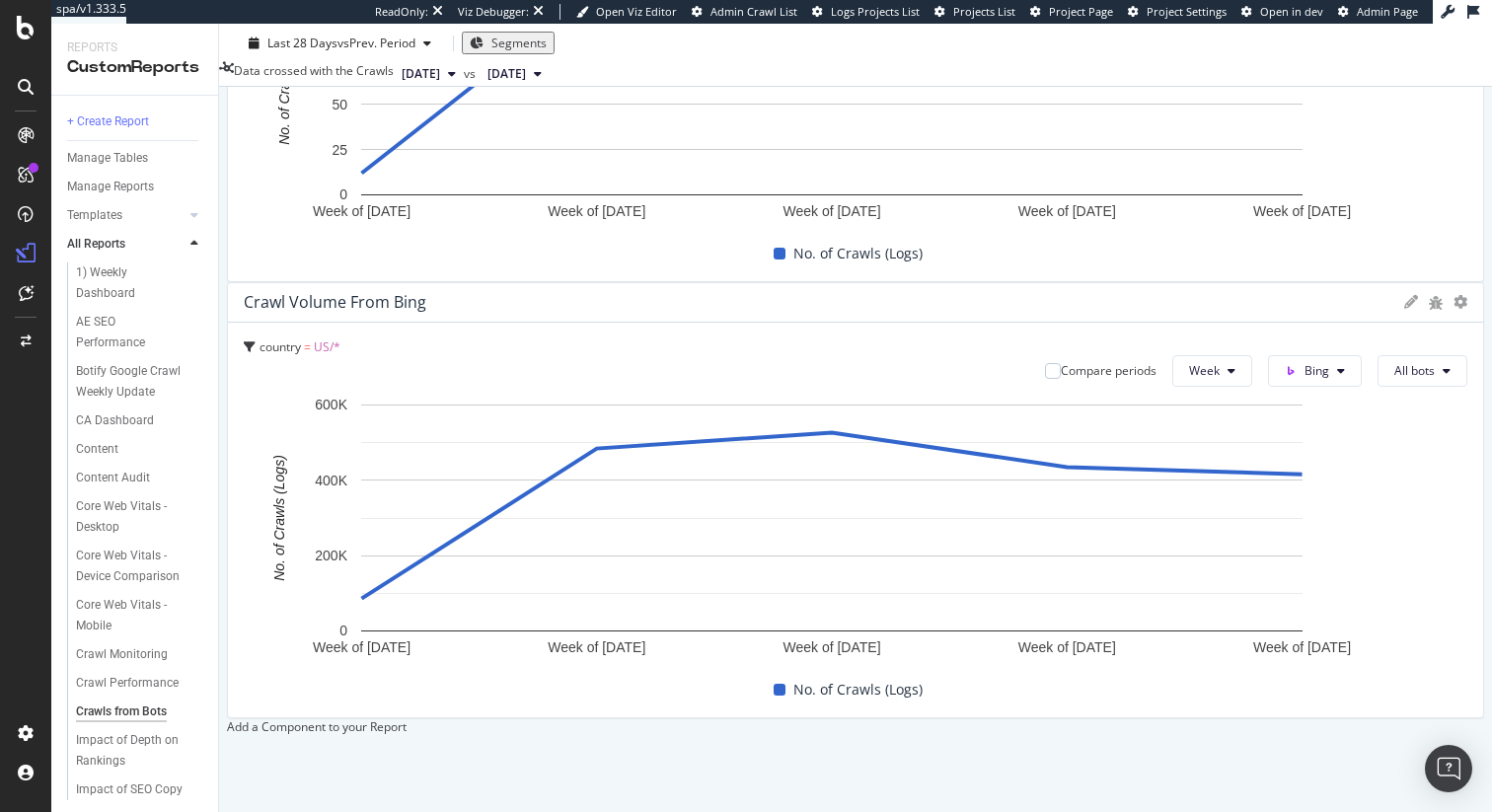 click on "Add a Component to your Report" at bounding box center (856, 726) 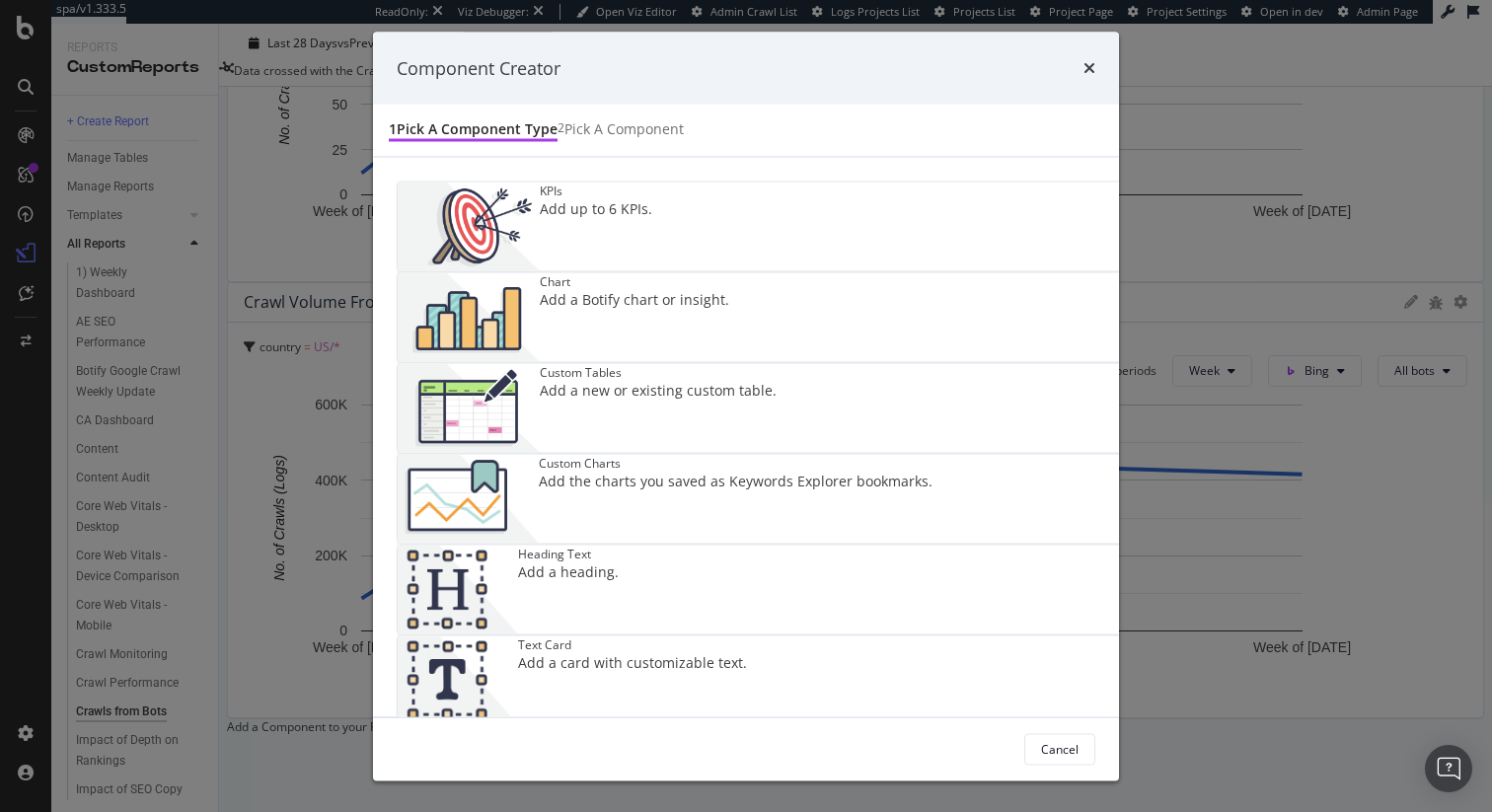 click on "Add a heading." at bounding box center [568, 572] 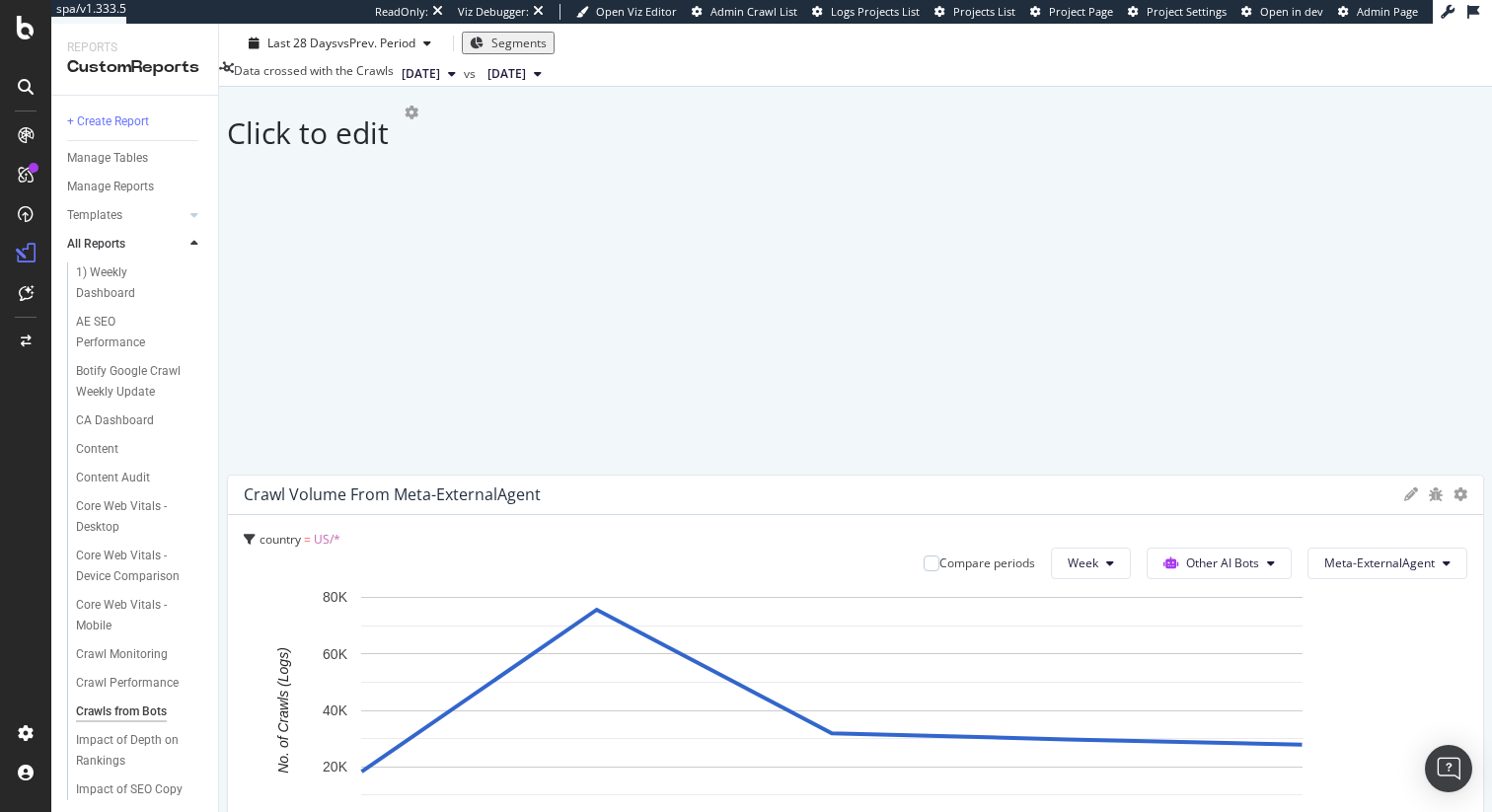 drag, startPoint x: 349, startPoint y: 560, endPoint x: 362, endPoint y: 270, distance: 290.29123 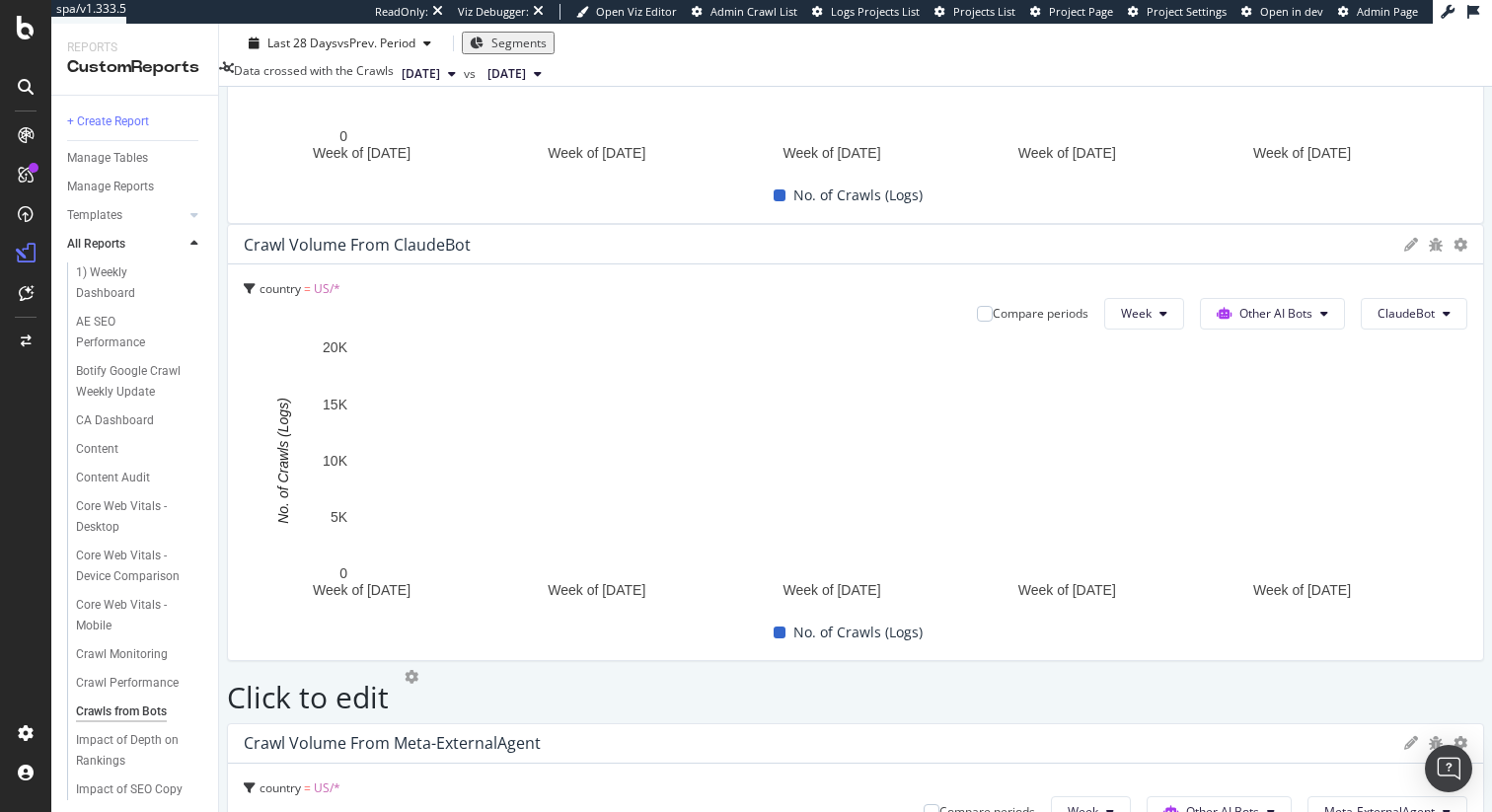 scroll, scrollTop: 1948, scrollLeft: 0, axis: vertical 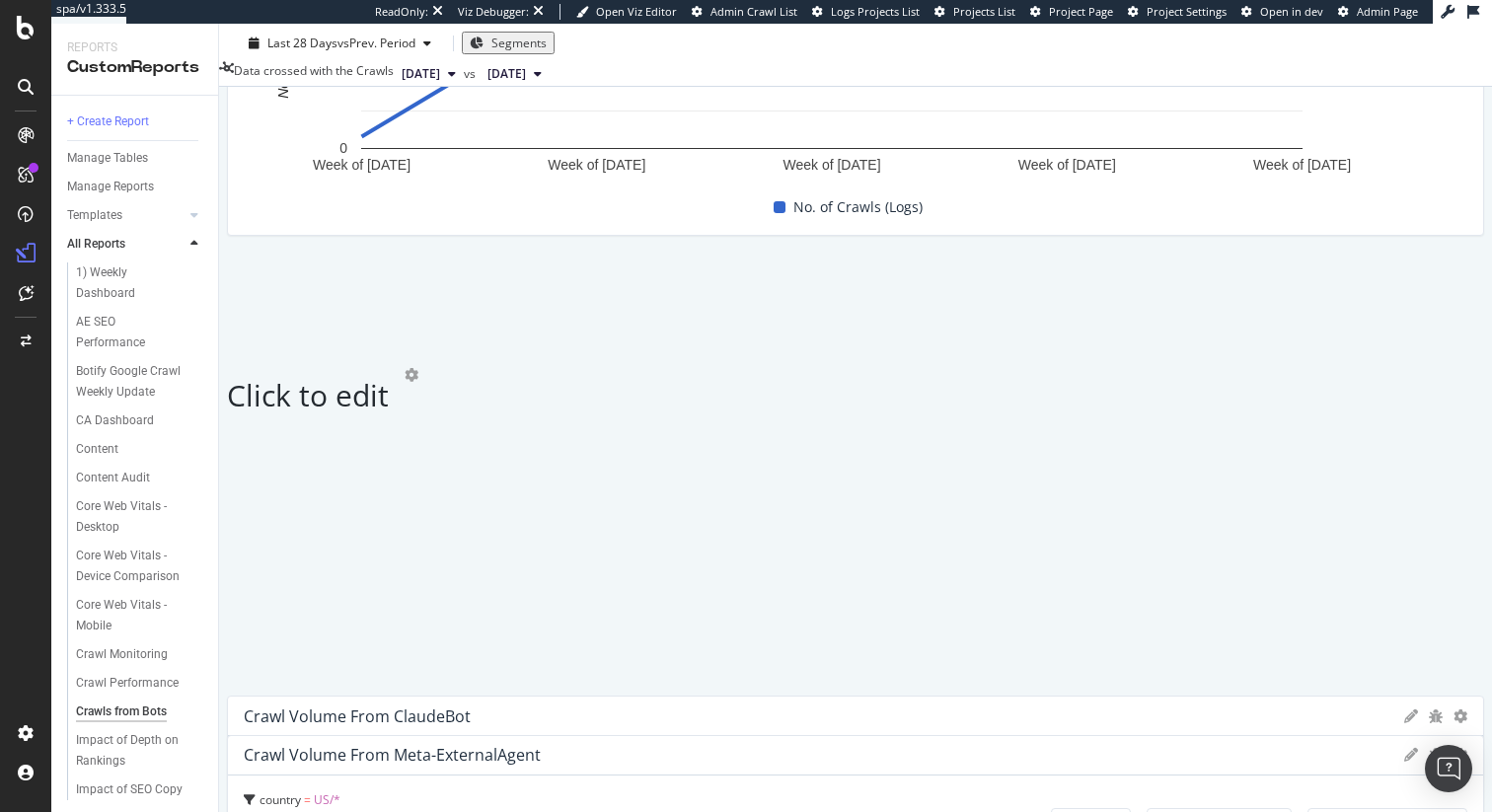 drag, startPoint x: 319, startPoint y: 776, endPoint x: 324, endPoint y: 359, distance: 417.02997 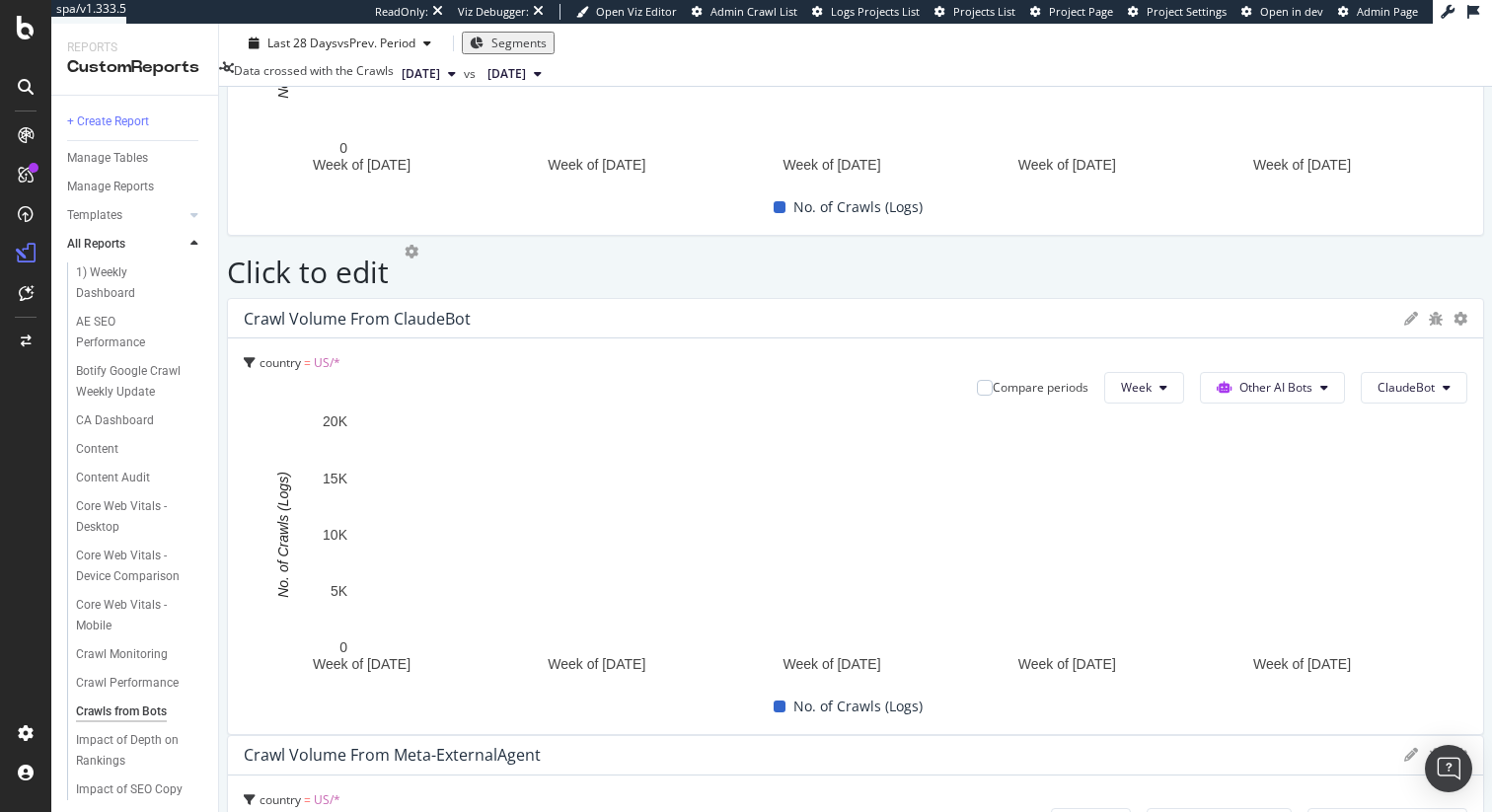 click on "Click to edit" at bounding box center [308, 271] 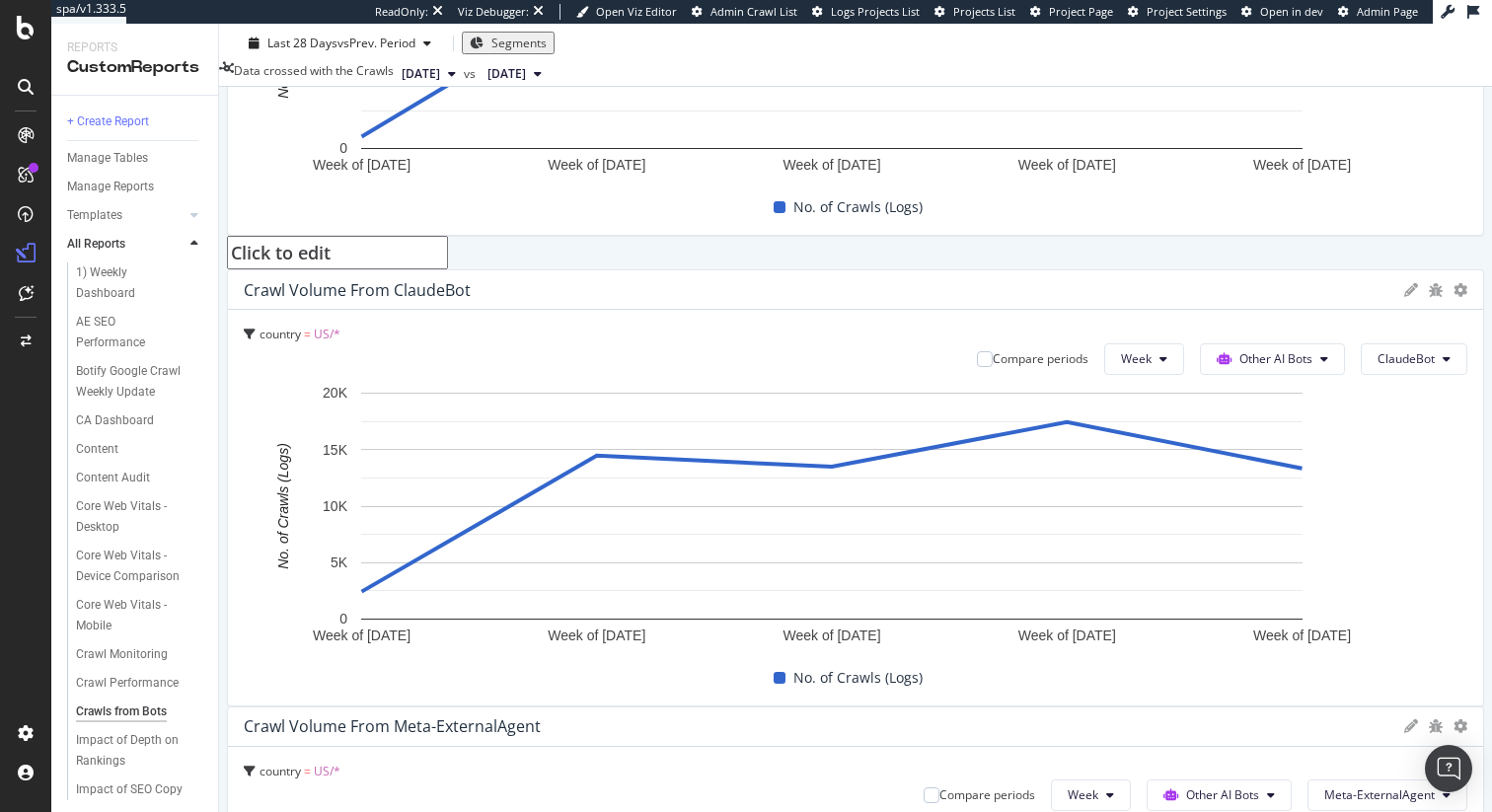 click on "Click to edit" at bounding box center [337, 253] 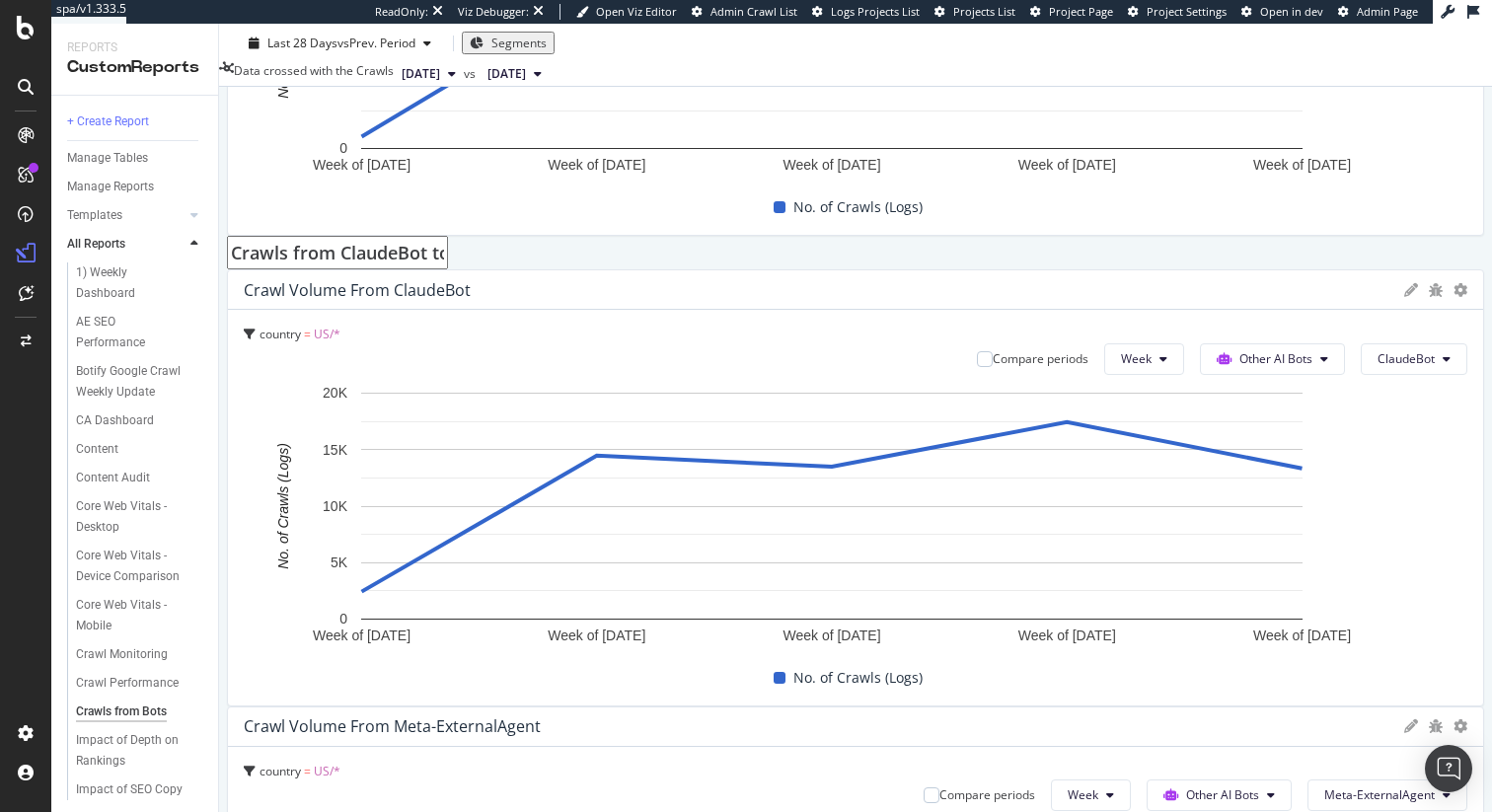 type on "Crawls from ClaudeBot to US Pages" 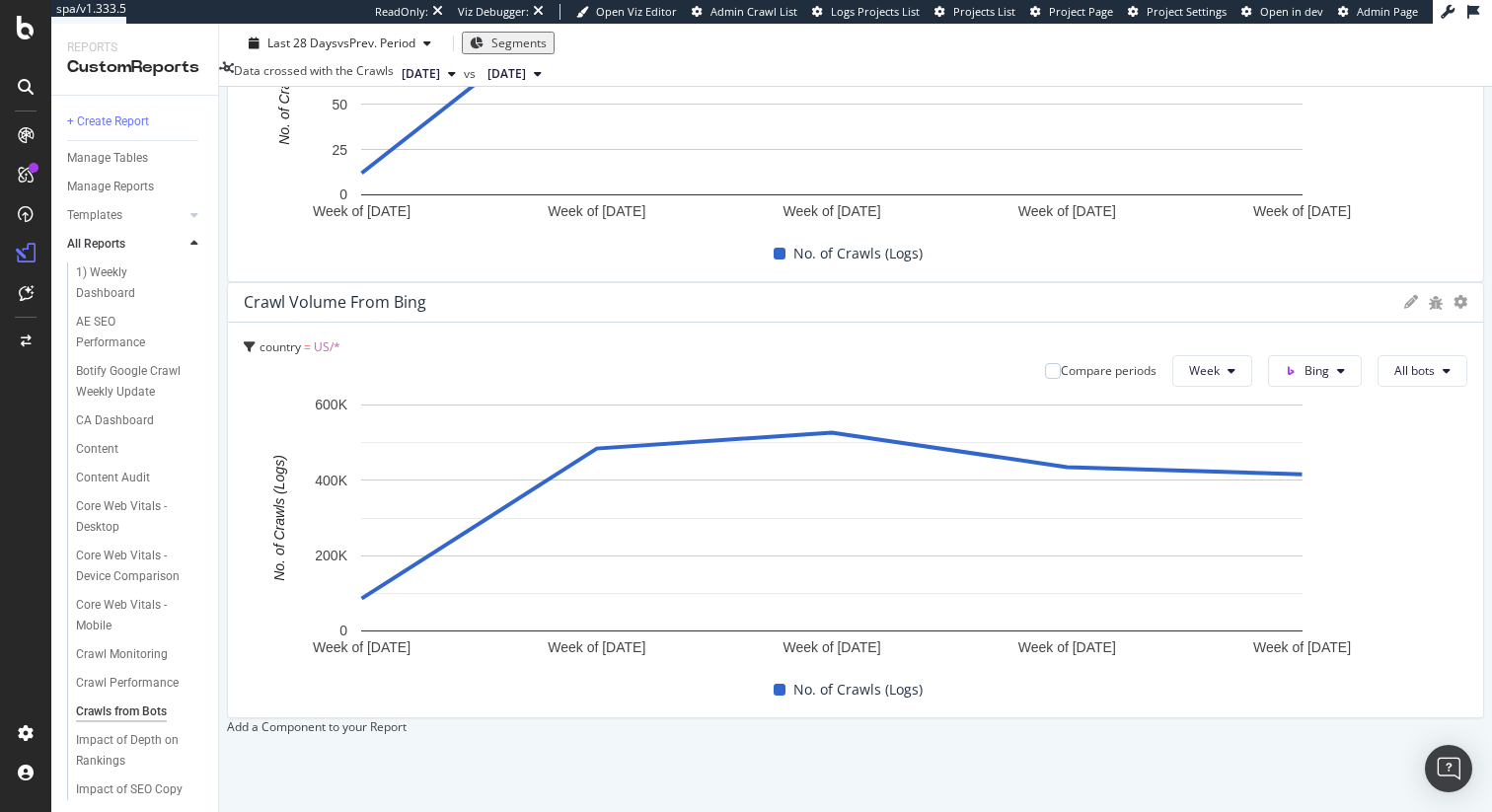 click on "Add a Component to your Report" at bounding box center (856, 726) 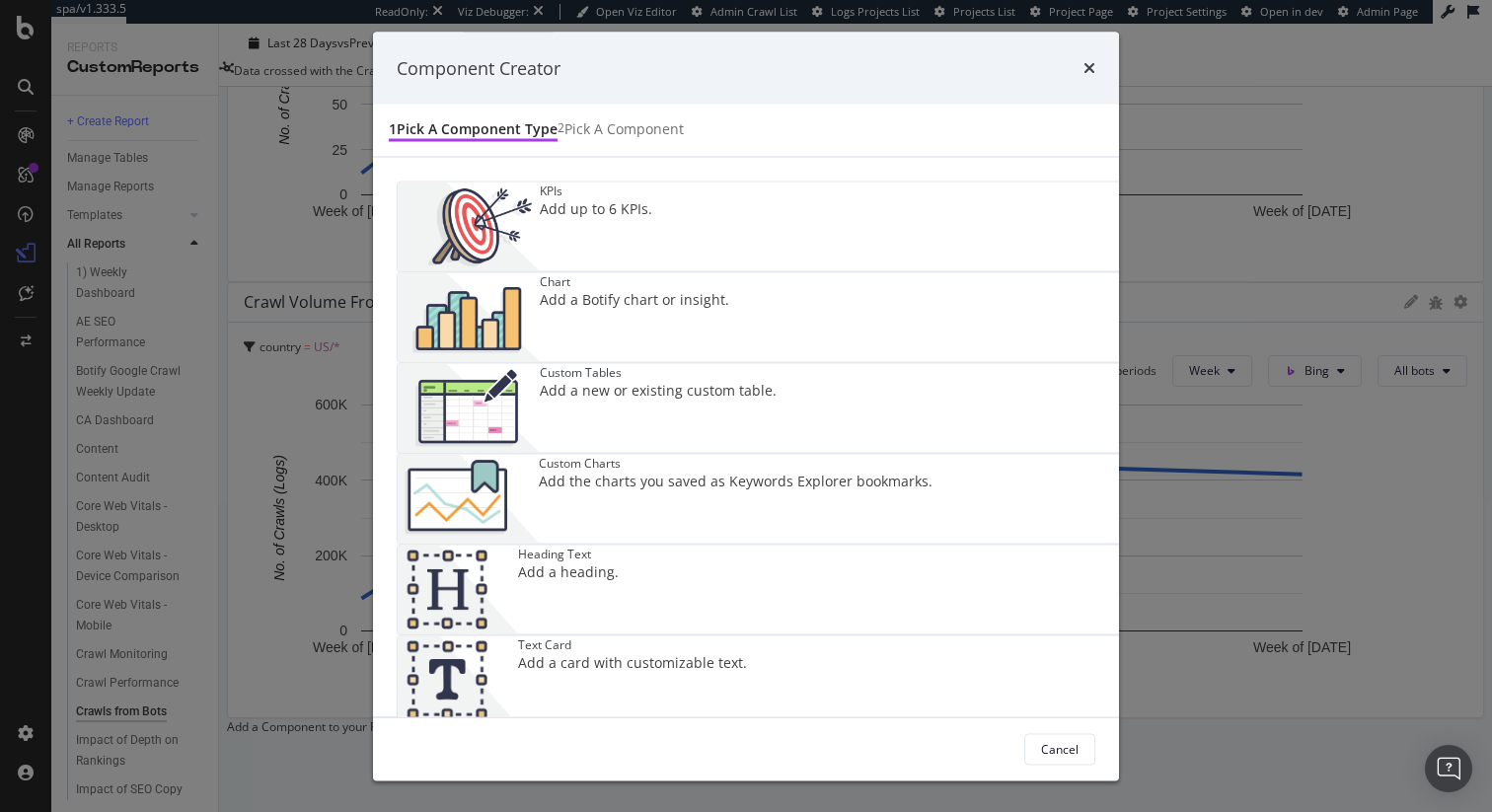 click at bounding box center [458, 590] 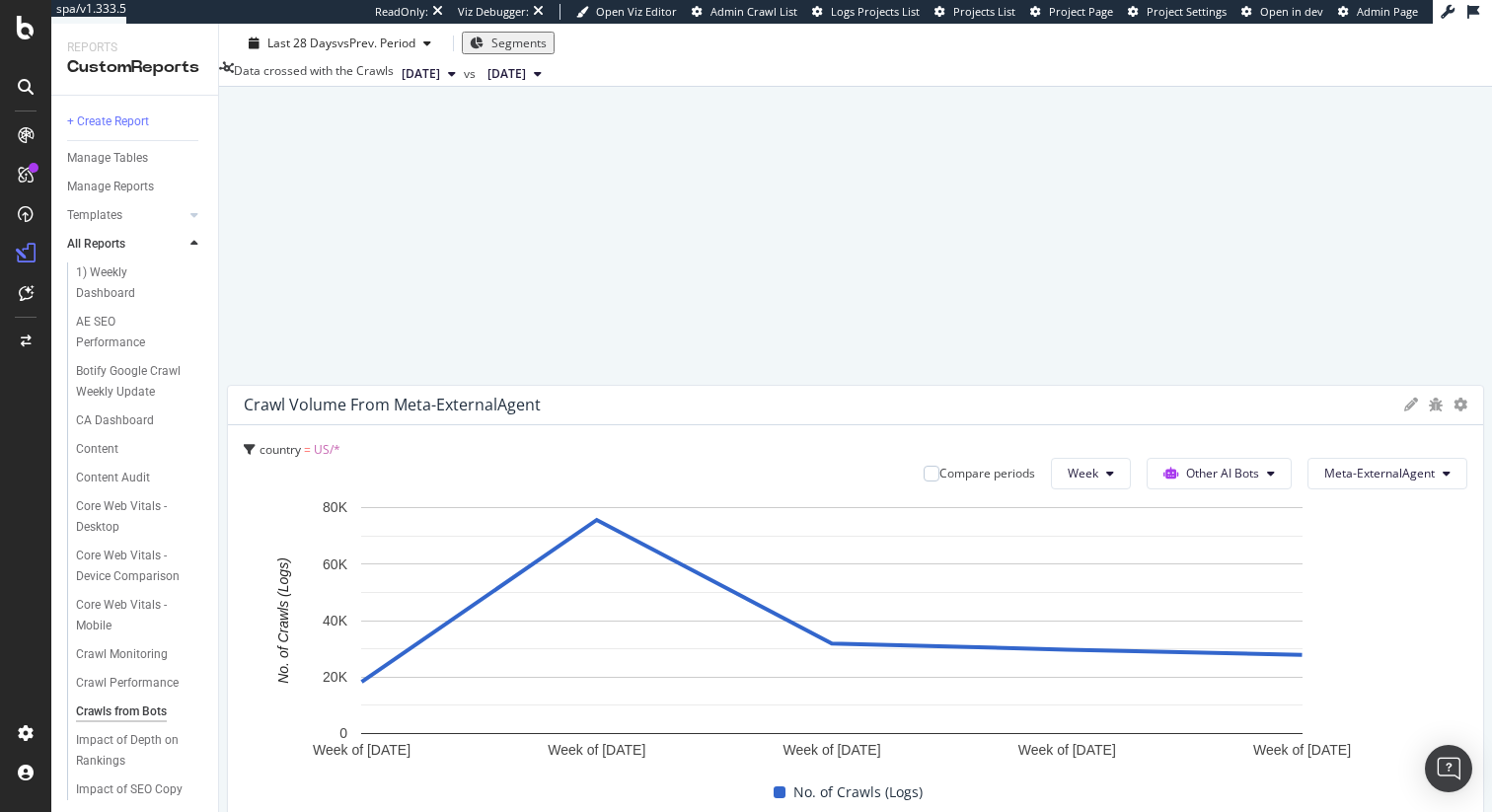 drag, startPoint x: 334, startPoint y: 501, endPoint x: 367, endPoint y: 342, distance: 162.3884 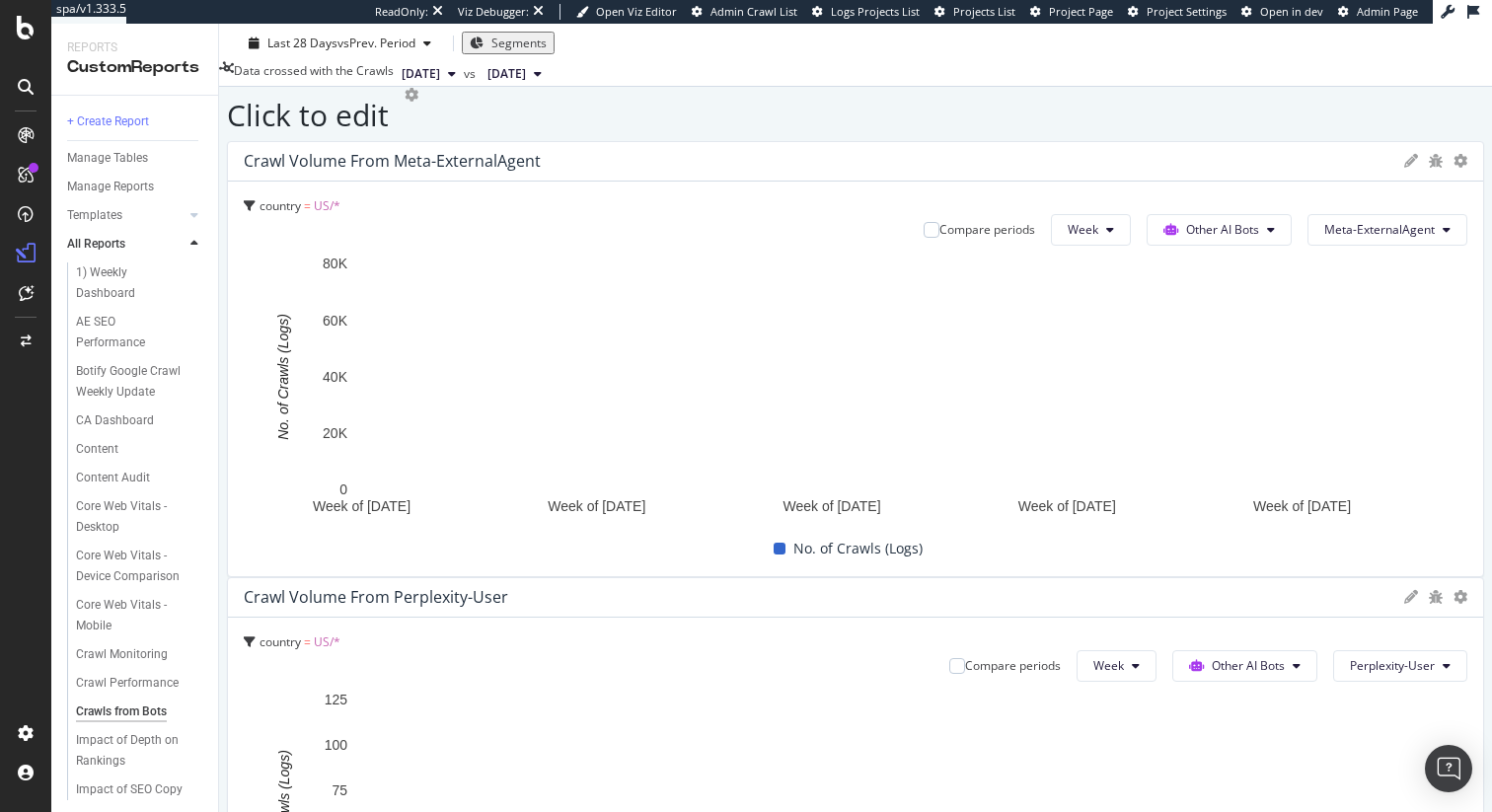 scroll, scrollTop: 2549, scrollLeft: 0, axis: vertical 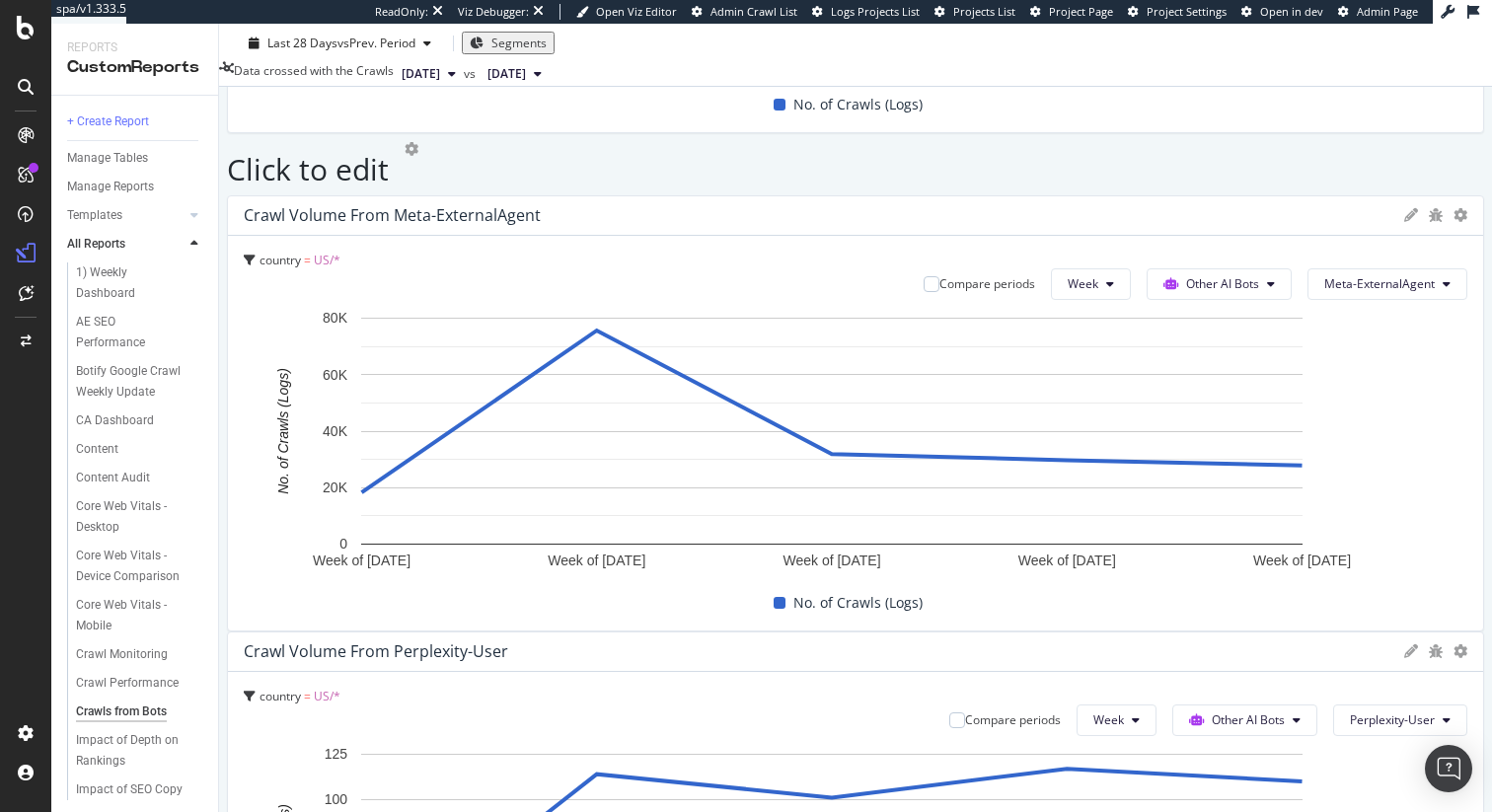 click on "Click to edit" at bounding box center (308, 169) 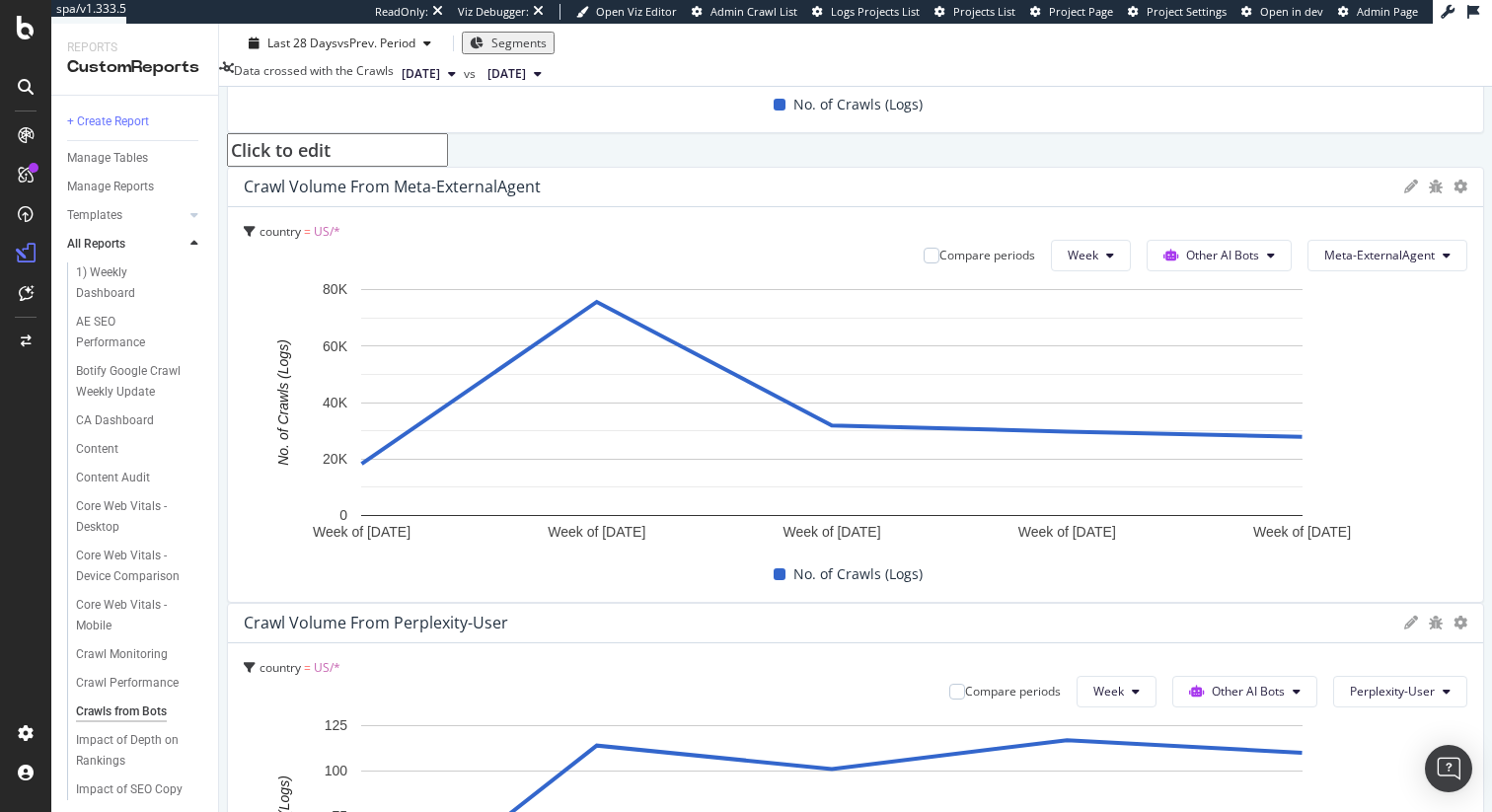 click on "Click to edit" at bounding box center (337, 150) 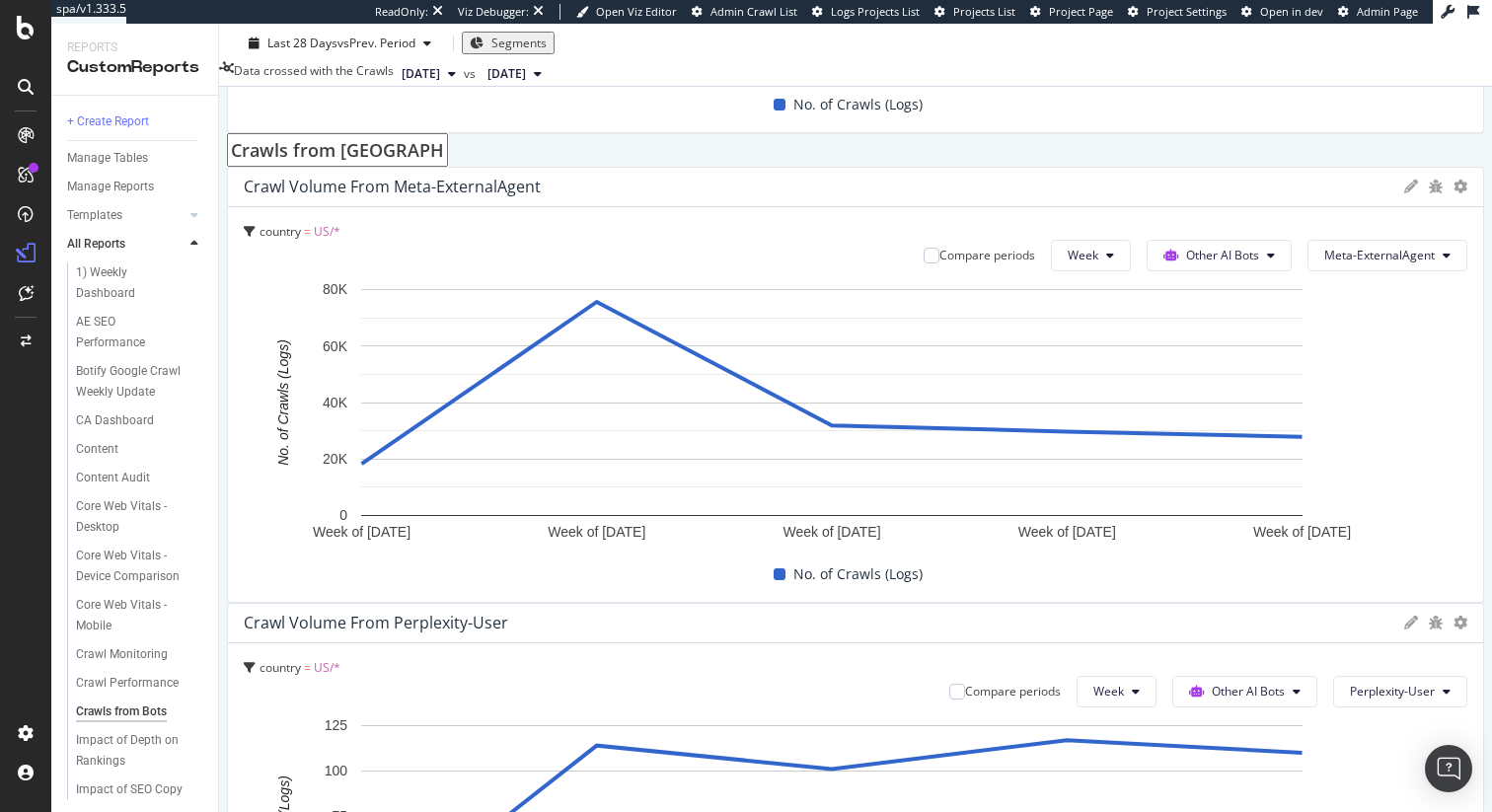 type on "Crawls from Meta to US Pages" 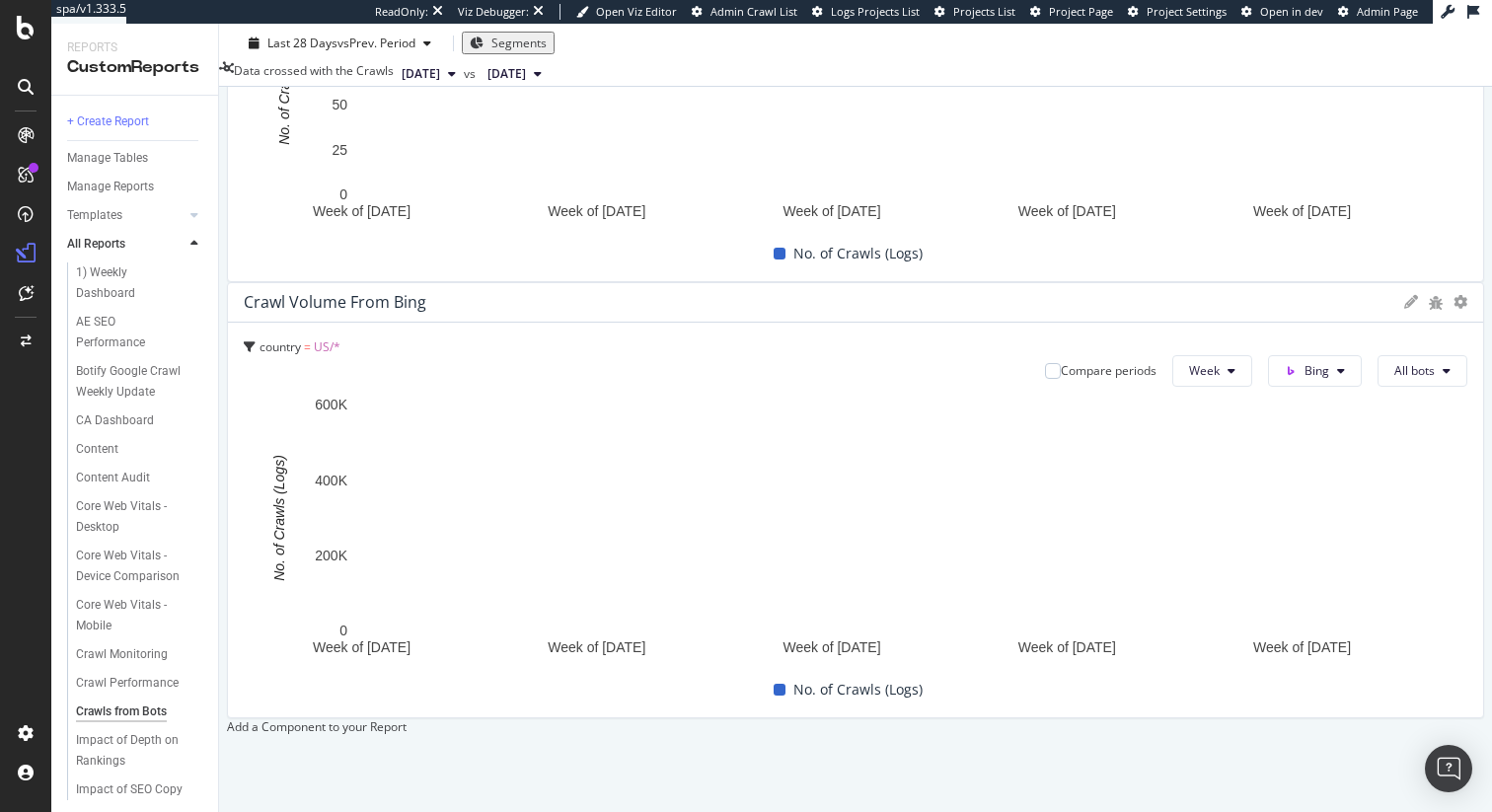 scroll, scrollTop: 3867, scrollLeft: 0, axis: vertical 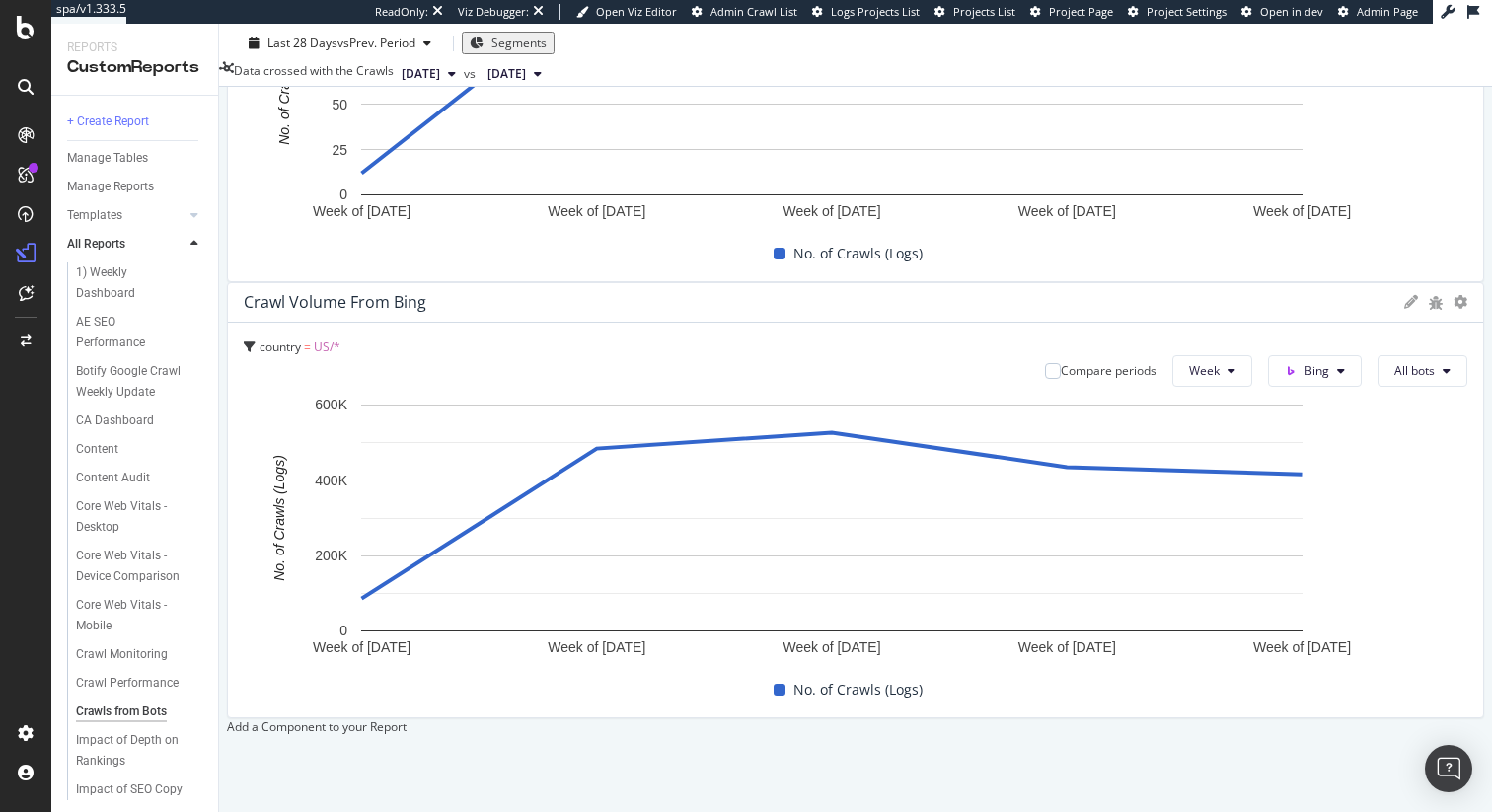 click on "Add a Component to your Report" at bounding box center [856, 726] 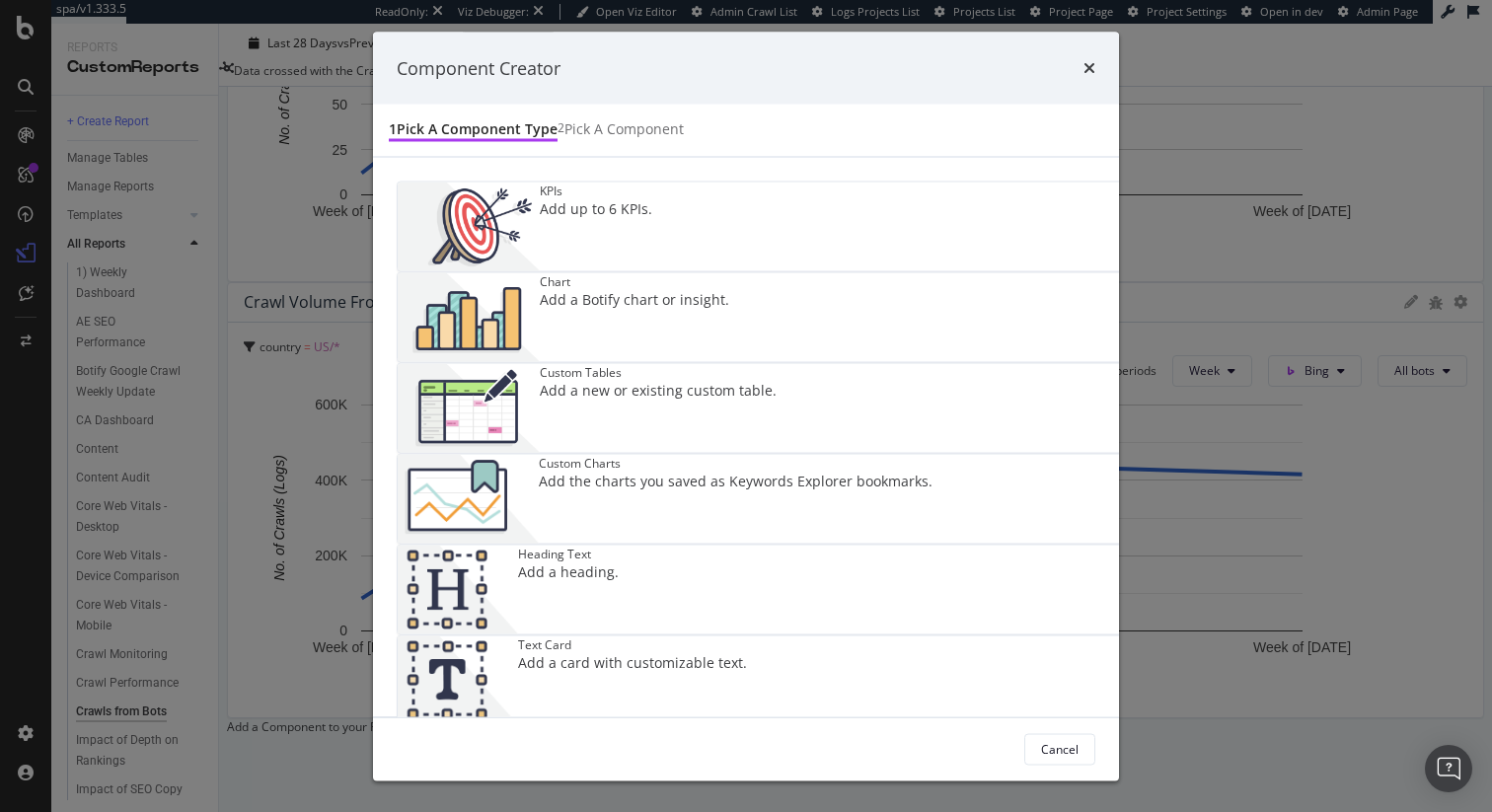 click on "Add a heading." at bounding box center (568, 572) 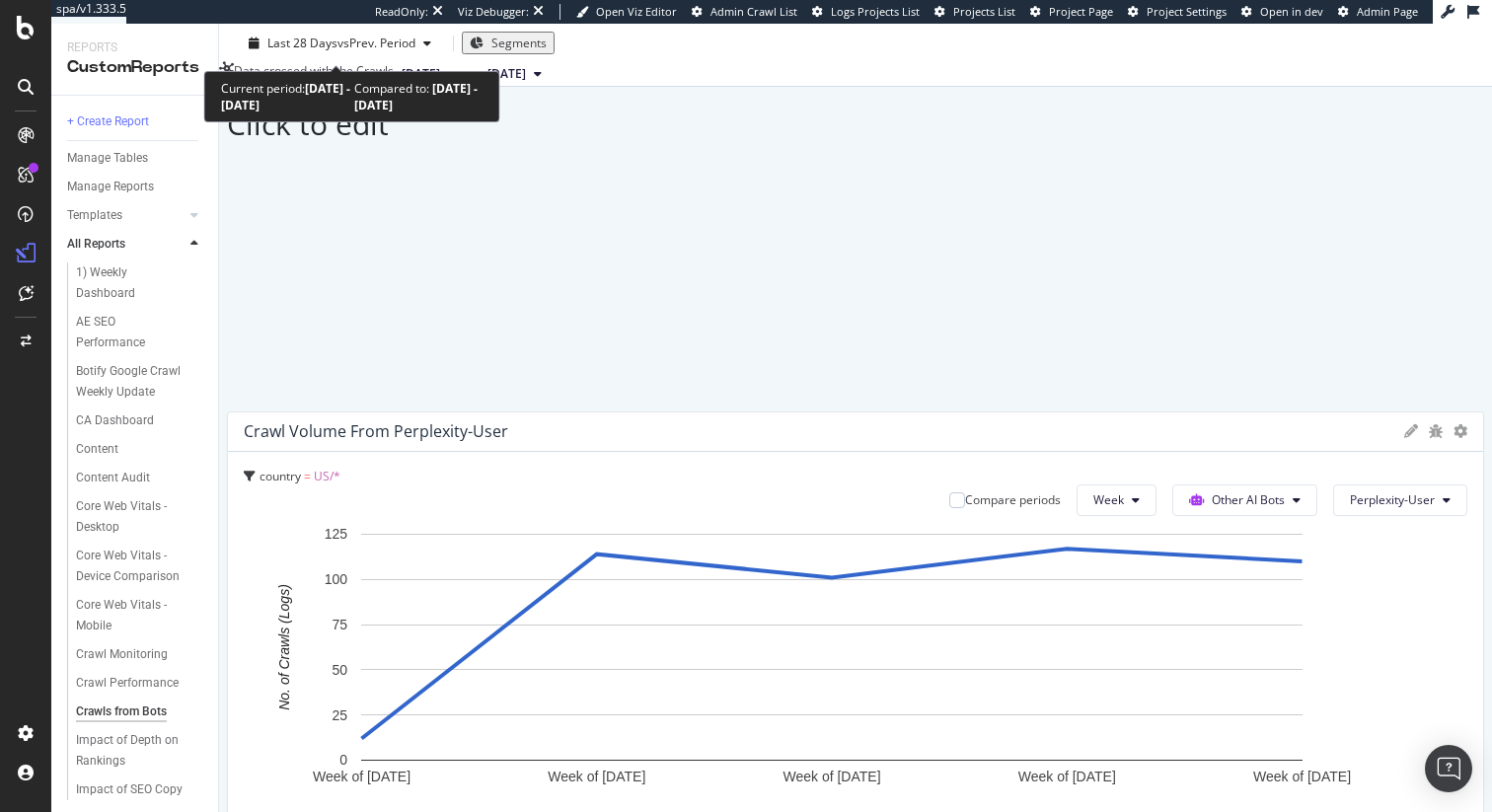 scroll, scrollTop: 3174, scrollLeft: 0, axis: vertical 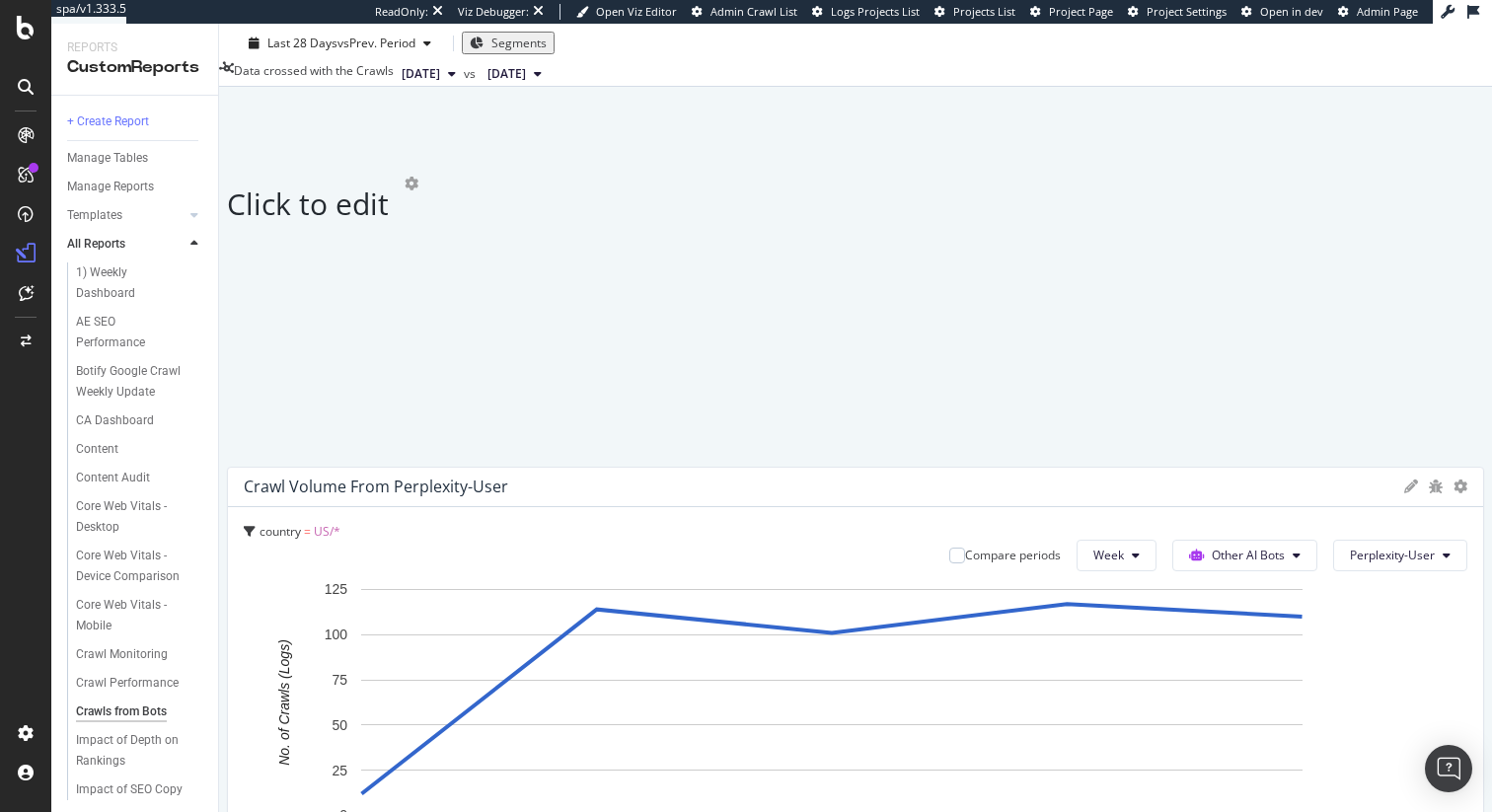 drag, startPoint x: 322, startPoint y: 324, endPoint x: 339, endPoint y: 320, distance: 17.464249 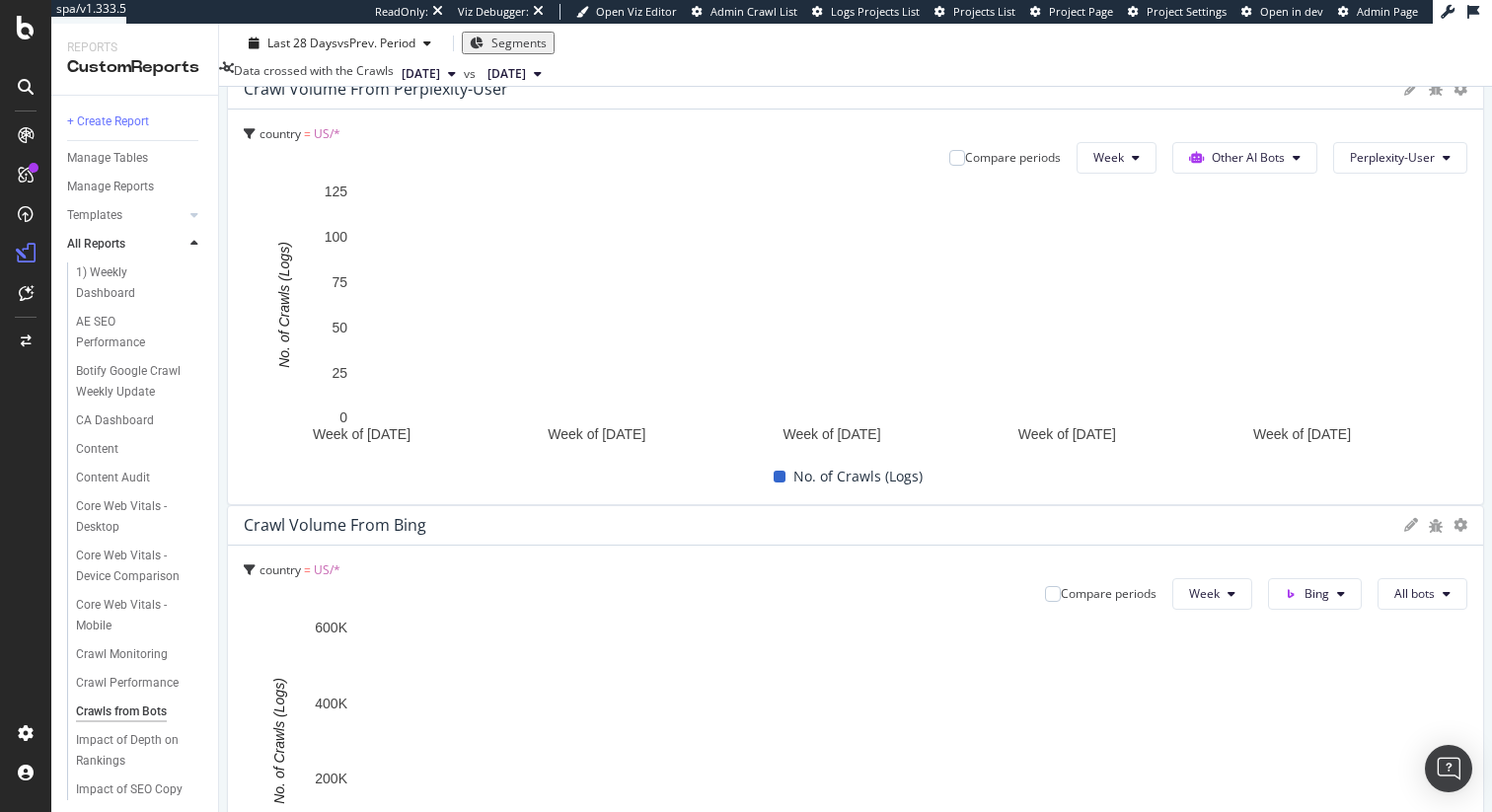click on "Crawls from Google to US Pages Crawl Volume from Google country   =     US/* Compare periods Week Google All bots Week of 16 Jun. 2025 Week of 23 Jun. 2025 Week of 30 Jun. 2025 Week of 7 Jul. 2025 Week of 14 Jul. 2025 0 500K 1M 1.5M 2M 2.5M No. of Crawls (Logs) Date No. of Crawls (Logs) Week of 16 Jun. 2025 308,544 Week of 23 Jun. 2025 2,309,612 Week of 30 Jun. 2025 1,860,433 Week of 7 Jul. 2025 2,204,818 Week of 14 Jul. 2025 1,653,342 2.5M No. of Crawls (Logs) Crawls from OpenAI to US Pages Crawl Volume from OpenAI country   =     US/* Compare periods Week OpenAI All bots Week of 16 Jun. 2025 Week of 23 Jun. 2025 Week of 30 Jun. 2025 Week of 7 Jul. 2025 Week of 14 Jul. 2025 0 100K 200K 300K 400K No. of Crawls (Logs) Date No. of Crawls (Logs) Week of 16 Jun. 2025 48,808 Week of 23 Jun. 2025 349,024 Week of 30 Jun. 2025 294,333 Week of 7 Jul. 2025 310,991 Week of 14 Jul. 2025 262,906 400K No. of Crawls (Logs) Crawls from AmazonBot to US Pages Crawl Volume from AmazonBot country   =     US/* Compare periods 0" at bounding box center (856, -1014) 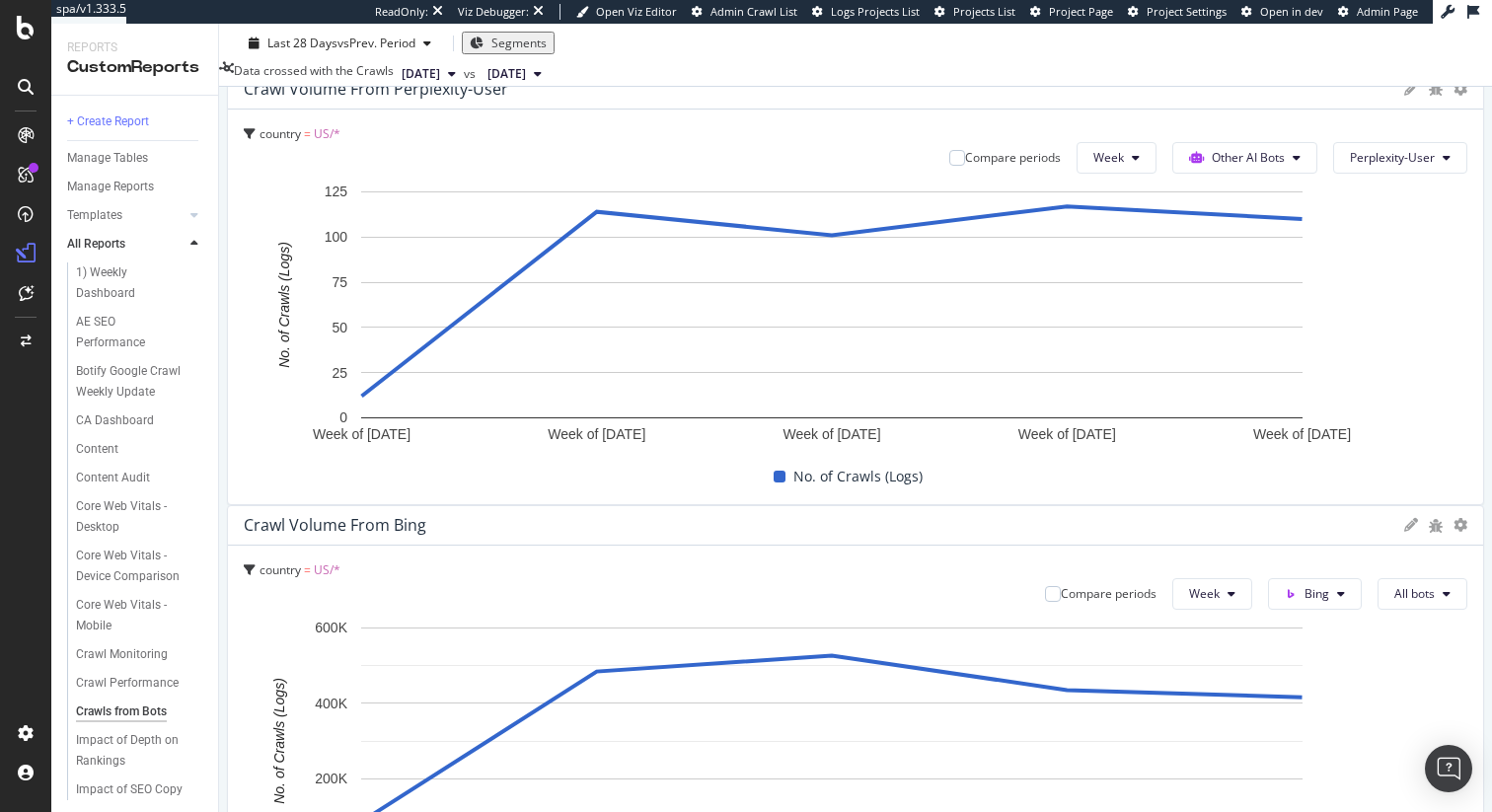 click on "Crawls from Google to US Pages Crawl Volume from Google country   =     US/* Compare periods Week Google All bots Week of 16 Jun. 2025 Week of 23 Jun. 2025 Week of 30 Jun. 2025 Week of 7 Jul. 2025 Week of 14 Jul. 2025 0 500K 1M 1.5M 2M 2.5M No. of Crawls (Logs) Date No. of Crawls (Logs) Week of 16 Jun. 2025 308,544 Week of 23 Jun. 2025 2,309,612 Week of 30 Jun. 2025 1,860,433 Week of 7 Jul. 2025 2,204,818 Week of 14 Jul. 2025 1,653,342 2.5M No. of Crawls (Logs) Crawls from OpenAI to US Pages Crawl Volume from OpenAI country   =     US/* Compare periods Week OpenAI All bots Week of 16 Jun. 2025 Week of 23 Jun. 2025 Week of 30 Jun. 2025 Week of 7 Jul. 2025 Week of 14 Jul. 2025 0 100K 200K 300K 400K No. of Crawls (Logs) Date No. of Crawls (Logs) Week of 16 Jun. 2025 48,808 Week of 23 Jun. 2025 349,024 Week of 30 Jun. 2025 294,333 Week of 7 Jul. 2025 310,991 Week of 14 Jul. 2025 262,906 400K No. of Crawls (Logs) Crawls from AmazonBot to US Pages Crawl Volume from AmazonBot country   =     US/* Compare periods 0" at bounding box center [856, -1014] 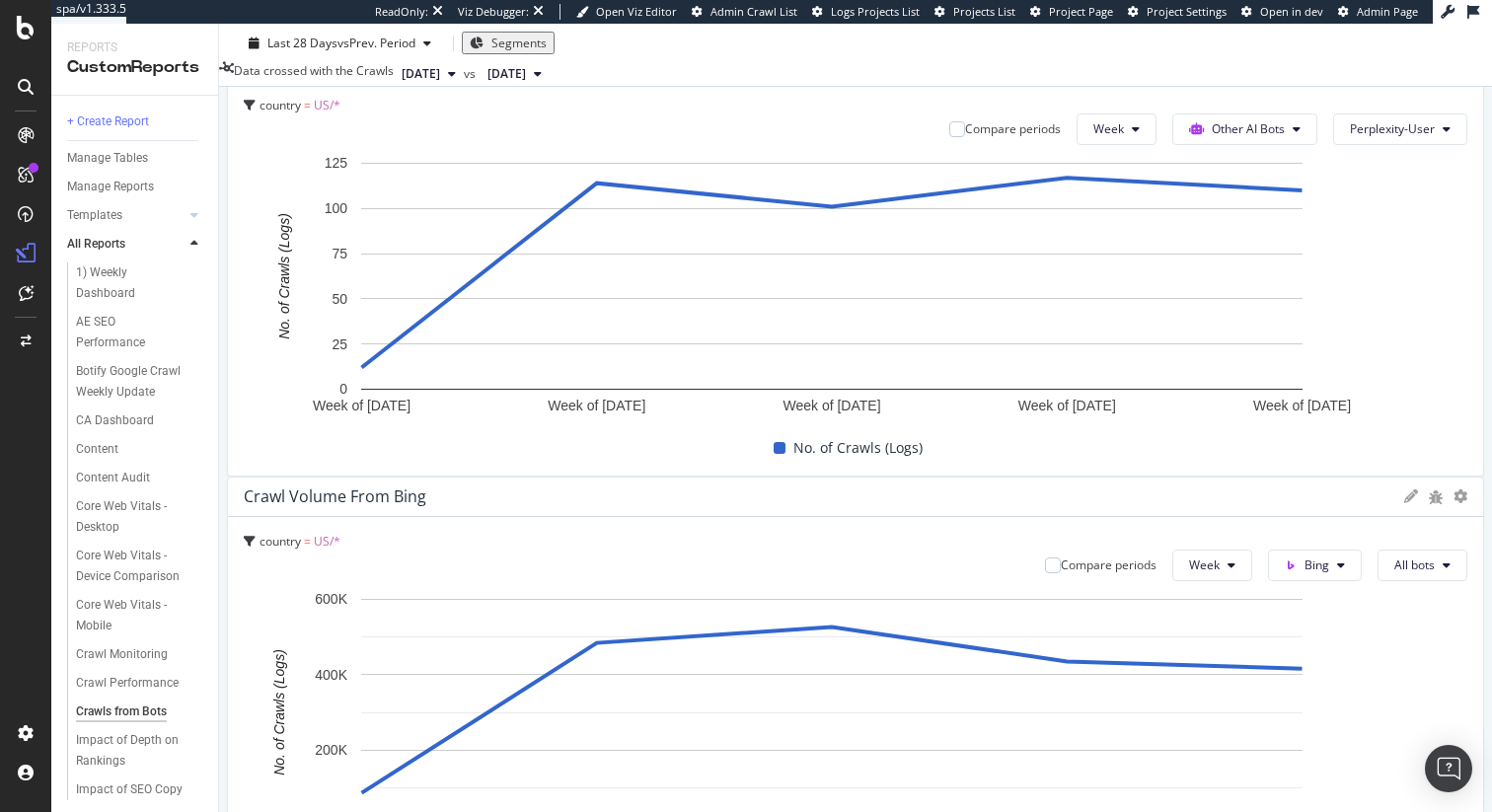 click on "Click to edit" at bounding box center (337, 24) 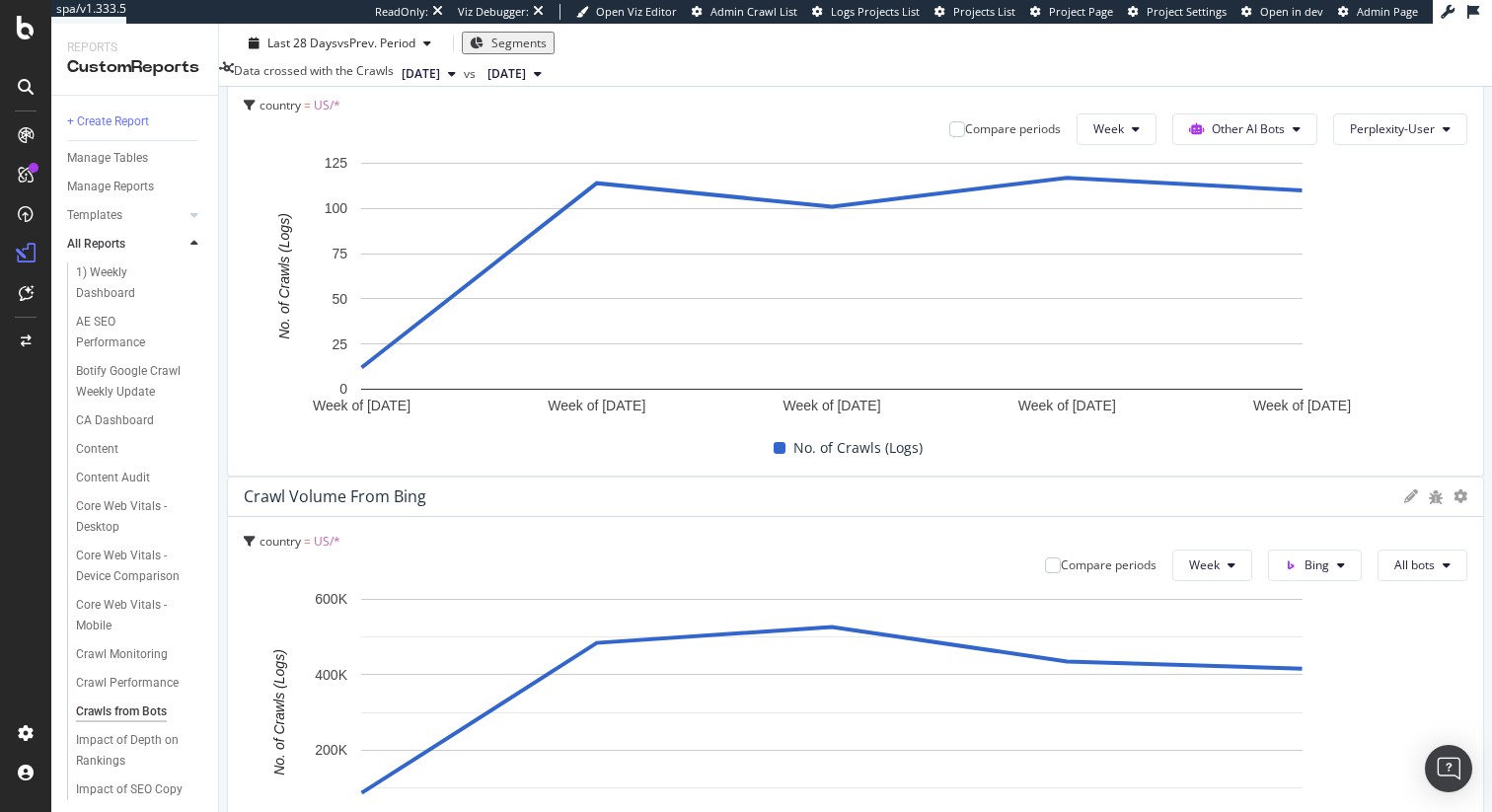 type on "Crawls from Perplexity-User to US Pages" 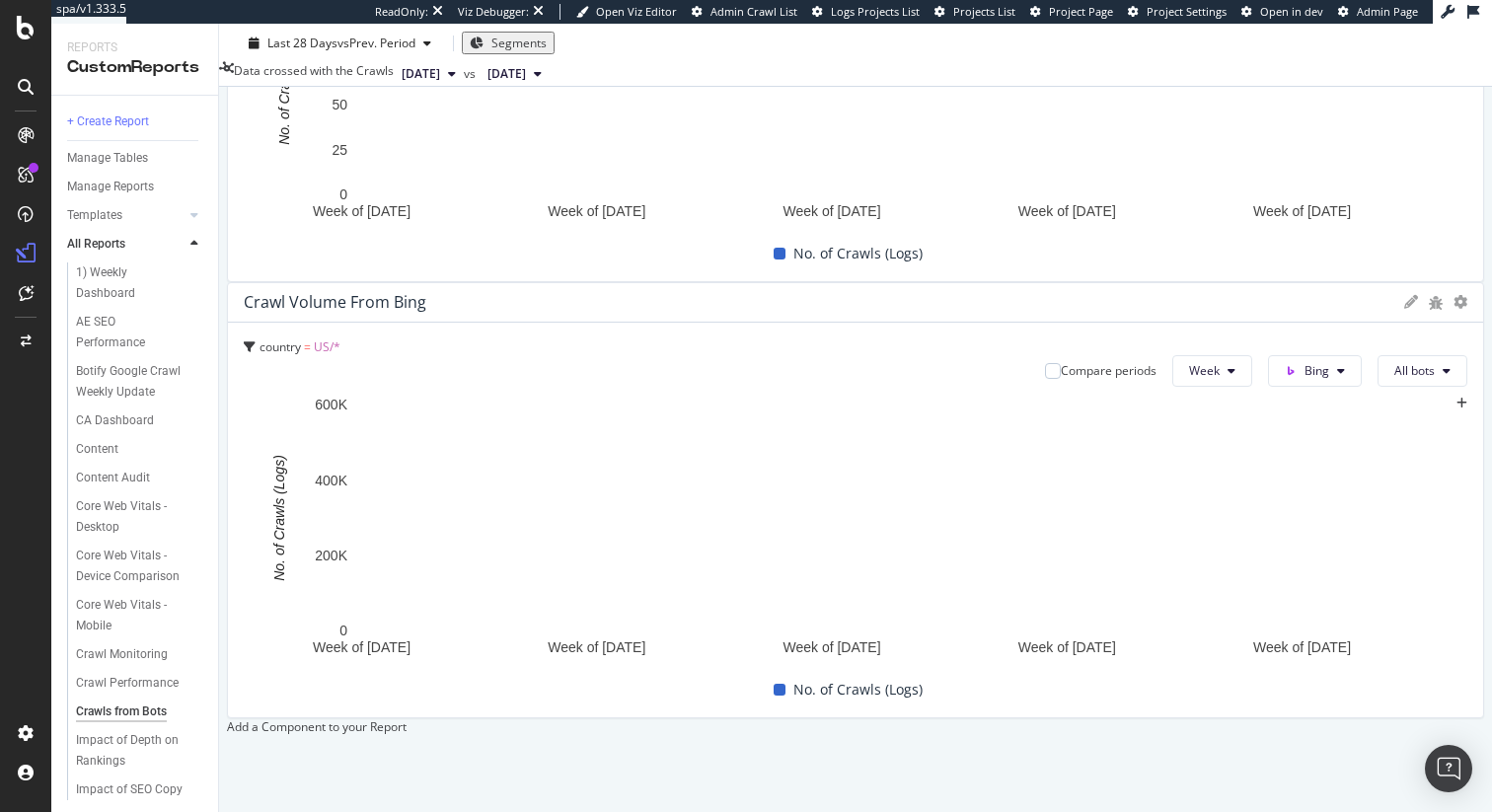scroll, scrollTop: 3914, scrollLeft: 0, axis: vertical 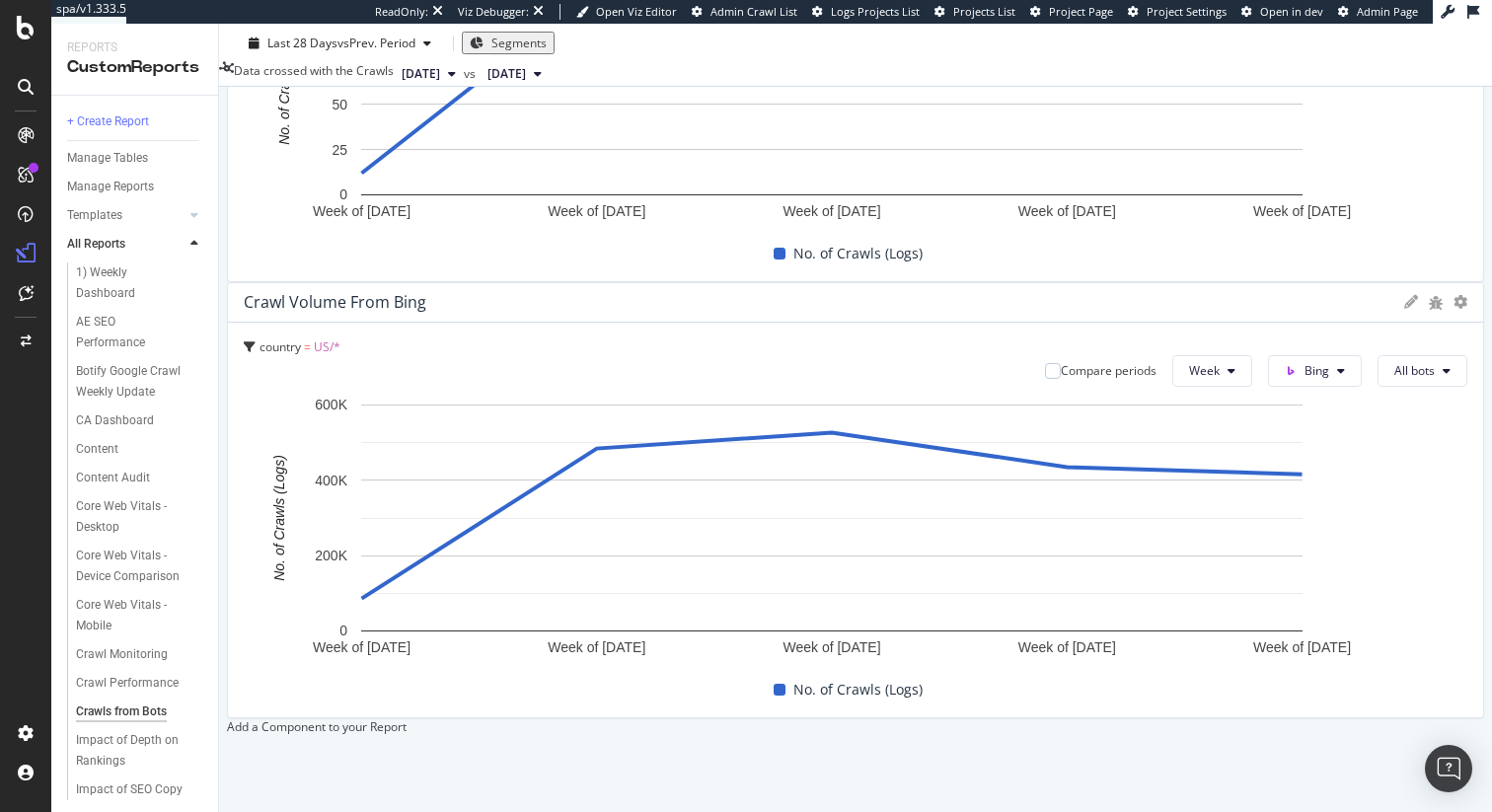 click on "Add a Component to your Report" at bounding box center (856, 726) 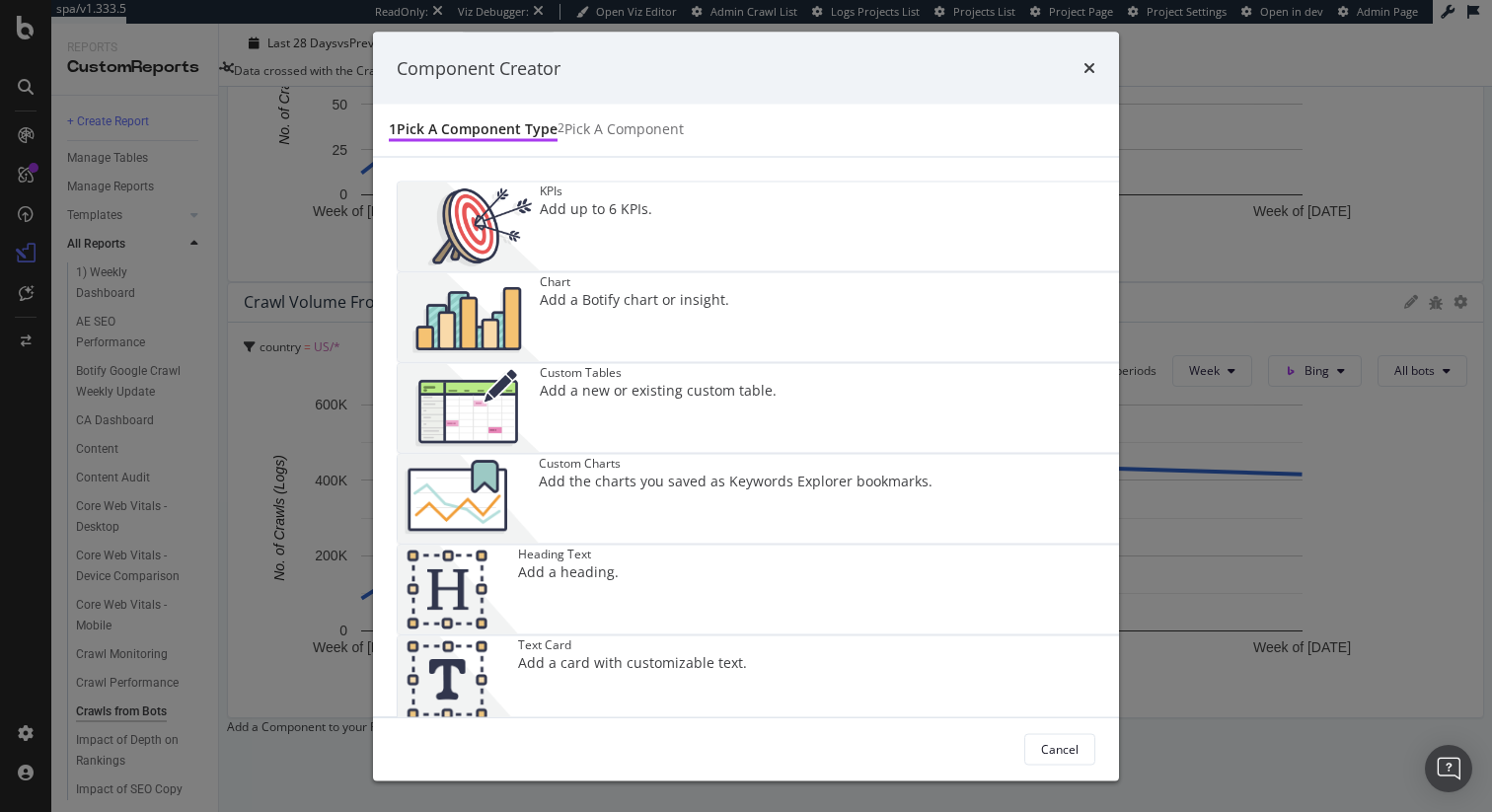 click at bounding box center [458, 590] 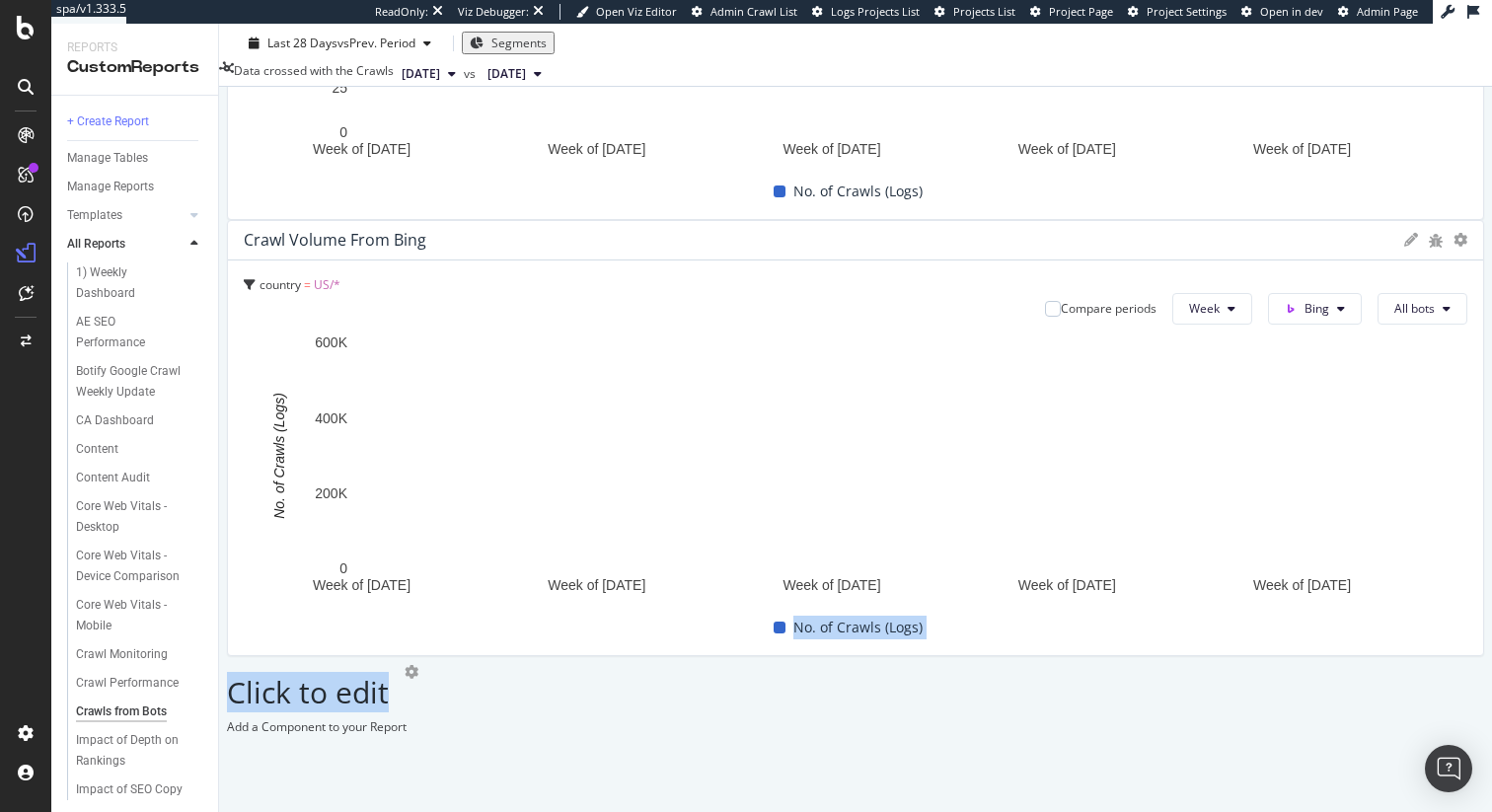 drag, startPoint x: 314, startPoint y: 352, endPoint x: 325, endPoint y: 263, distance: 89.6772 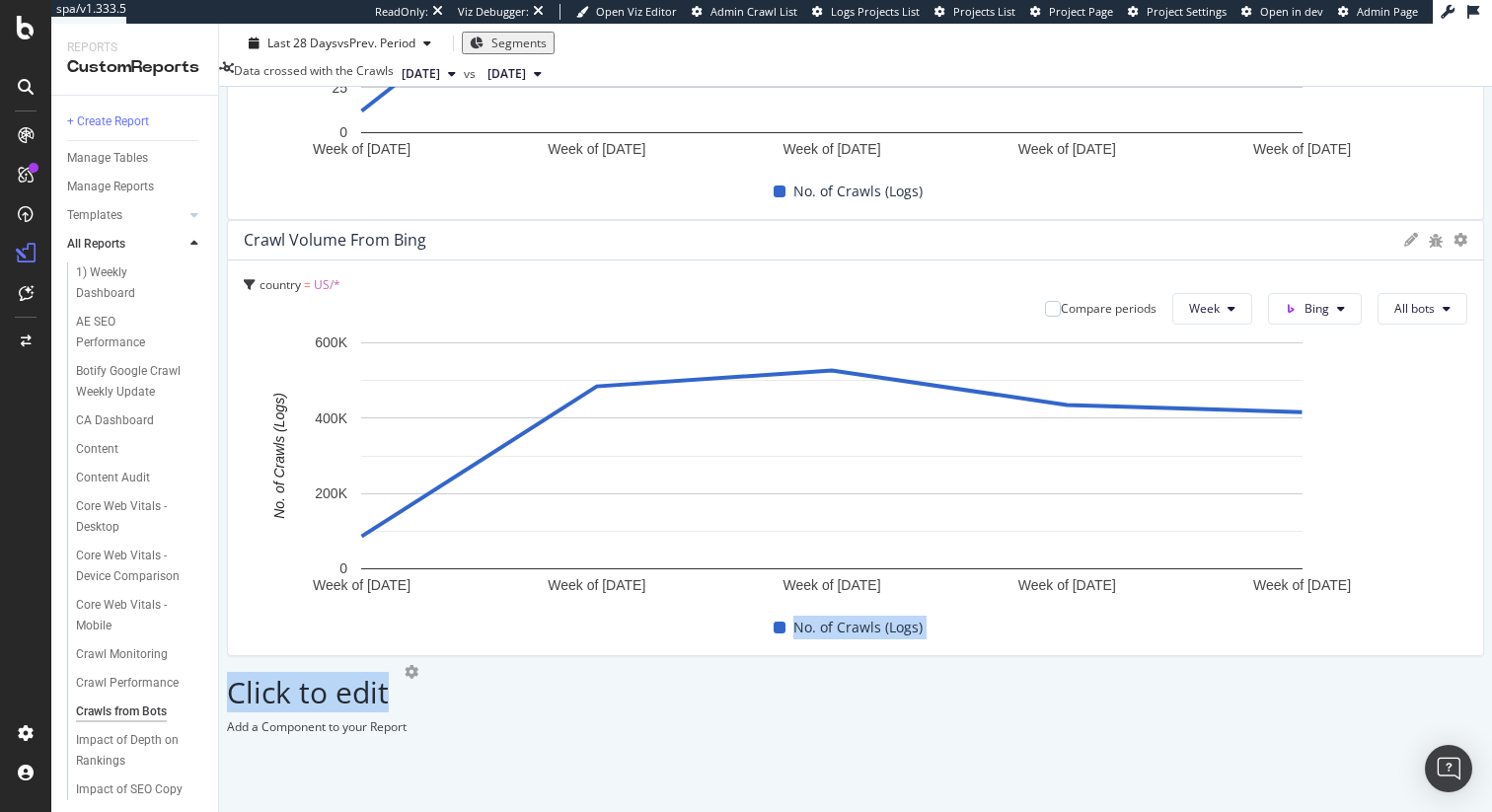 click on "Crawls from Google to US Pages Crawl Volume from Google country   =     US/* Compare periods Week Google All bots Week of 16 Jun. 2025 Week of 23 Jun. 2025 Week of 30 Jun. 2025 Week of 7 Jul. 2025 Week of 14 Jul. 2025 0 500K 1M 1.5M 2M 2.5M No. of Crawls (Logs) Date No. of Crawls (Logs) Week of 16 Jun. 2025 308,544 Week of 23 Jun. 2025 2,309,612 Week of 30 Jun. 2025 1,860,433 Week of 7 Jul. 2025 2,204,818 Week of 14 Jul. 2025 1,653,342 2.5M No. of Crawls (Logs) Crawls from OpenAI to US Pages Crawl Volume from OpenAI country   =     US/* Compare periods Week OpenAI All bots Week of 16 Jun. 2025 Week of 23 Jun. 2025 Week of 30 Jun. 2025 Week of 7 Jul. 2025 Week of 14 Jul. 2025 0 100K 200K 300K 400K No. of Crawls (Logs) Date No. of Crawls (Logs) Week of 16 Jun. 2025 48,808 Week of 23 Jun. 2025 349,024 Week of 30 Jun. 2025 294,333 Week of 7 Jul. 2025 310,991 Week of 14 Jul. 2025 262,906 400K No. of Crawls (Logs) Crawls from AmazonBot to US Pages Crawl Volume from AmazonBot country   =     US/* Compare periods 0" at bounding box center [856, -1268] 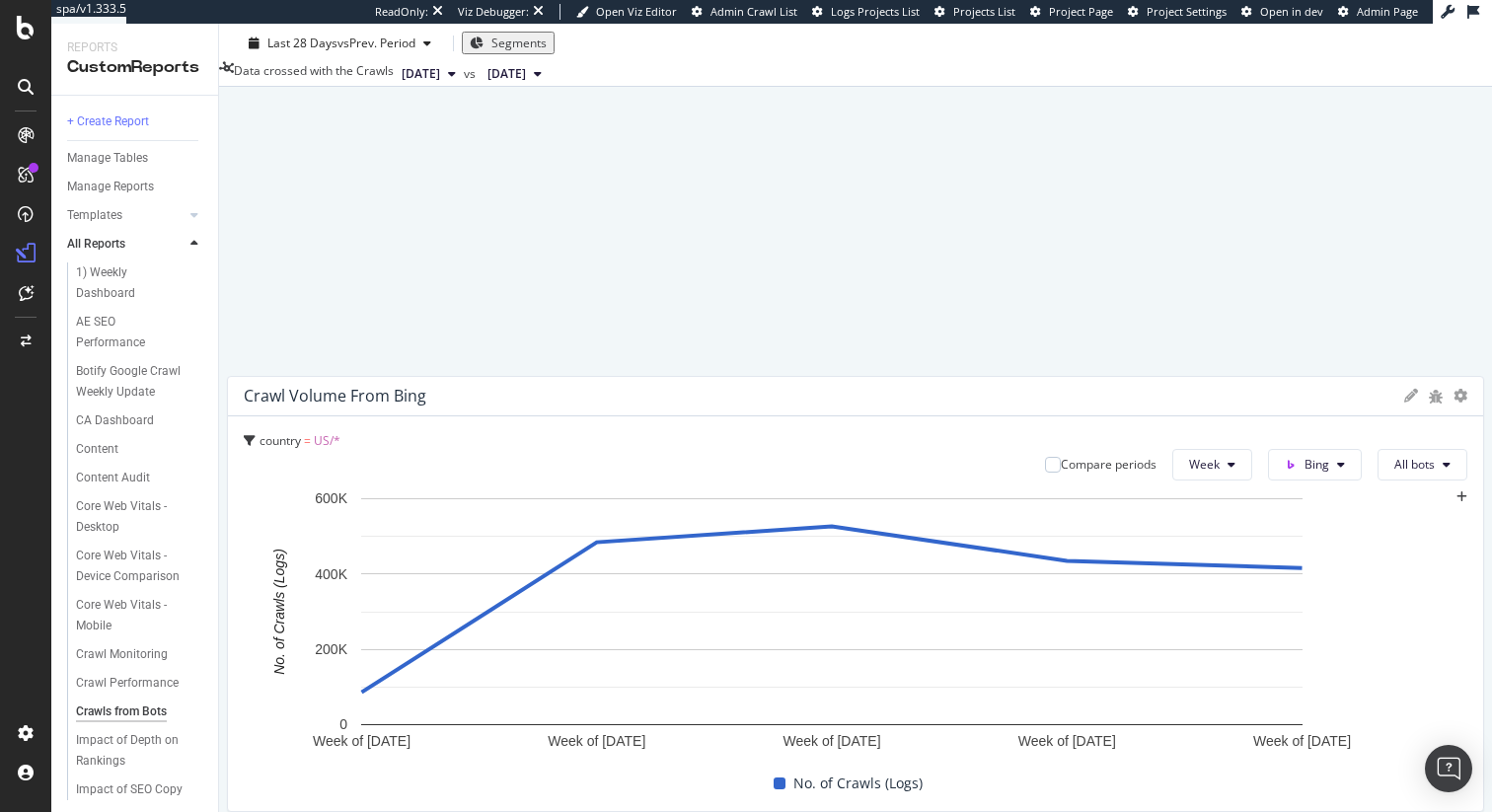drag, startPoint x: 321, startPoint y: 322, endPoint x: 334, endPoint y: 120, distance: 202.4179 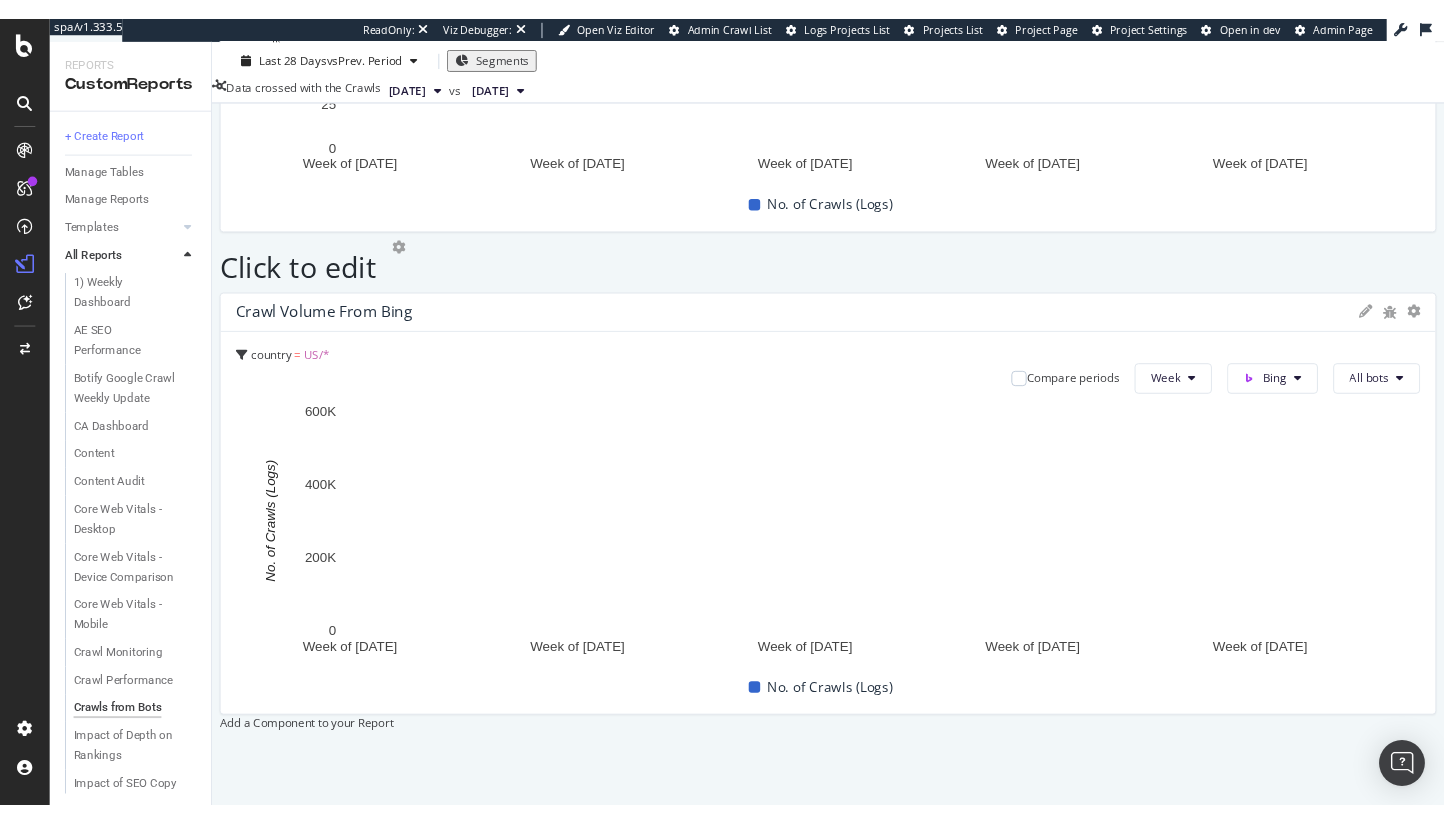 scroll, scrollTop: 3564, scrollLeft: 0, axis: vertical 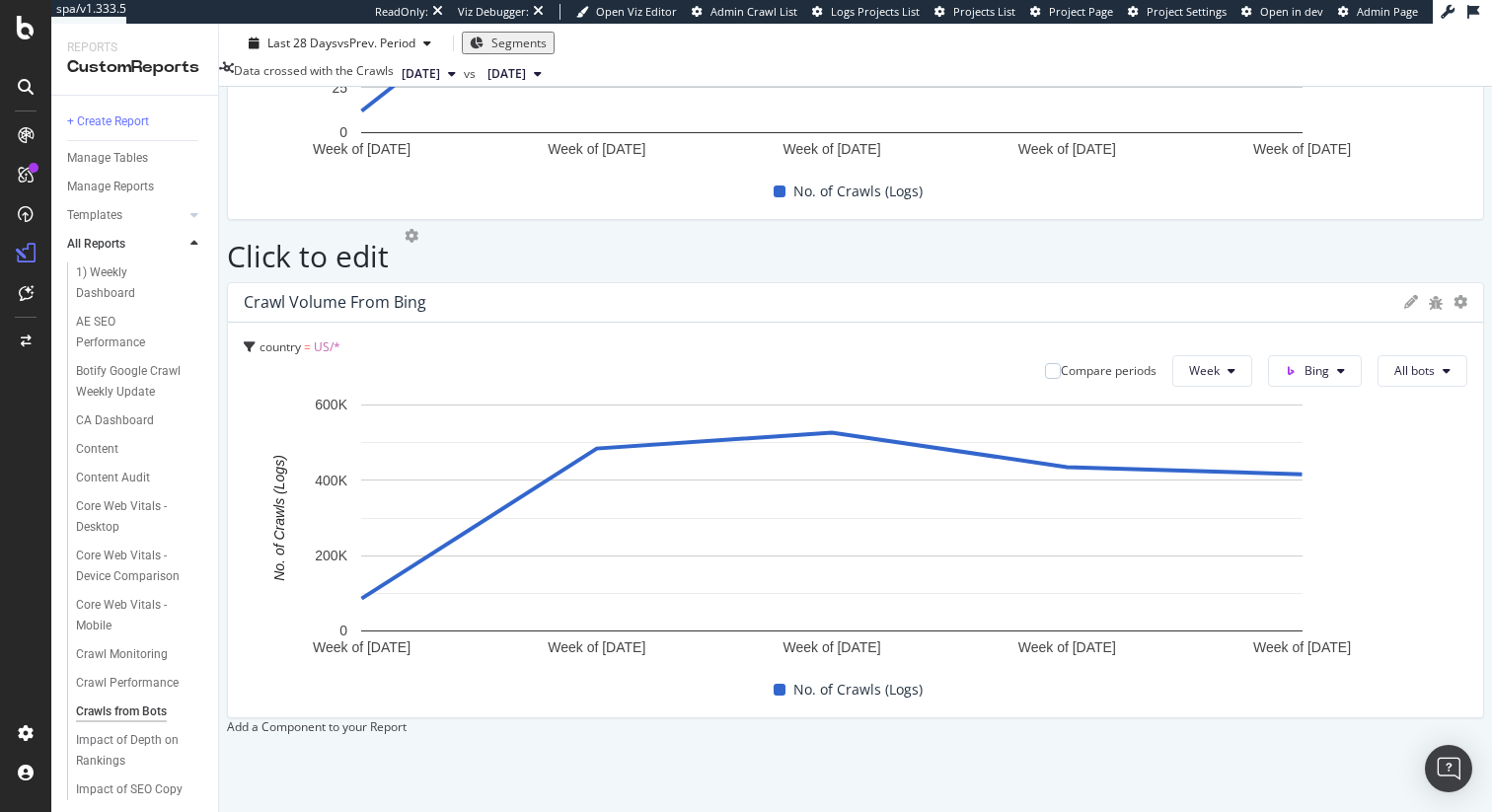 click on "Click to edit" at bounding box center (308, 256) 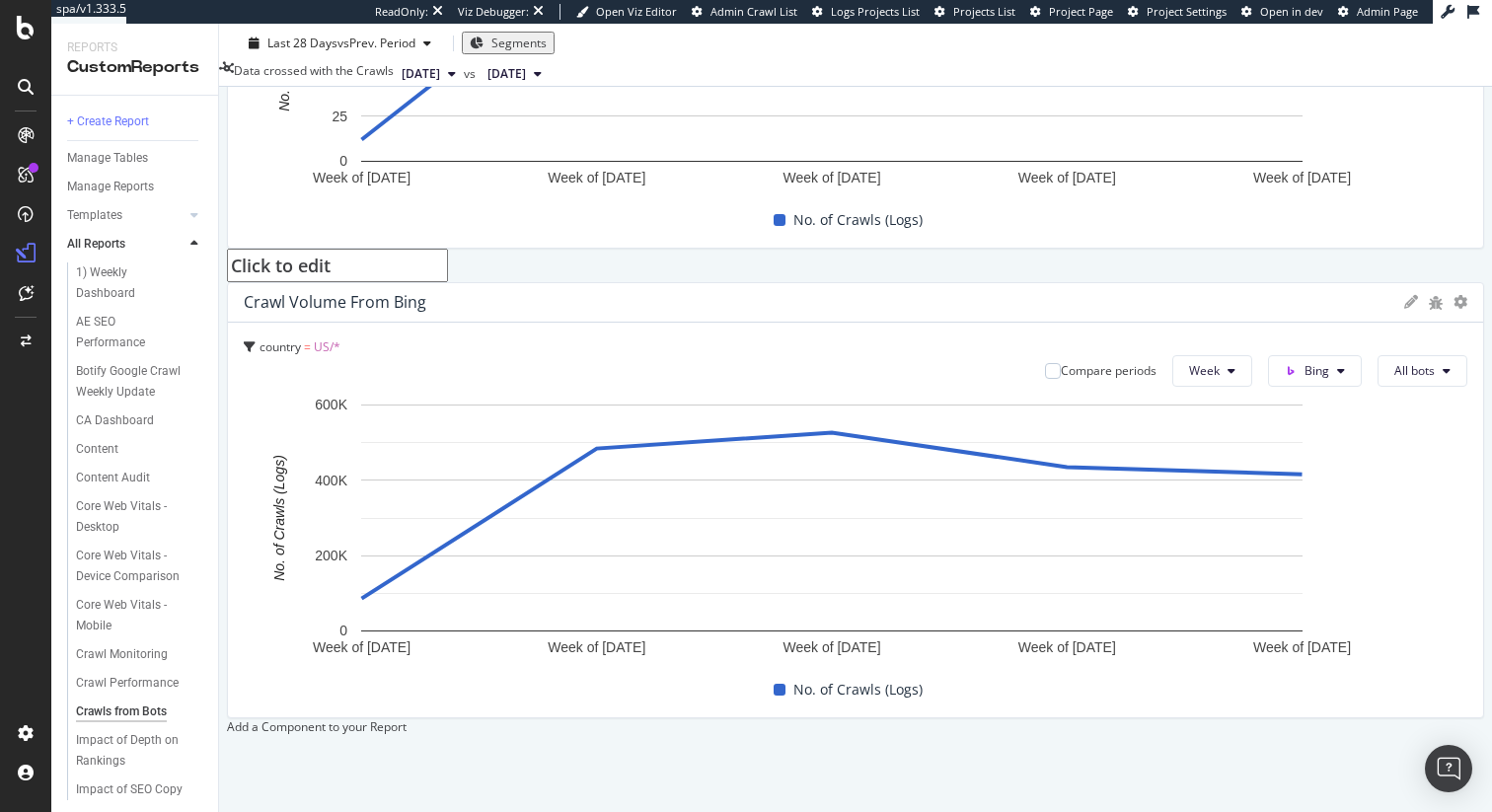 click on "Click to edit" at bounding box center (337, 265) 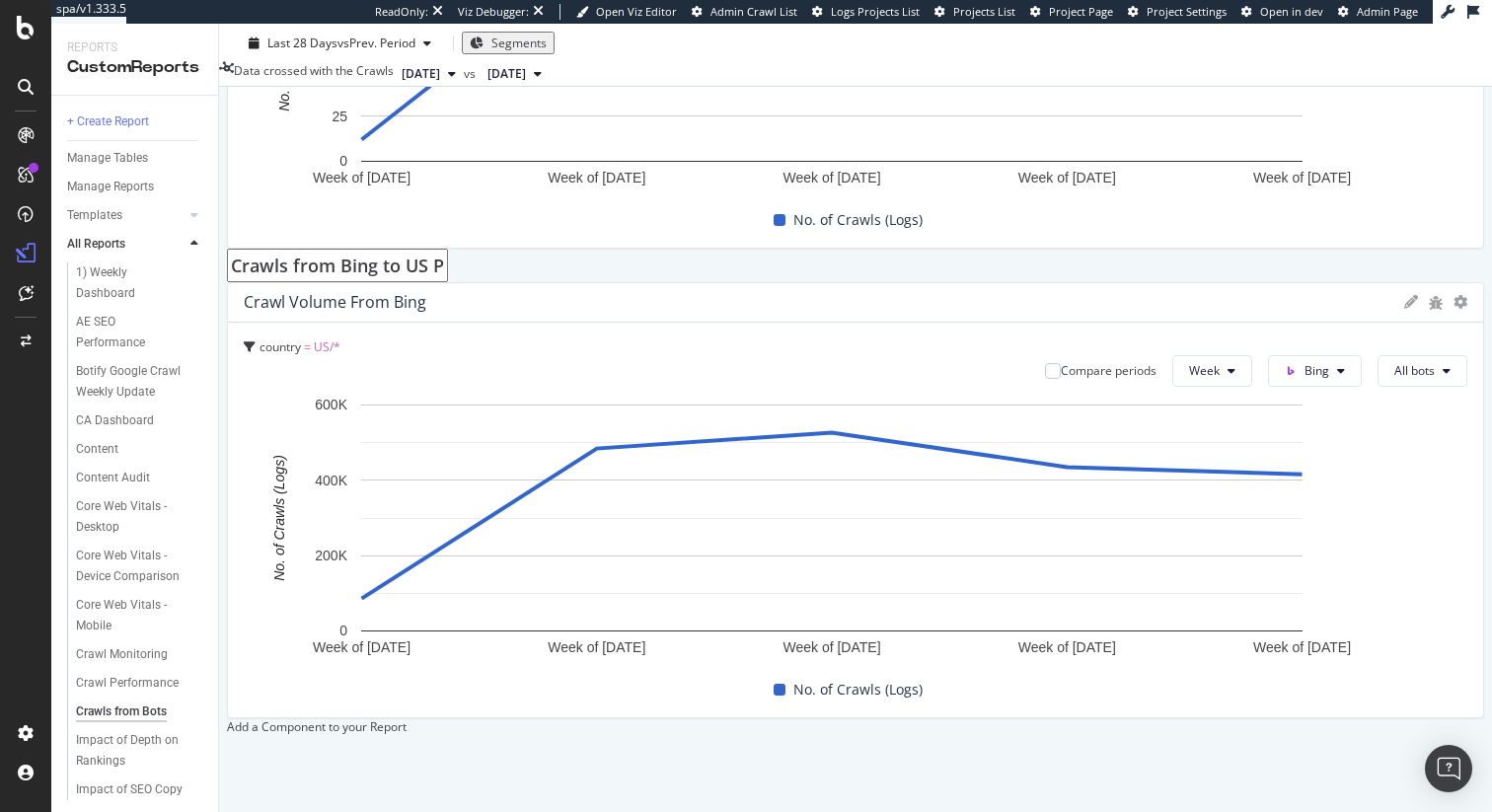 type on "Crawls from Bing to US Pages" 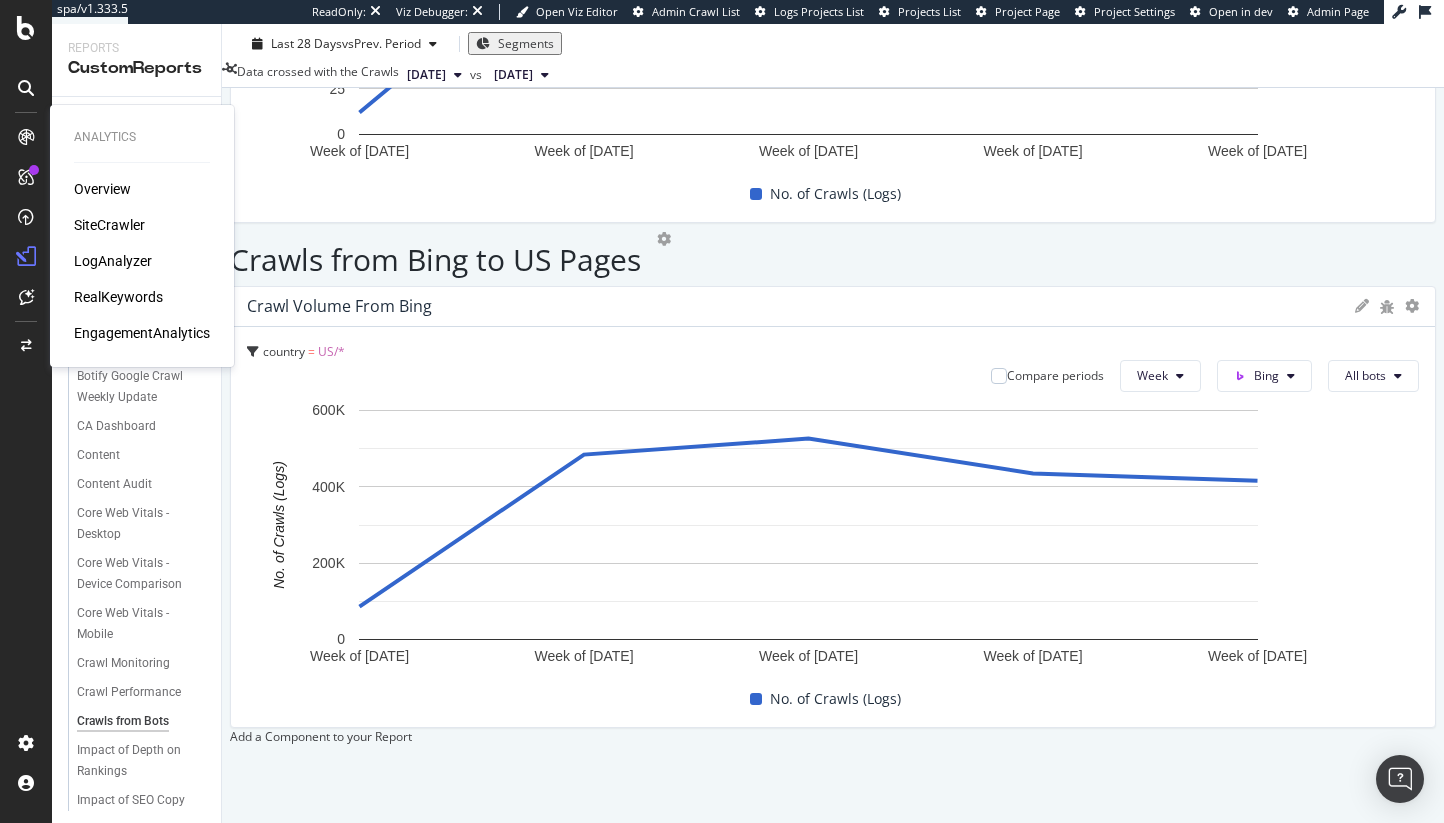 click on "LogAnalyzer" at bounding box center [113, 261] 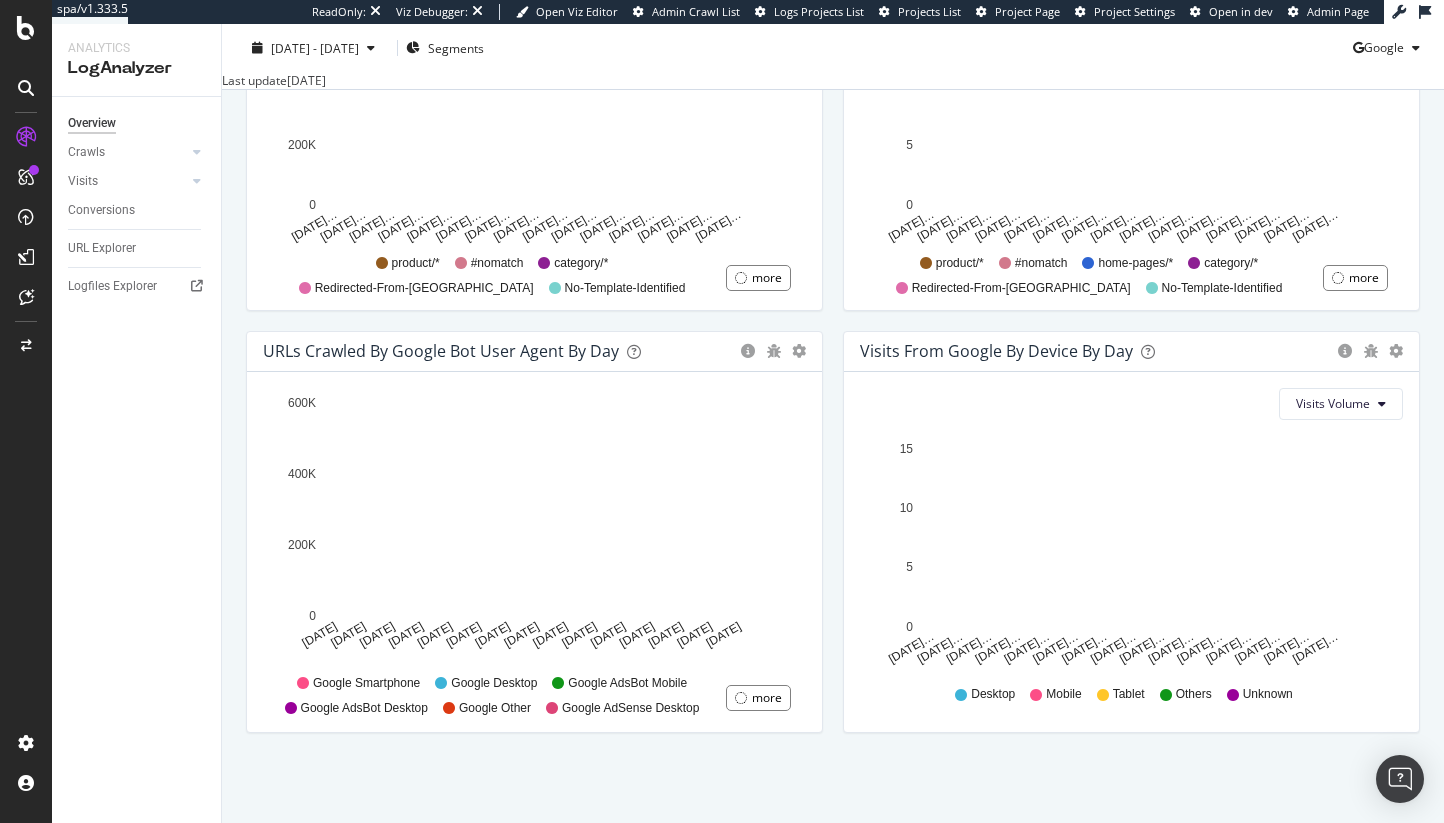 scroll, scrollTop: 0, scrollLeft: 0, axis: both 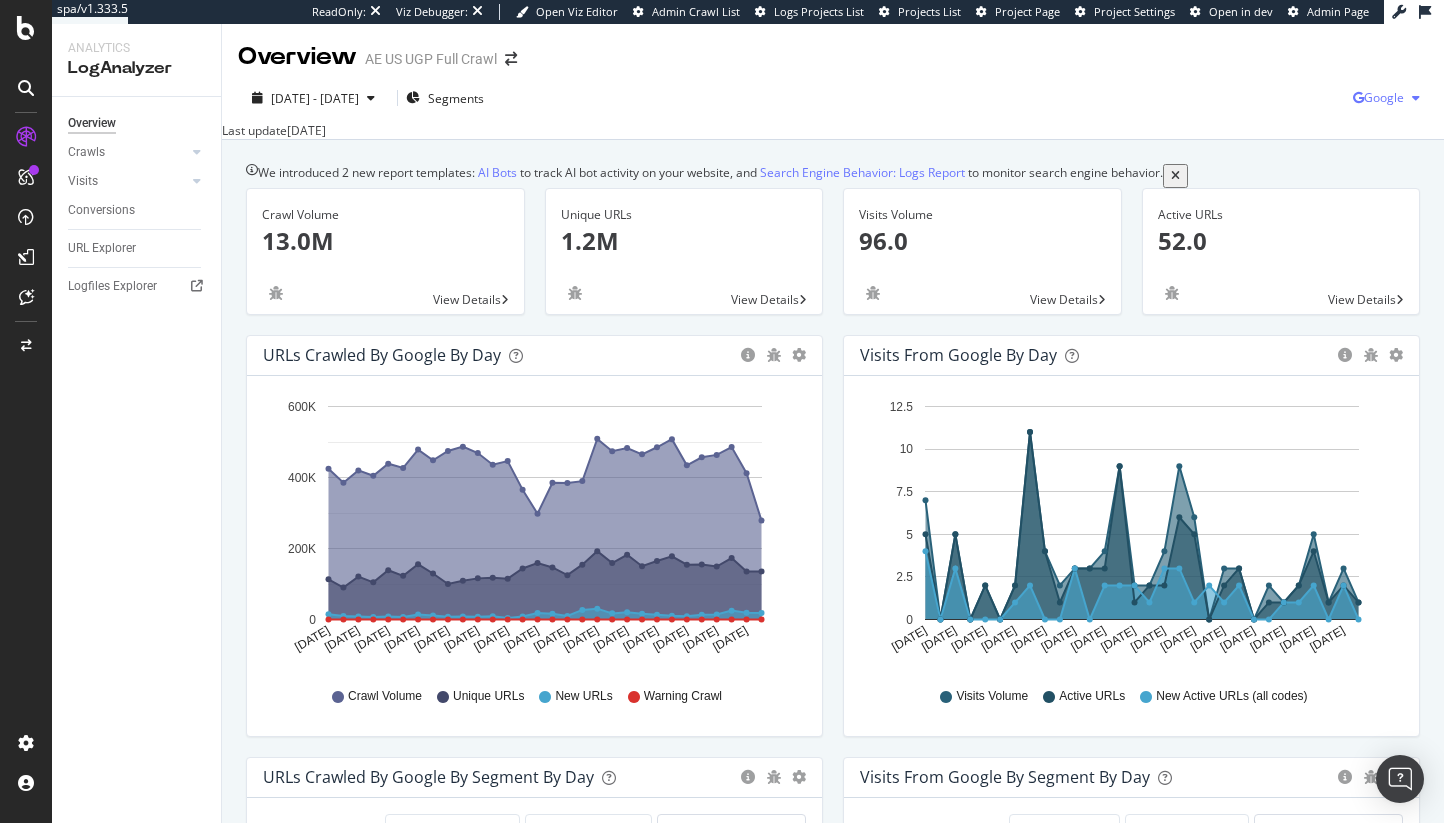 click on "Google" at bounding box center (1390, 98) 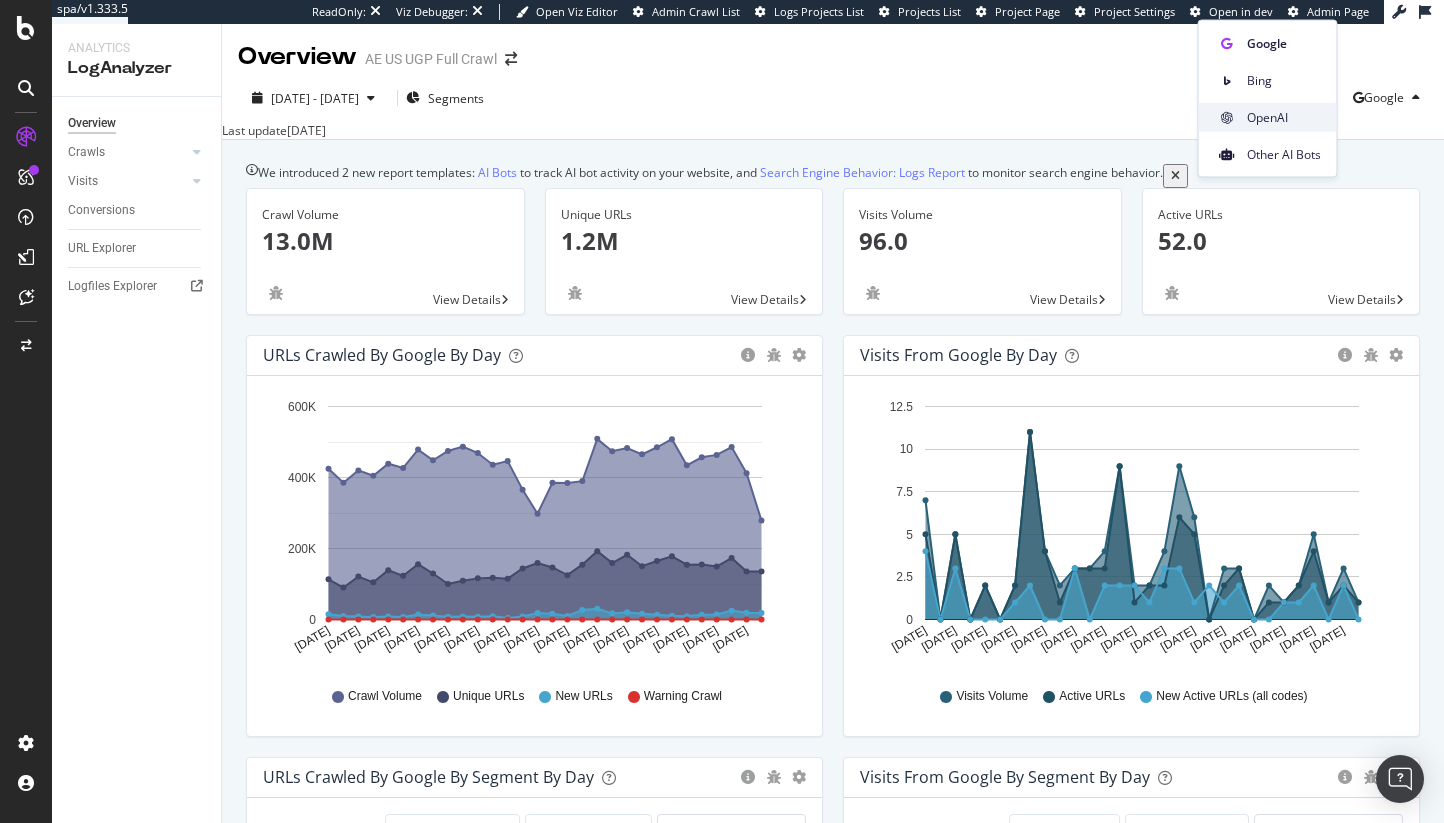 click on "OpenAI" at bounding box center [1284, 117] 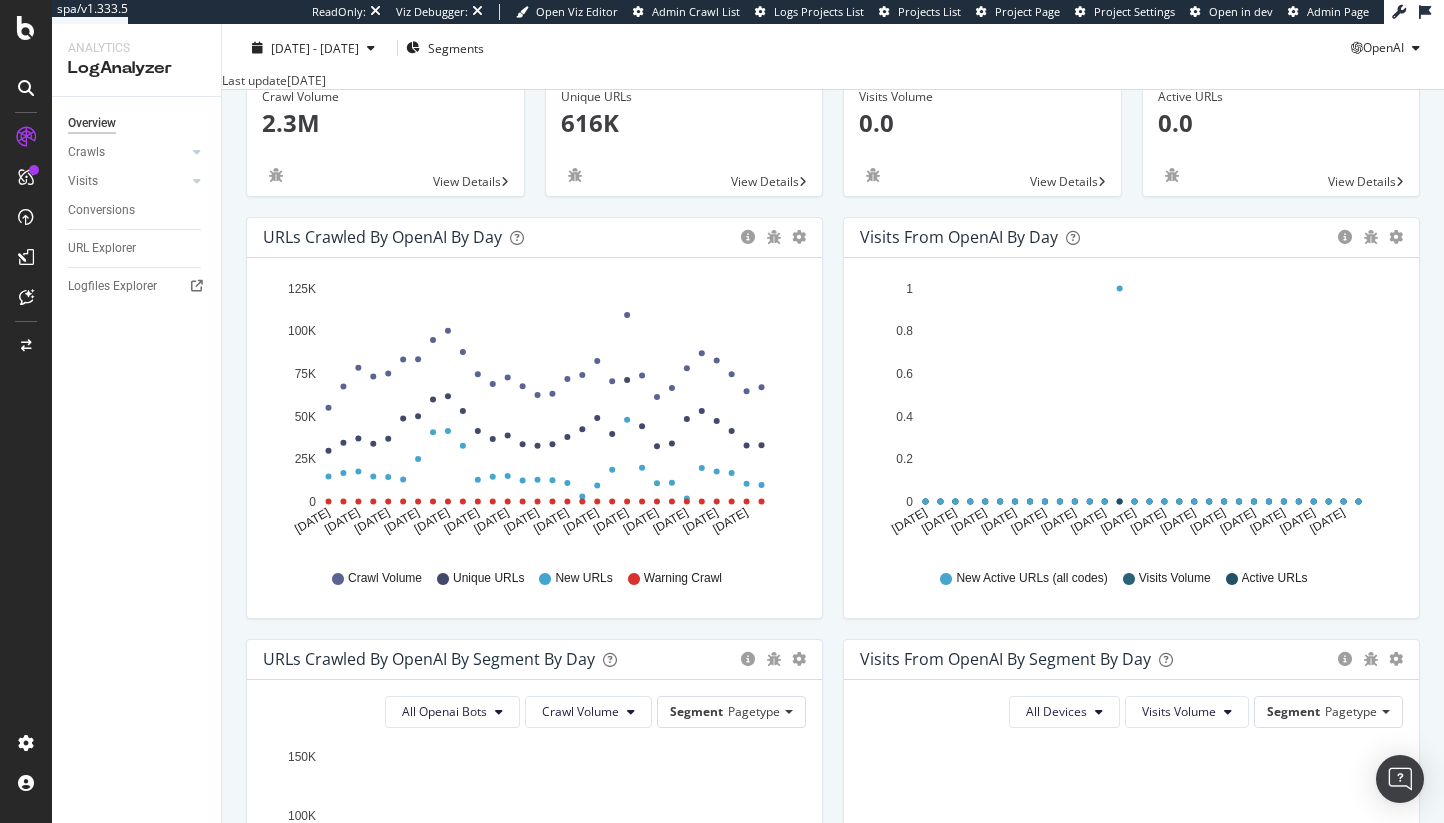 scroll, scrollTop: 0, scrollLeft: 0, axis: both 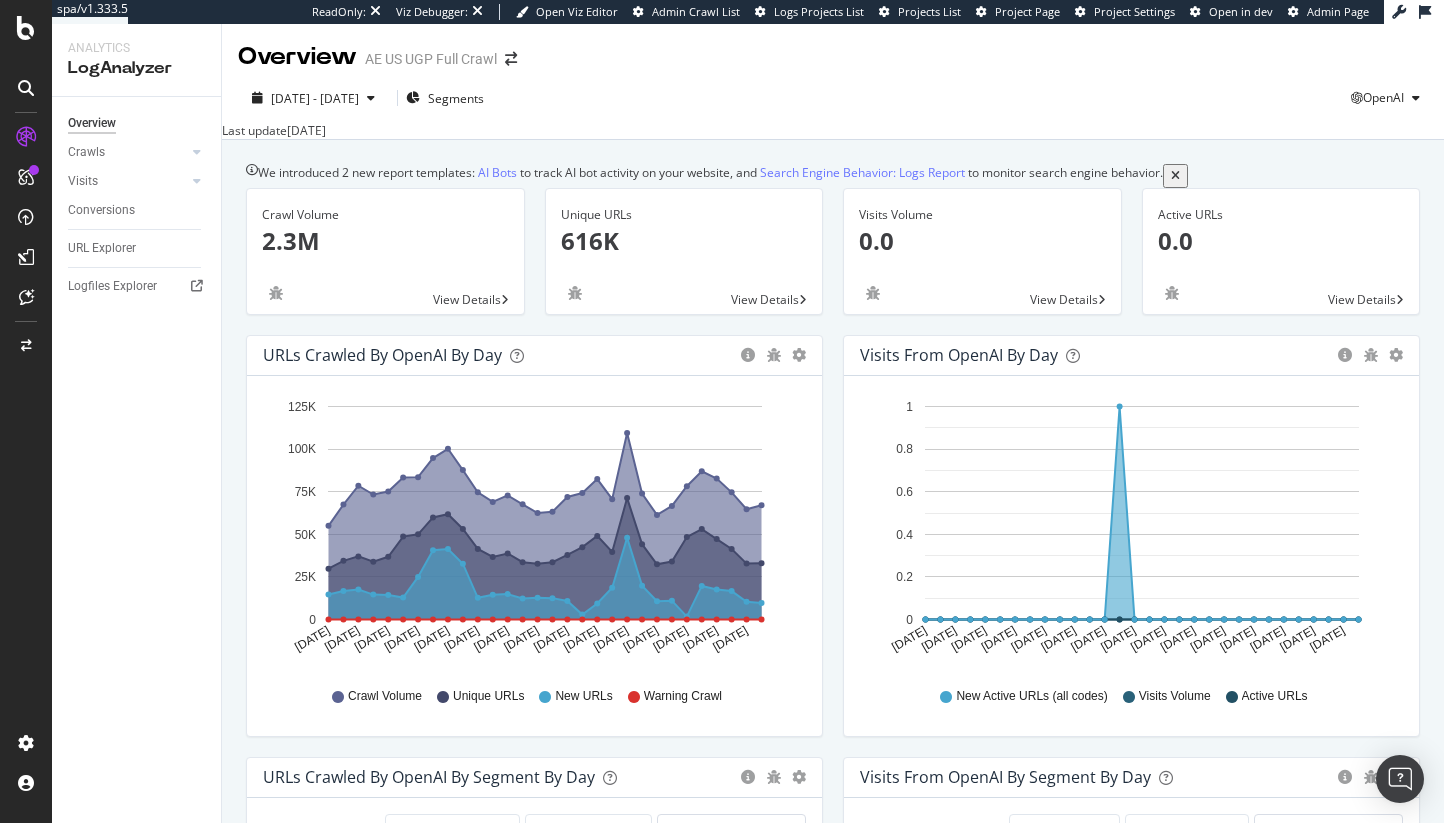 click on "2025 Jun. 20th - Jul. 19th Segments OpenAI" at bounding box center [833, 102] 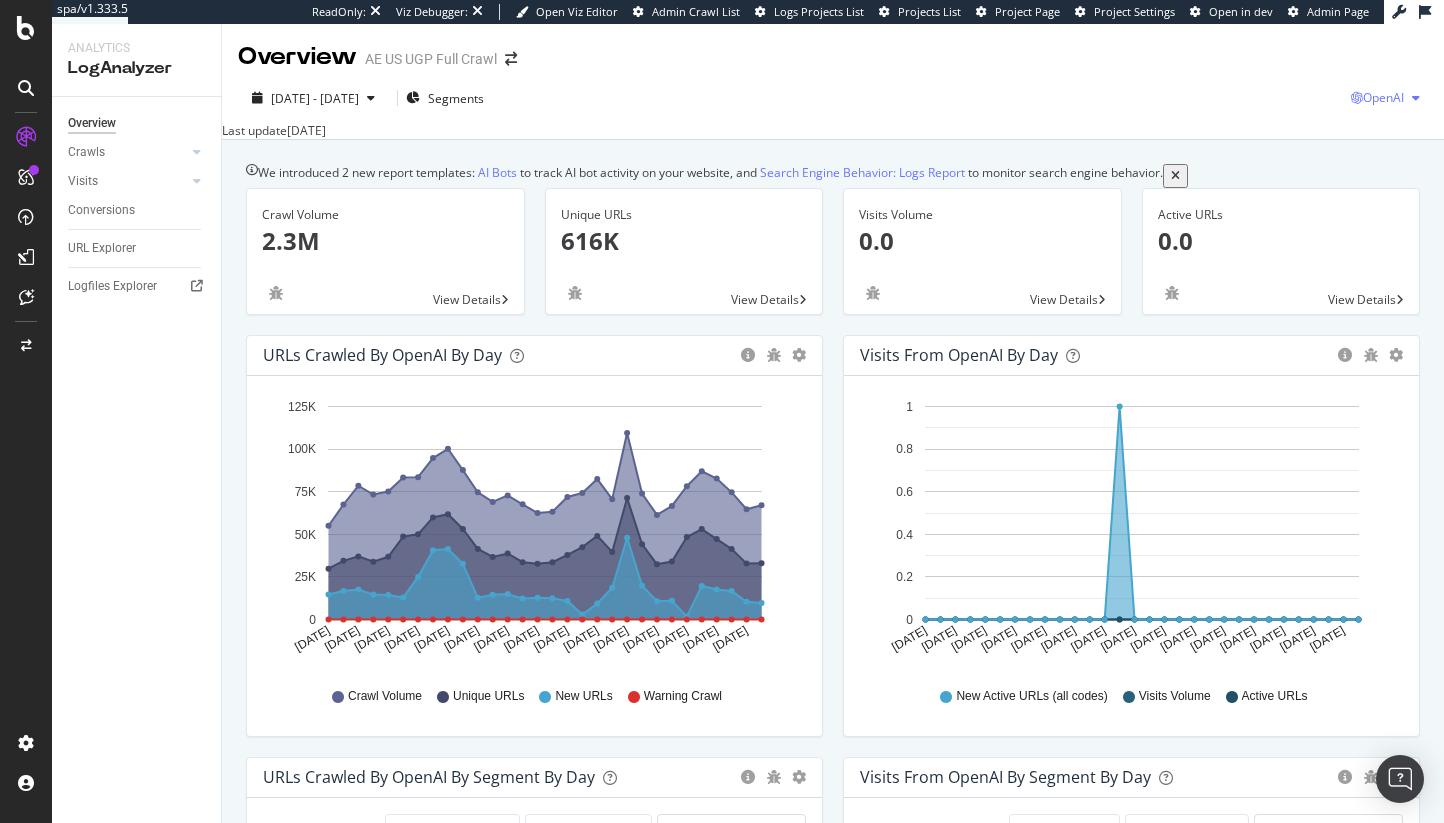 click at bounding box center [1357, 98] 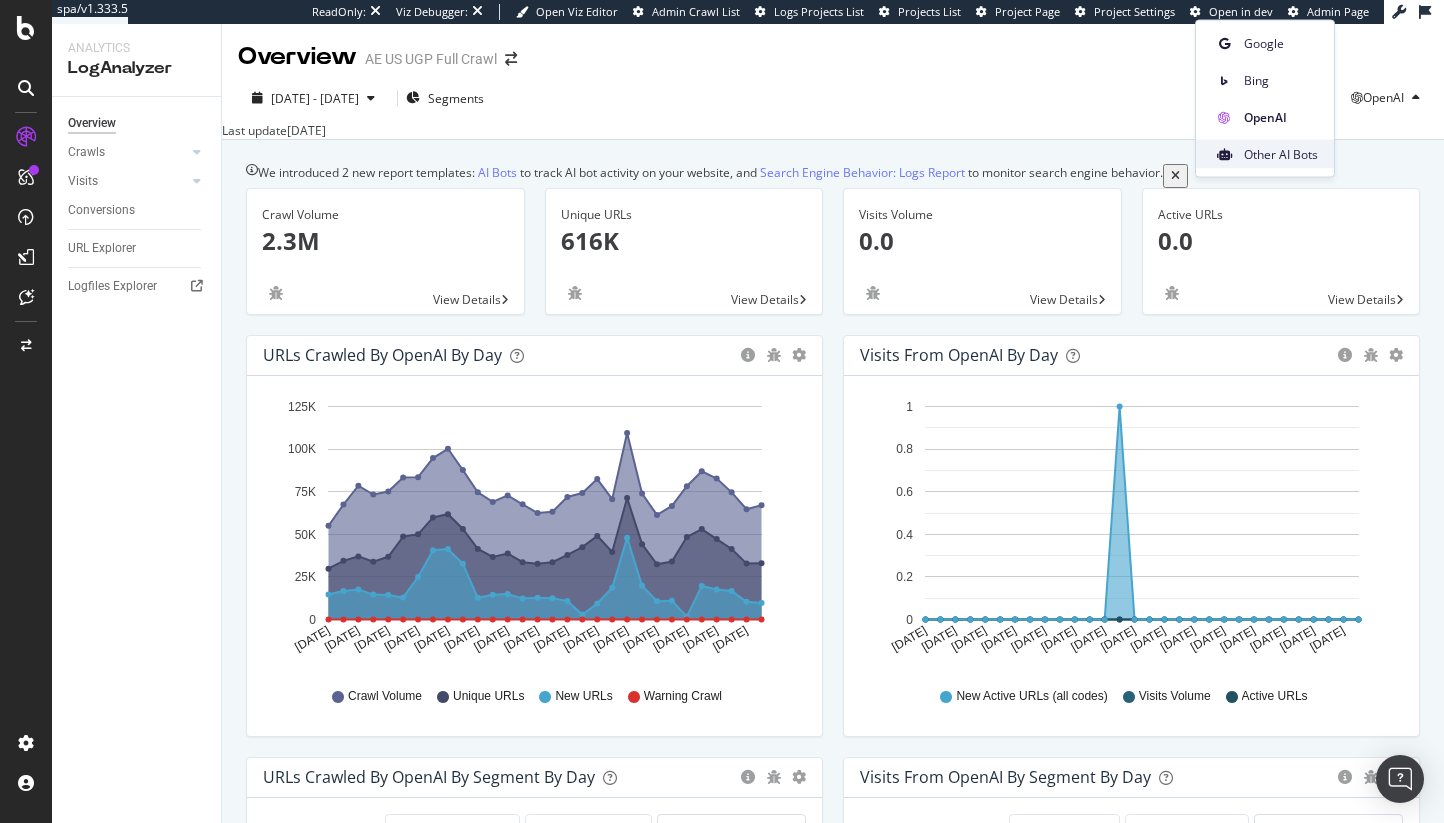 click on "Other AI Bots" at bounding box center (1265, 154) 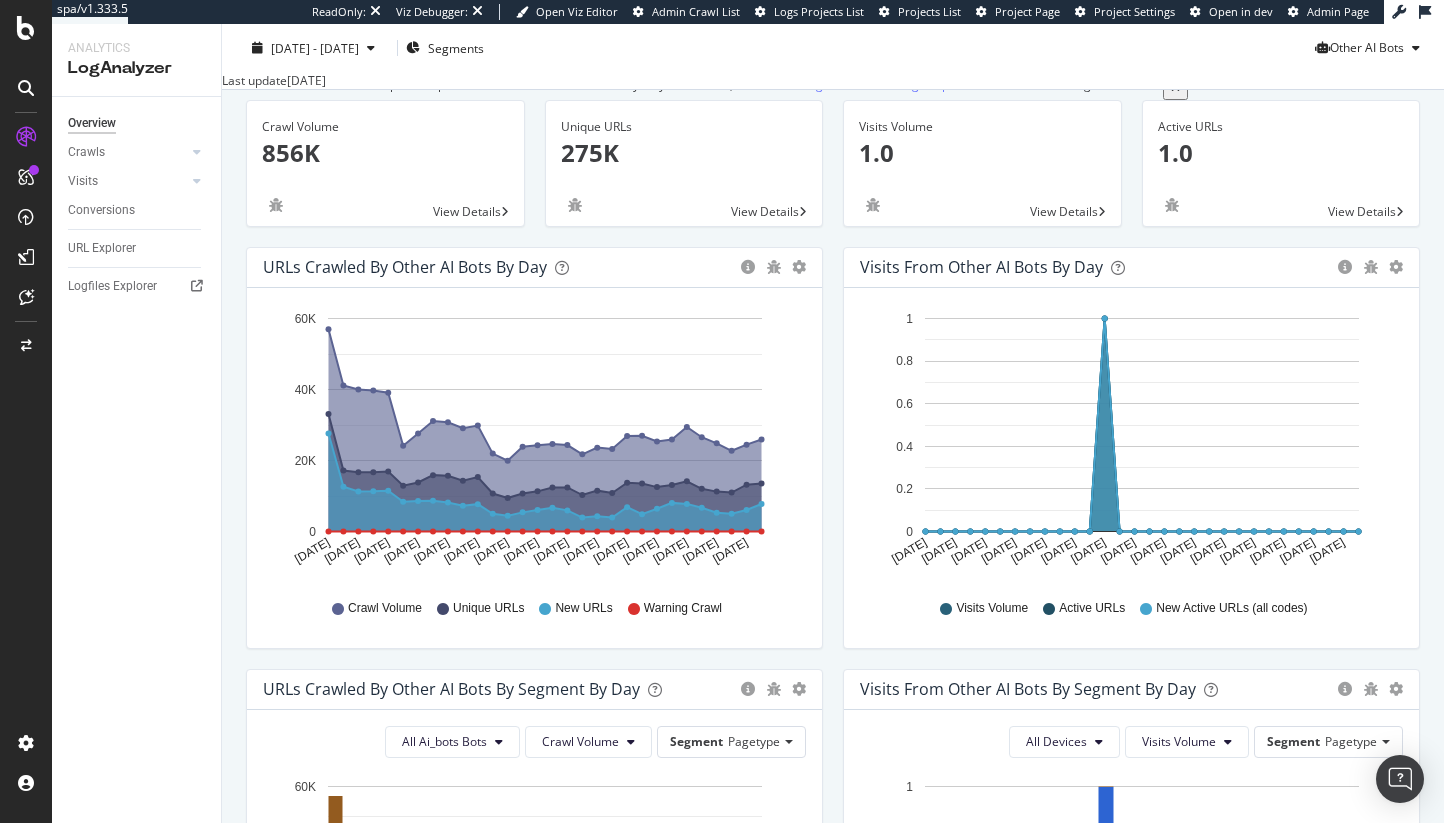 scroll, scrollTop: 0, scrollLeft: 0, axis: both 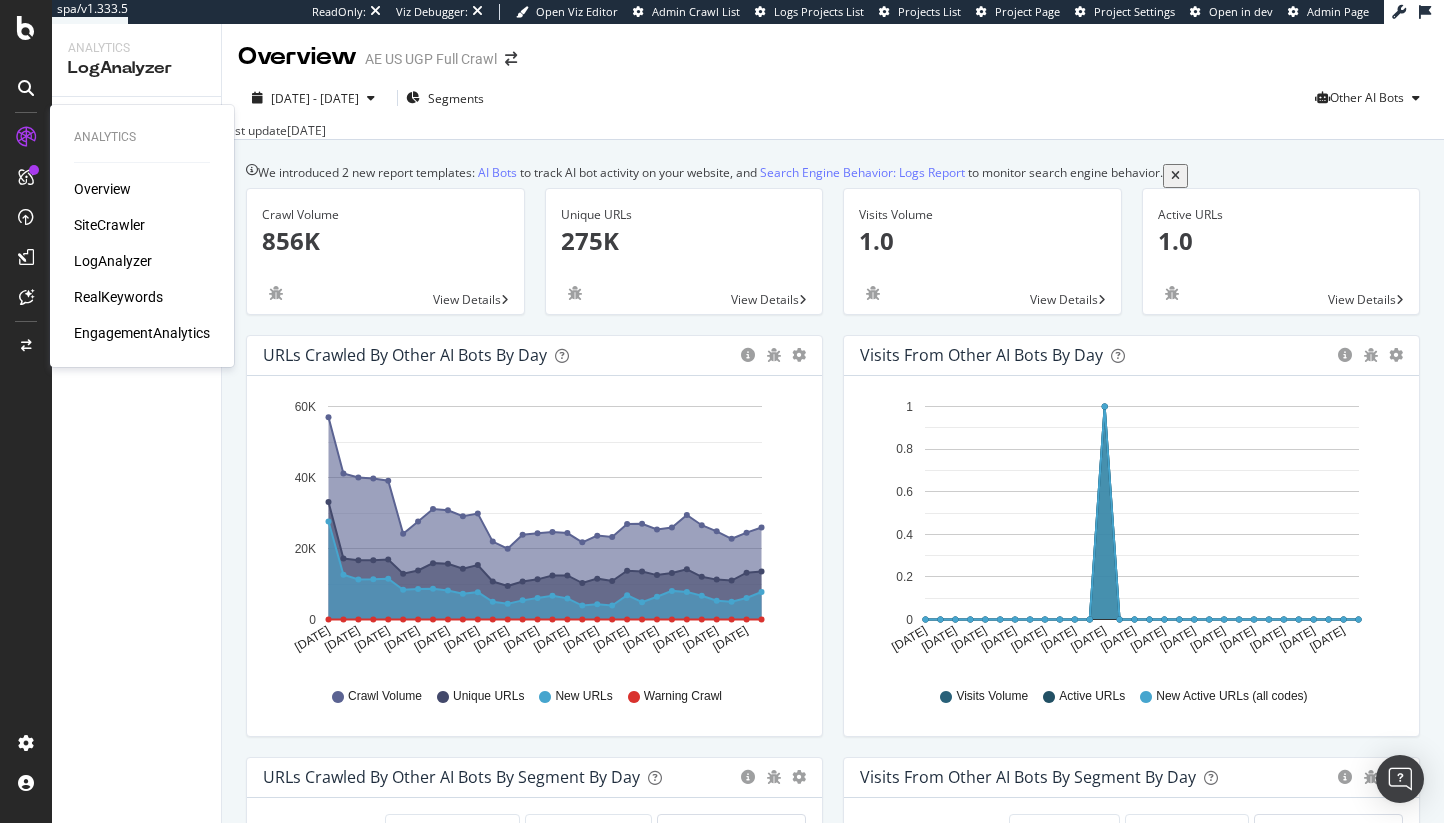 click on "Overview SiteCrawler LogAnalyzer RealKeywords EngagementAnalytics" at bounding box center [142, 261] 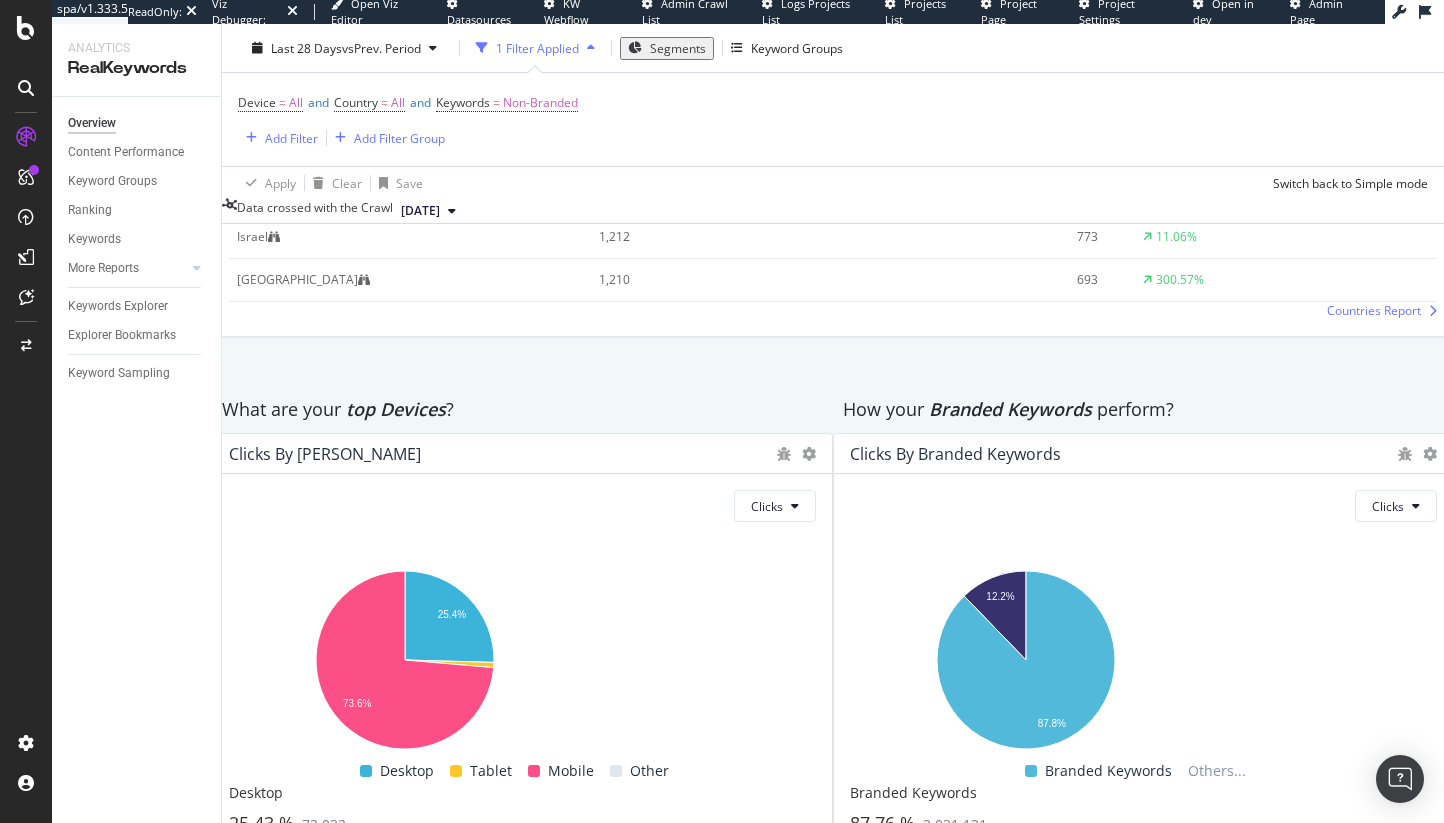 scroll, scrollTop: 3151, scrollLeft: 0, axis: vertical 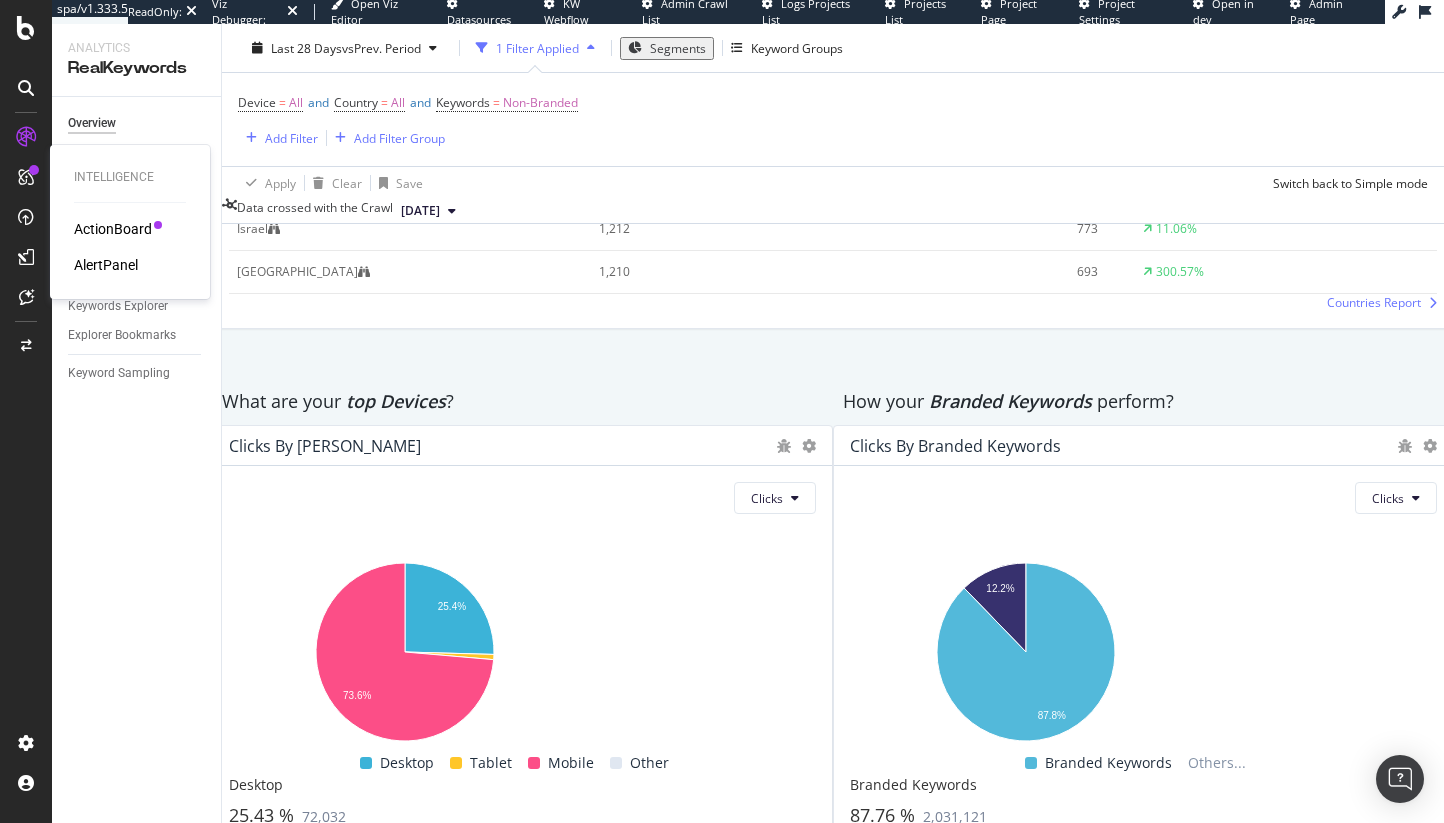 click on "AlertPanel" at bounding box center (106, 265) 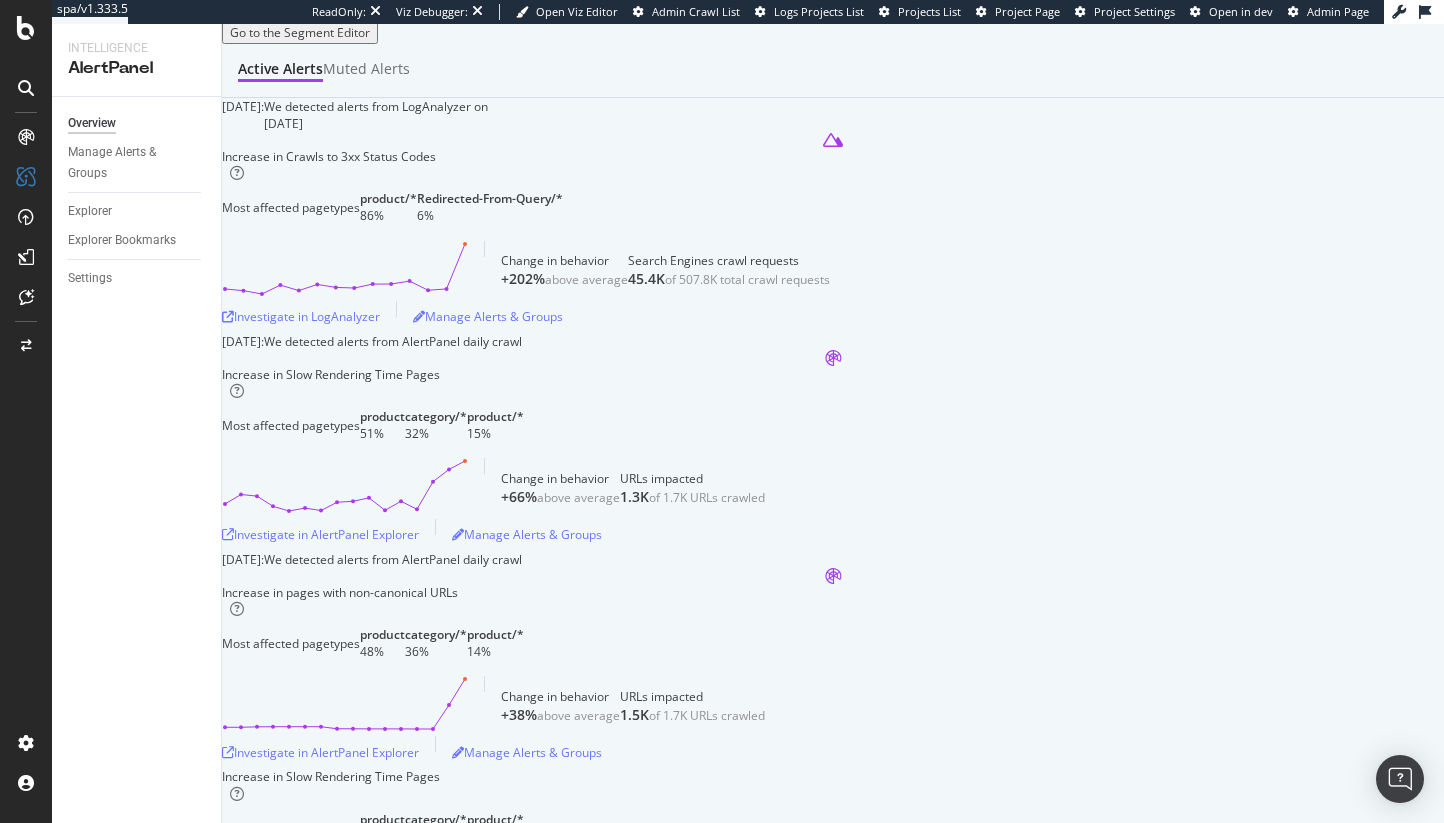 scroll, scrollTop: 0, scrollLeft: 0, axis: both 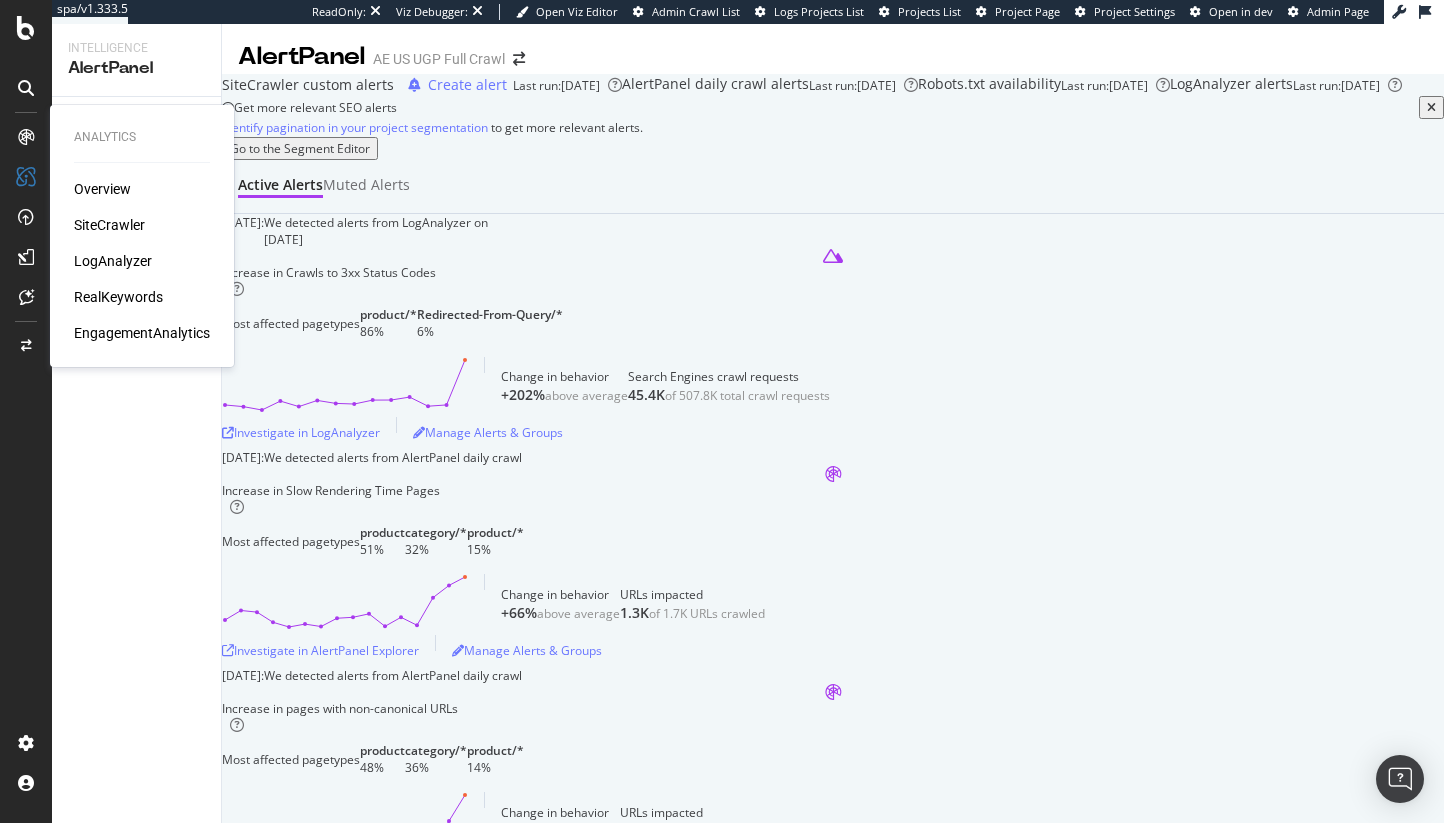 click on "RealKeywords" at bounding box center [118, 297] 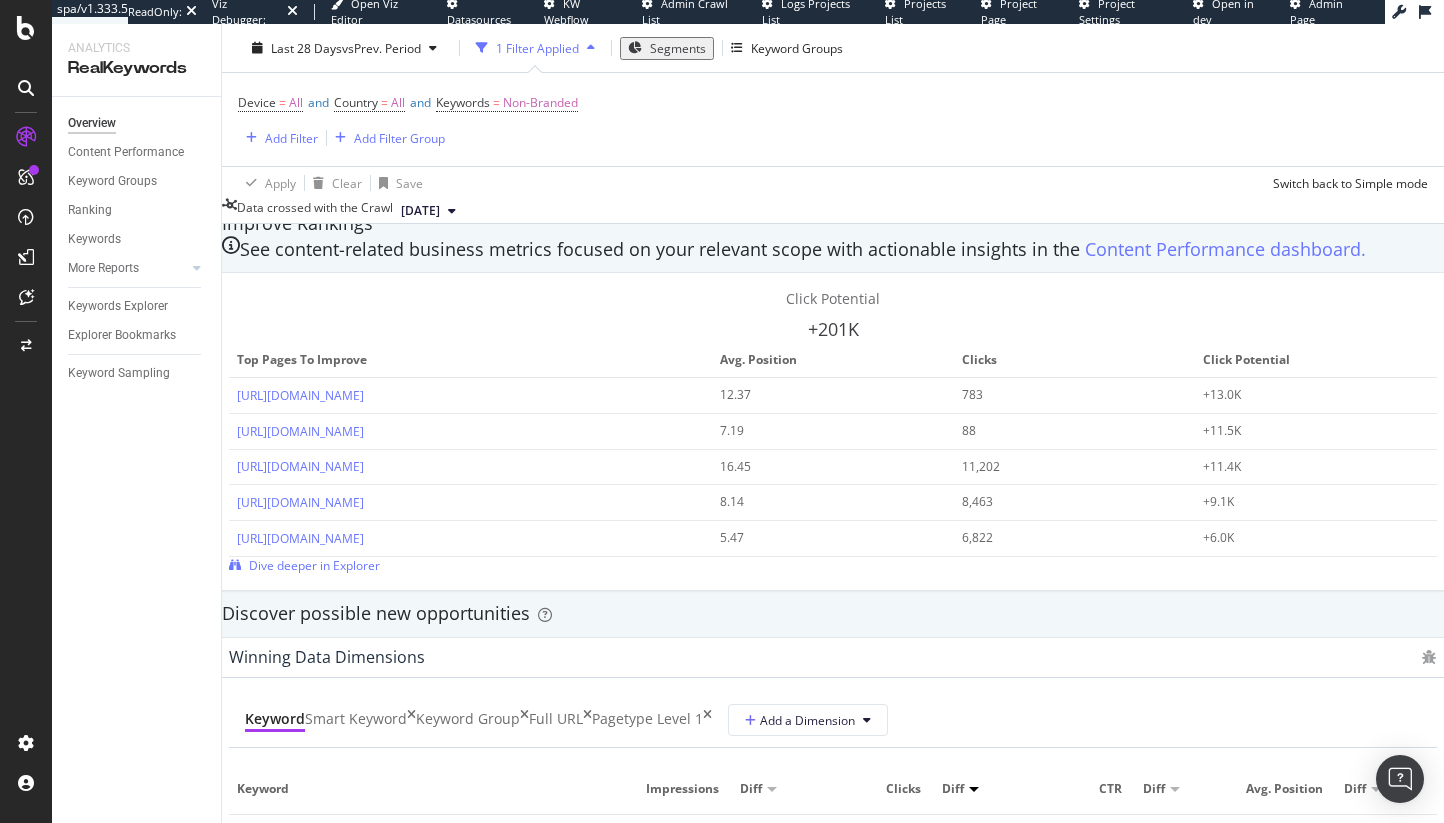 scroll, scrollTop: 1403, scrollLeft: 0, axis: vertical 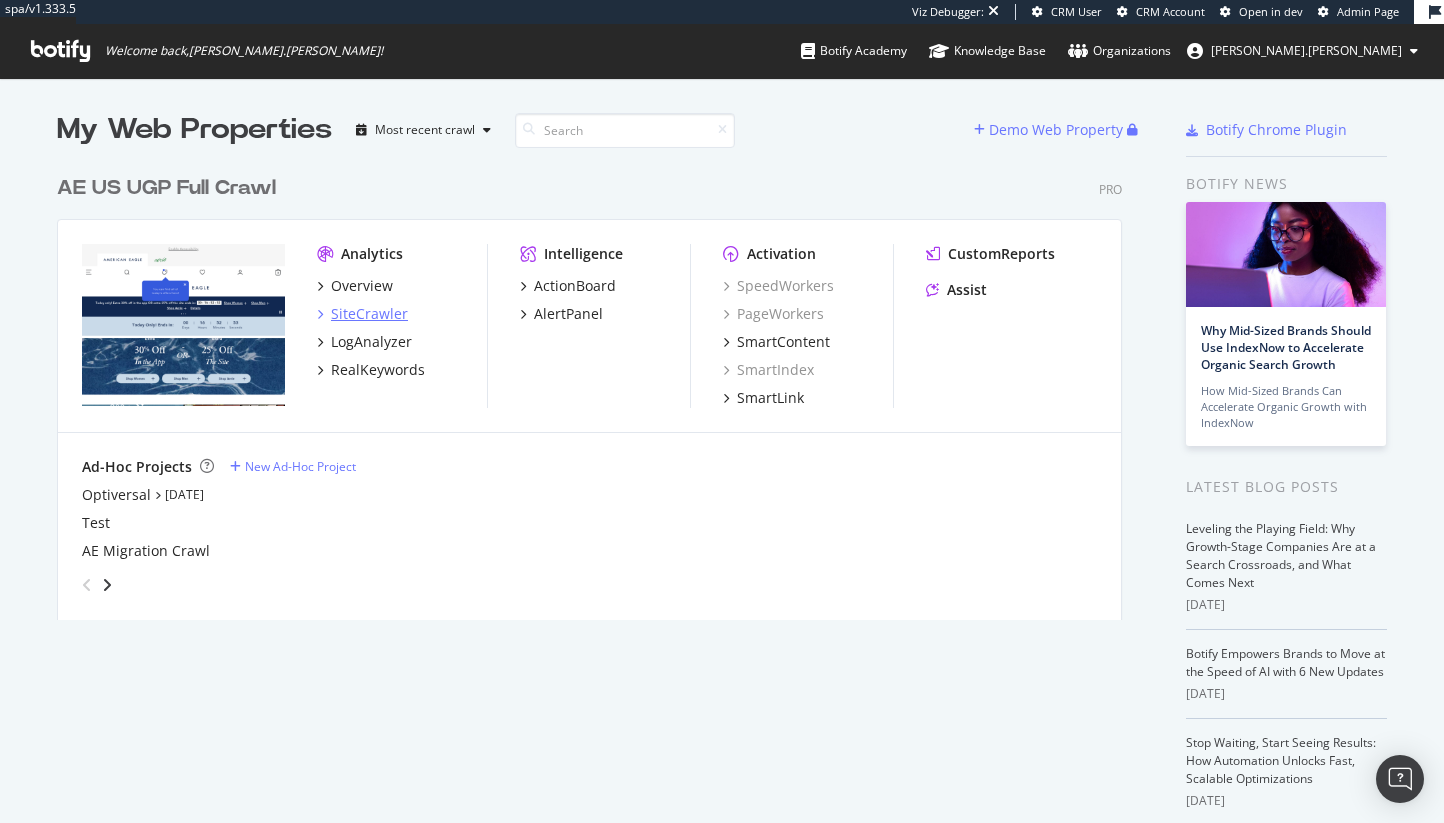 click on "SiteCrawler" at bounding box center (369, 314) 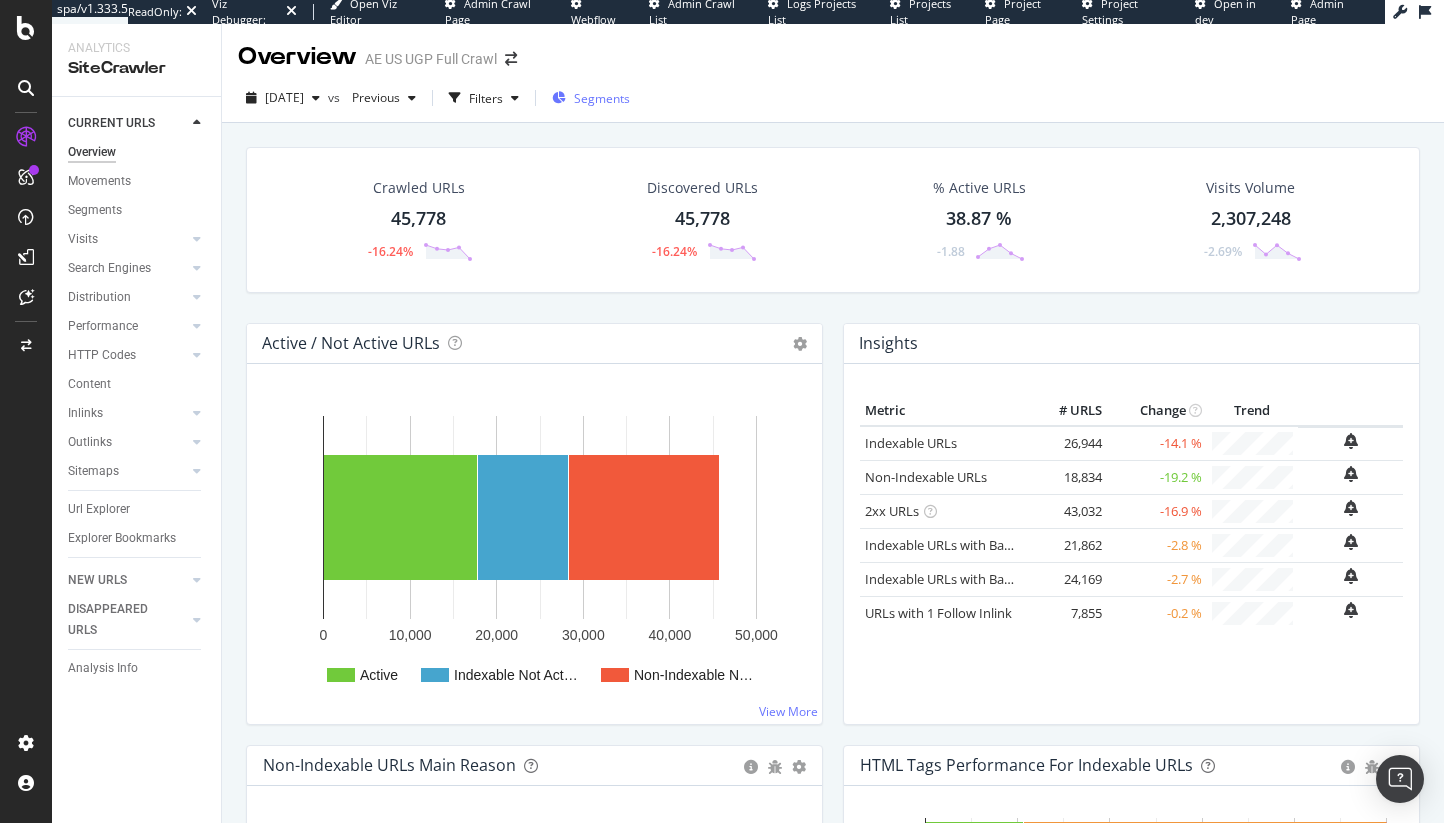click at bounding box center (559, 98) 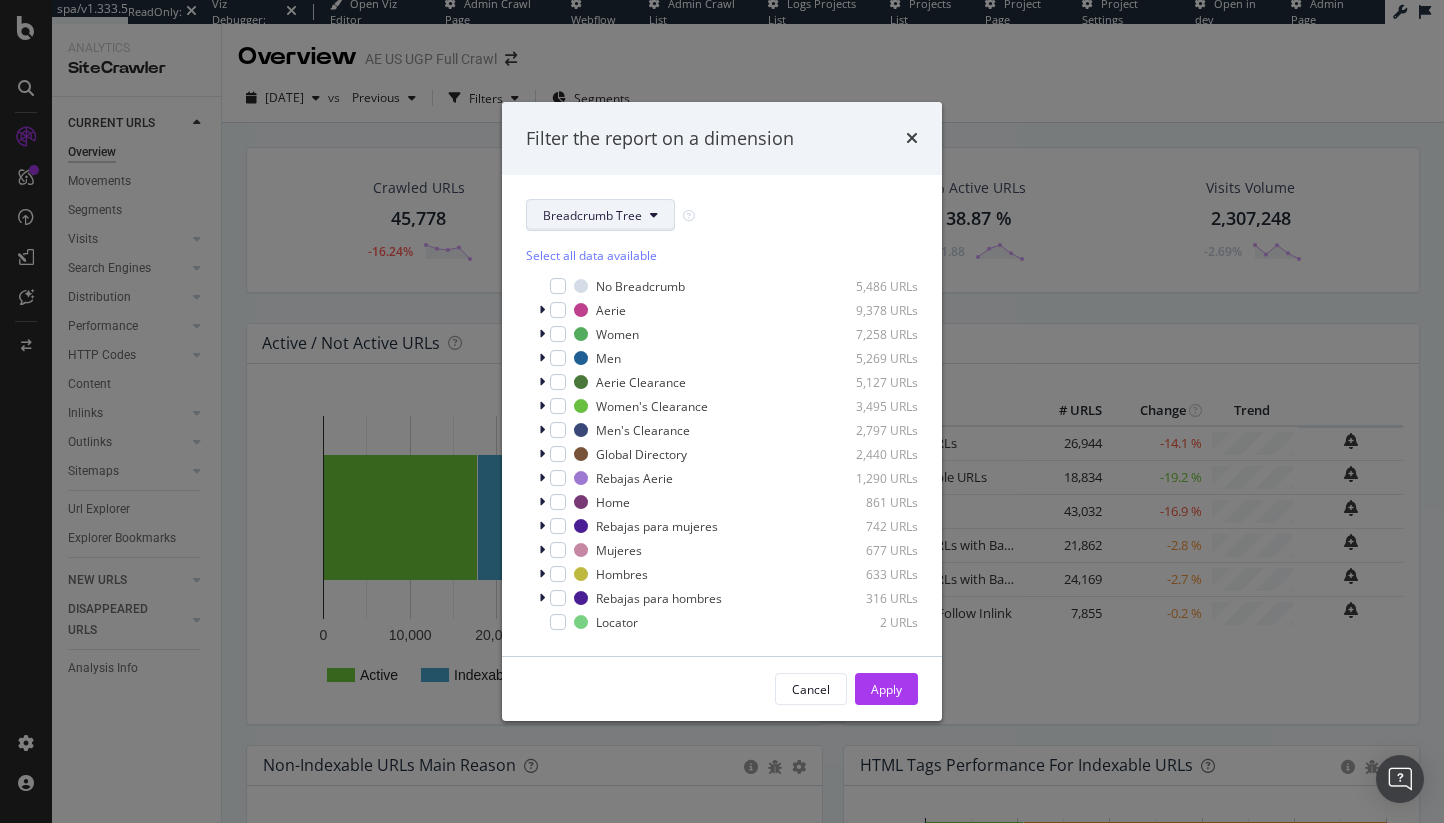 click on "Breadcrumb Tree" at bounding box center [592, 215] 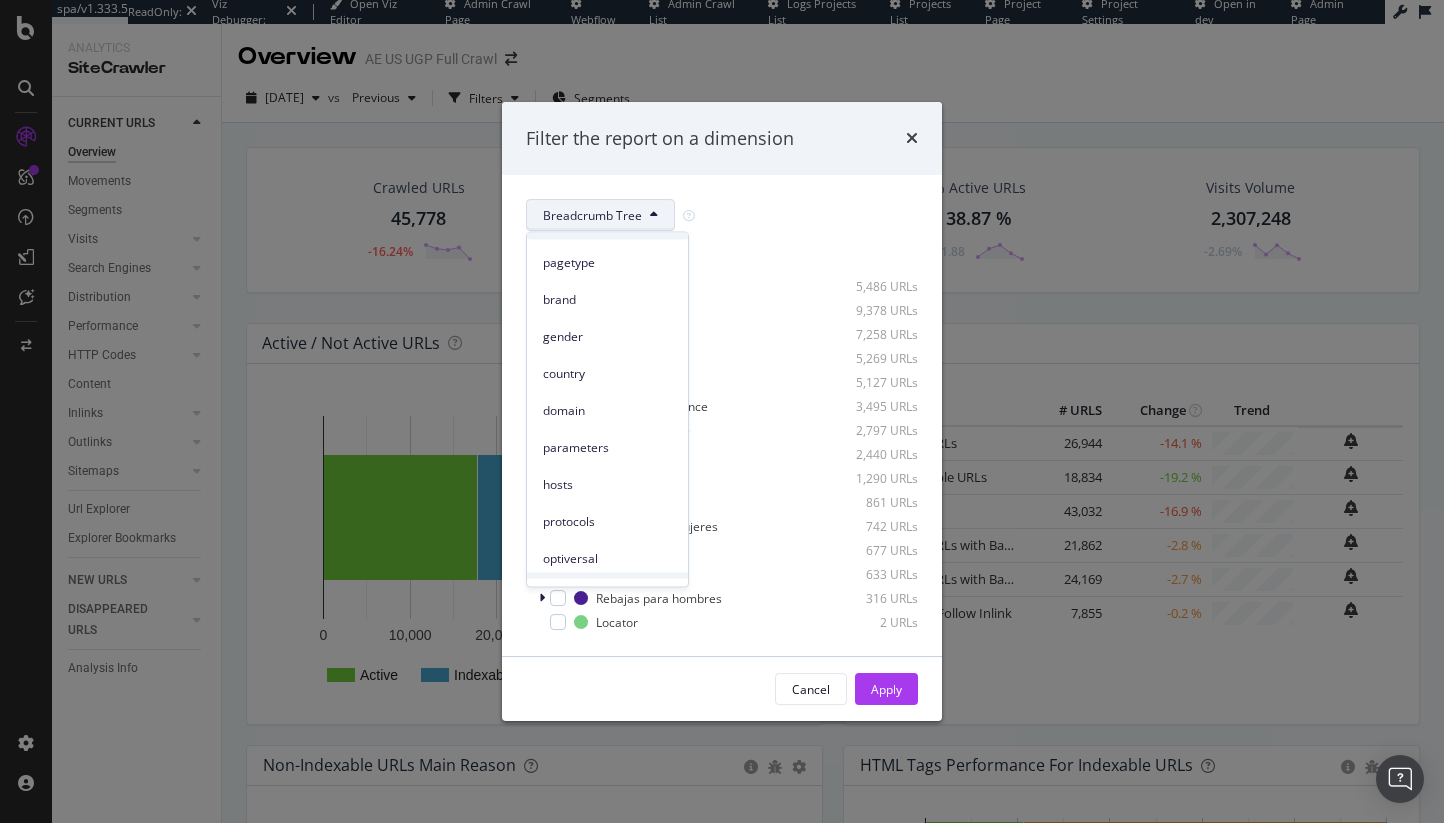 scroll, scrollTop: 31, scrollLeft: 0, axis: vertical 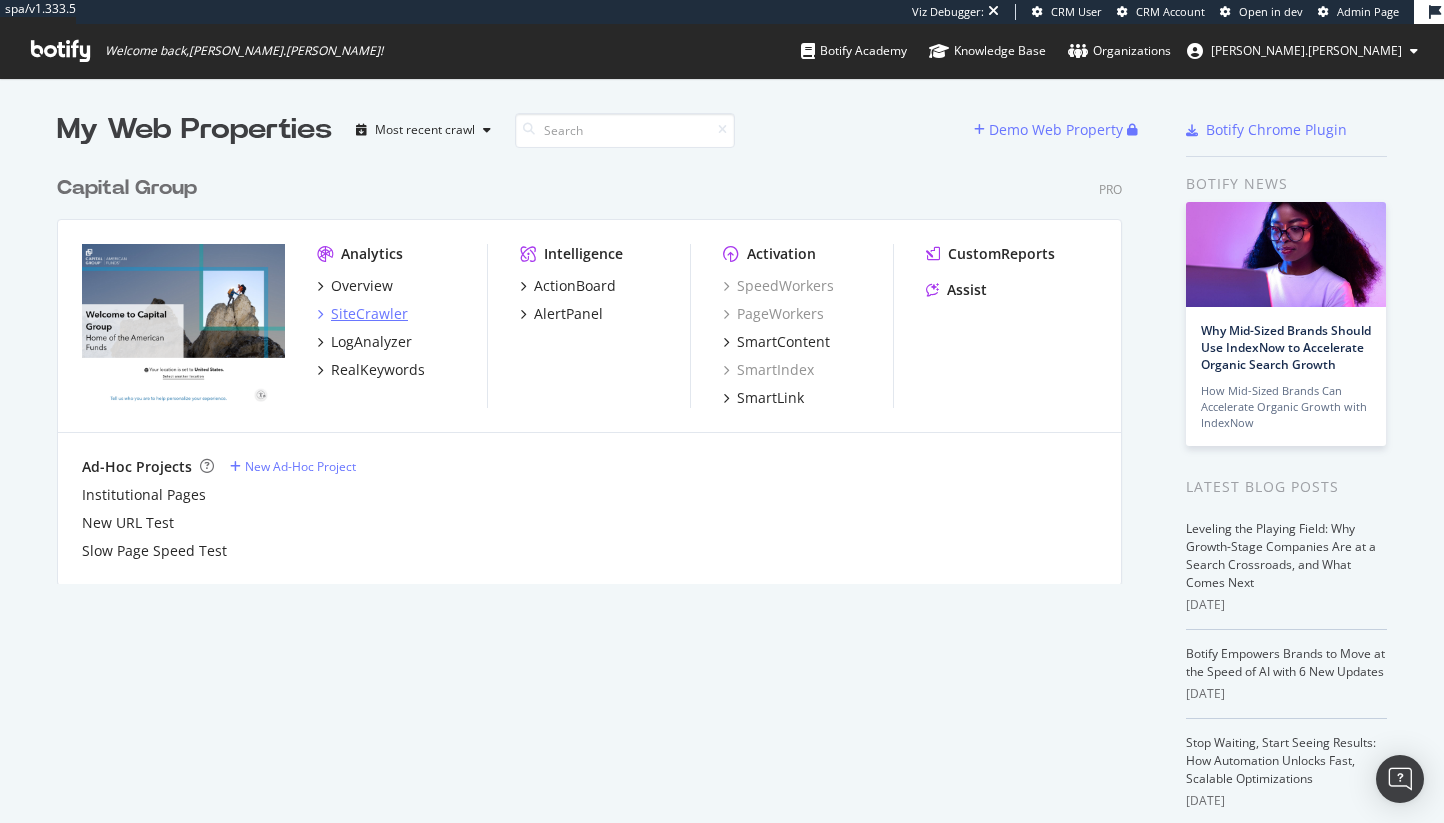 click on "SiteCrawler" at bounding box center (369, 314) 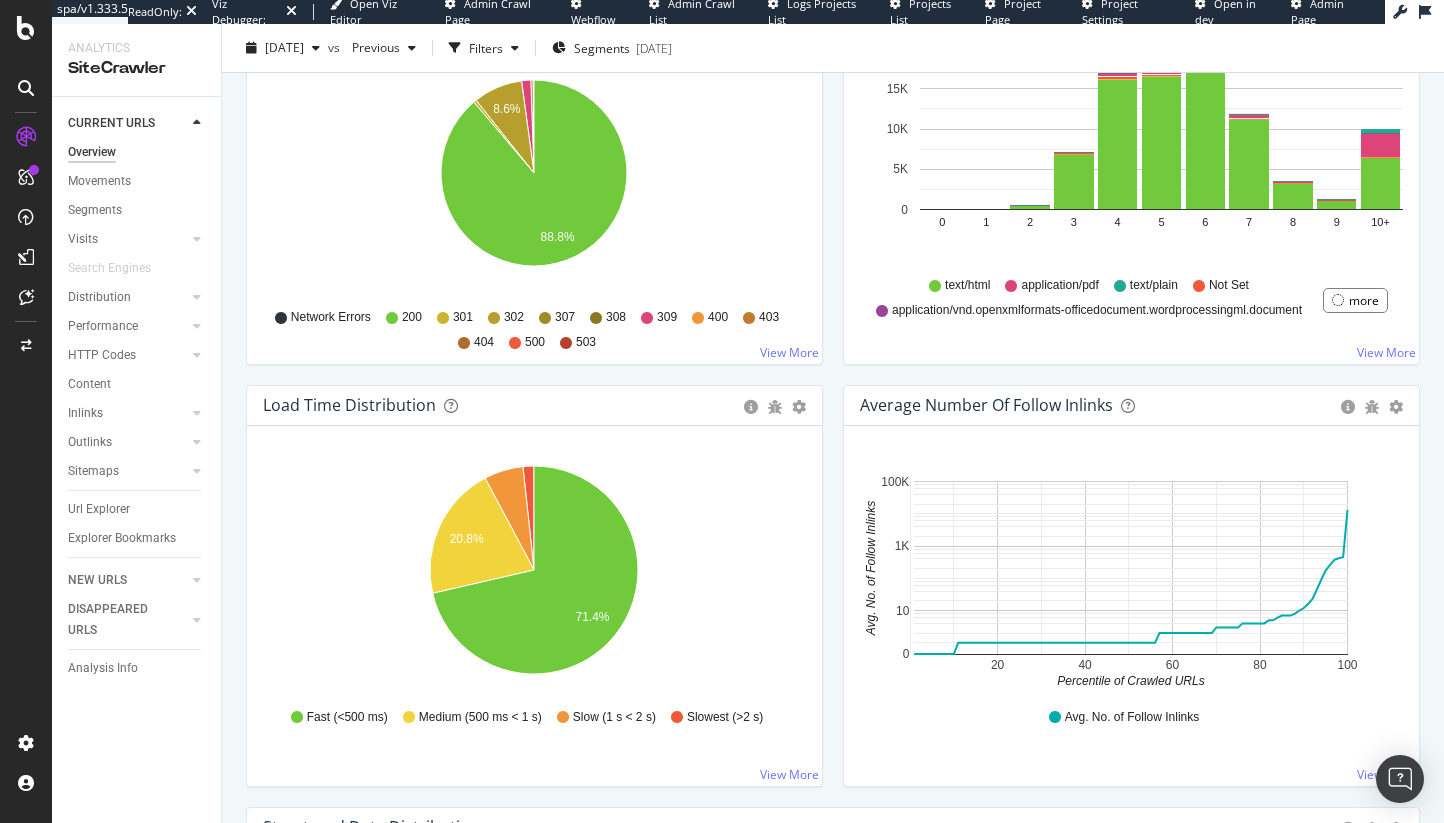 scroll, scrollTop: 1209, scrollLeft: 0, axis: vertical 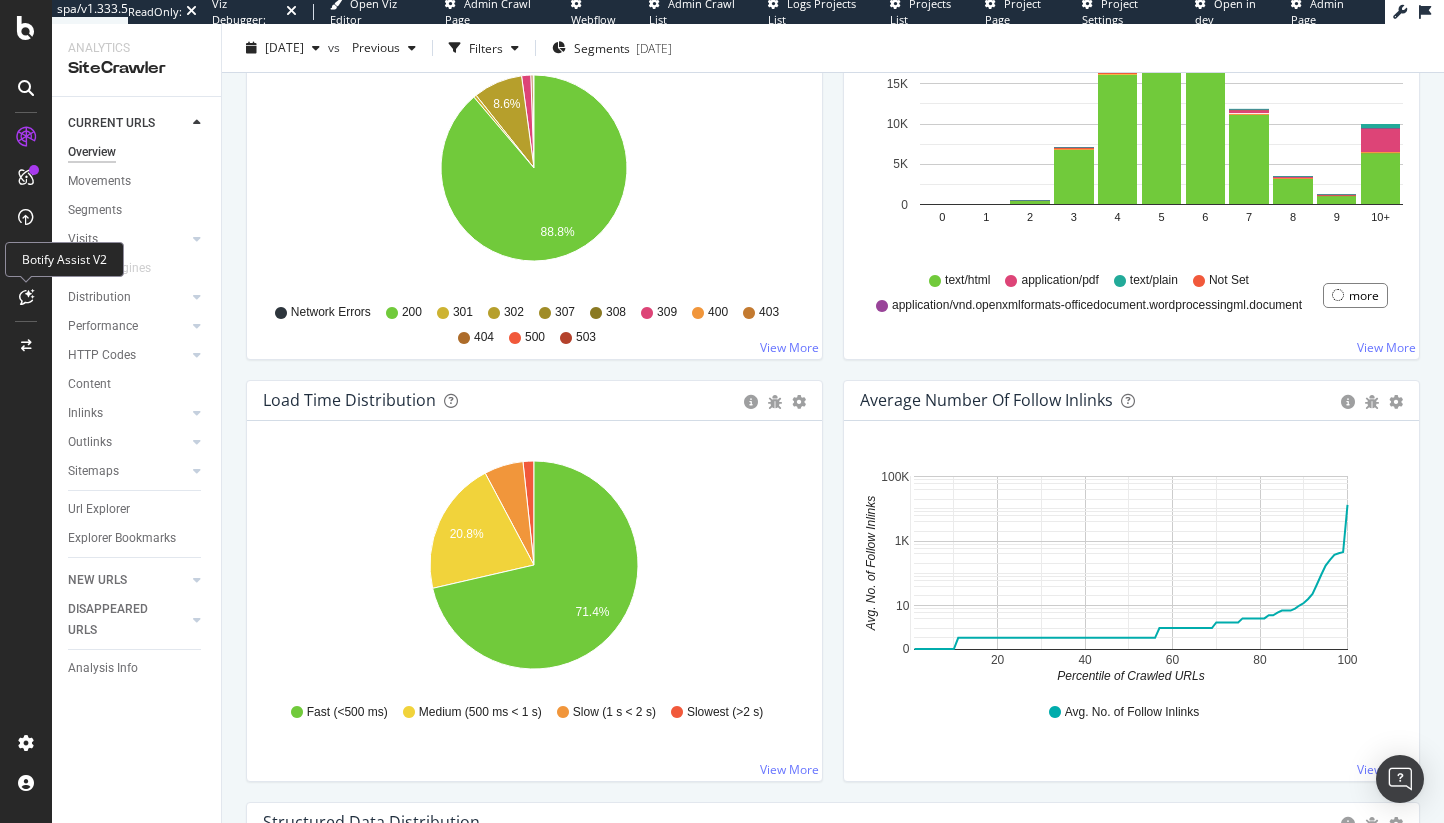 click at bounding box center (26, 297) 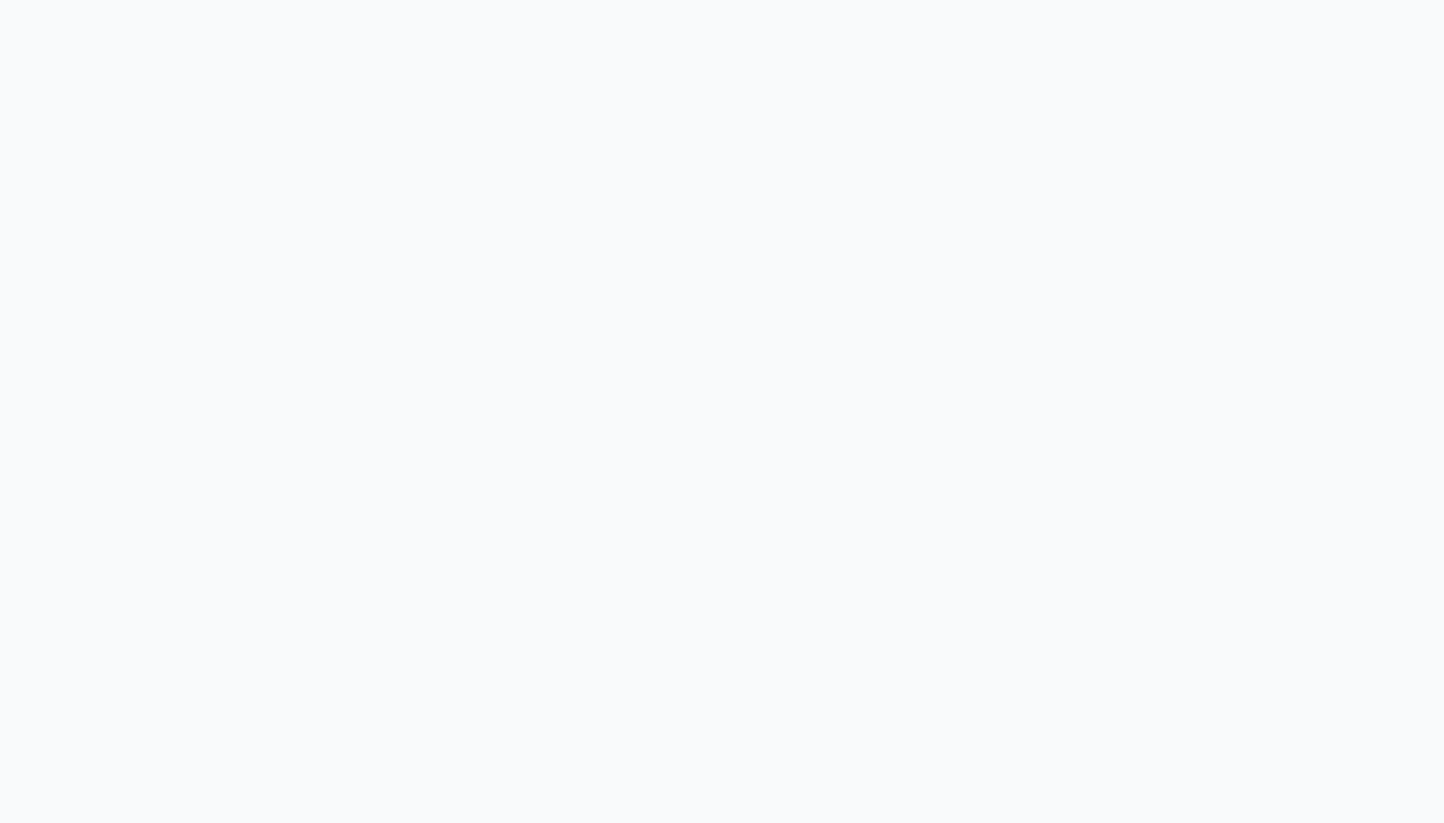 scroll, scrollTop: 0, scrollLeft: 0, axis: both 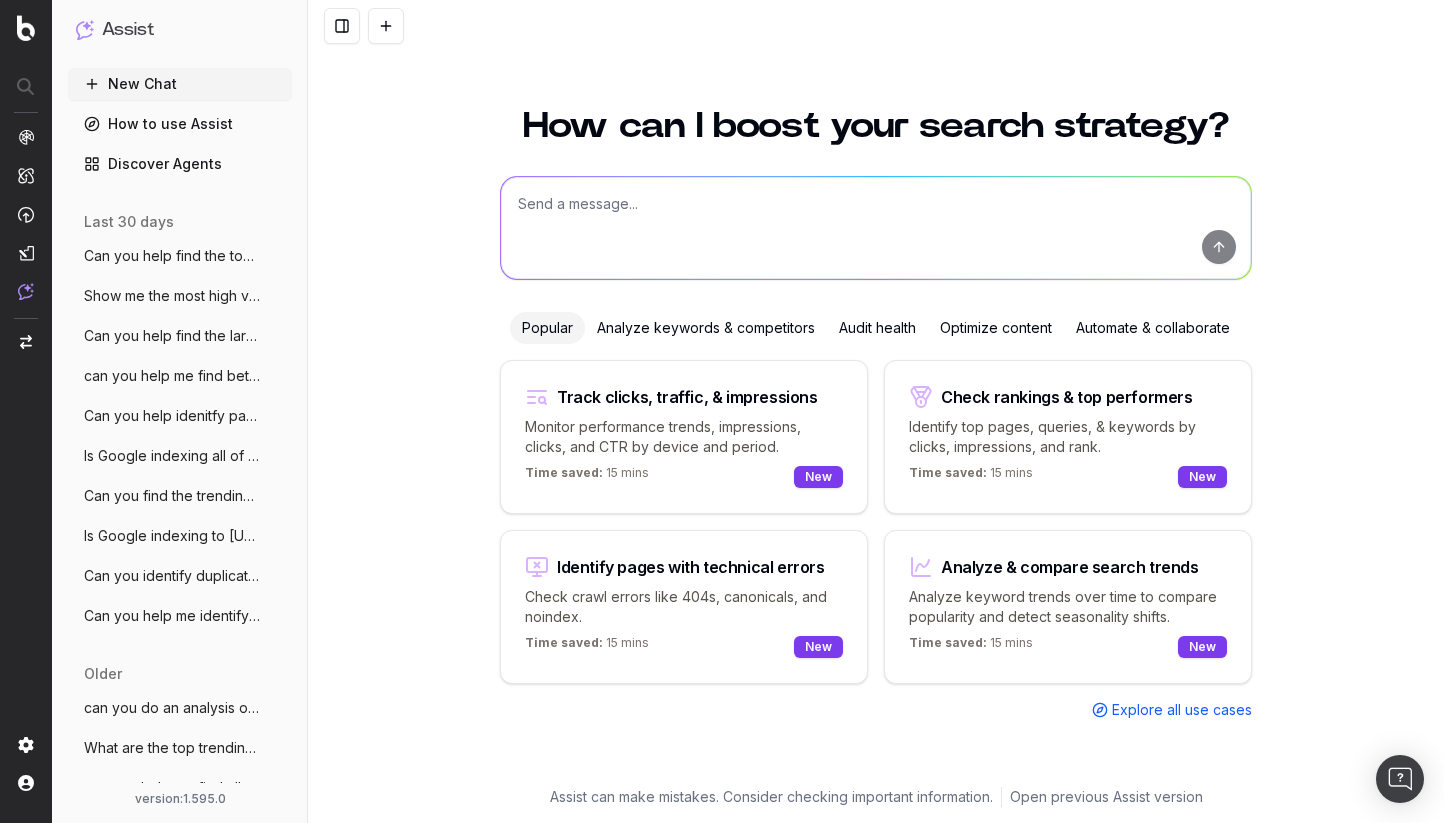 click at bounding box center [876, 228] 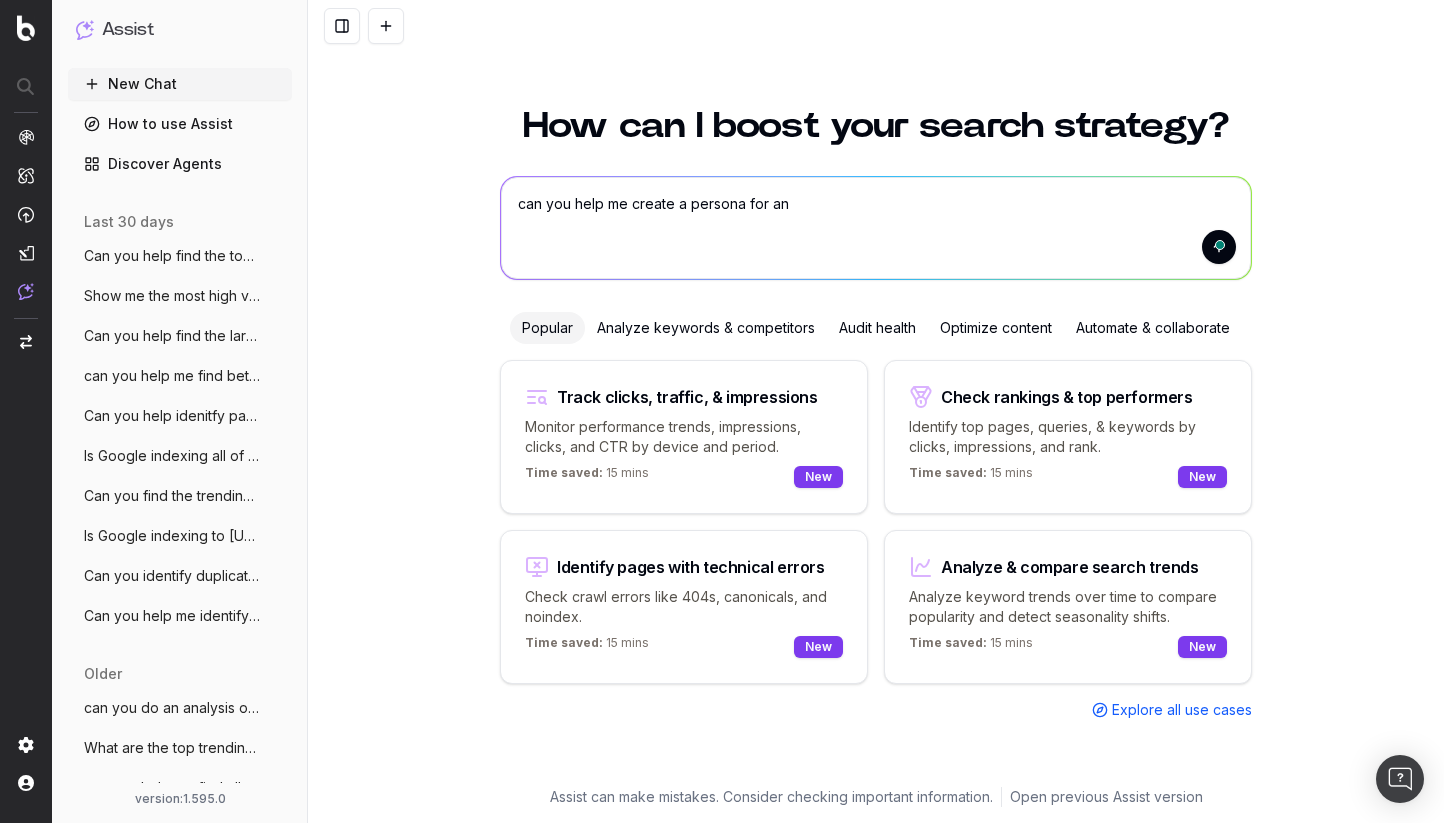 paste on "INSTITUTIONAL INVESTORS" 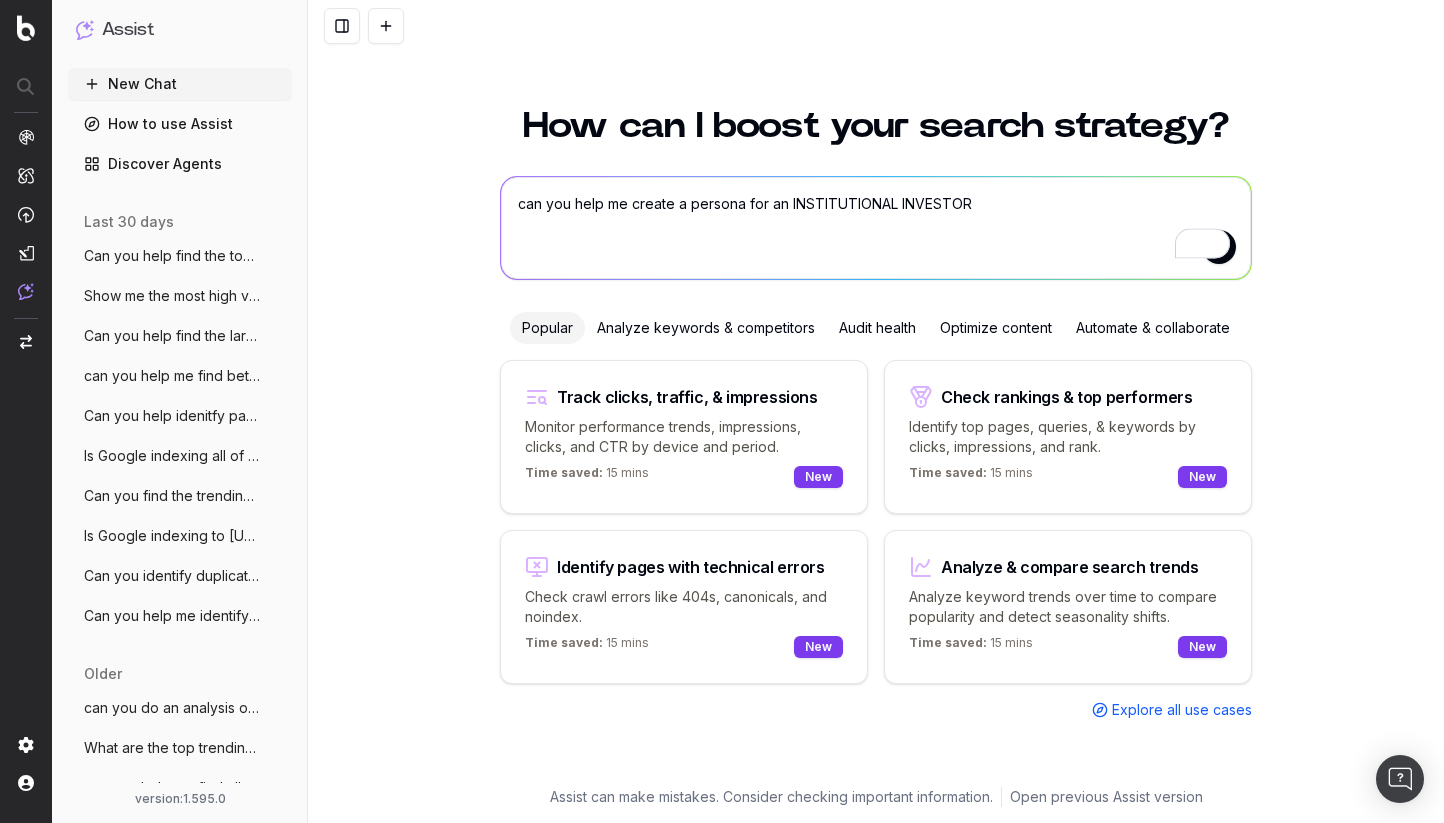 drag, startPoint x: 989, startPoint y: 191, endPoint x: 779, endPoint y: 191, distance: 210 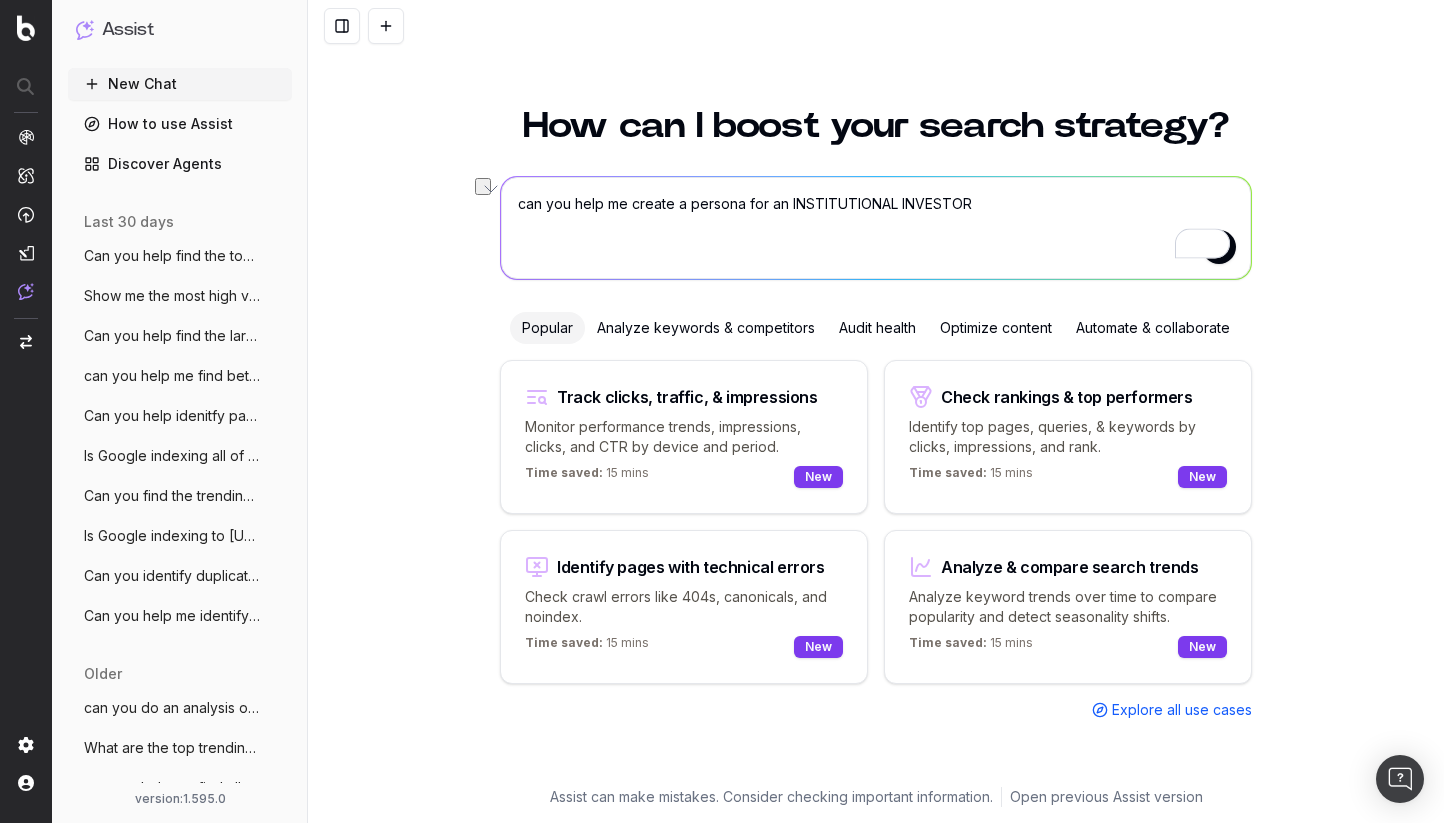 drag, startPoint x: 1001, startPoint y: 192, endPoint x: 924, endPoint y: 208, distance: 78.64477 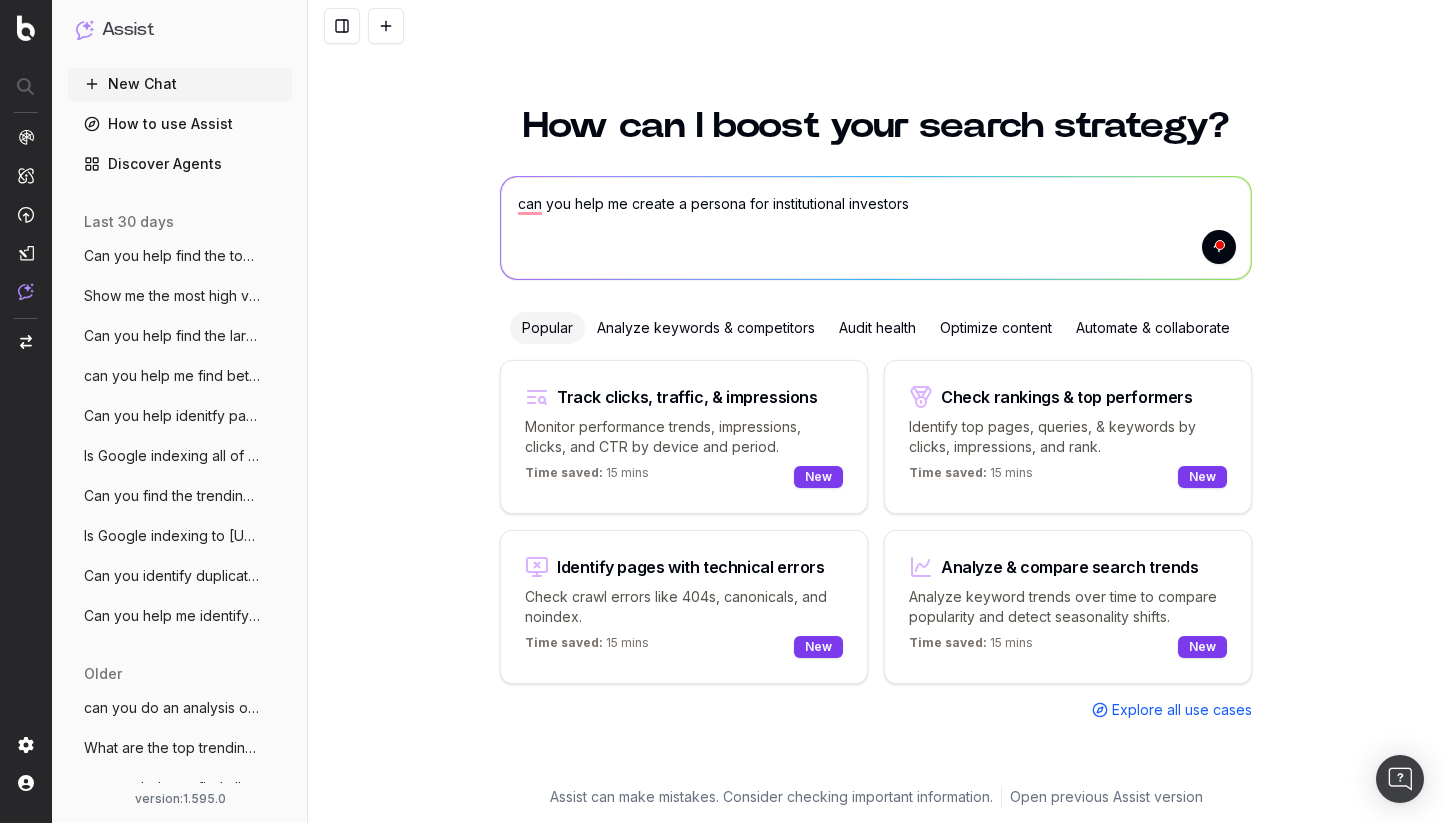type on "can you help me create a persona for institutional investors?" 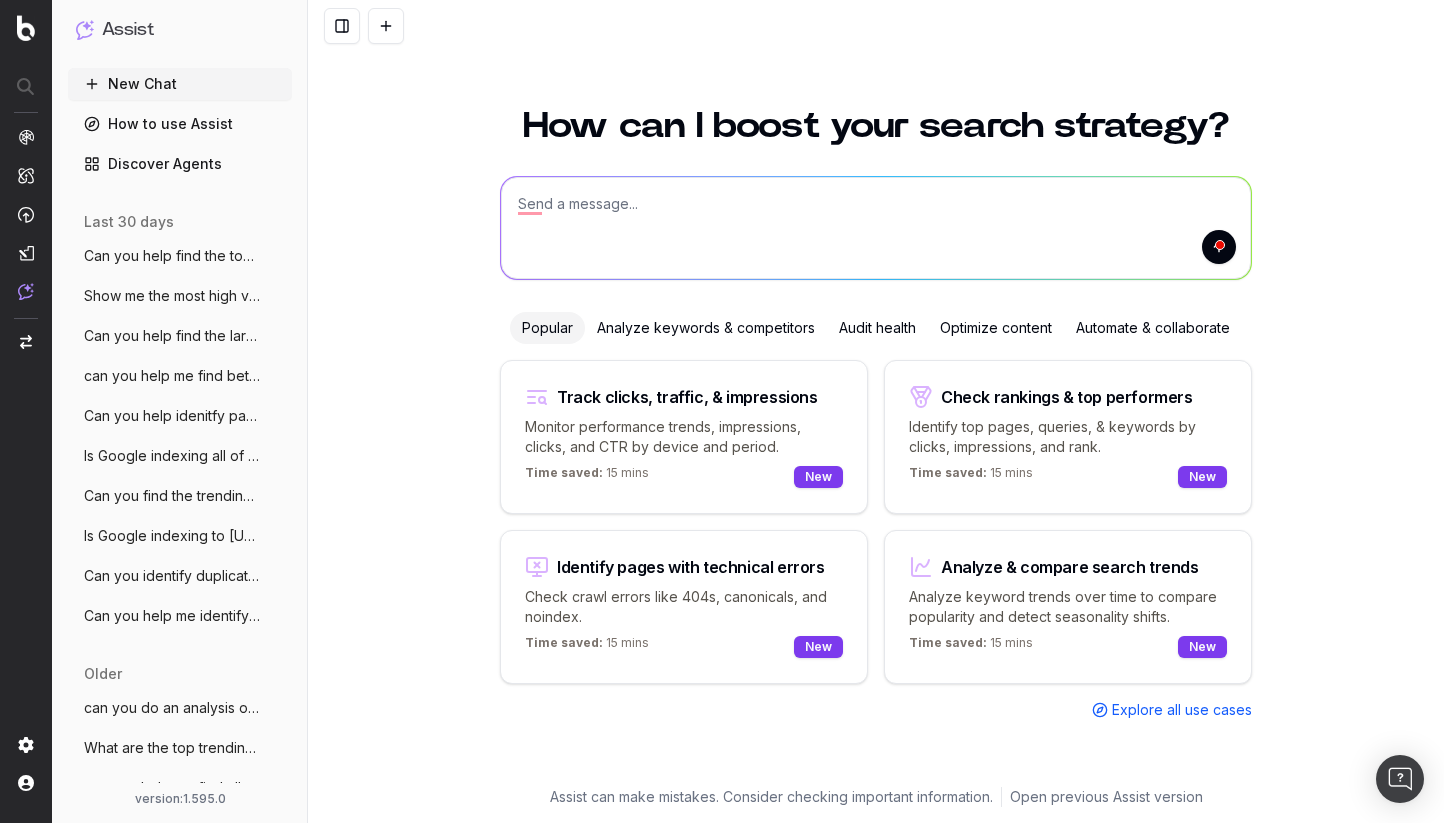 scroll, scrollTop: 0, scrollLeft: 0, axis: both 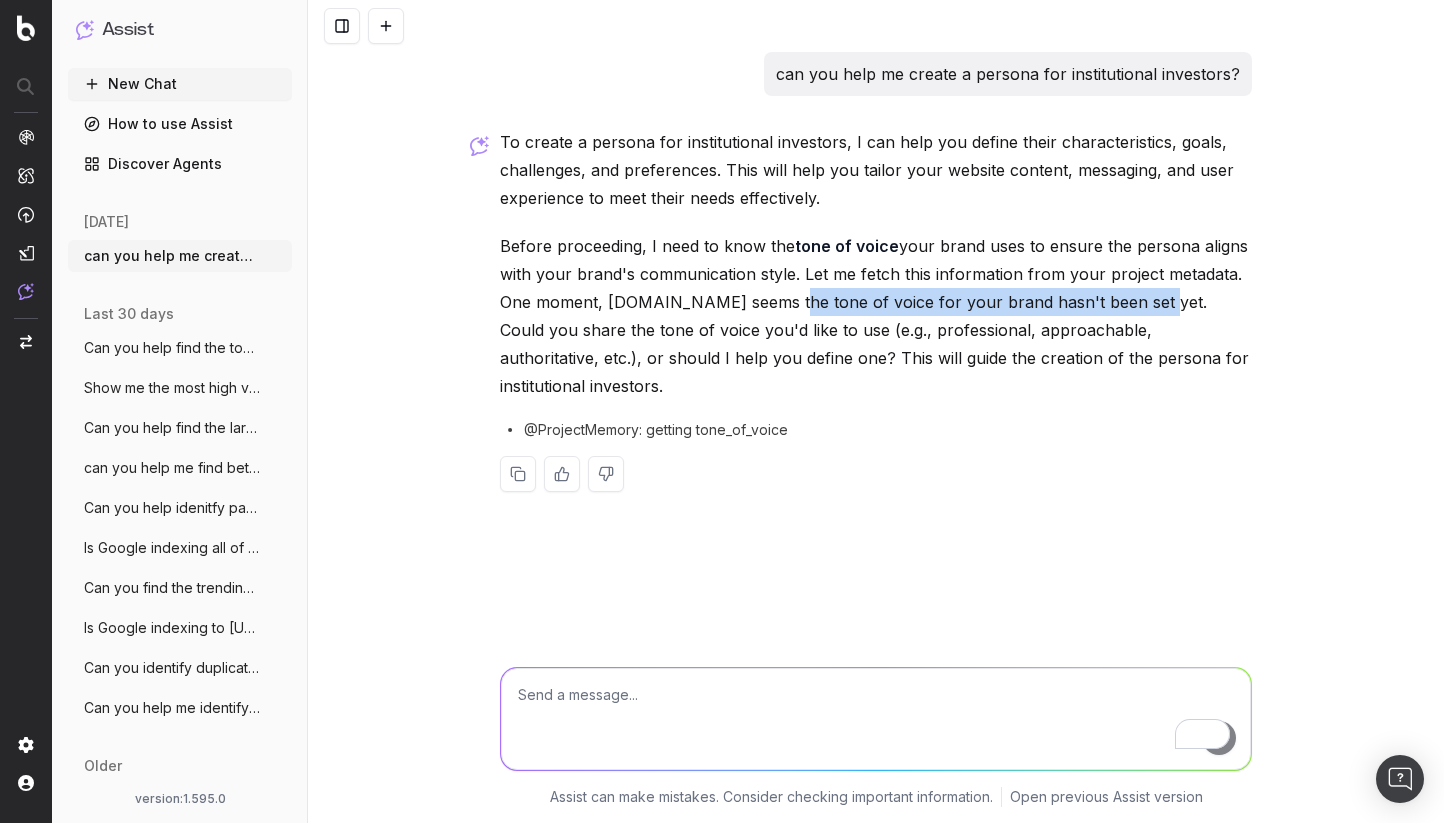 drag, startPoint x: 759, startPoint y: 296, endPoint x: 1114, endPoint y: 299, distance: 355.01266 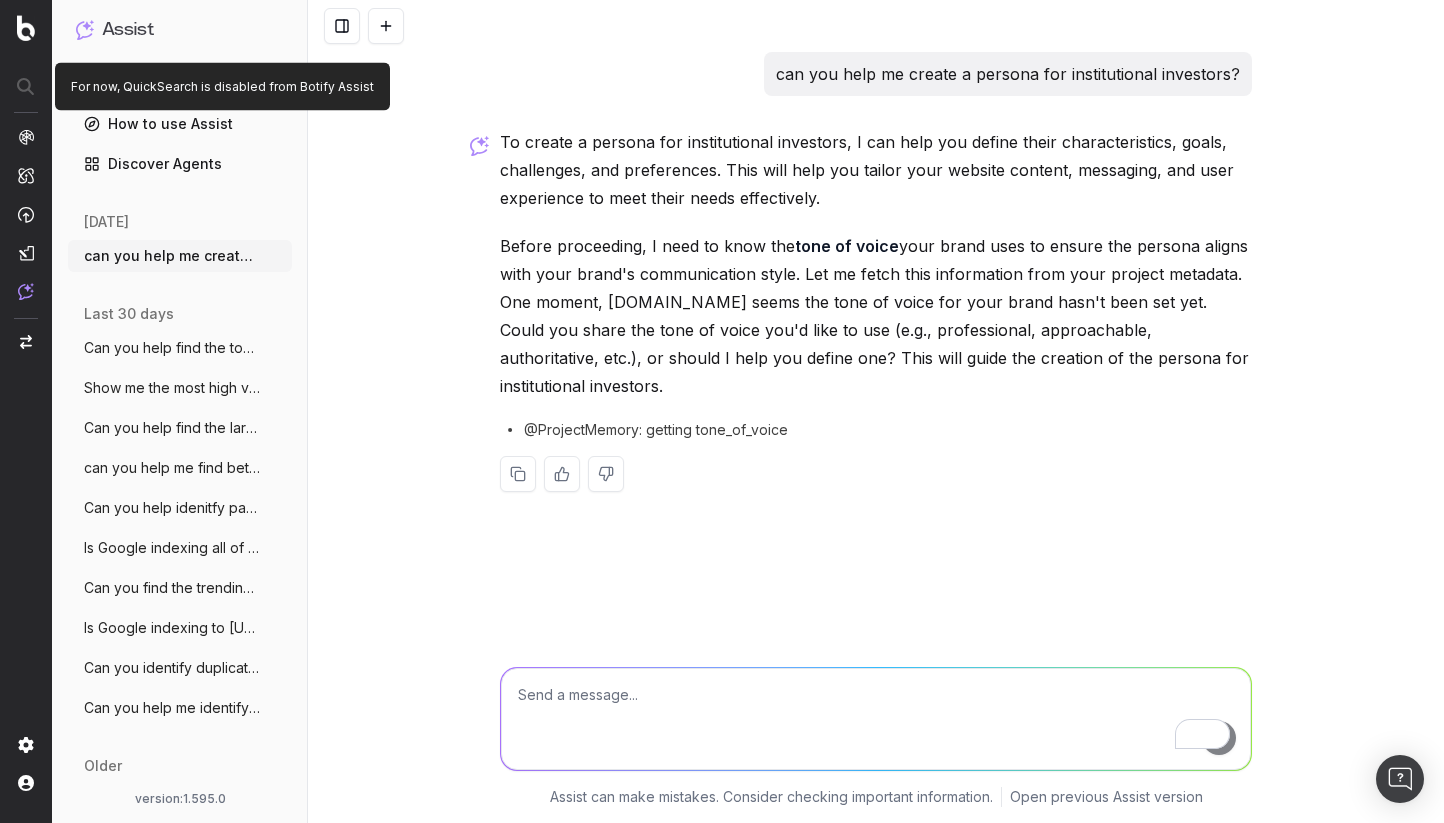 click at bounding box center [876, 719] 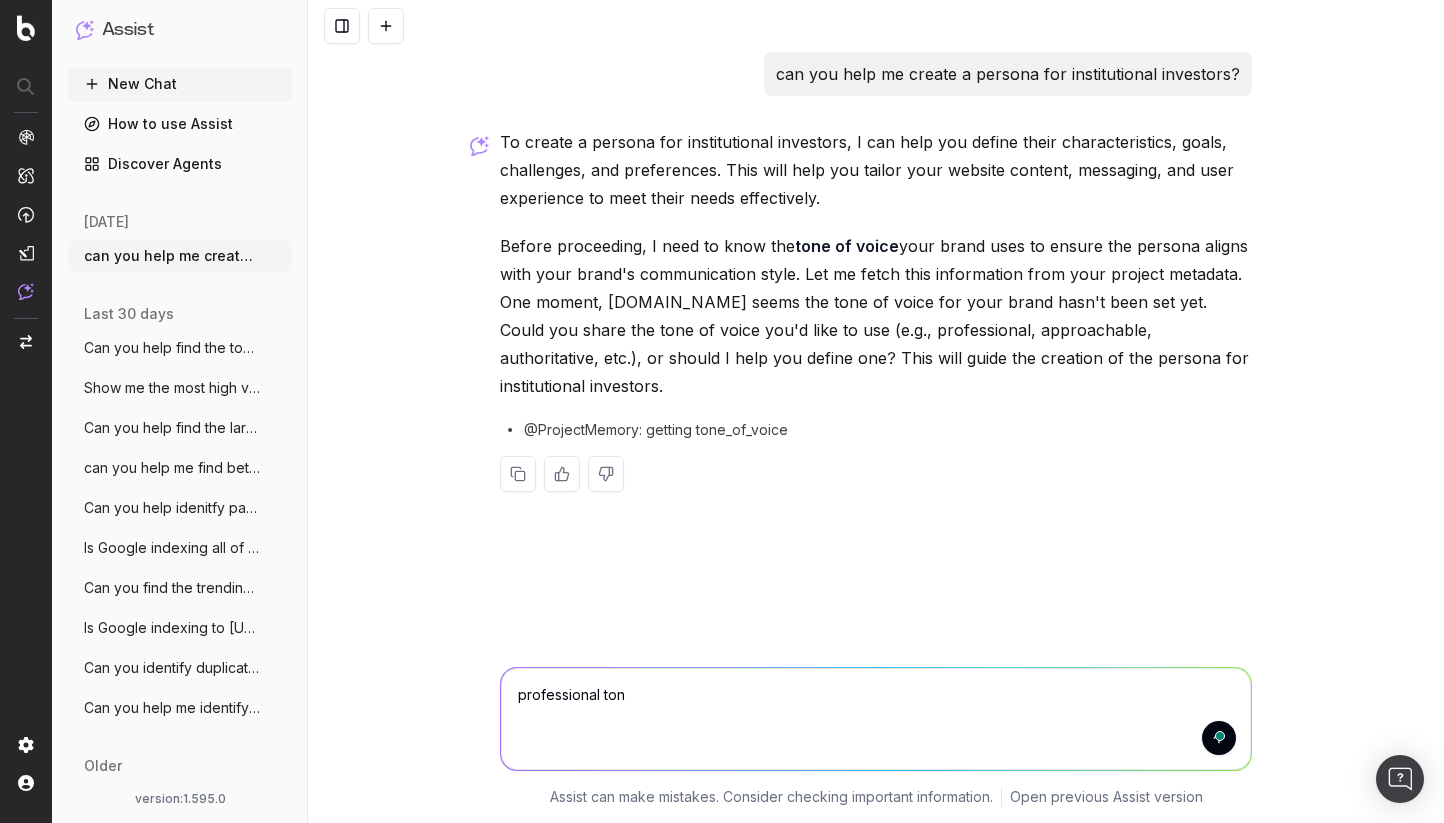type on "professional tone" 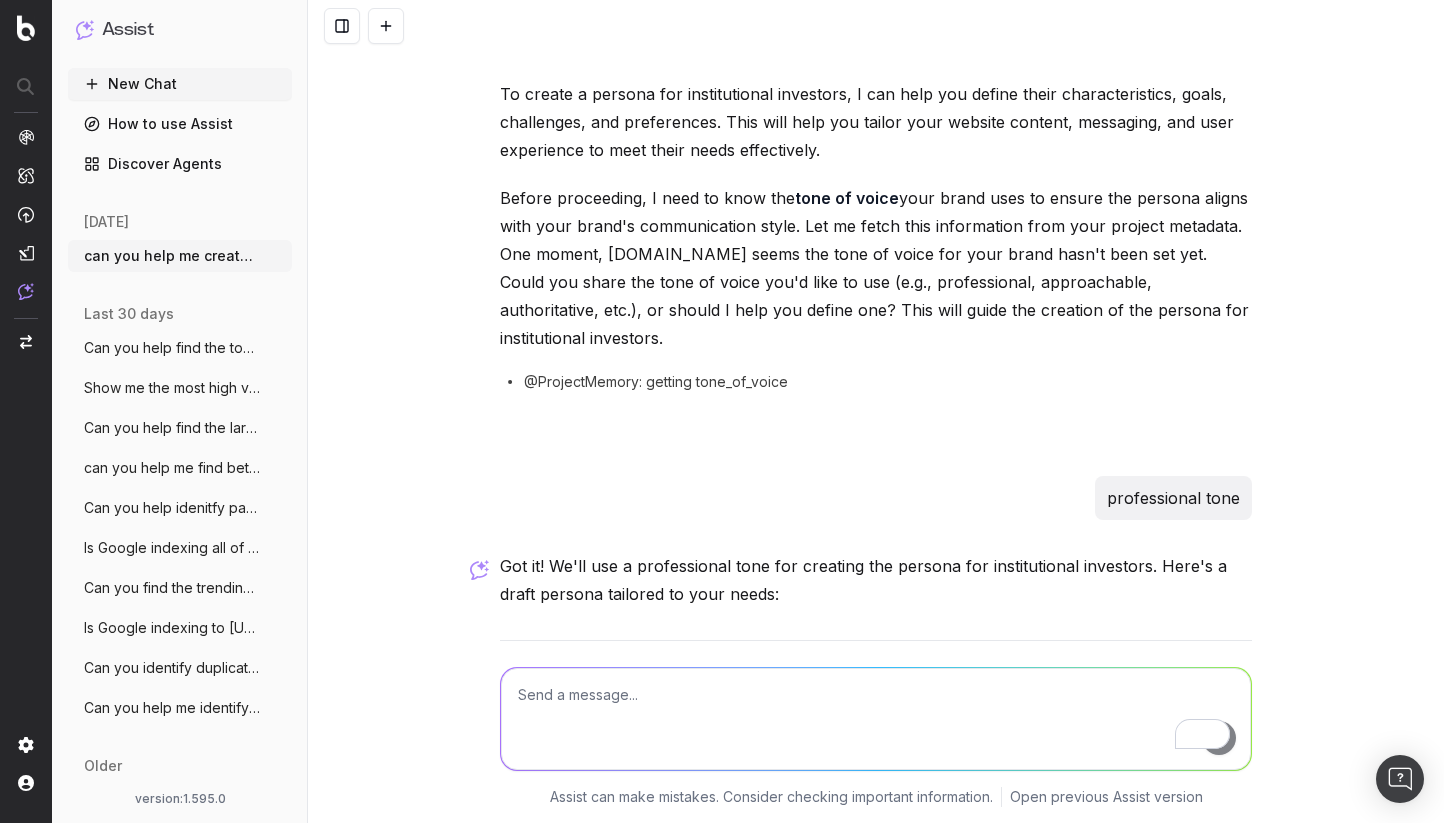 scroll, scrollTop: 59, scrollLeft: 0, axis: vertical 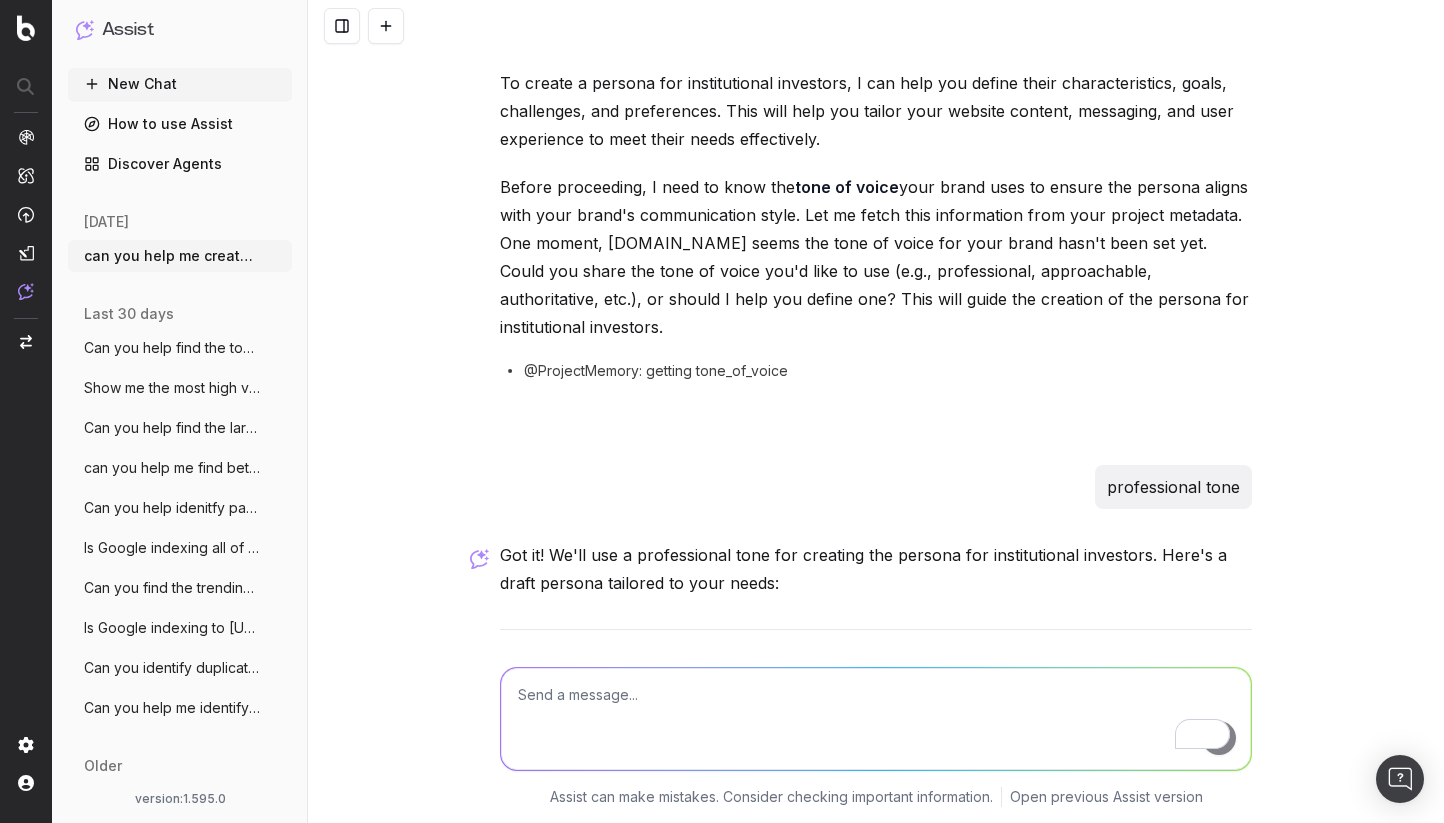 click at bounding box center (876, 719) 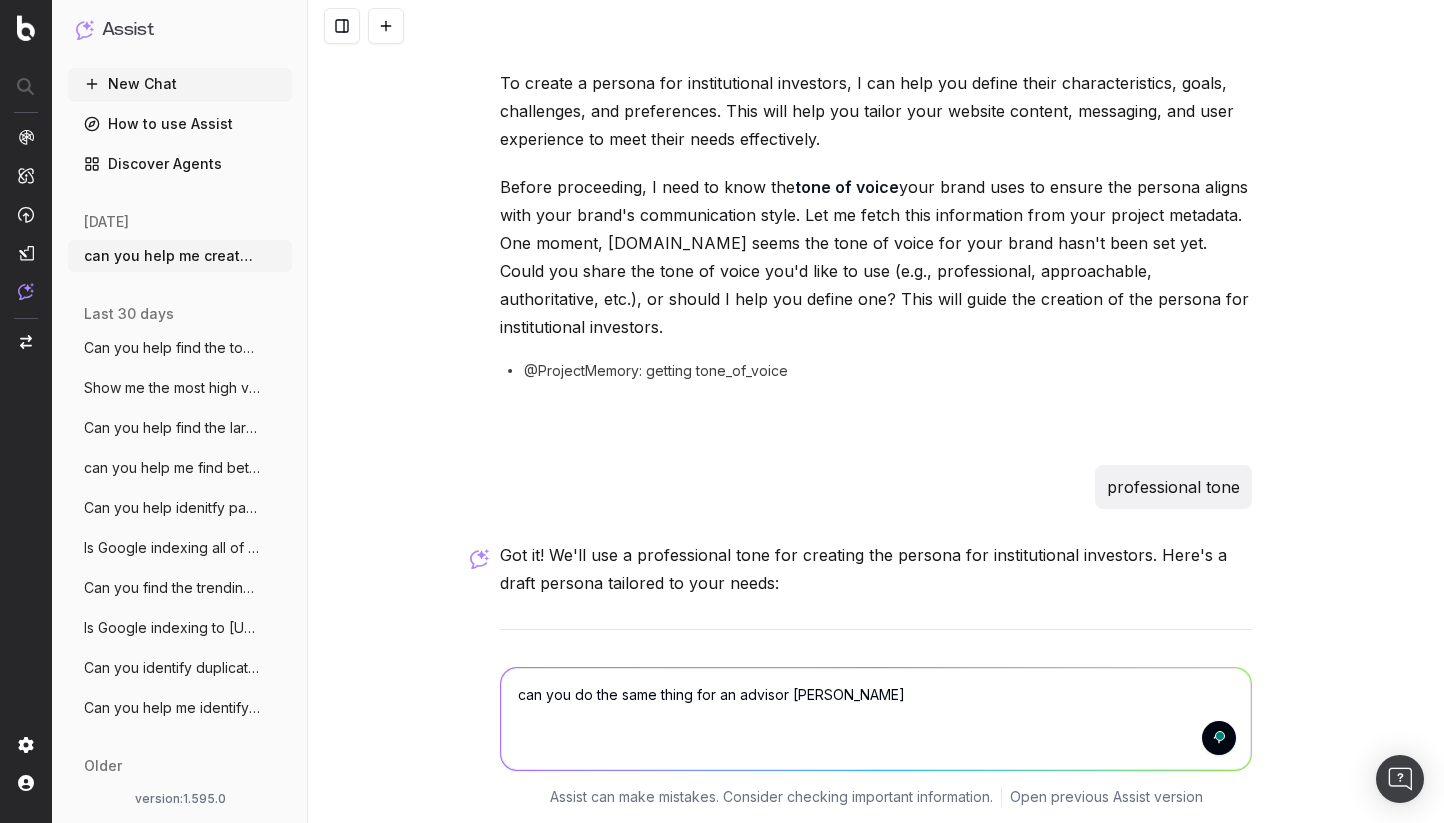 type on "can you do the same thing for an advisor audience" 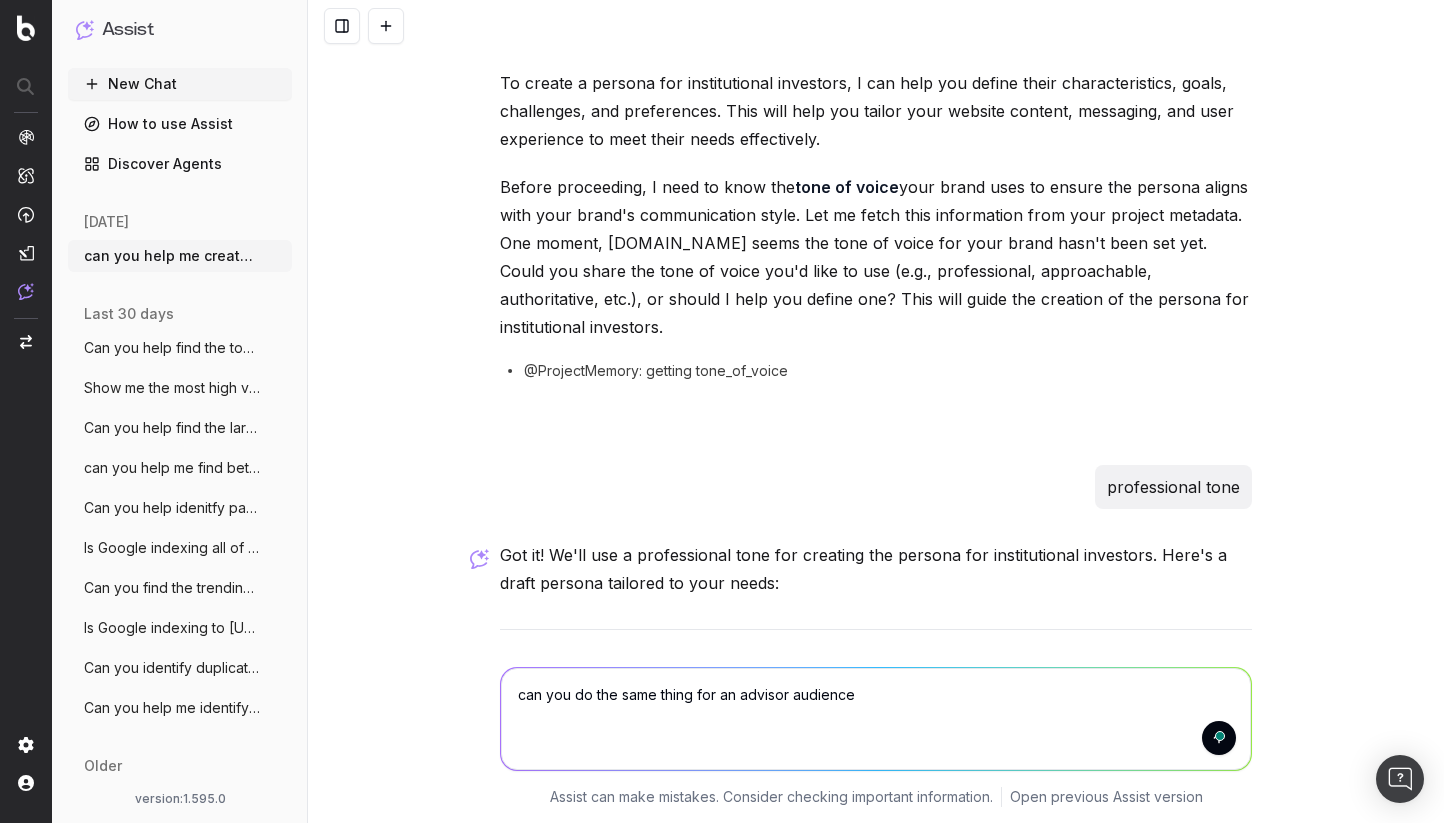 type 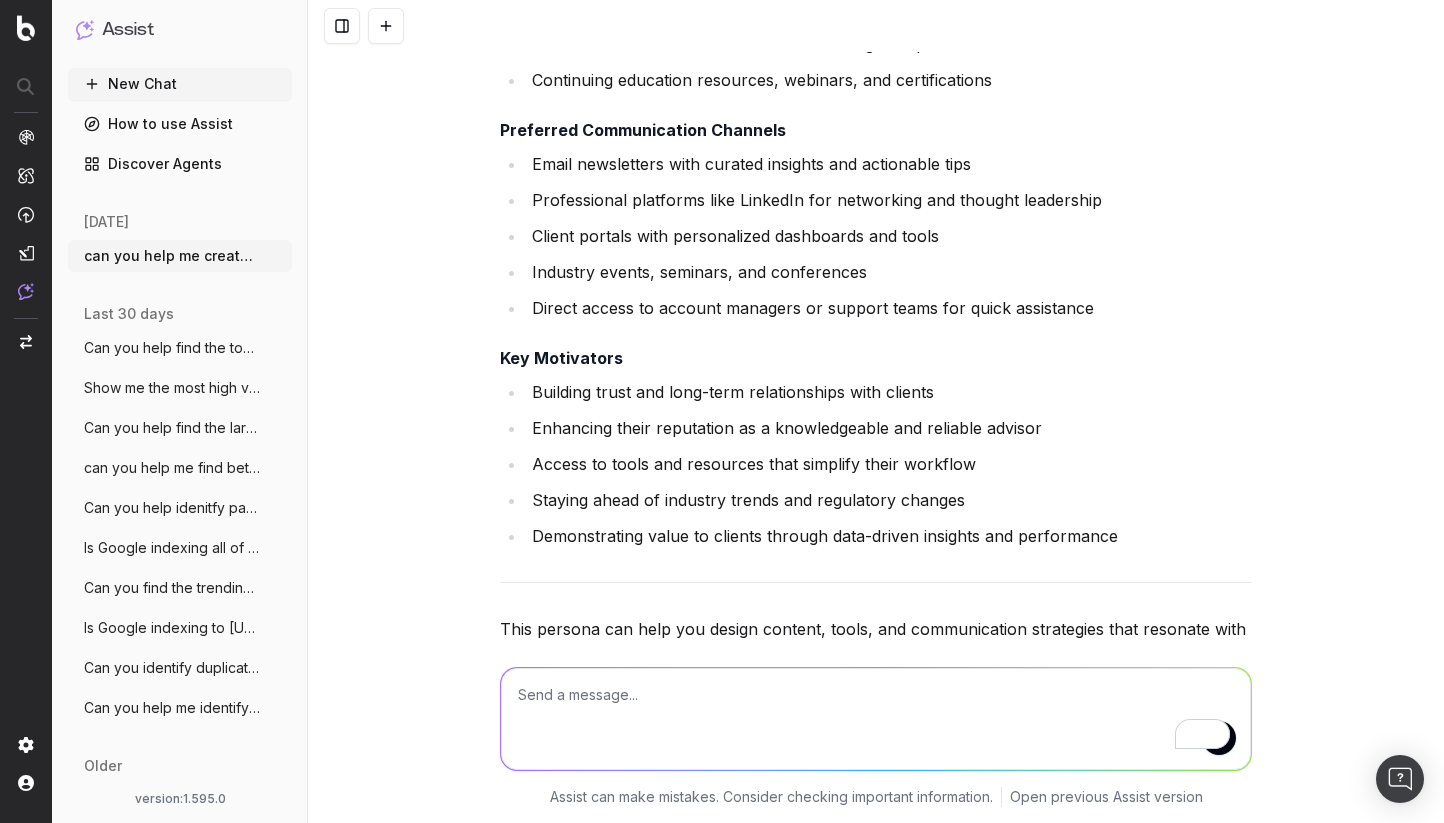 scroll, scrollTop: 3881, scrollLeft: 0, axis: vertical 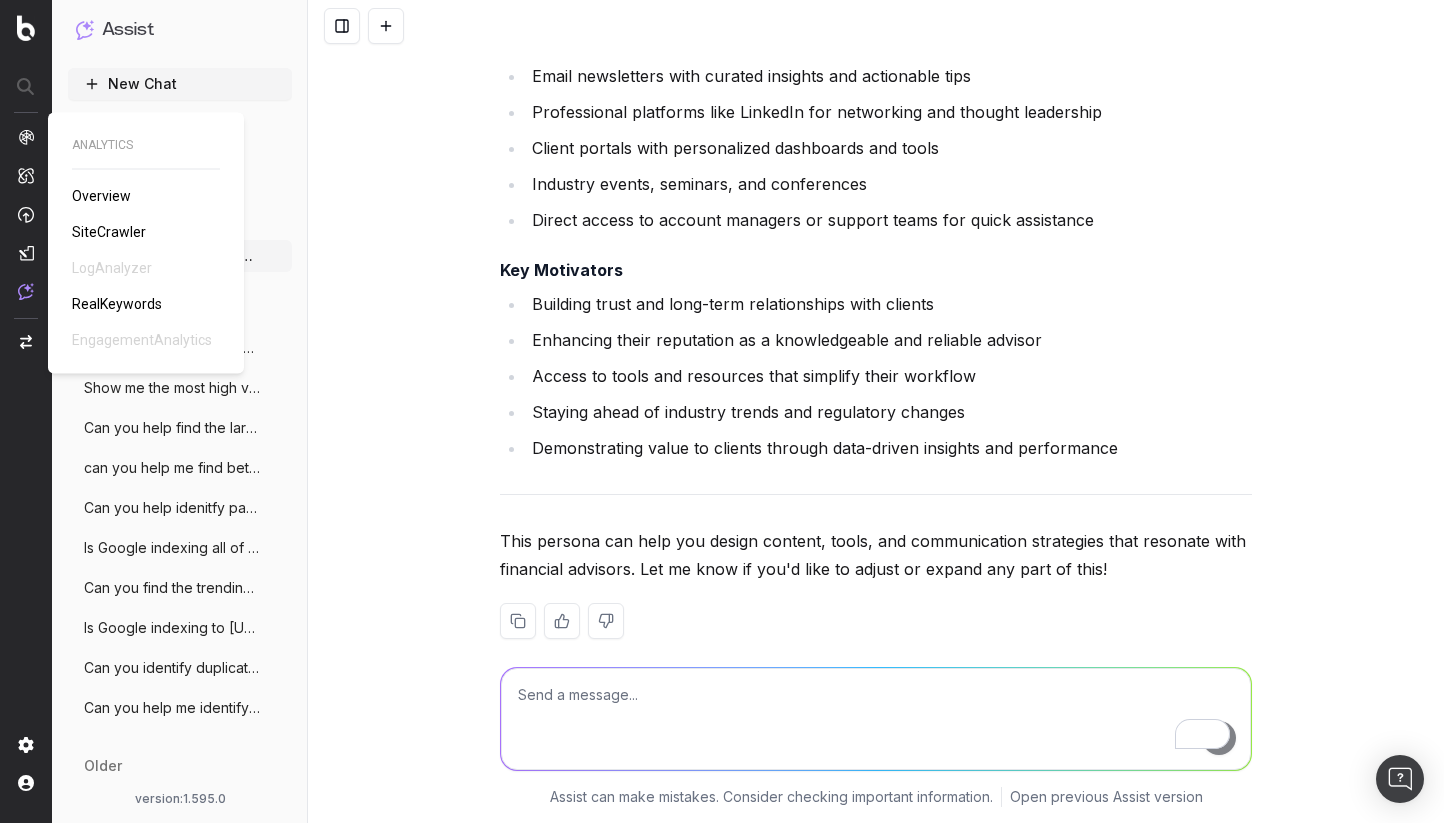 click on "SiteCrawler" at bounding box center (109, 232) 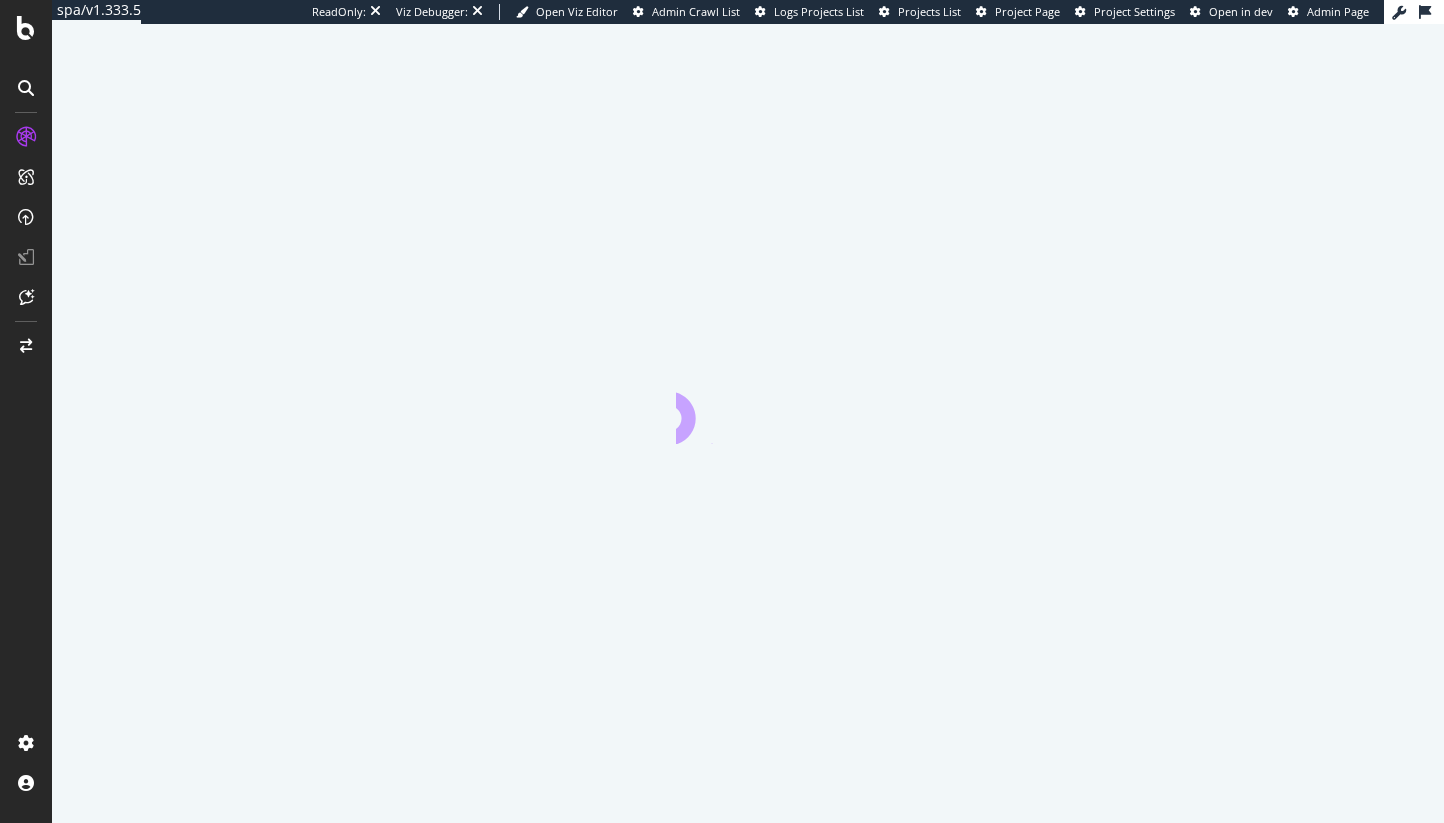scroll, scrollTop: 0, scrollLeft: 0, axis: both 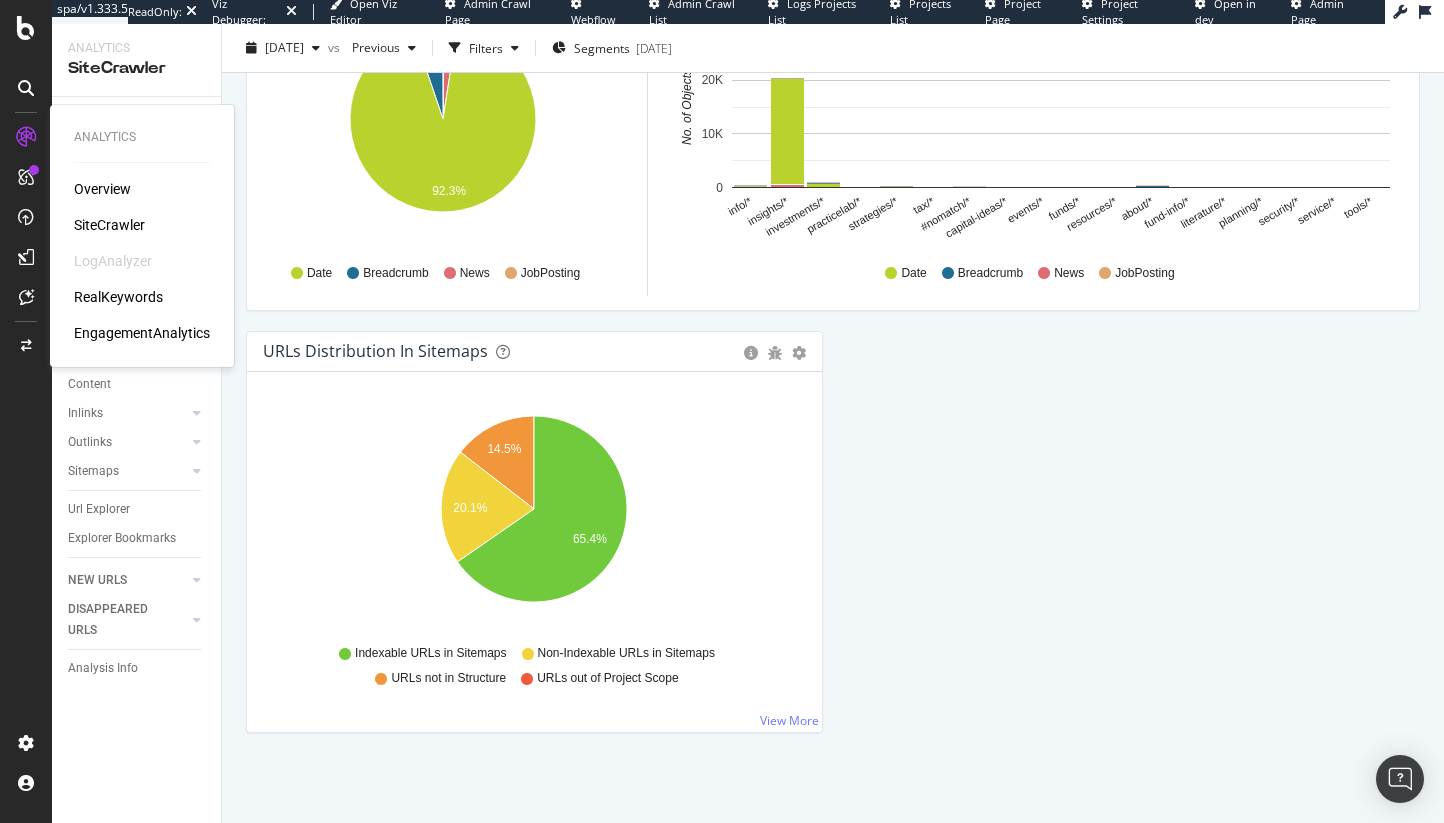 click on "RealKeywords" at bounding box center [118, 297] 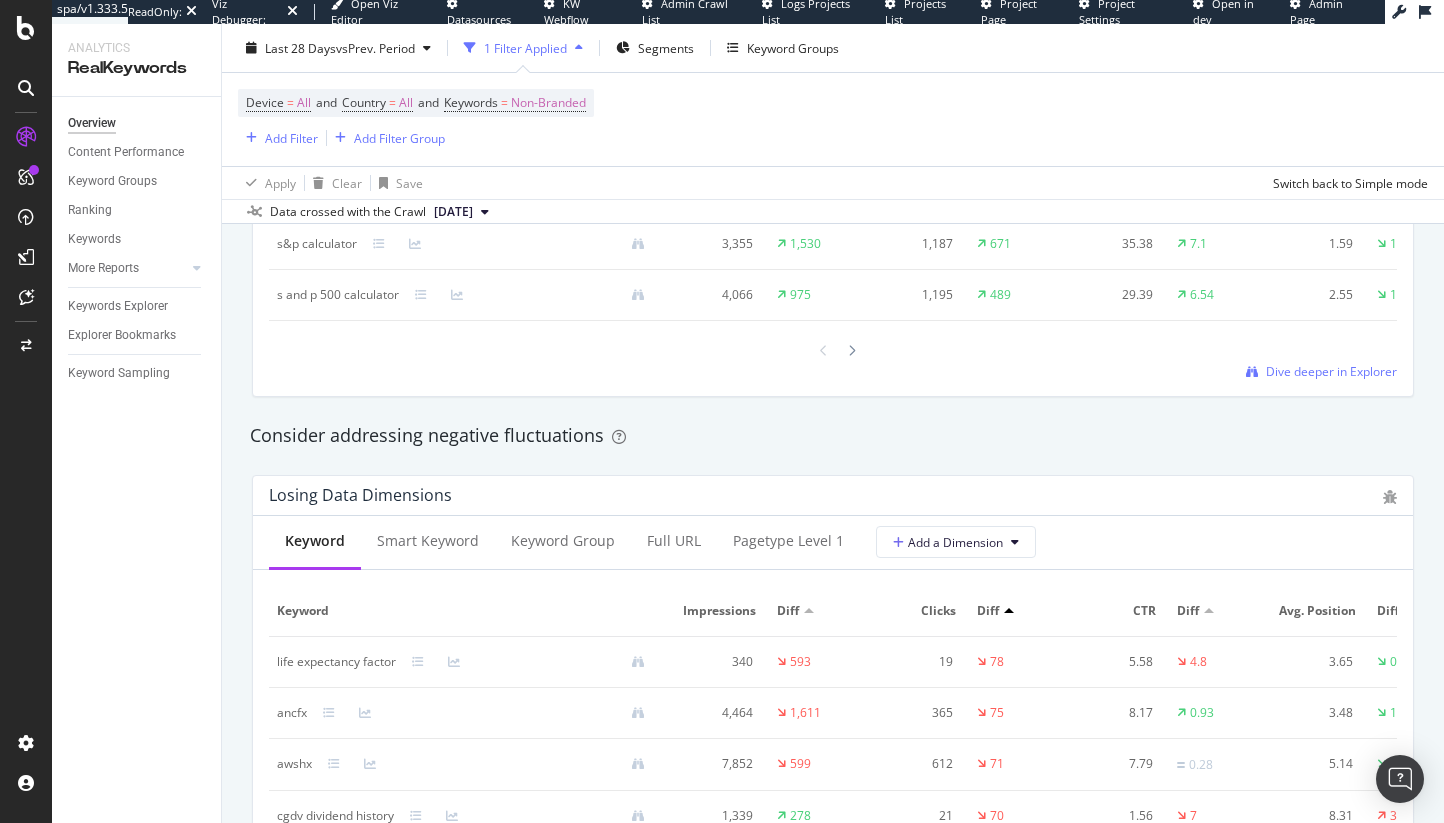 scroll, scrollTop: 2333, scrollLeft: 0, axis: vertical 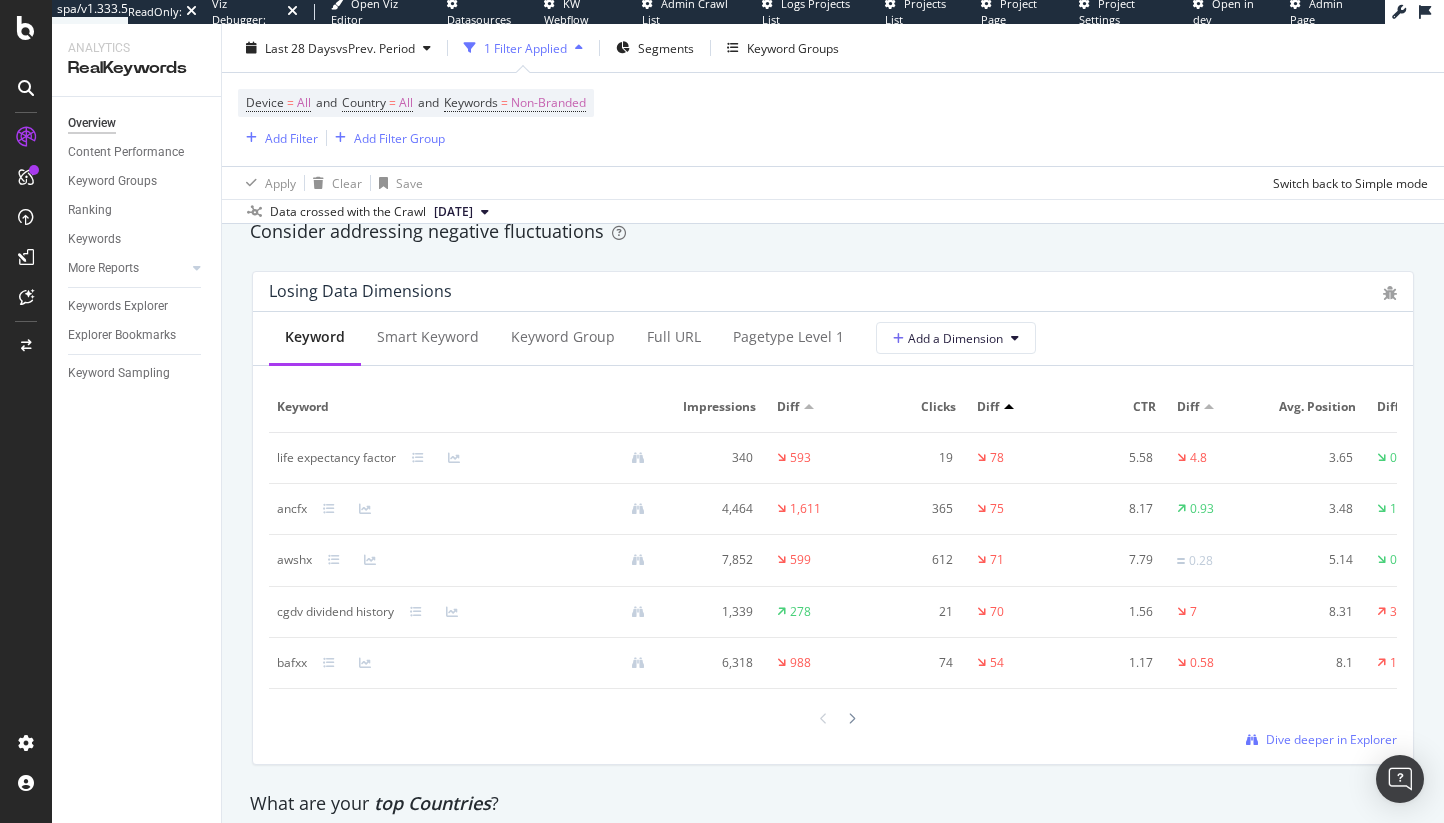 click on "ancfx" at bounding box center [292, 509] 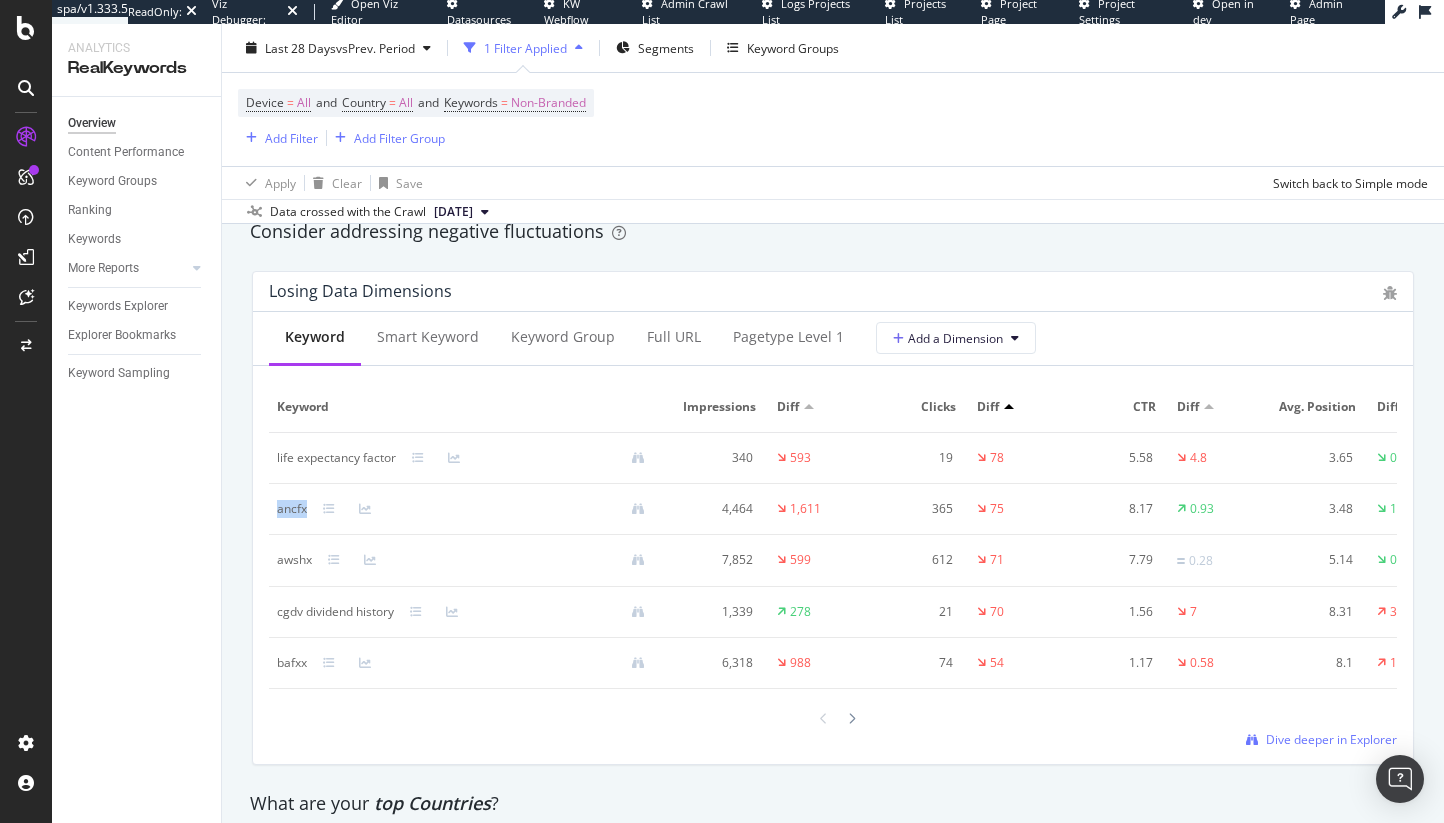 click on "ancfx" at bounding box center [292, 509] 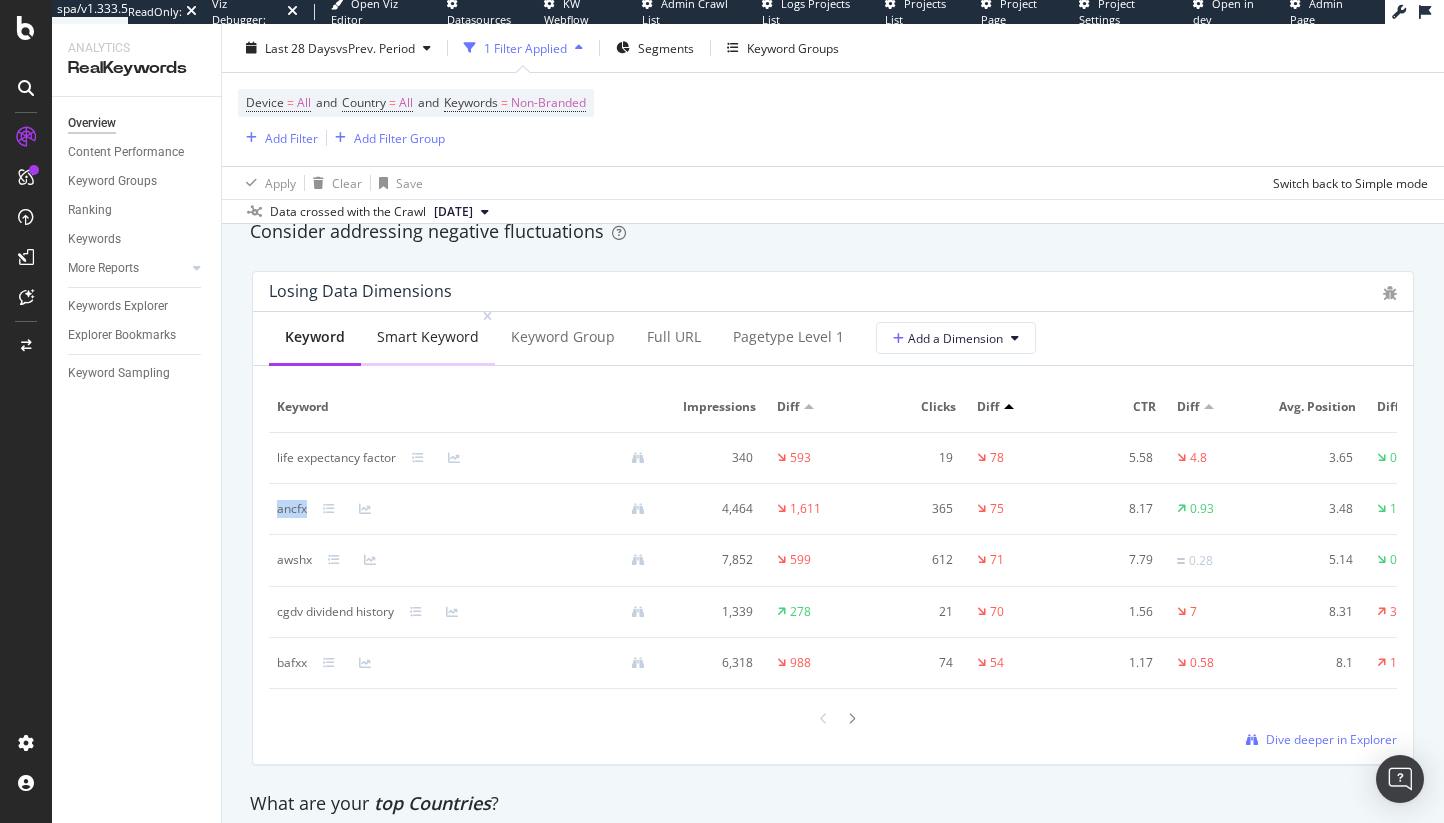 copy on "ancfx" 